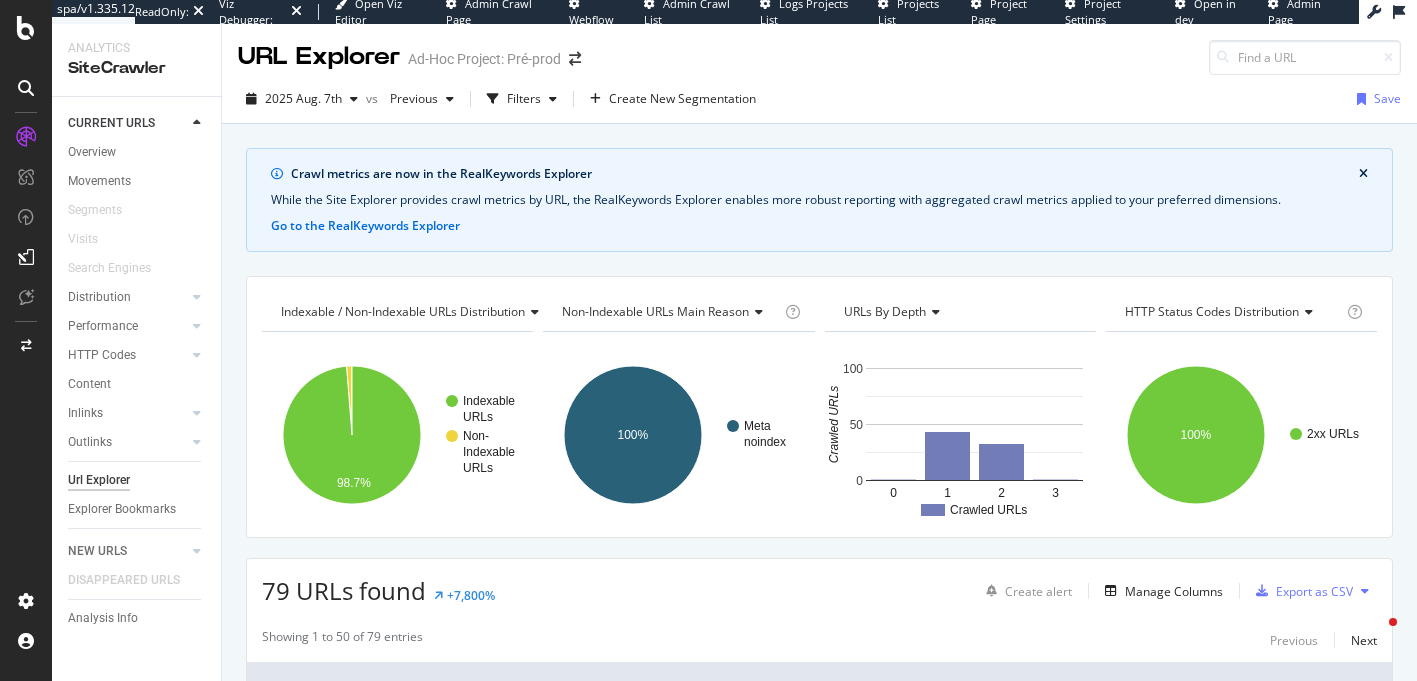 scroll, scrollTop: 0, scrollLeft: 0, axis: both 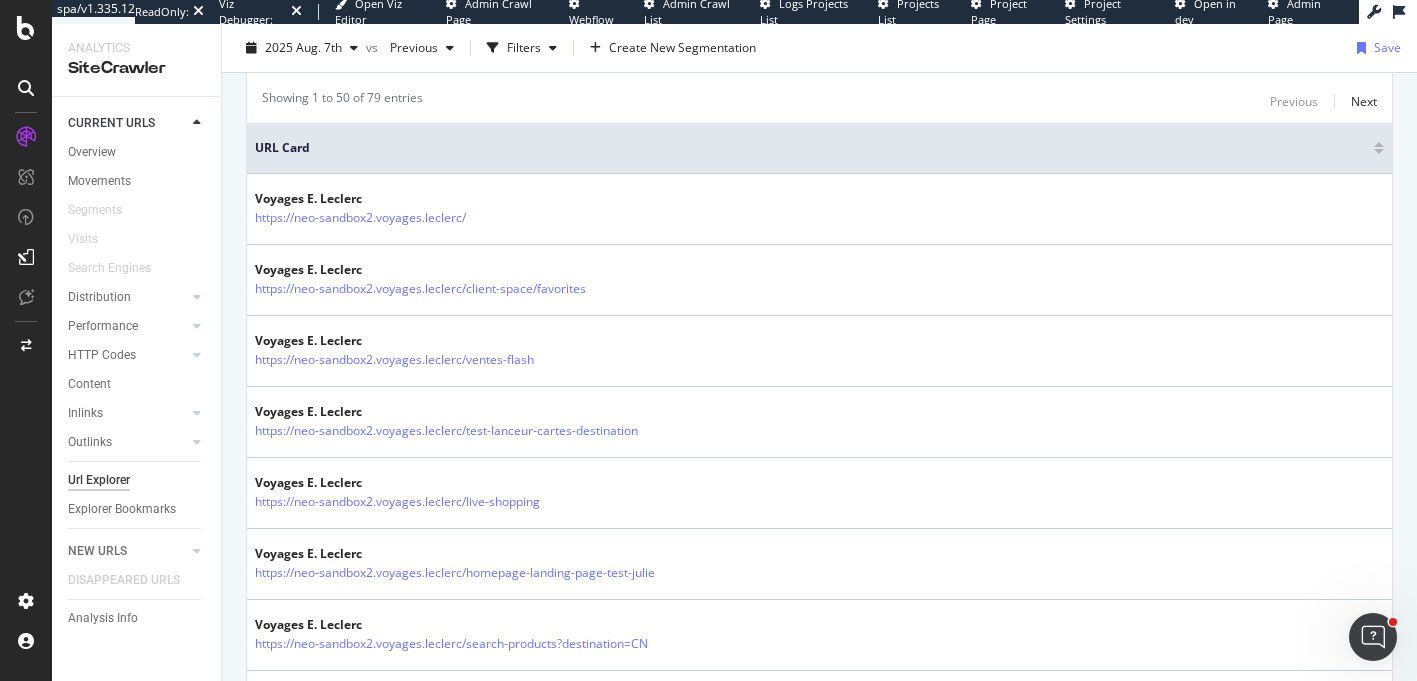 click on "Overview" at bounding box center (144, 154) 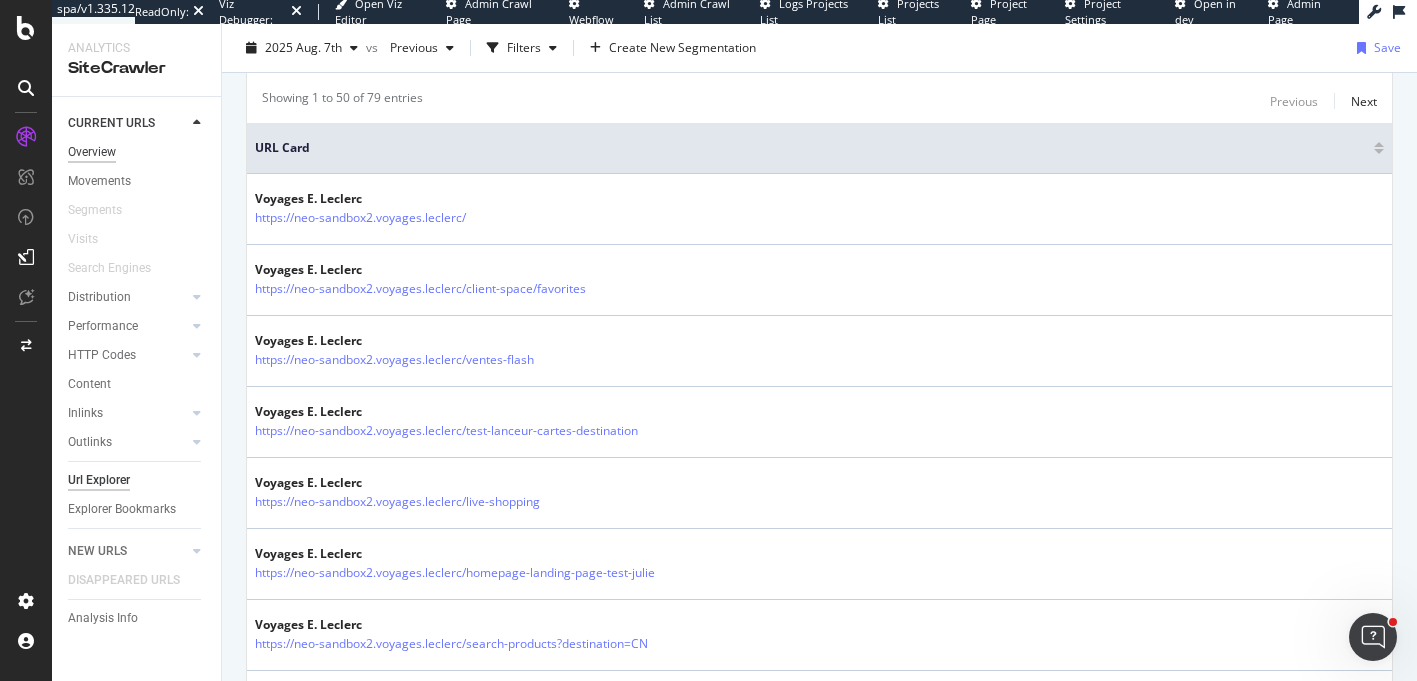 click on "Overview" at bounding box center [92, 152] 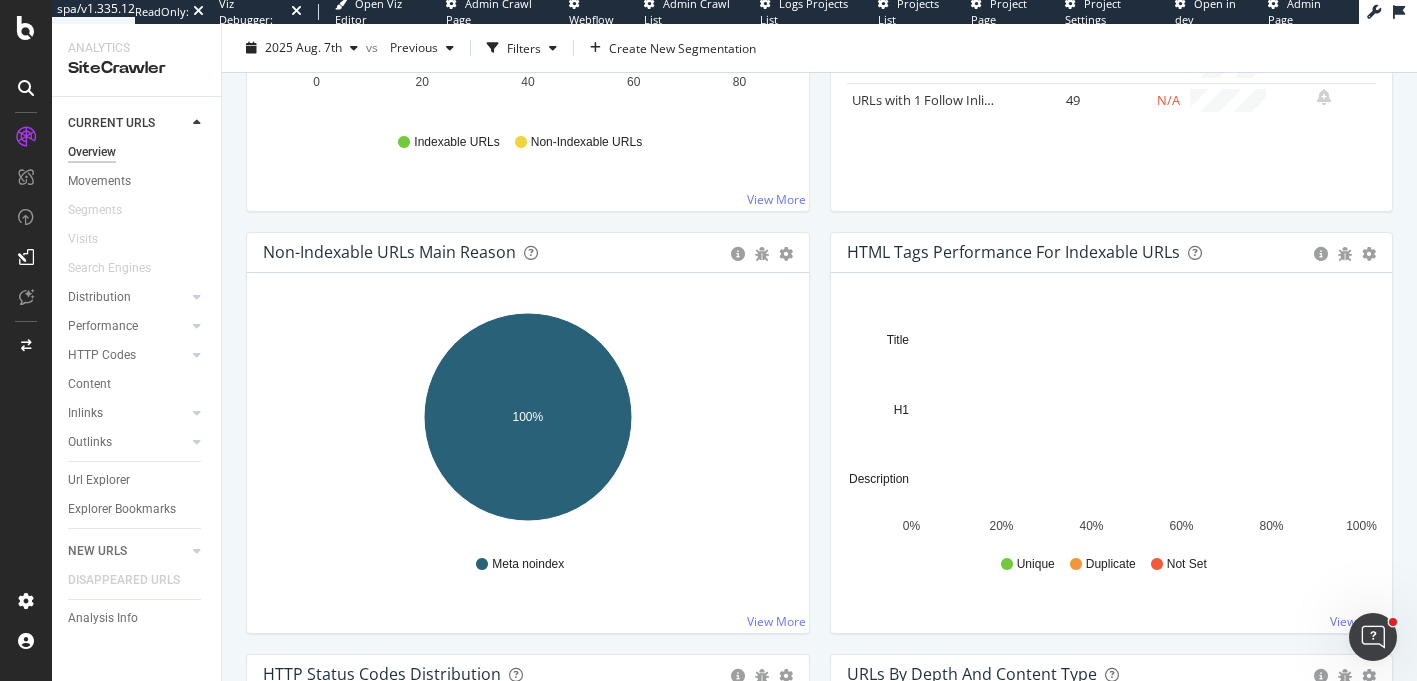 scroll, scrollTop: 540, scrollLeft: 0, axis: vertical 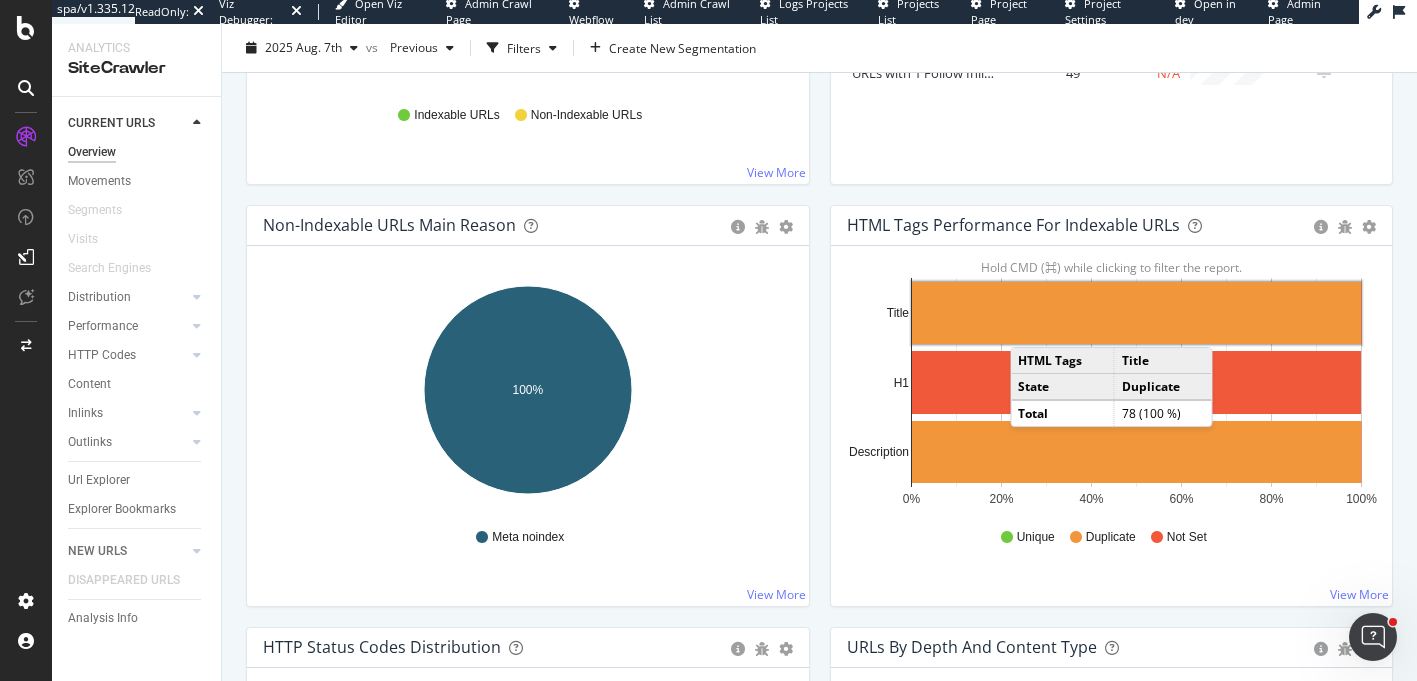 click 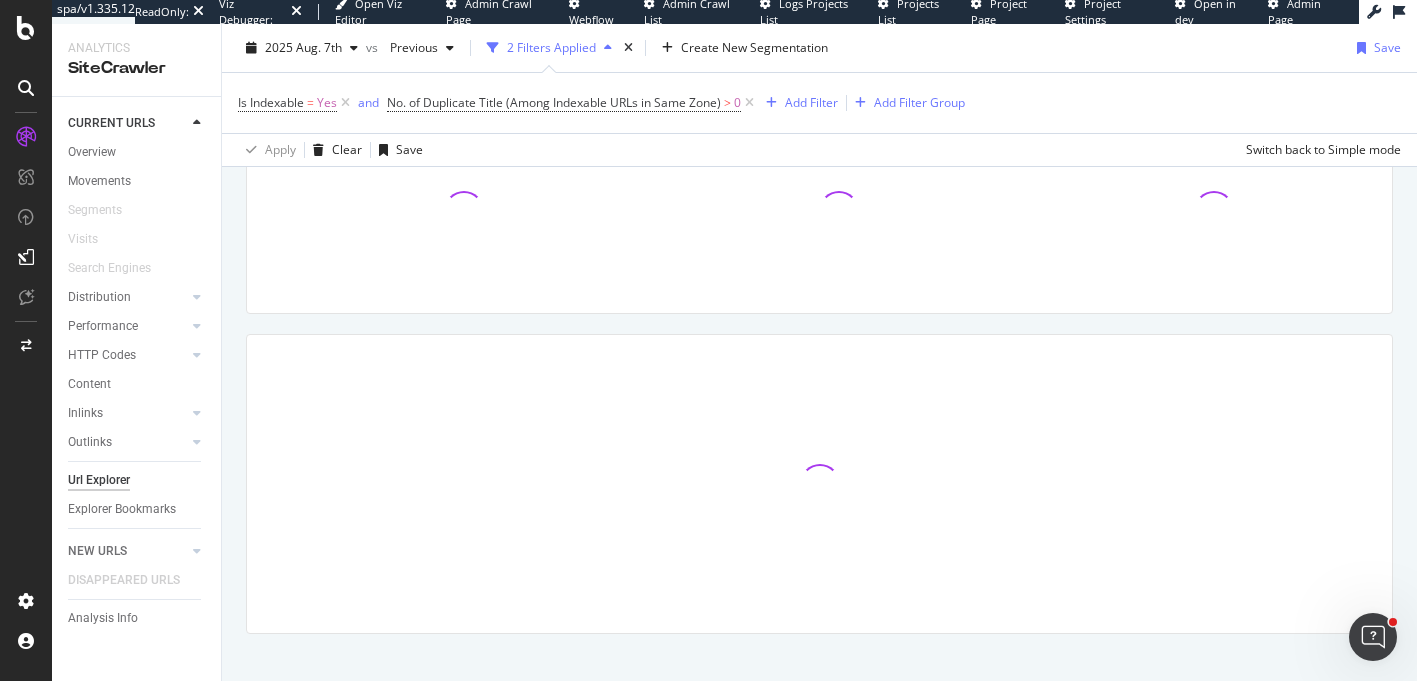 scroll, scrollTop: 341, scrollLeft: 0, axis: vertical 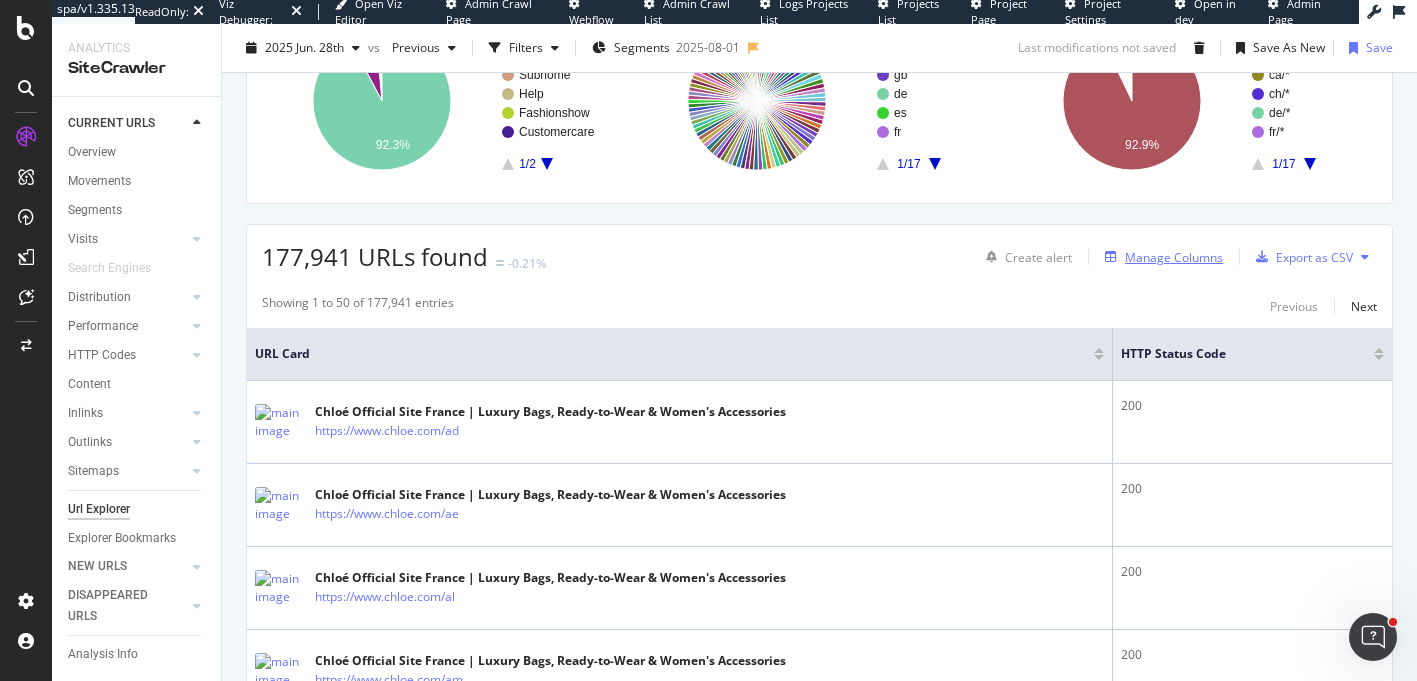 click on "Manage Columns" at bounding box center (1174, 257) 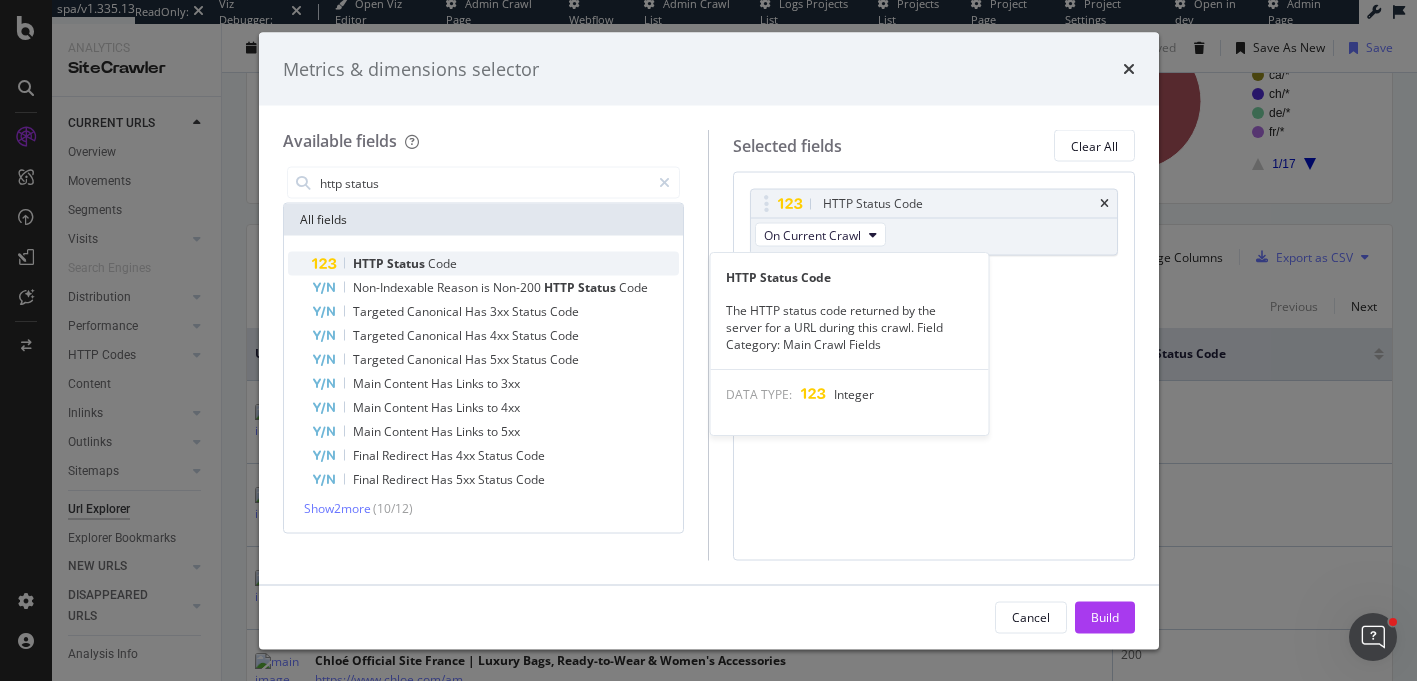 type on "http status" 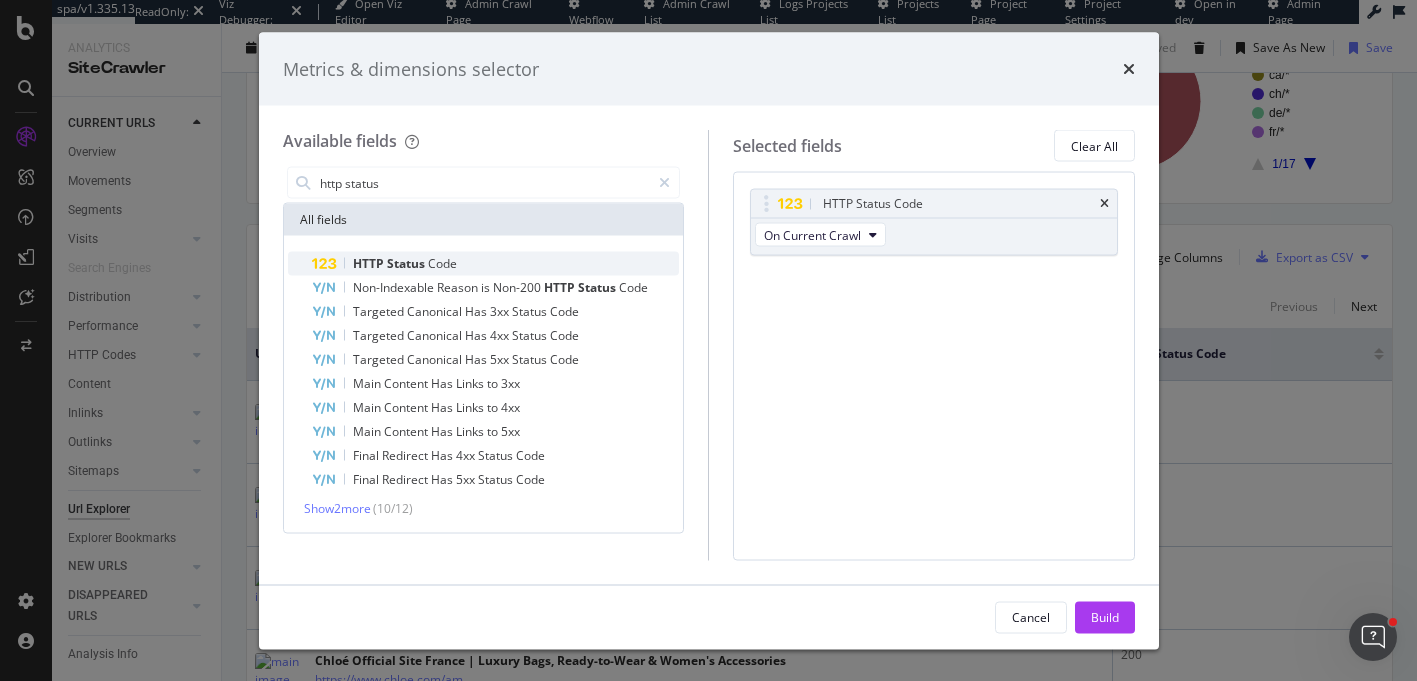 click on "HTTP   Status   Code" at bounding box center [496, 264] 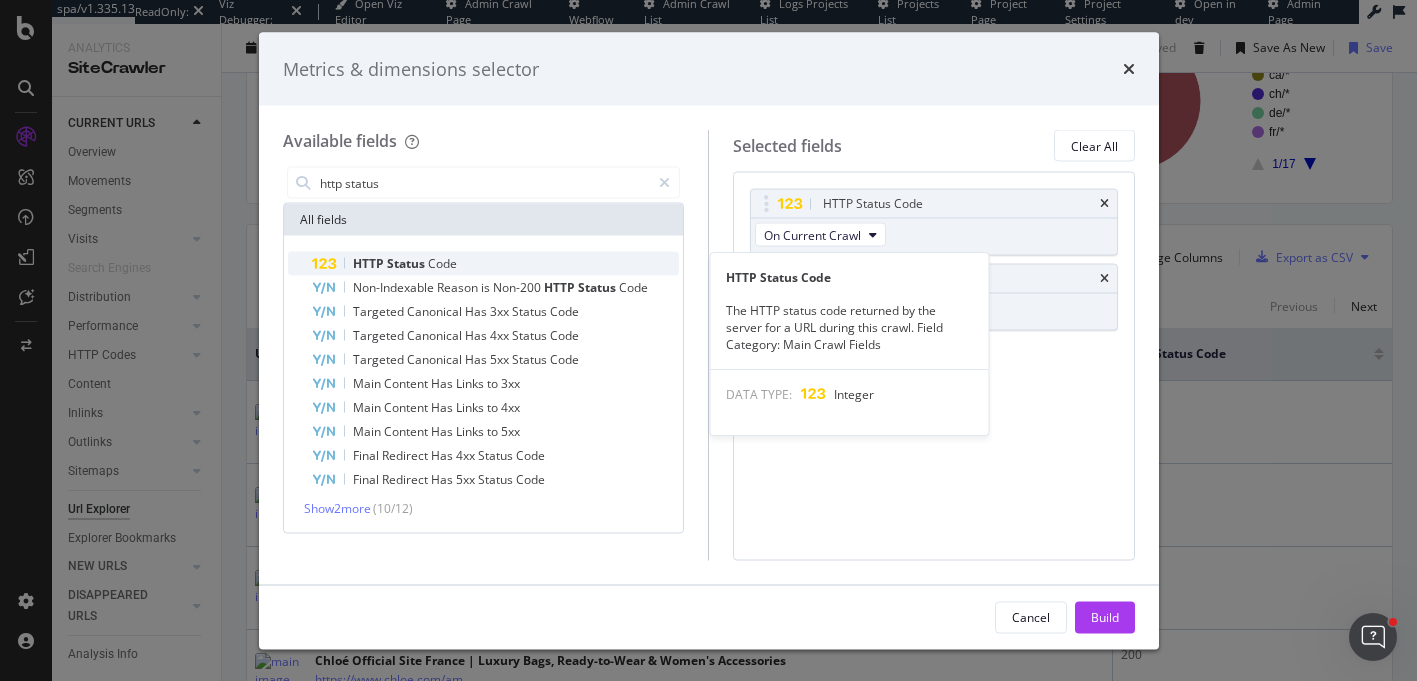 click on "HTTP   Status   Code" at bounding box center (496, 264) 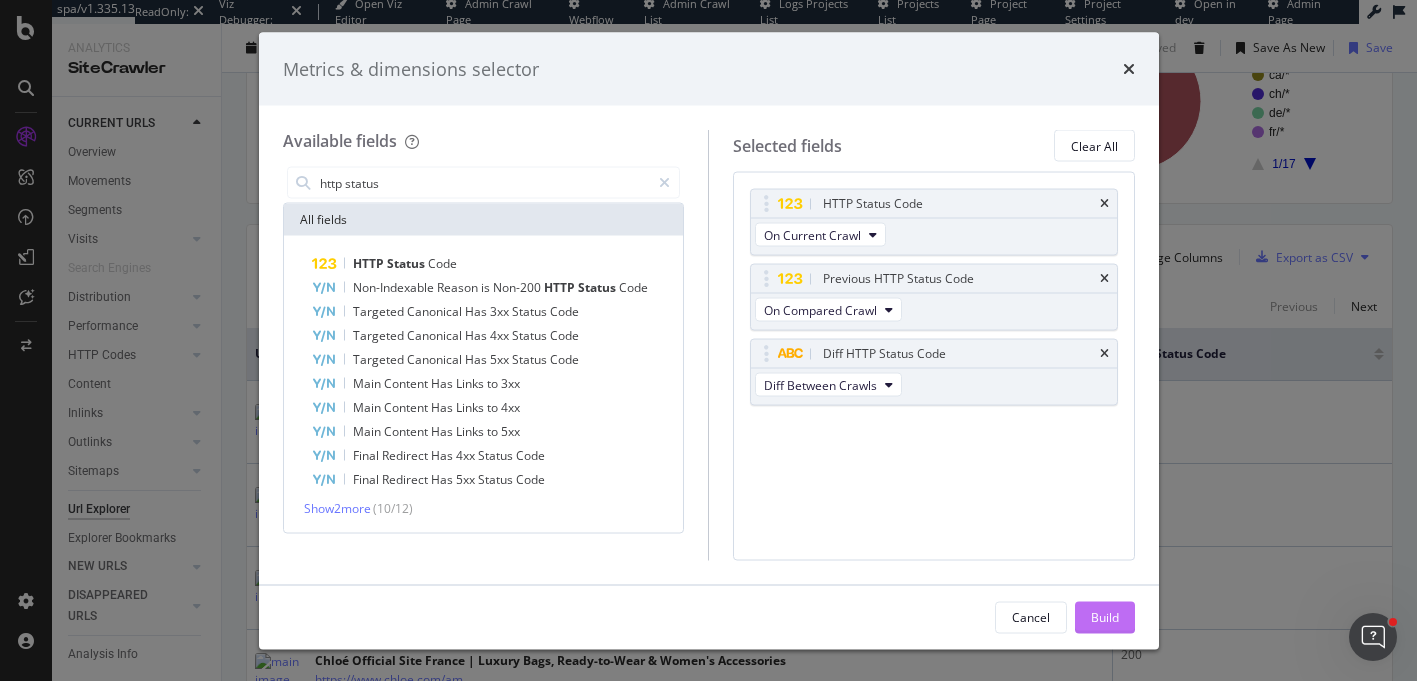 click on "Build" at bounding box center [1105, 616] 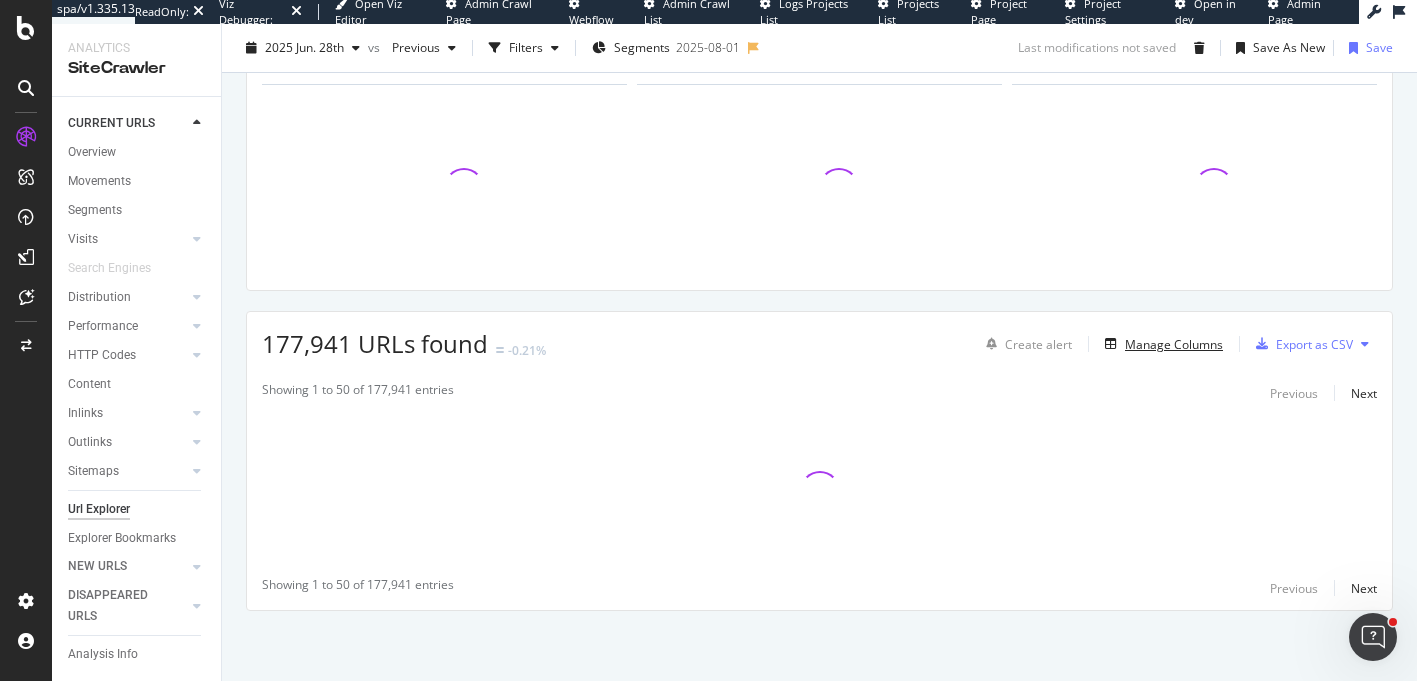 scroll, scrollTop: 316, scrollLeft: 0, axis: vertical 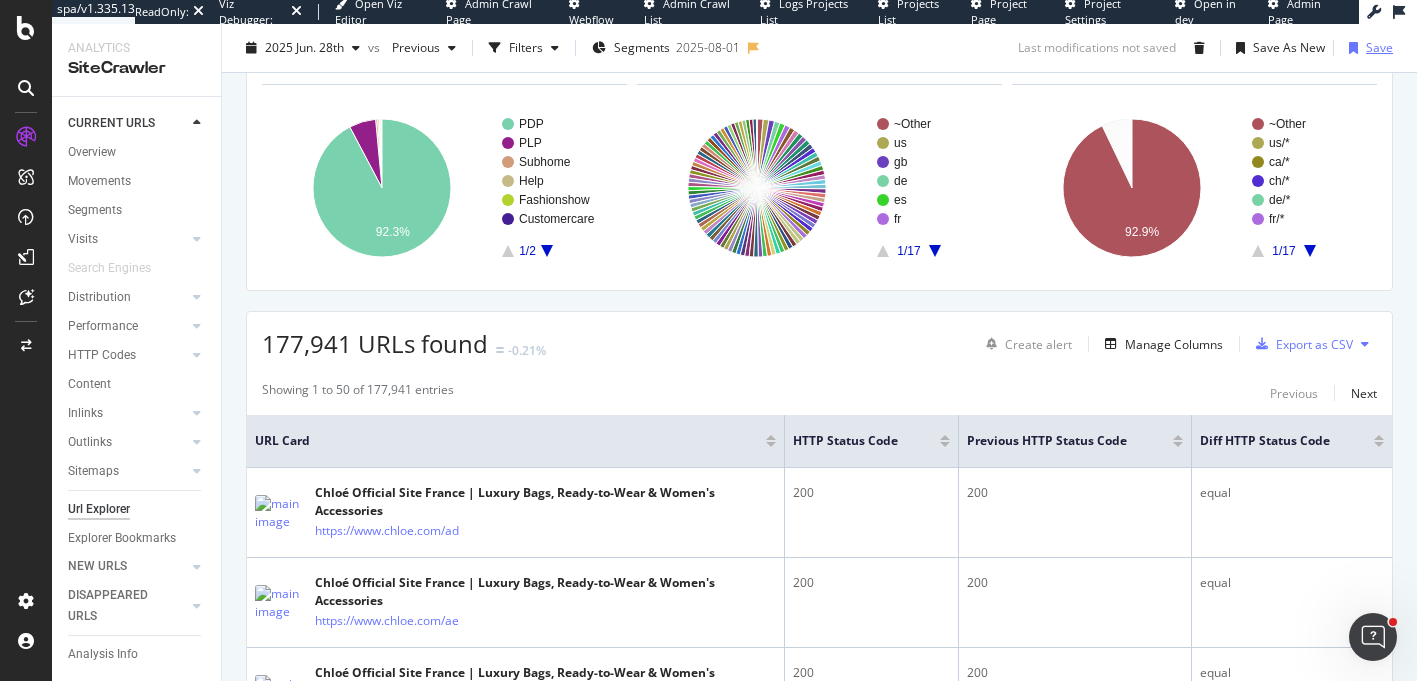 click on "Save" at bounding box center (1379, 47) 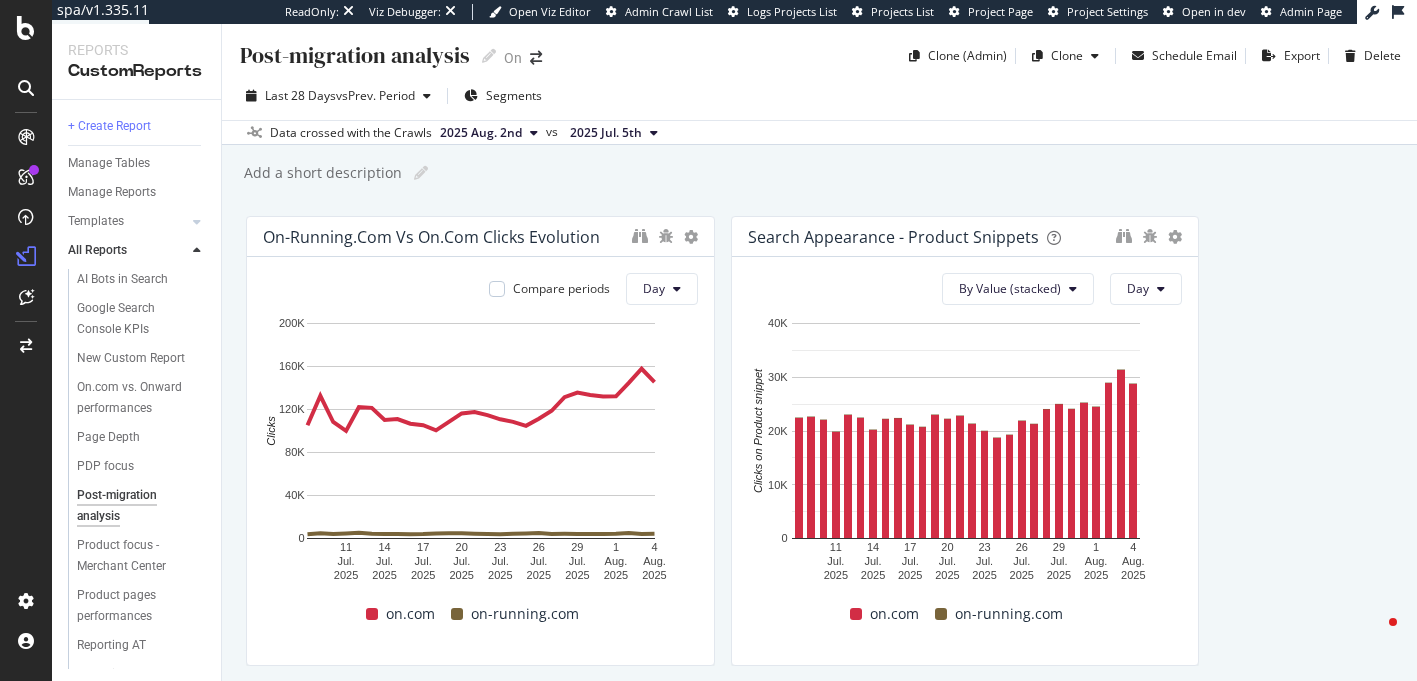 scroll, scrollTop: 0, scrollLeft: 0, axis: both 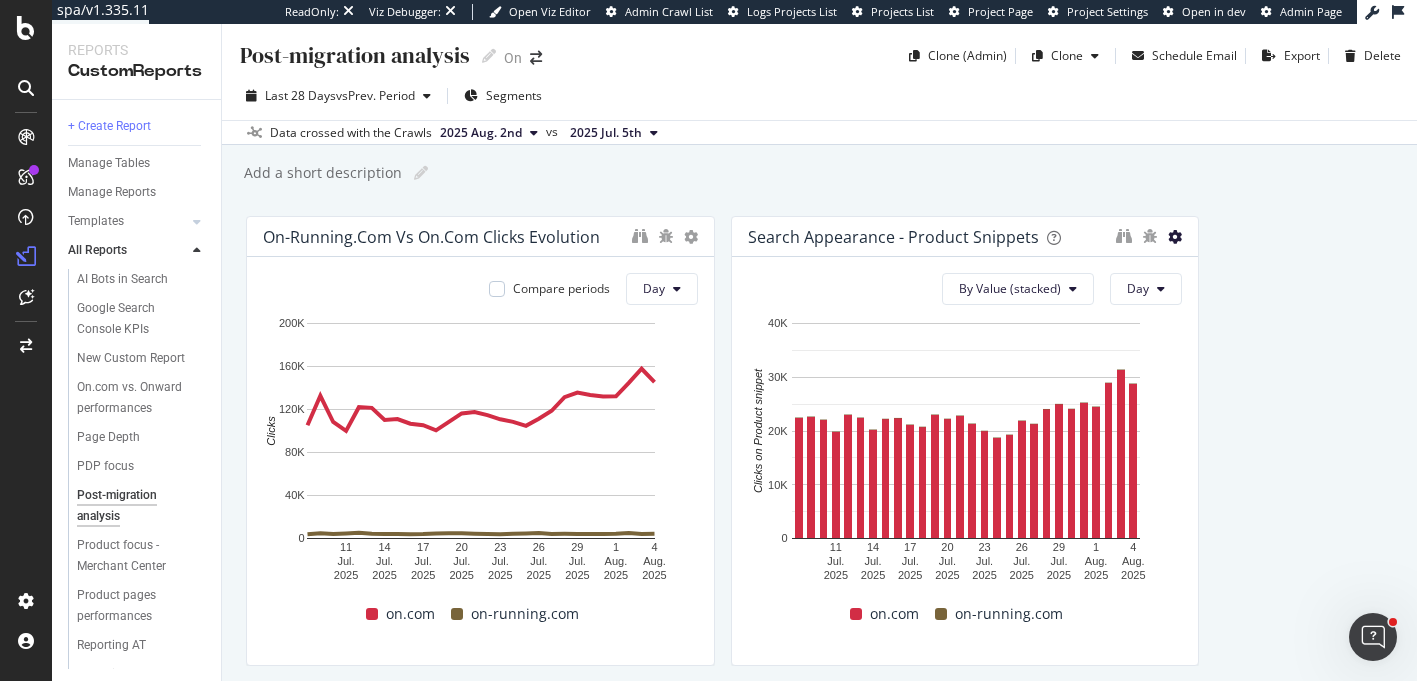 click at bounding box center (1175, 237) 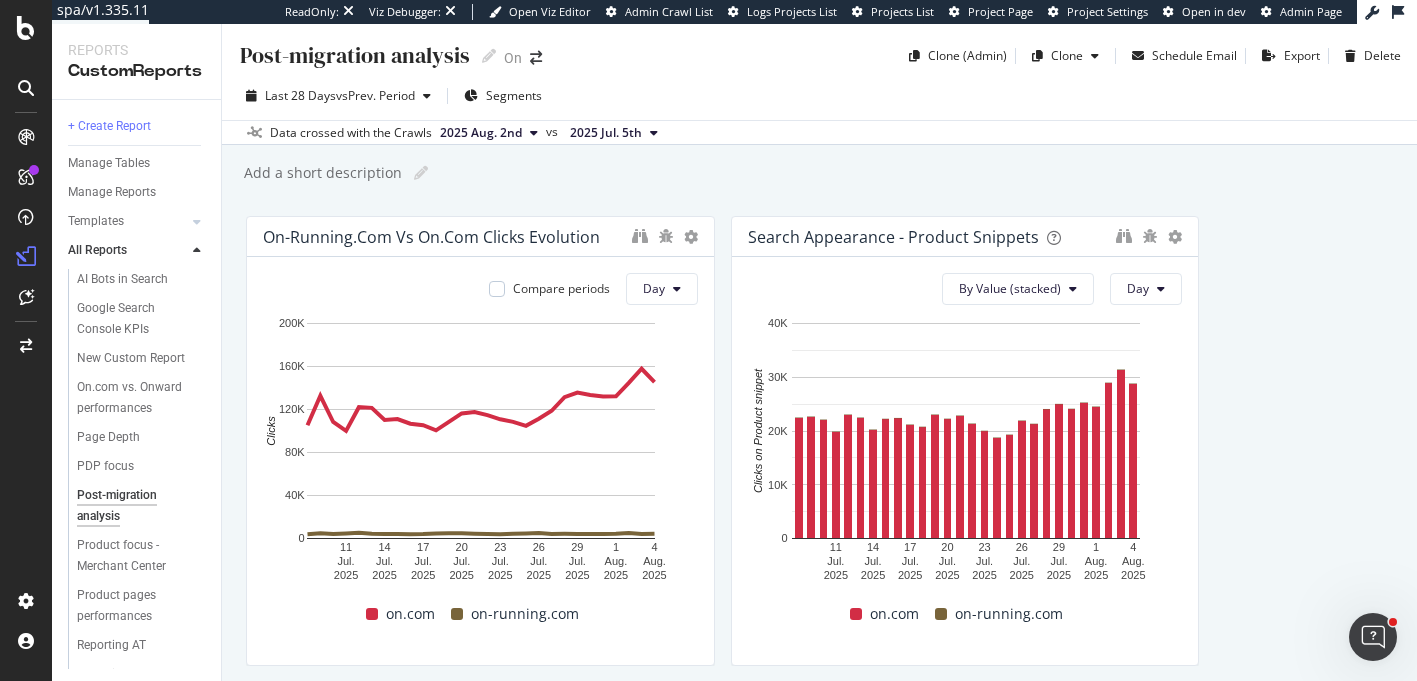 click on "On-running.com vs on.com clicks evolution Compare periods Day 11 Jul. 2025 14 Jul. 2025 17 Jul. 2025 20 Jul. 2025 23 Jul. 2025 26 Jul. 2025 29 Jul. 2025 1 Aug. 2025 4 Aug. 2025 0 40K 80K 120K 160K 200K Clicks Date on.com on-running.com 2025-07-08 105,332 3,981 2025-07-09 132,789 4,886 2025-07-10 108,368 4,205 2025-07-11 100,124 4,735 2025-07-12 122,157 5,328 2025-07-13 121,532 4,358 2025-07-14 110,288 4,226 2025-07-15 111,150 4,075 2025-07-16 106,772 3,994 2025-07-17 105,345 4,142 2025-07-18 100,637 4,710 2025-07-19 108,423 4,940 2025-07-20 116,328 4,796 2025-07-21 117,712 4,359 2025-07-22 114,756 4,128 2025-07-23 110,863 4,069 2025-07-24 108,479 4,368 2025-07-25 104,786 4,742 2025-07-26 111,483 5,029 2025-07-27 118,801 4,261 2025-07-28 131,526 4,307 2025-07-29 135,705 4,237 2025-07-30 133,505 4,146 2025-07-31 132,017 4,119 2025-08-01 132,206 4,404 2025-08-02 144,683 5,091 2025-08-03 157,909 4,280 2025-08-04 145,512 4,475 ... on.com on-running.com Search Appearance - Product snippets By Value (stacked) Day 11" at bounding box center [819, 649] 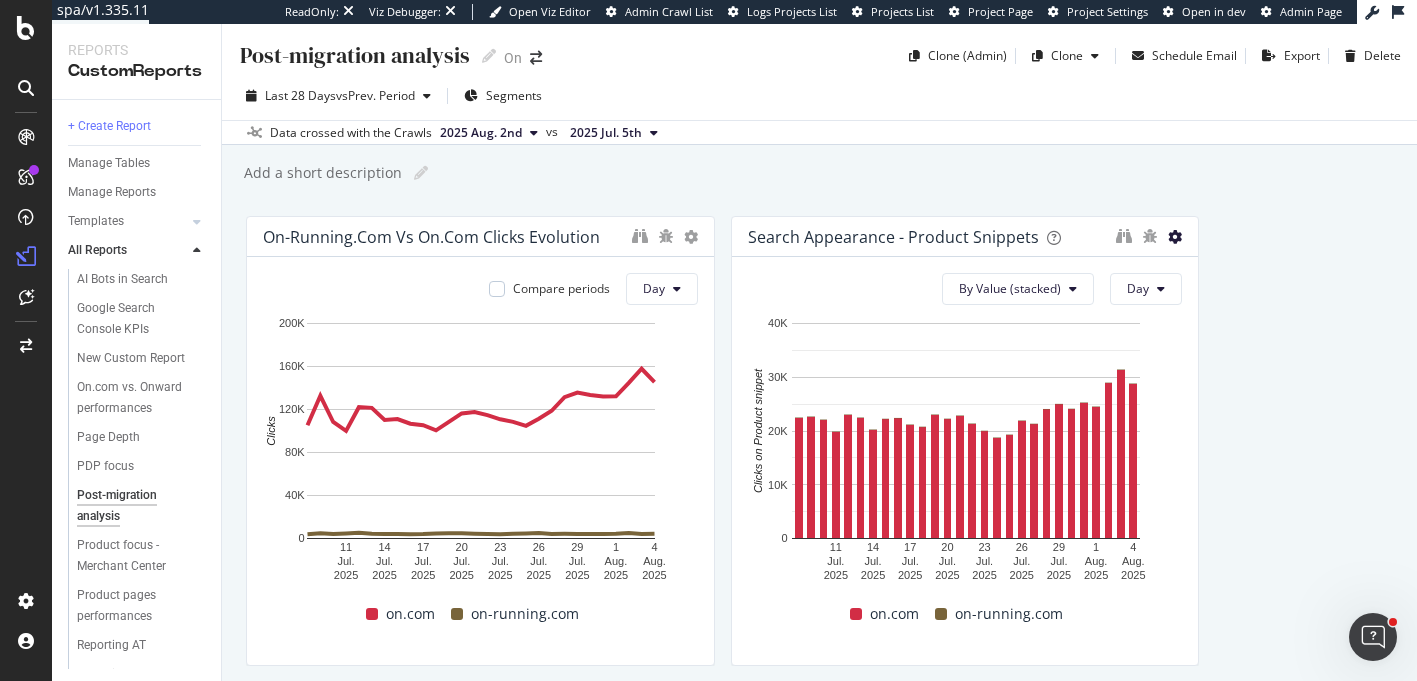 click at bounding box center [1175, 237] 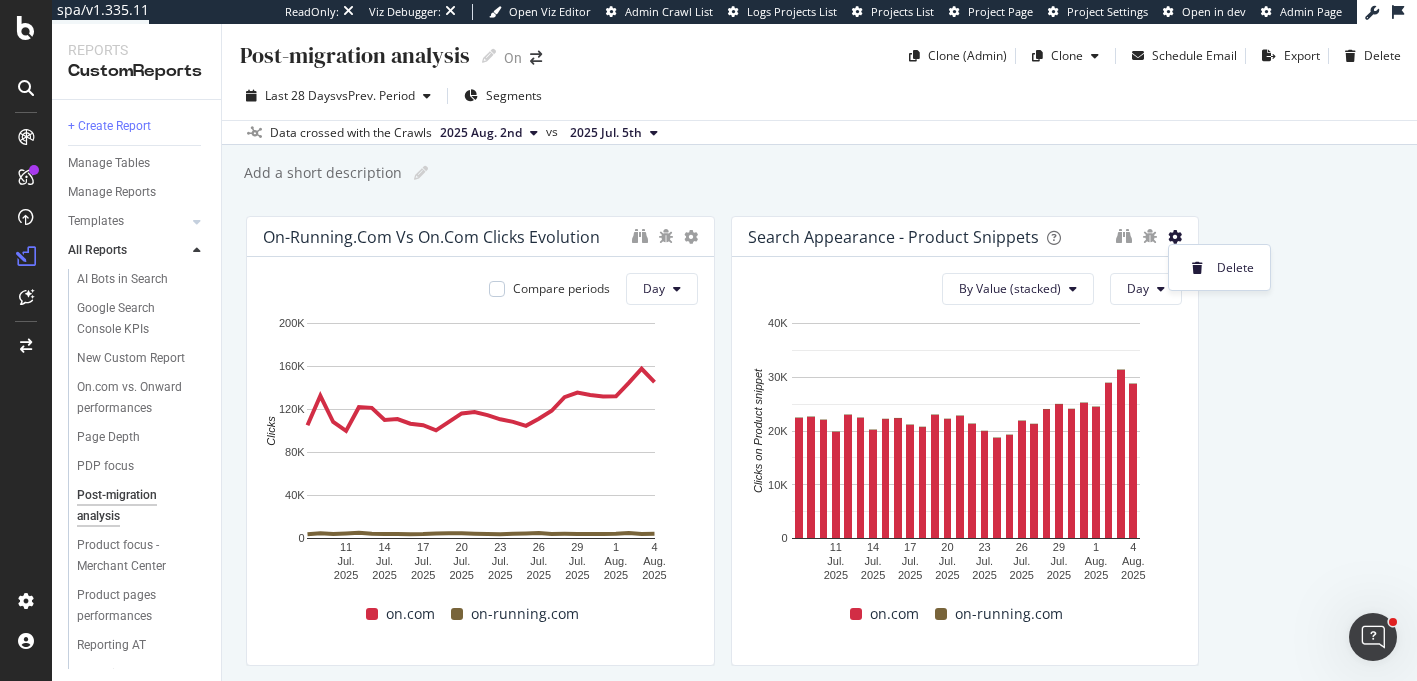 click on "On-running.com vs on.com clicks evolution Compare periods Day 11 Jul. 2025 14 Jul. 2025 17 Jul. 2025 20 Jul. 2025 23 Jul. 2025 26 Jul. 2025 29 Jul. 2025 1 Aug. 2025 4 Aug. 2025 0 40K 80K 120K 160K 200K Clicks Date on.com on-running.com 2025-07-08 105,332 3,981 2025-07-09 132,789 4,886 2025-07-10 108,368 4,205 2025-07-11 100,124 4,735 2025-07-12 122,157 5,328 2025-07-13 121,532 4,358 2025-07-14 110,288 4,226 2025-07-15 111,150 4,075 2025-07-16 106,772 3,994 2025-07-17 105,345 4,142 2025-07-18 100,637 4,710 2025-07-19 108,423 4,940 2025-07-20 116,328 4,796 2025-07-21 117,712 4,359 2025-07-22 114,756 4,128 2025-07-23 110,863 4,069 2025-07-24 108,479 4,368 2025-07-25 104,786 4,742 2025-07-26 111,483 5,029 2025-07-27 118,801 4,261 2025-07-28 131,526 4,307 2025-07-29 135,705 4,237 2025-07-30 133,505 4,146 2025-07-31 132,017 4,119 2025-08-01 132,206 4,404 2025-08-02 144,683 5,091 2025-08-03 157,909 4,280 2025-08-04 145,512 4,475 ... on.com on-running.com Search Appearance - Product snippets By Value (stacked) Day 11" at bounding box center (819, 649) 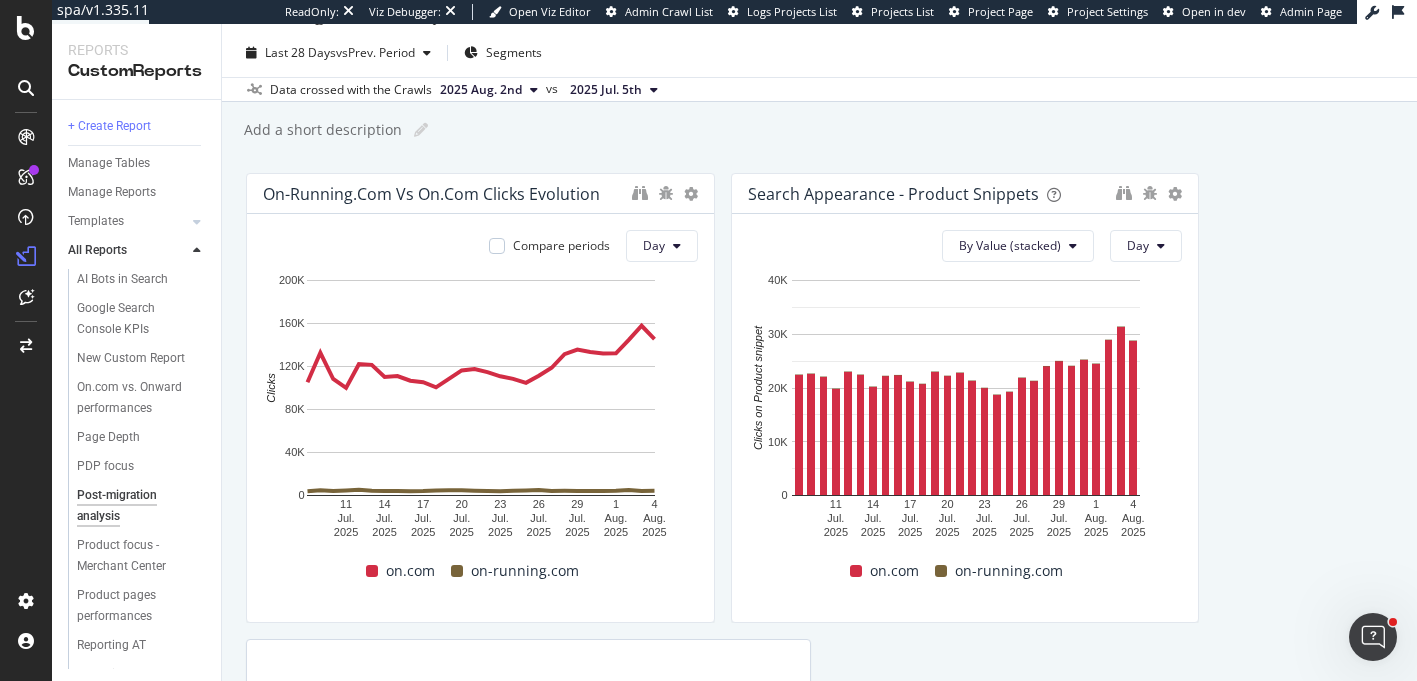 scroll, scrollTop: 44, scrollLeft: 0, axis: vertical 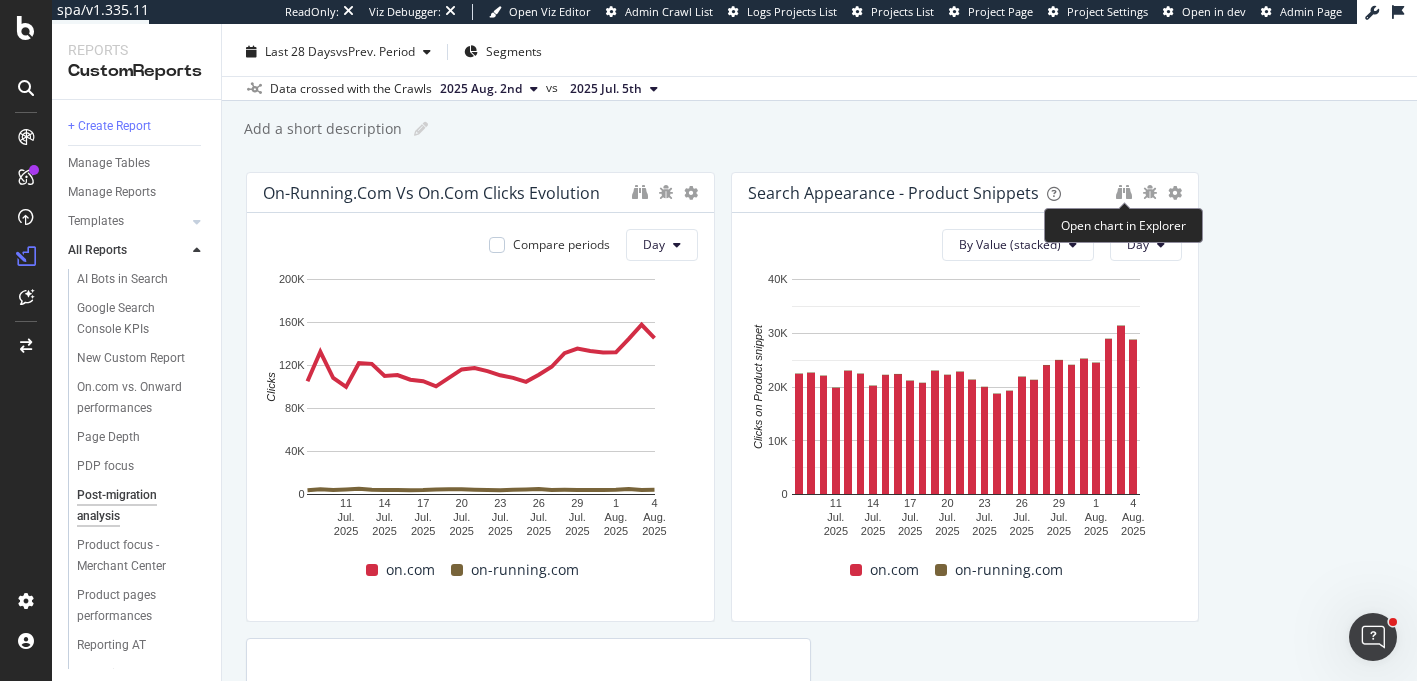 click on "Open chart in Explorer" at bounding box center [1123, 225] 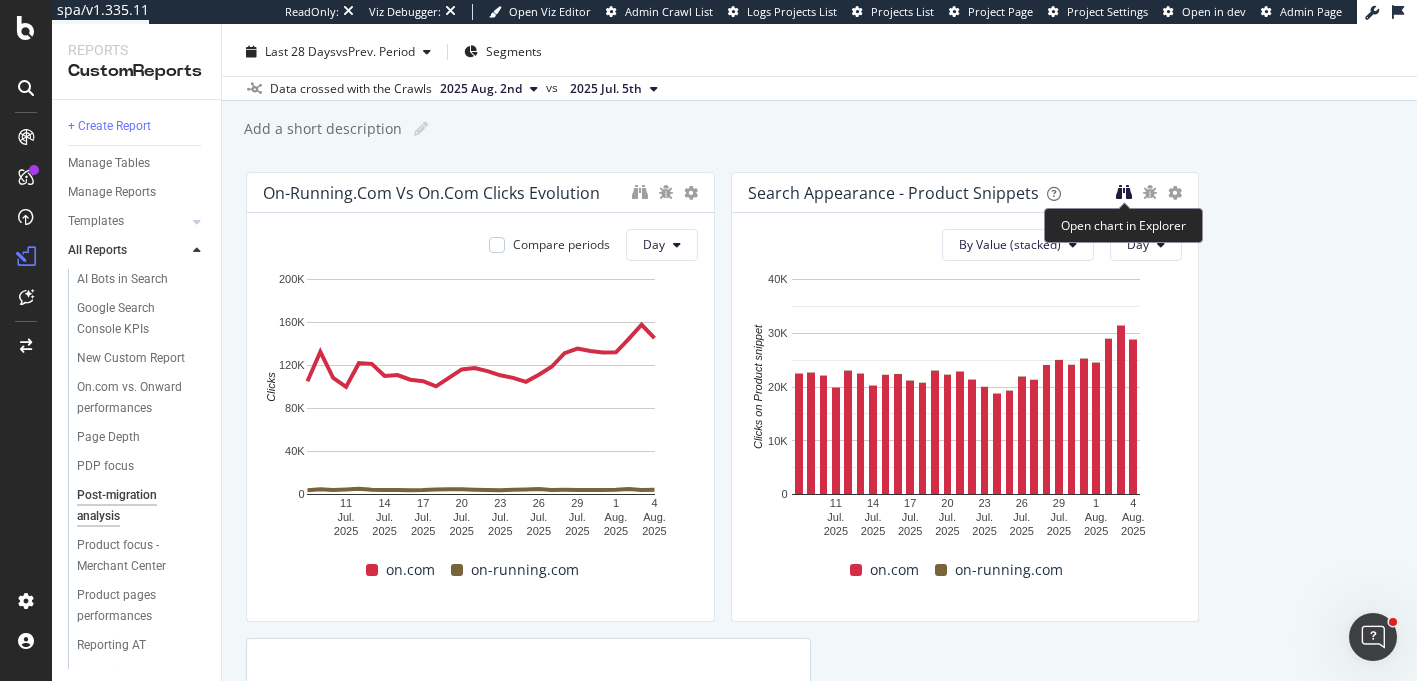 click at bounding box center [1124, 192] 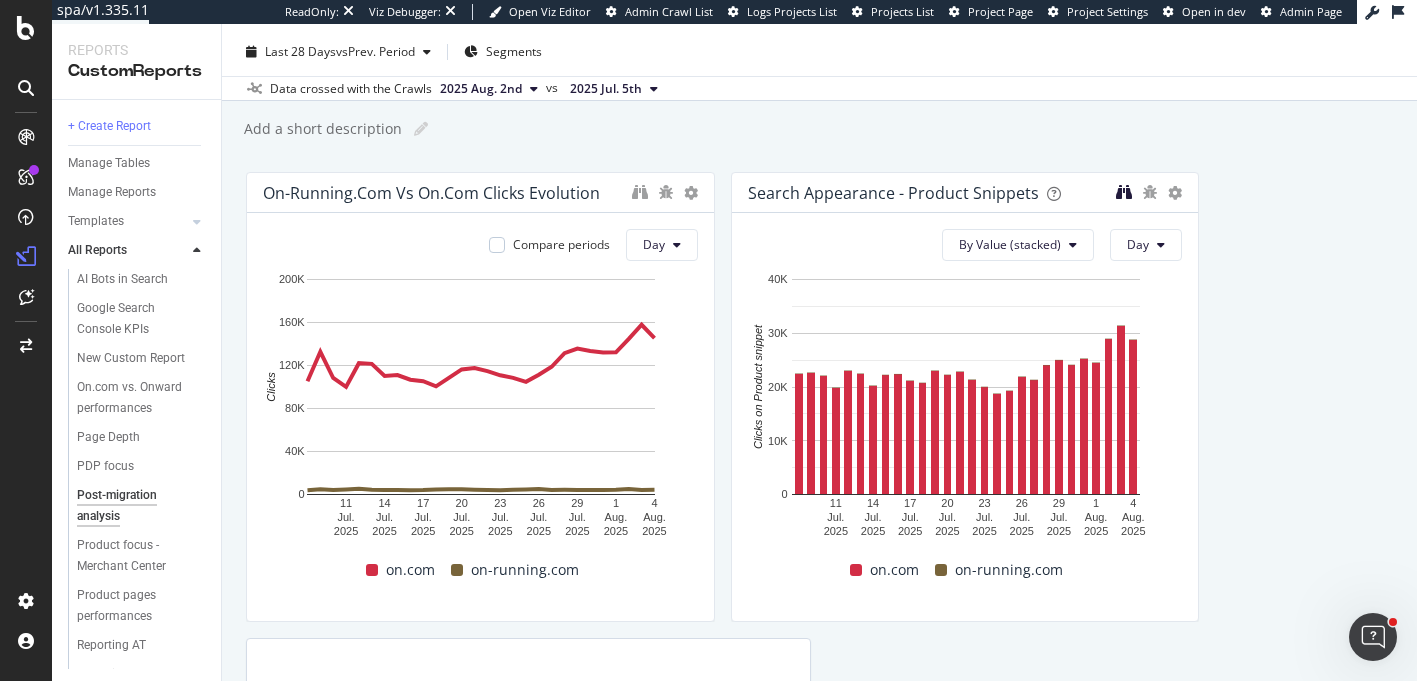 click at bounding box center [1124, 192] 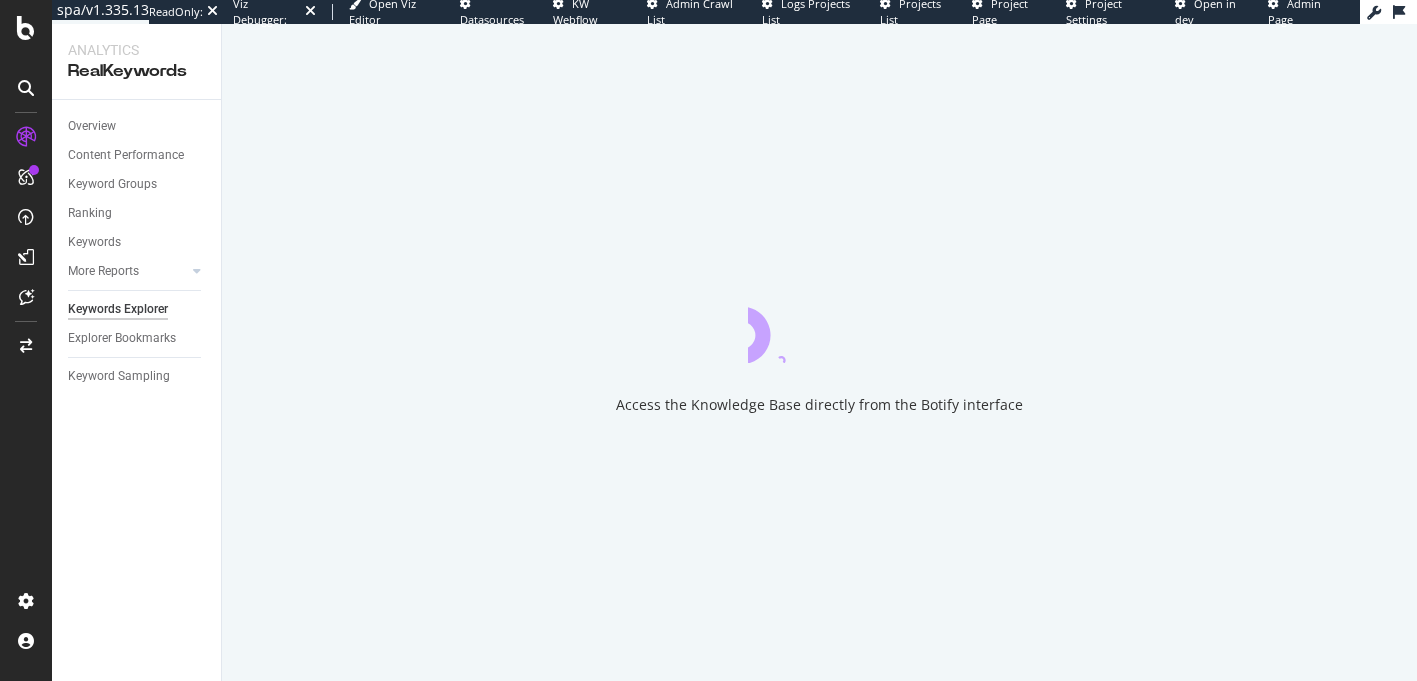 scroll, scrollTop: 0, scrollLeft: 0, axis: both 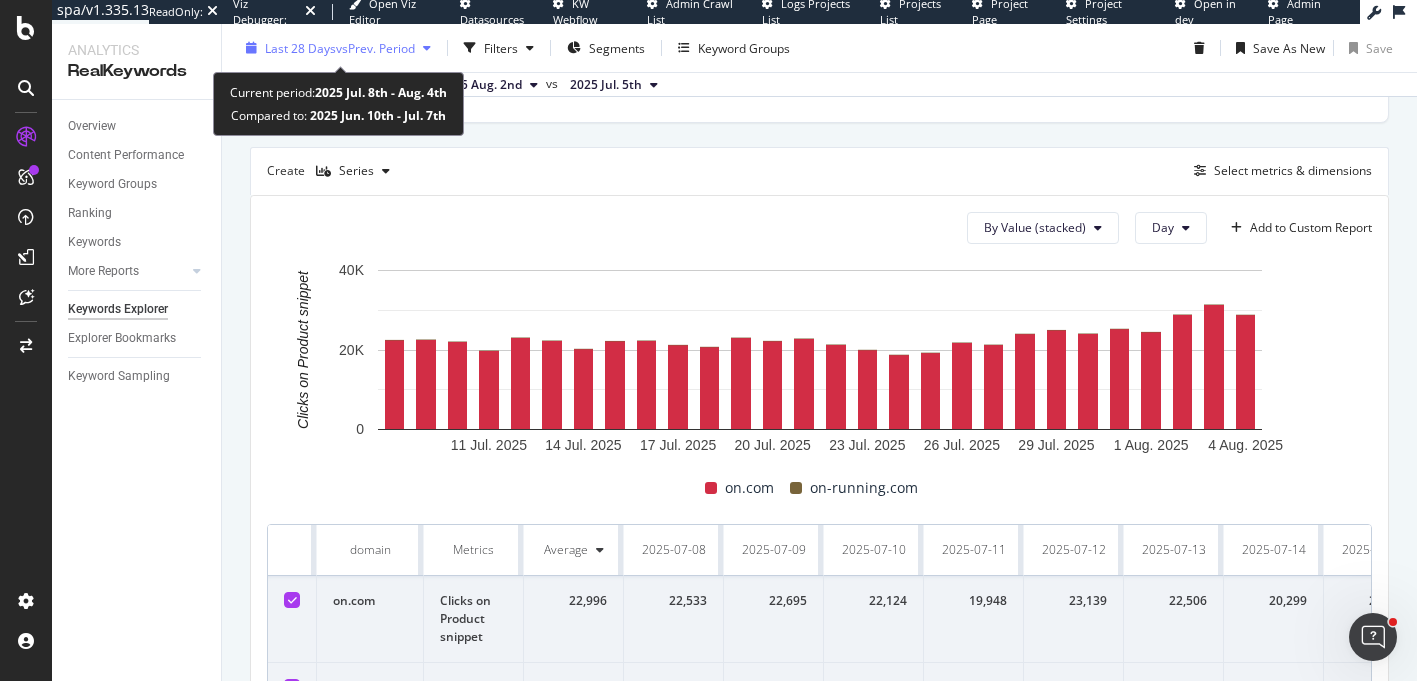 click on "vs  Prev. Period" at bounding box center [375, 47] 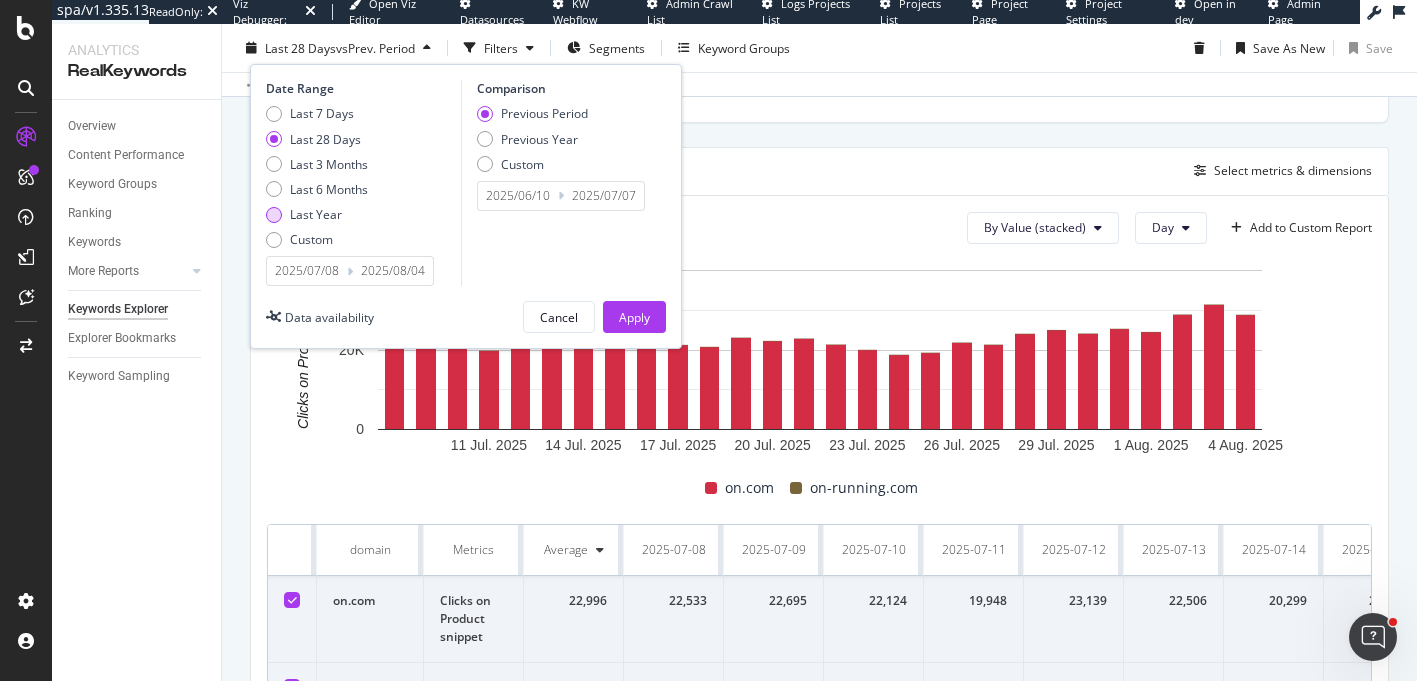 click at bounding box center (274, 214) 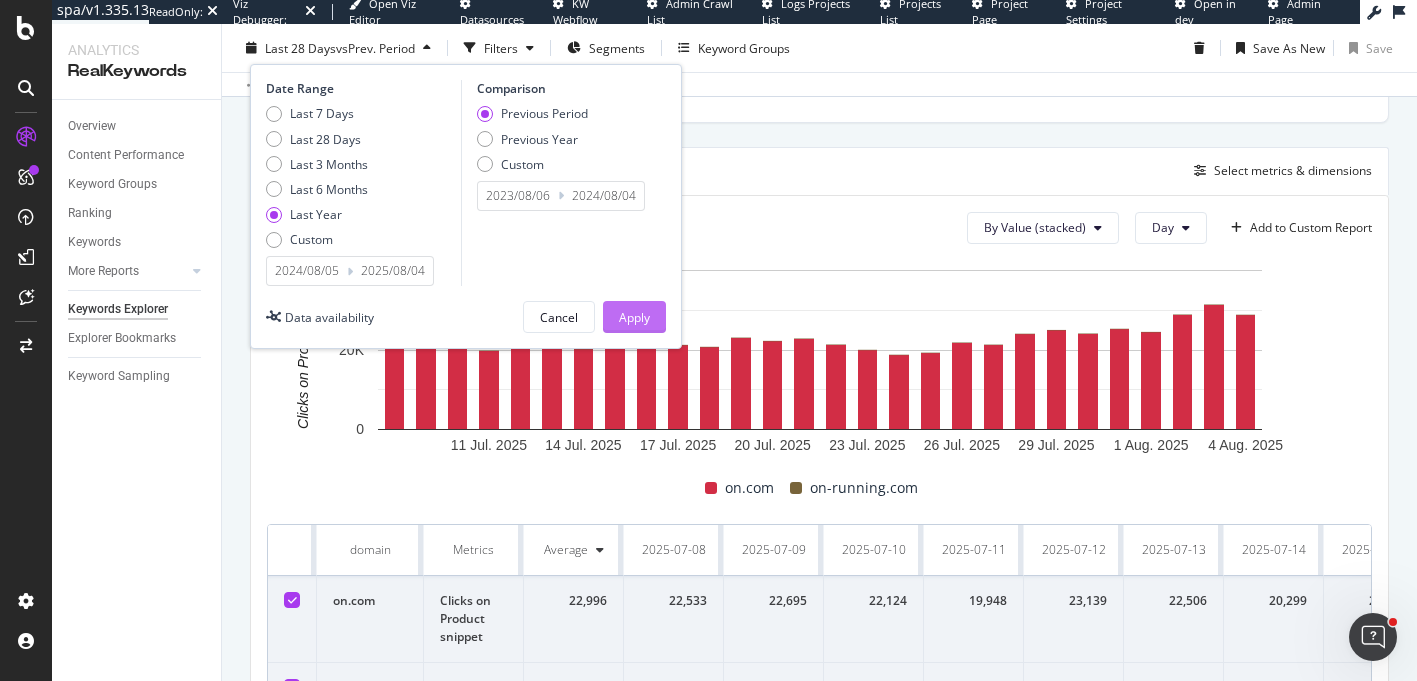 click on "Apply" at bounding box center [634, 316] 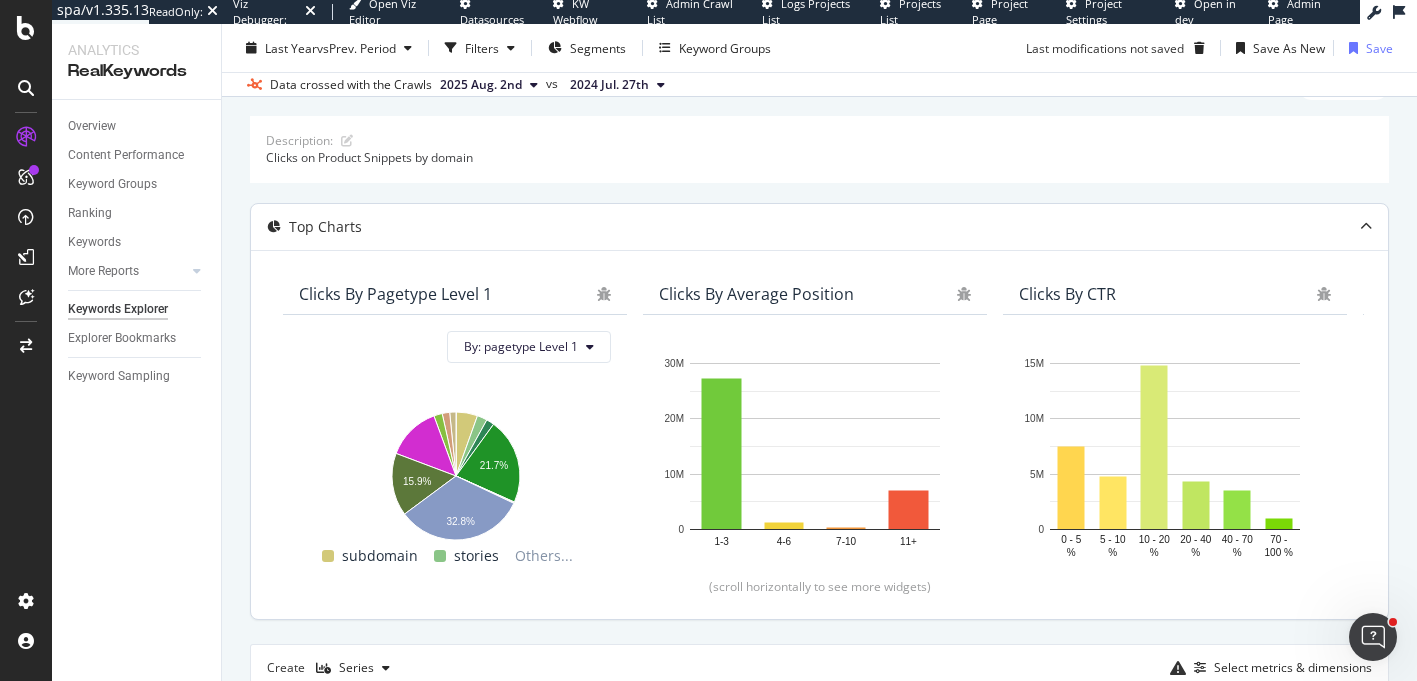 scroll, scrollTop: 0, scrollLeft: 0, axis: both 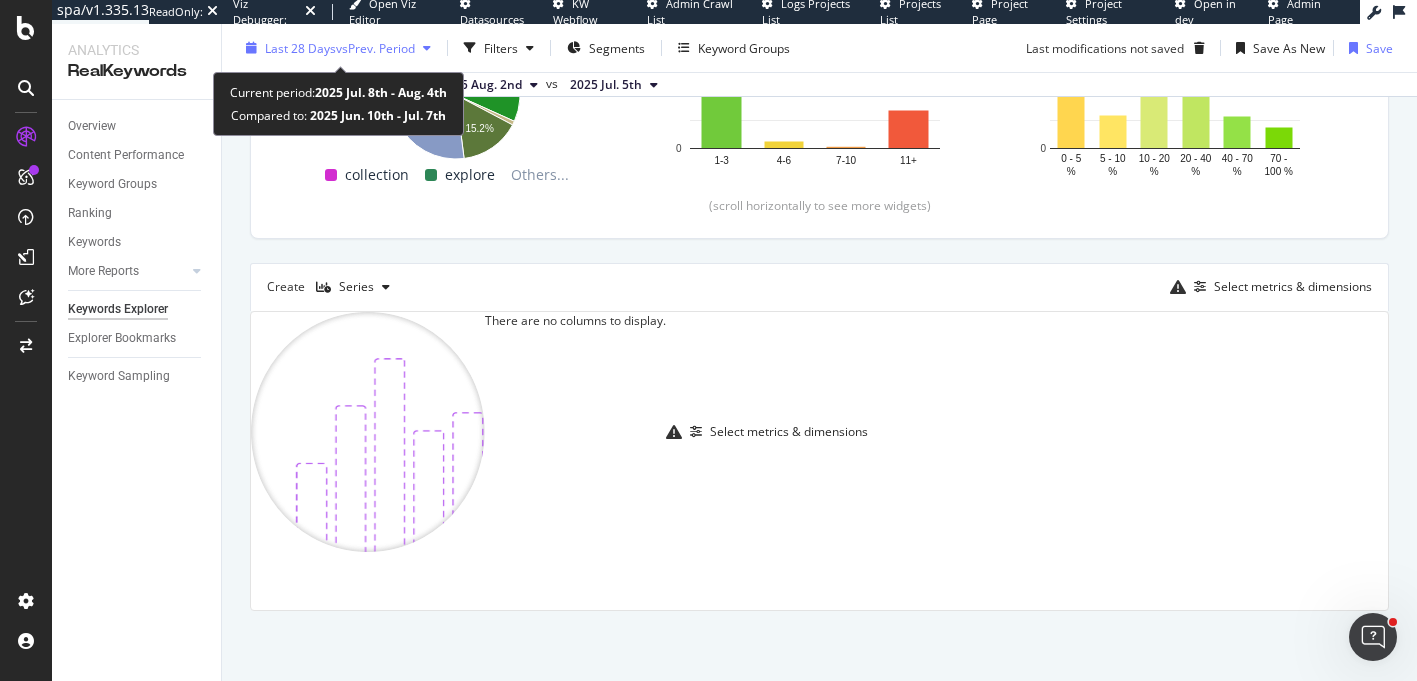 click on "vs  Prev. Period" at bounding box center (375, 47) 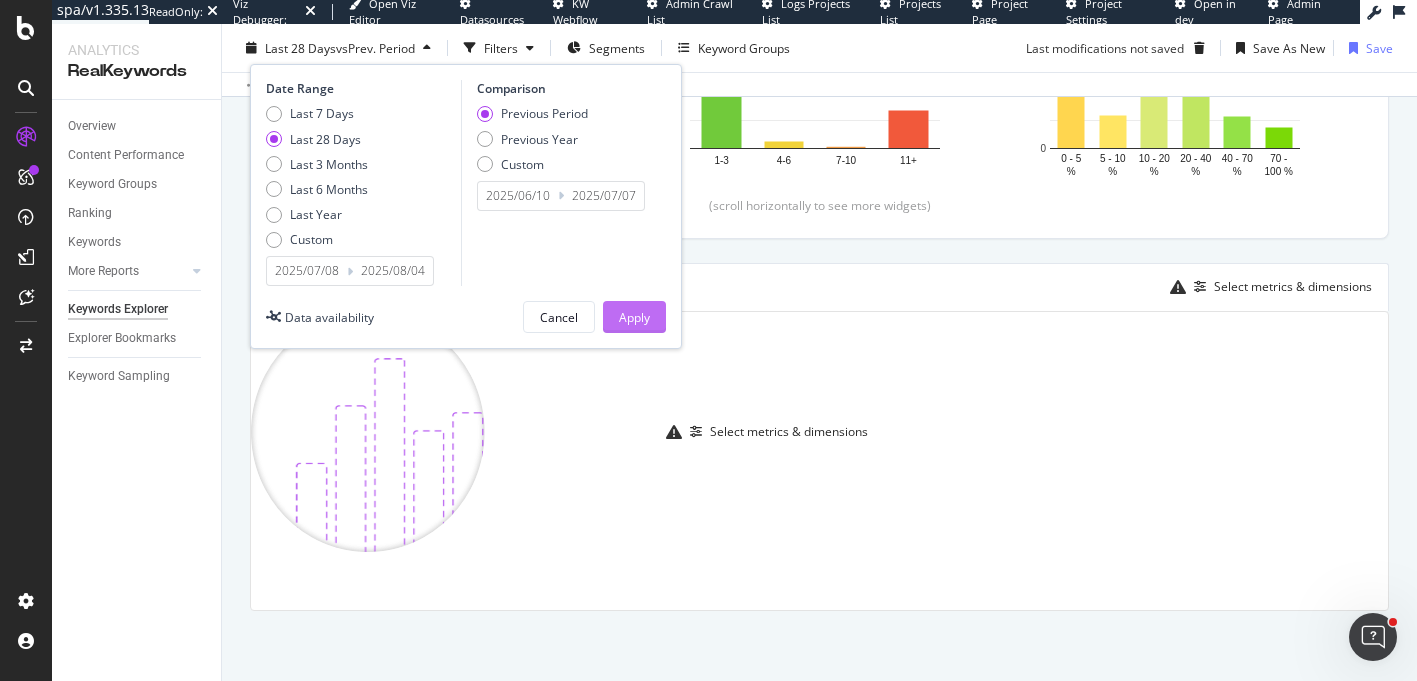 click on "Apply" at bounding box center (634, 316) 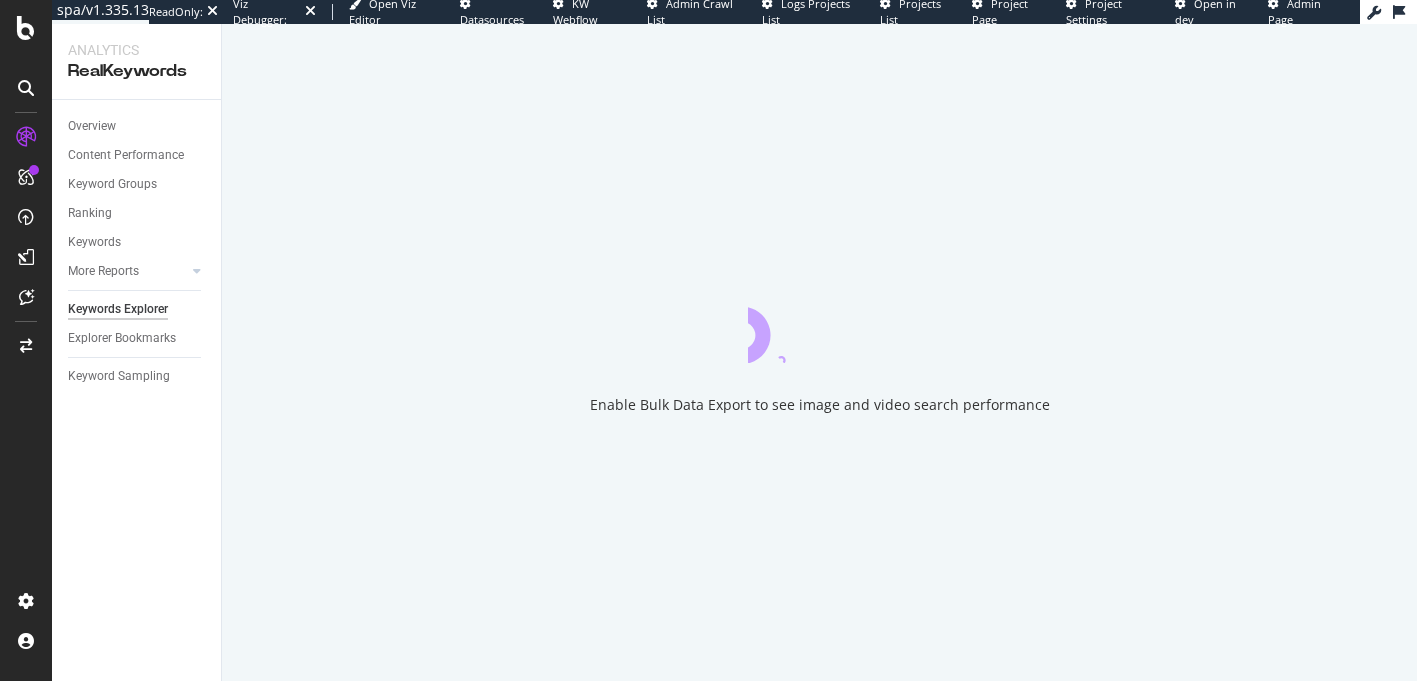 scroll, scrollTop: 0, scrollLeft: 0, axis: both 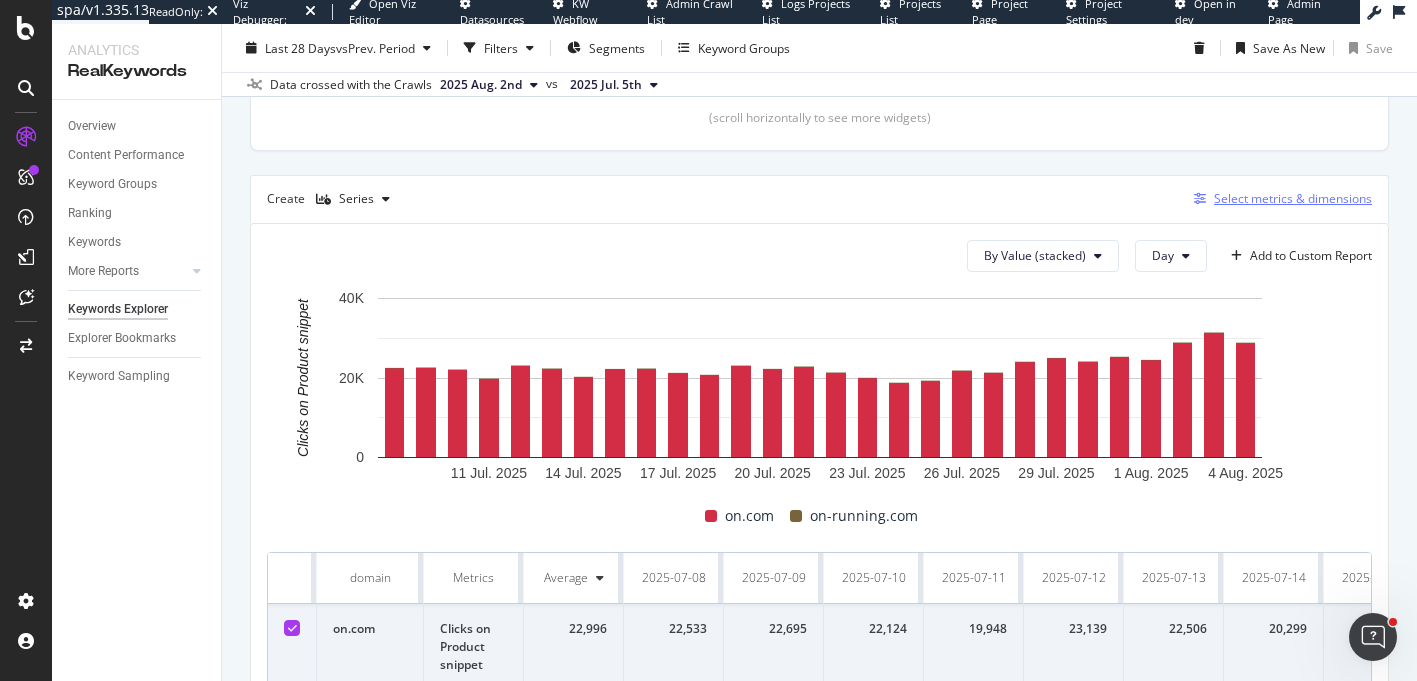 click on "Select metrics & dimensions" at bounding box center [1279, 199] 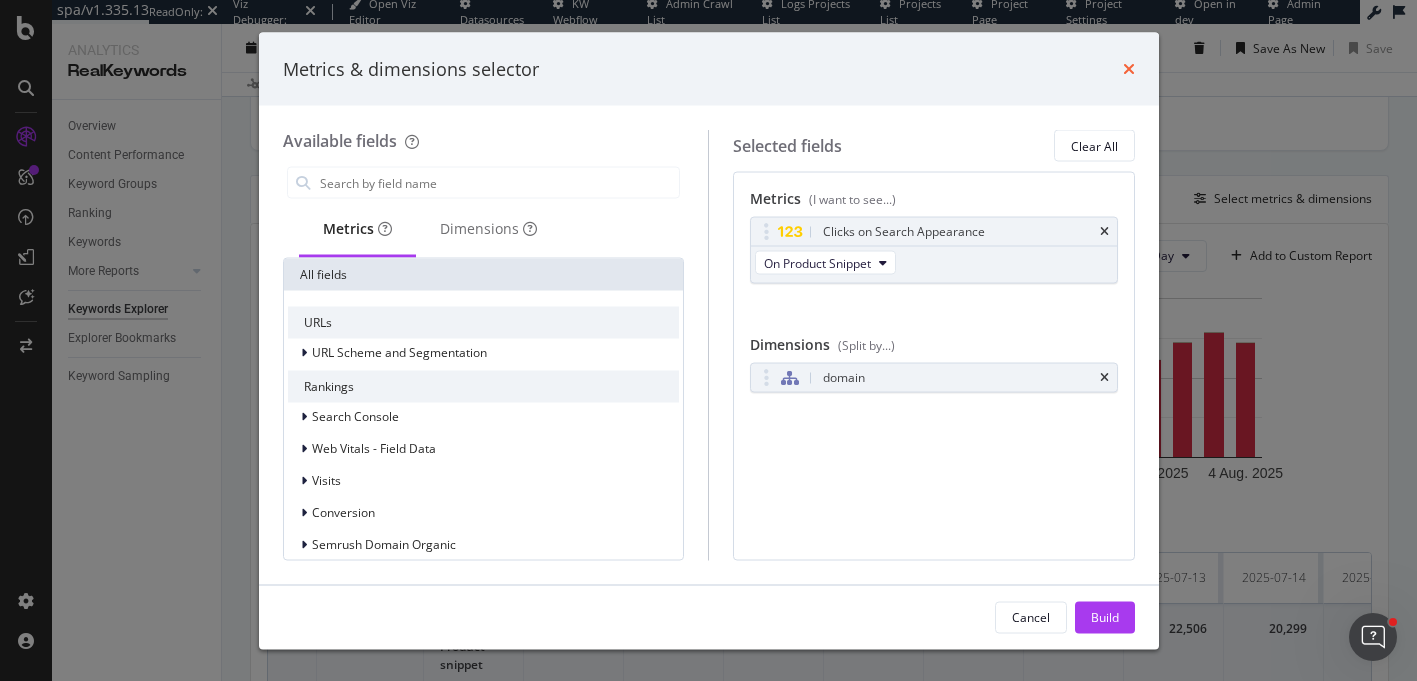 click at bounding box center (1129, 69) 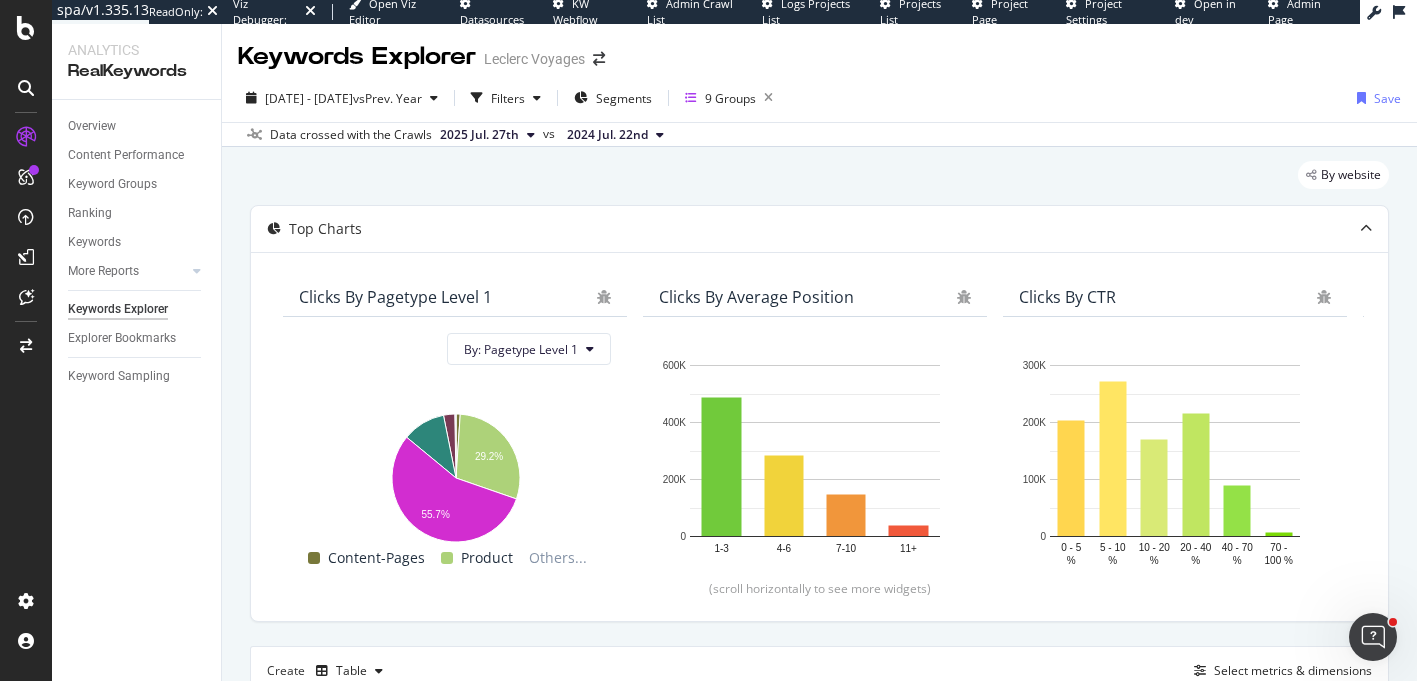 scroll, scrollTop: 0, scrollLeft: 0, axis: both 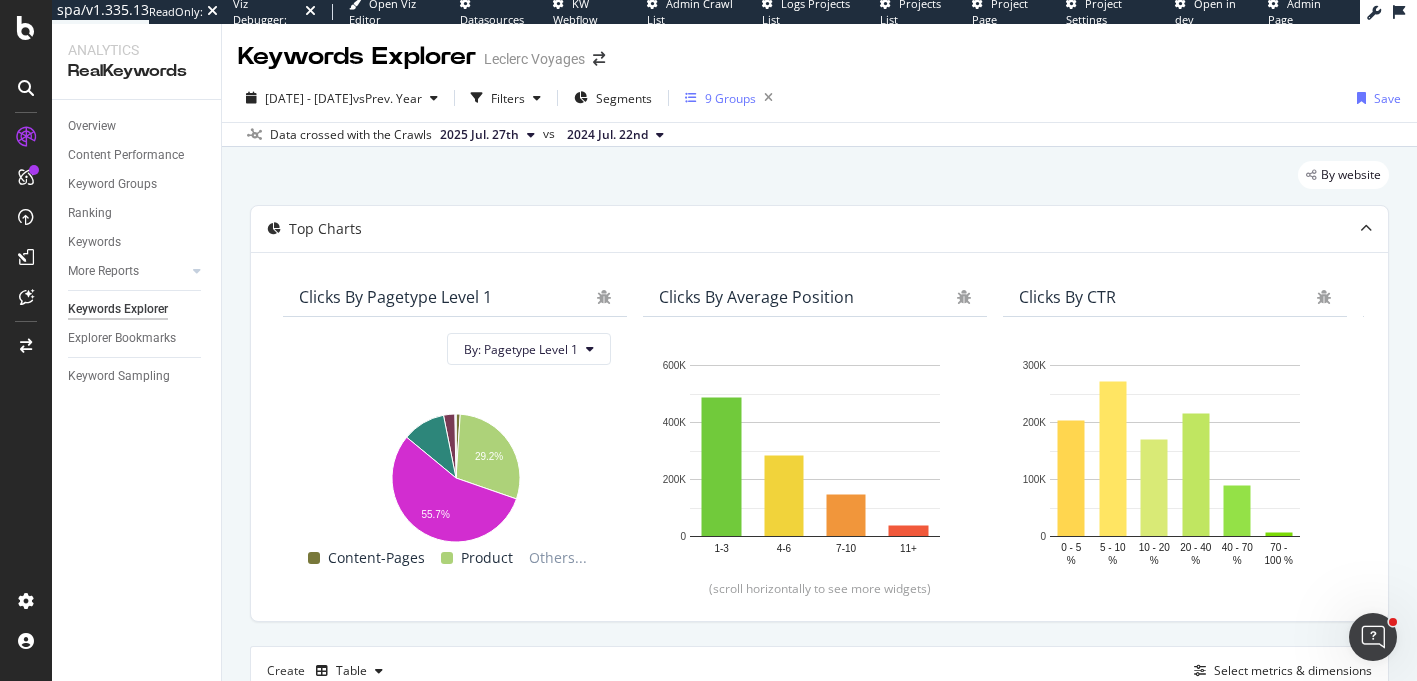 click on "9 Groups" at bounding box center (730, 98) 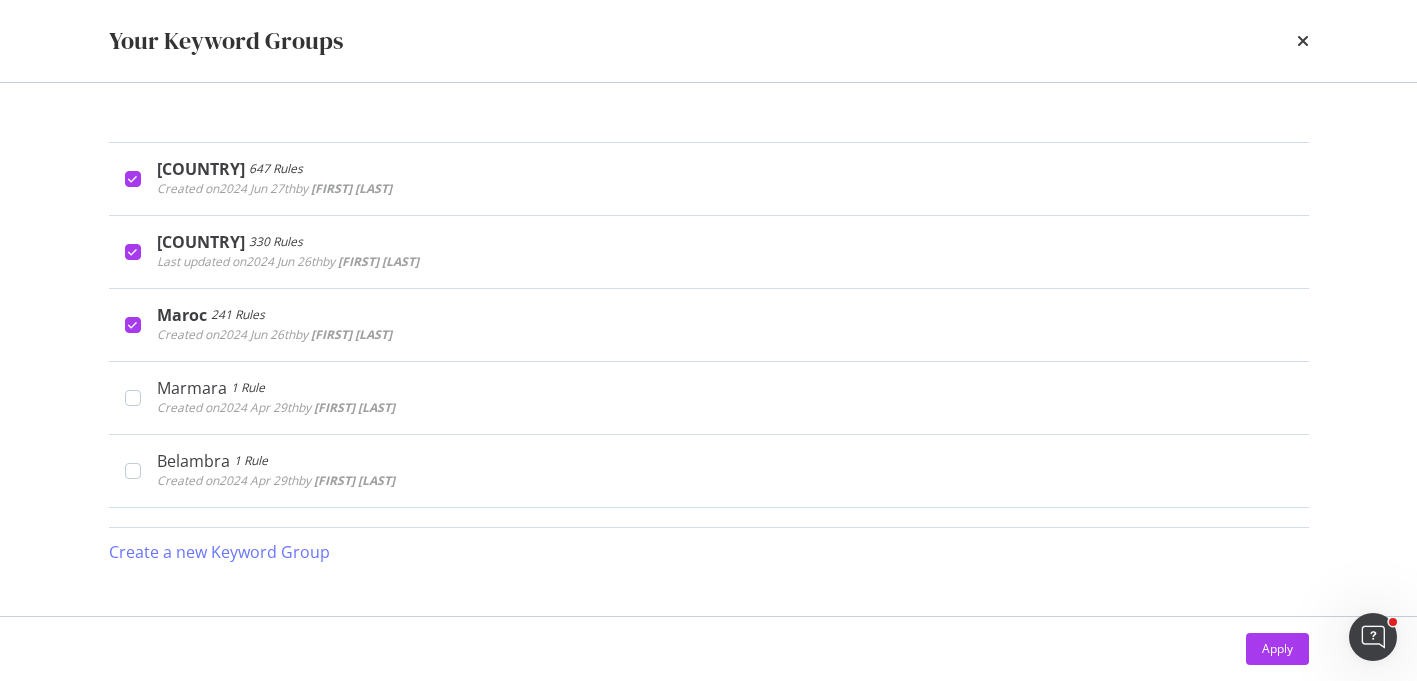 scroll, scrollTop: 295, scrollLeft: 0, axis: vertical 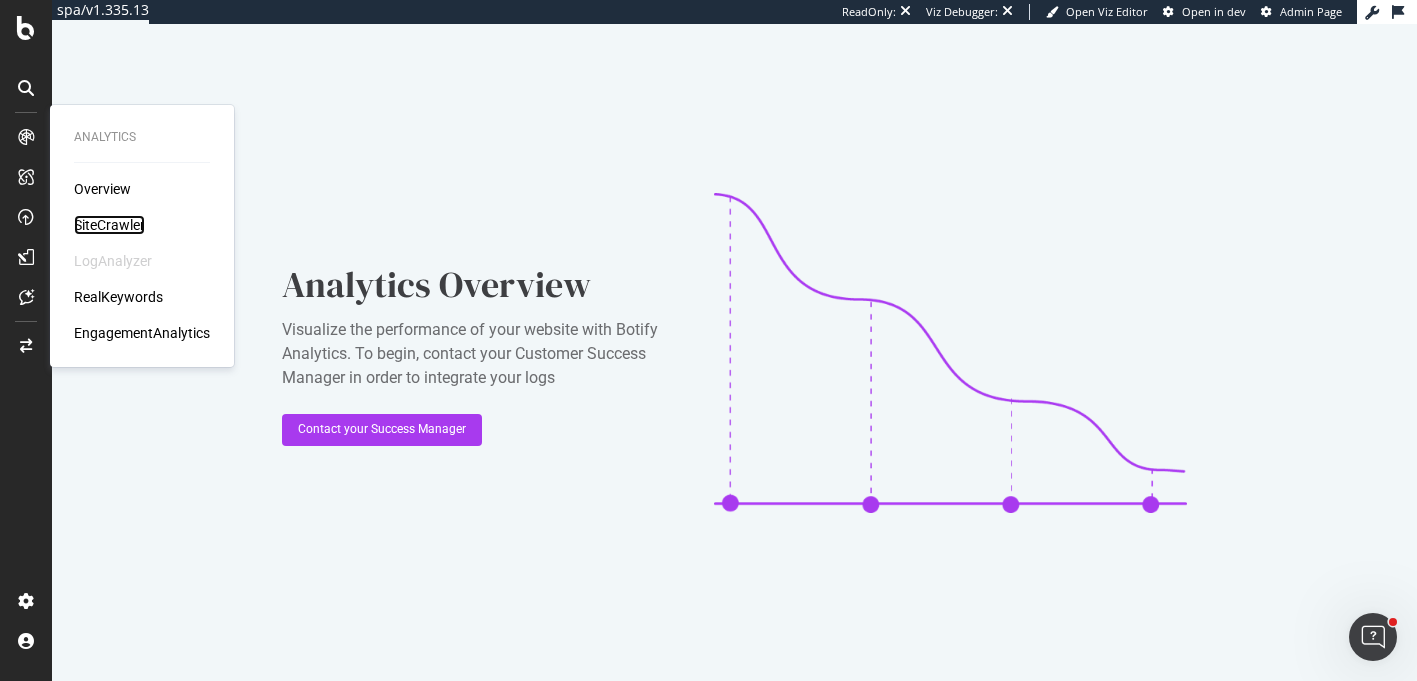 click on "SiteCrawler" at bounding box center [109, 225] 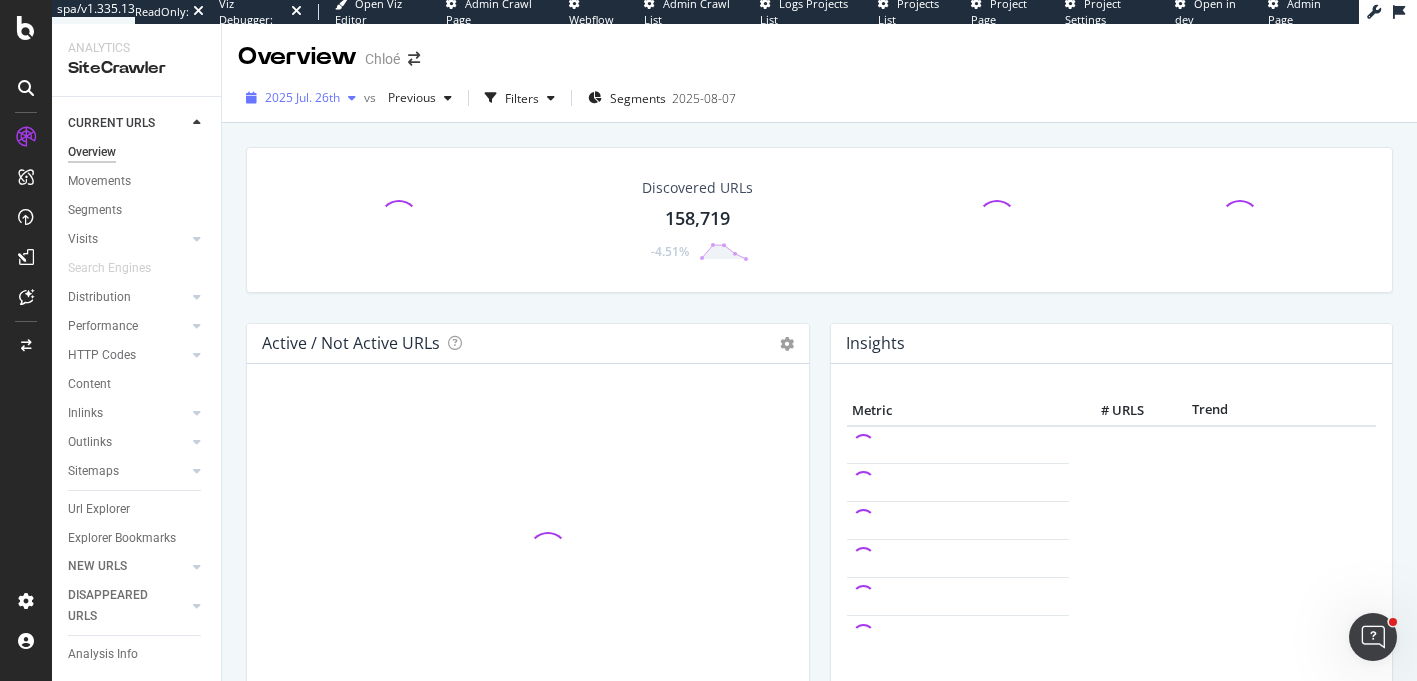 click on "2025 Jul. 26th" at bounding box center [302, 97] 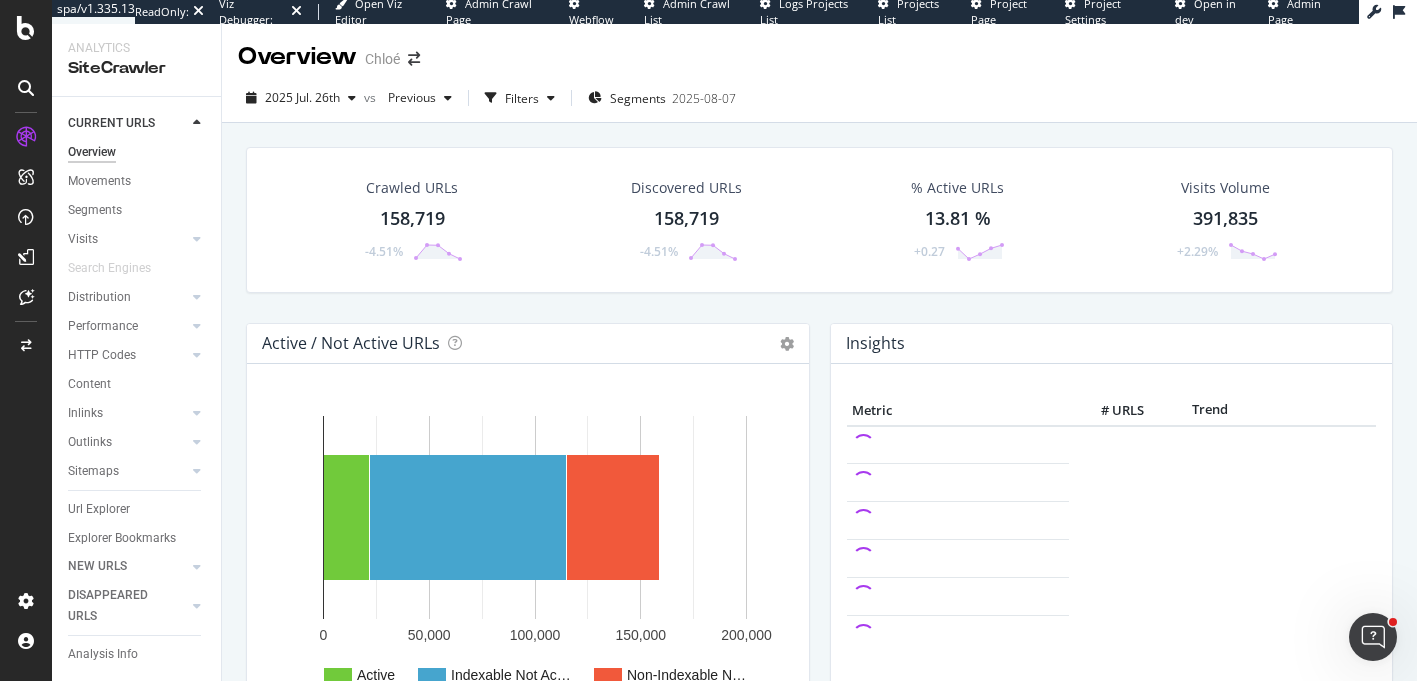 click on "Crawled URLs 158,719 -4.51% Discovered URLs 158,719 -4.51% % Active URLs 13.81 % +0.27 Visits Volume 391,835 +2.29%" at bounding box center [819, 235] 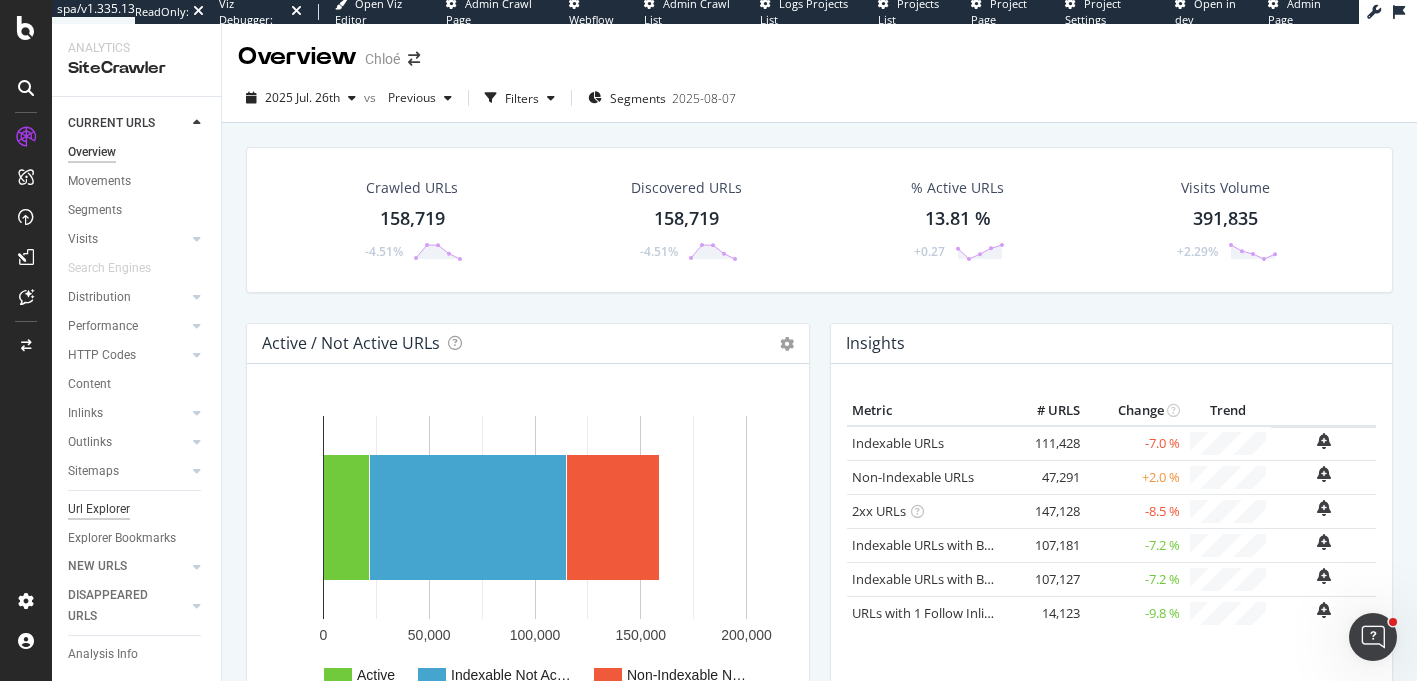 click on "Url Explorer" at bounding box center (99, 509) 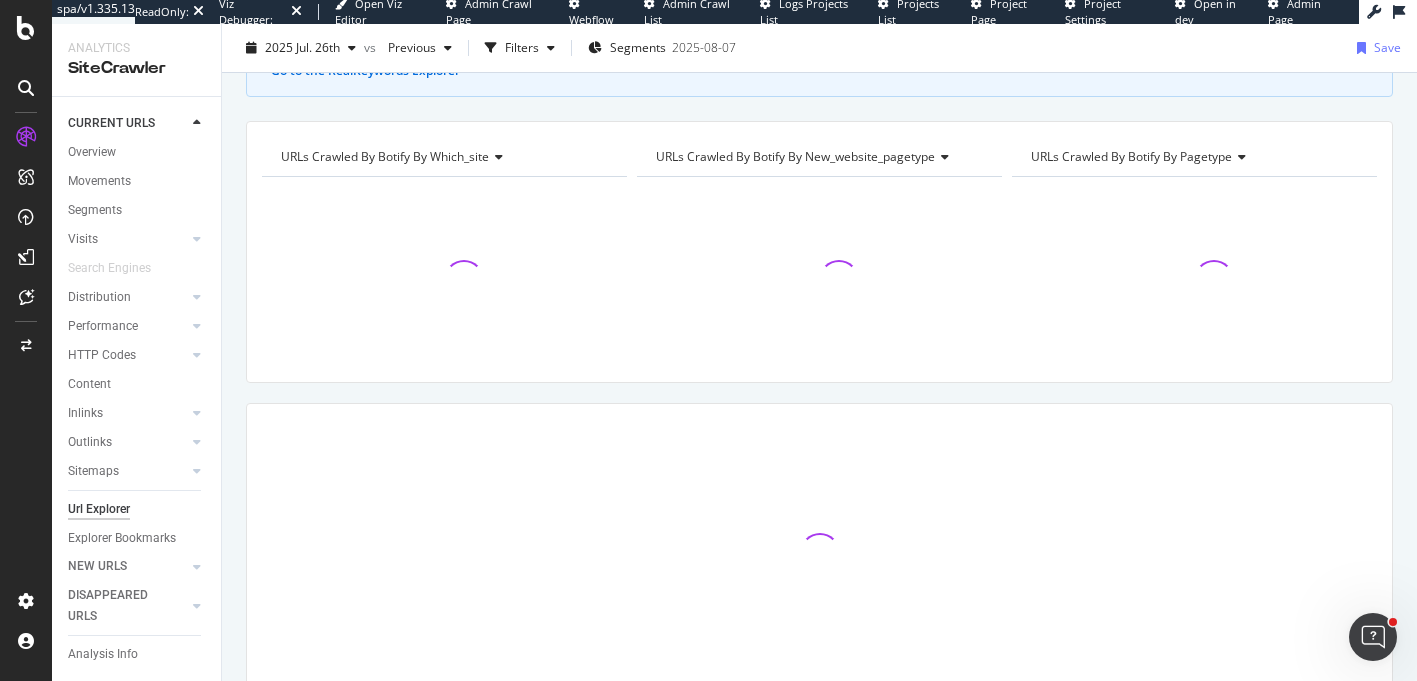 scroll, scrollTop: 247, scrollLeft: 0, axis: vertical 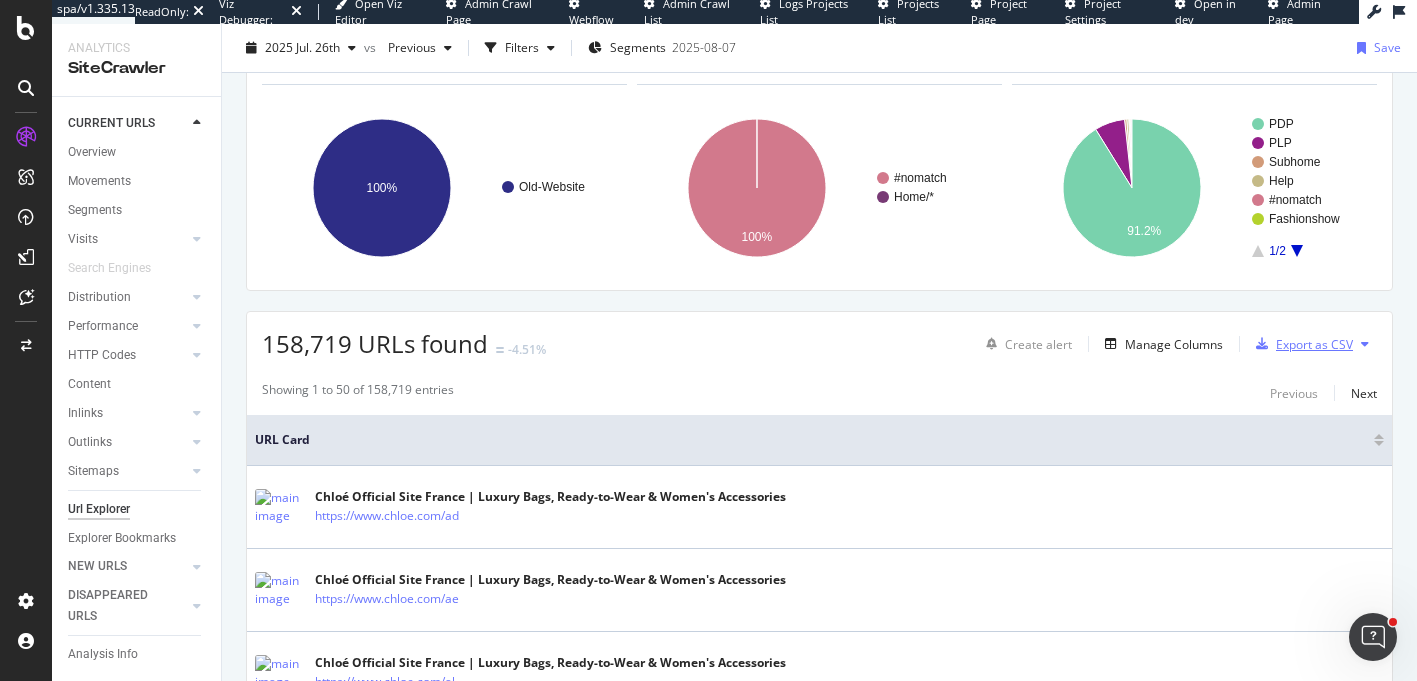 click on "Export as CSV" at bounding box center (1314, 344) 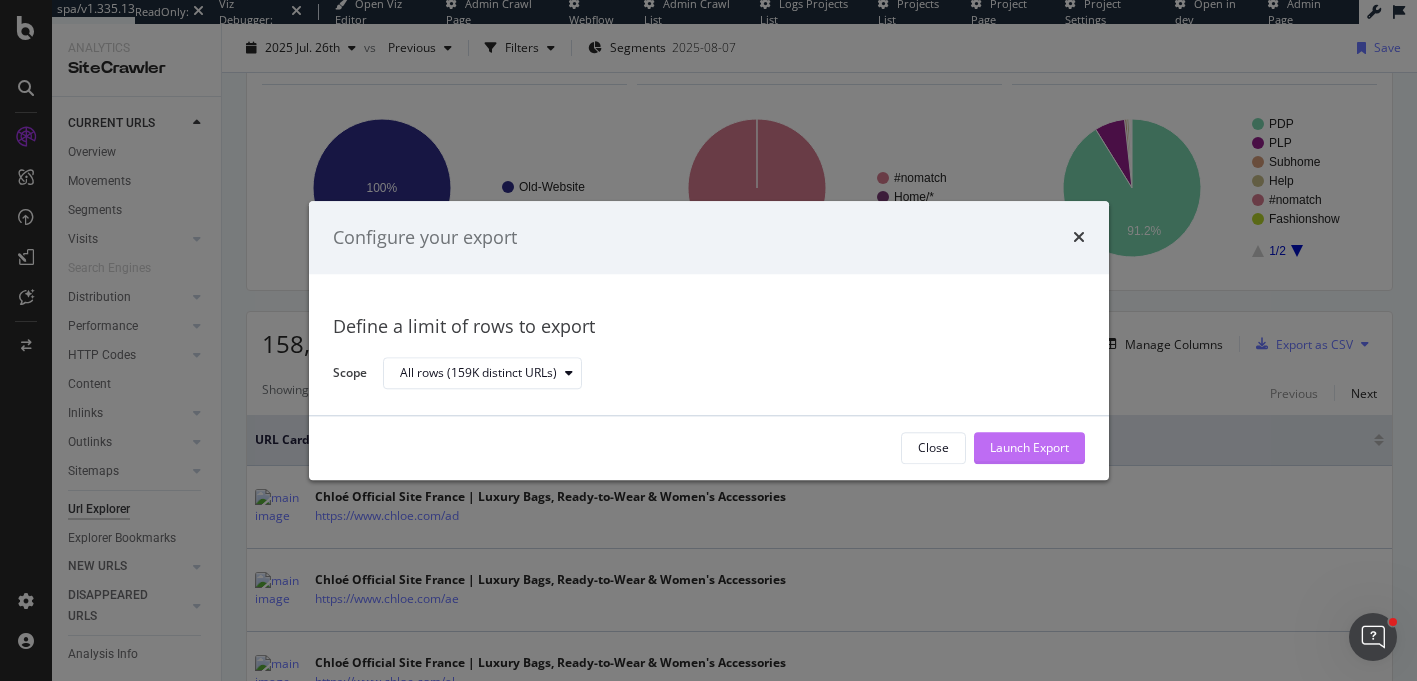 click on "Launch Export" at bounding box center (1029, 448) 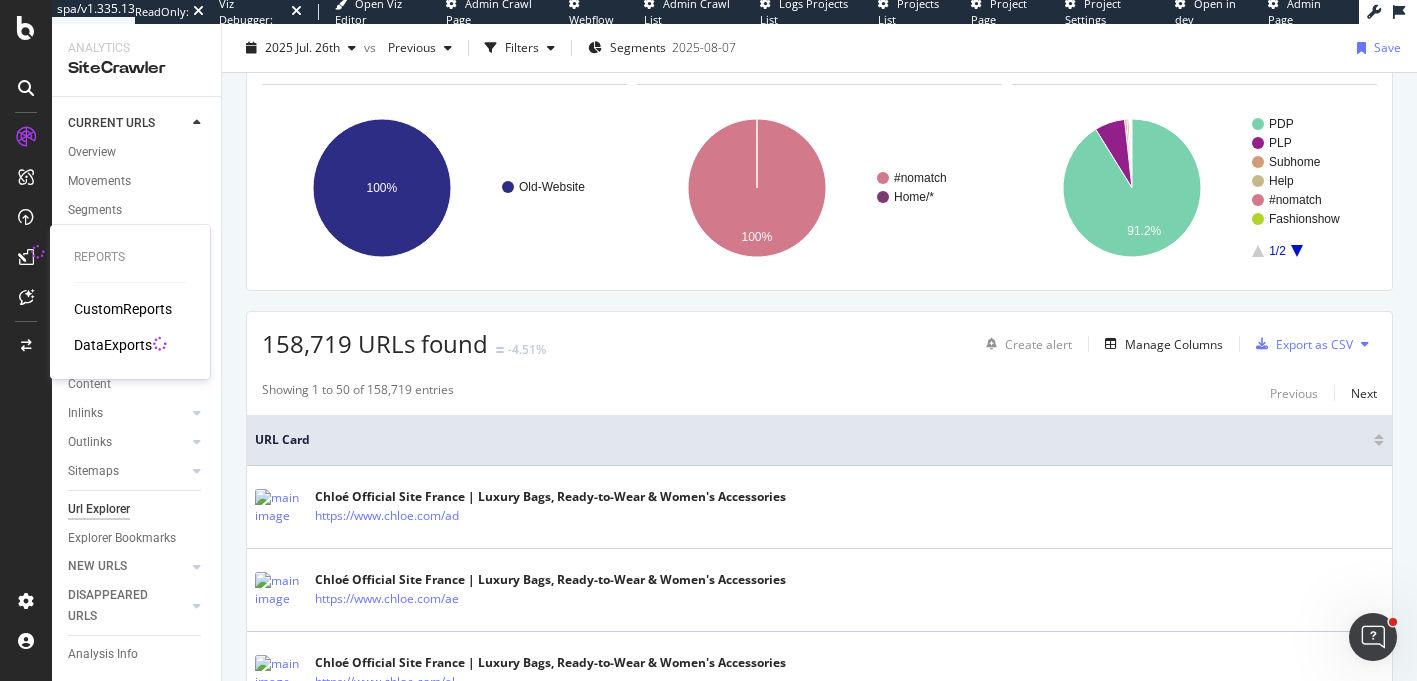 click on "DataExports" at bounding box center [113, 345] 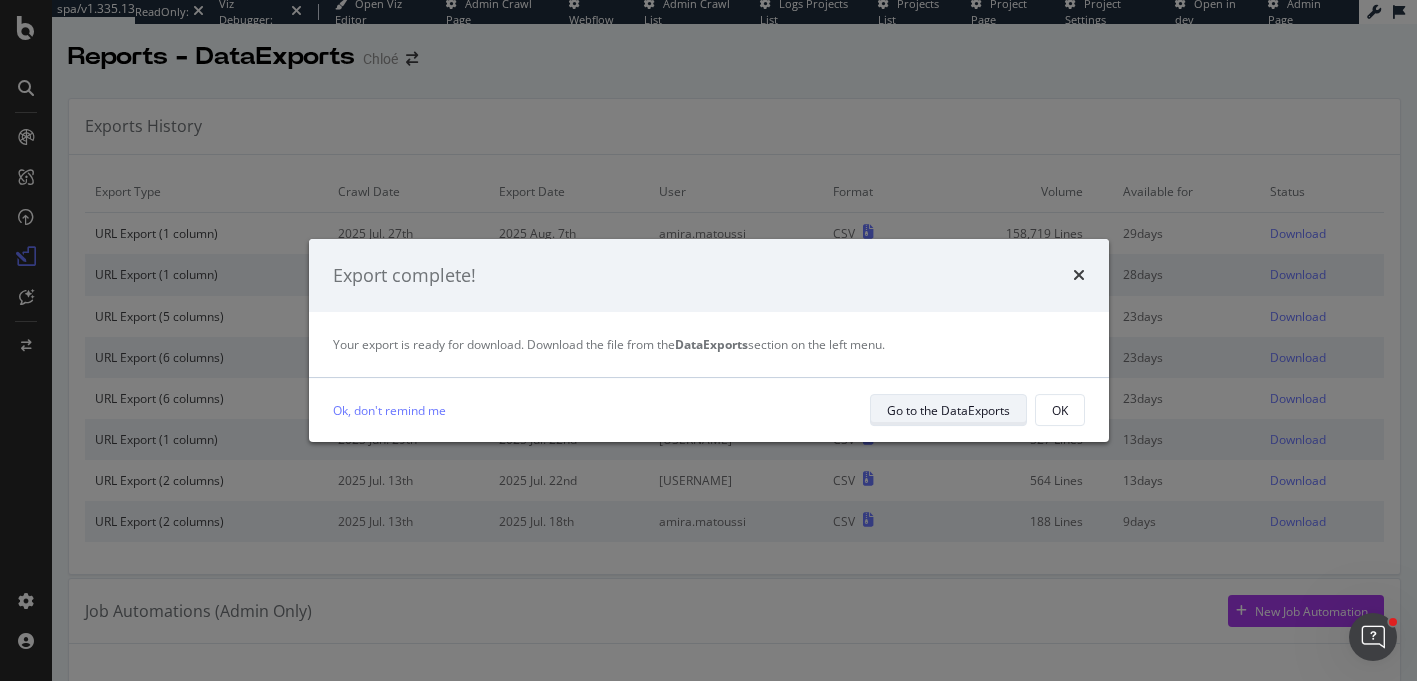 click on "Go to the DataExports" at bounding box center [948, 410] 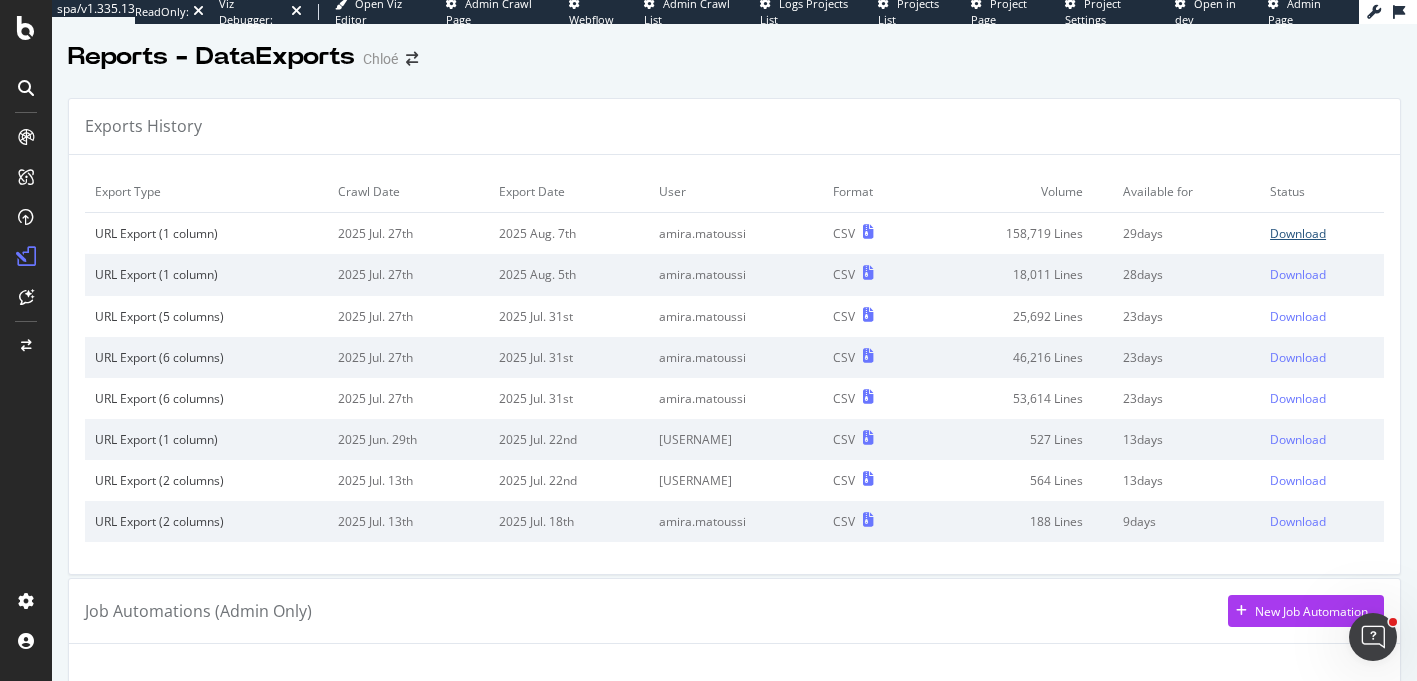 click on "Download" at bounding box center [1298, 233] 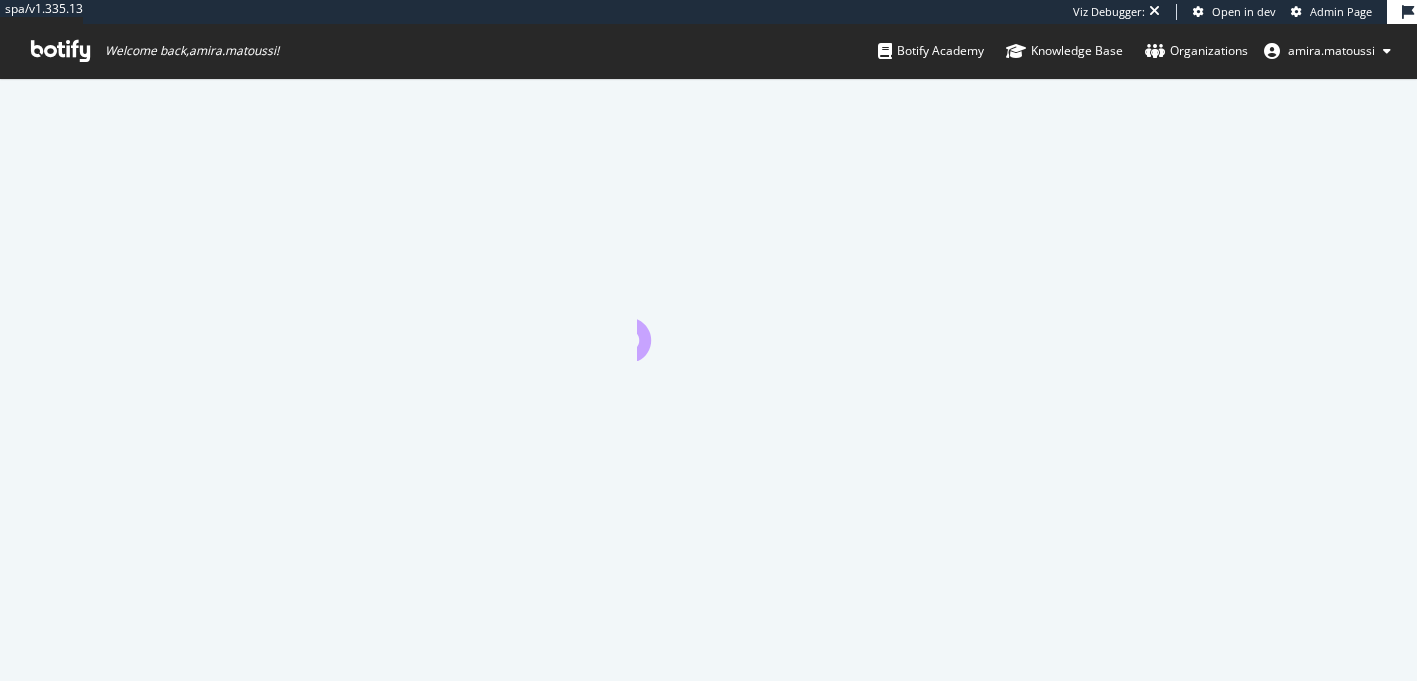 scroll, scrollTop: 0, scrollLeft: 0, axis: both 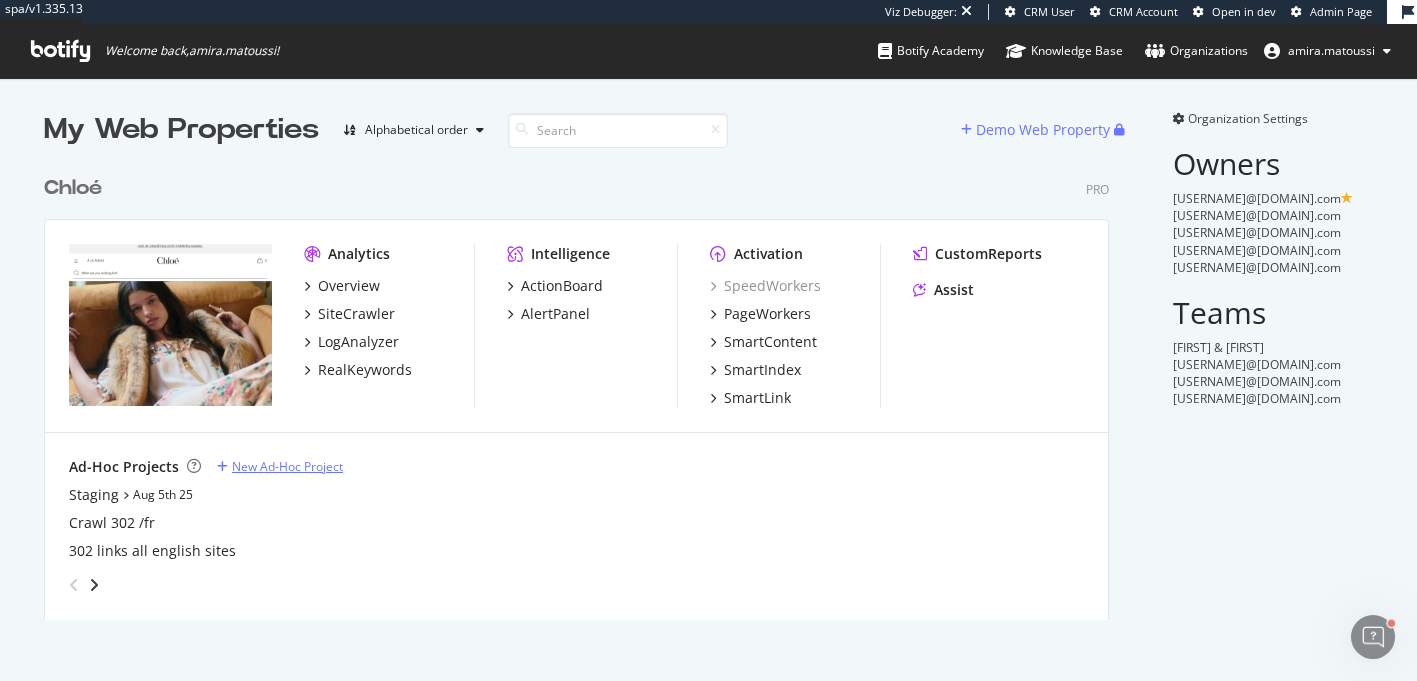click on "New Ad-Hoc Project" at bounding box center (287, 466) 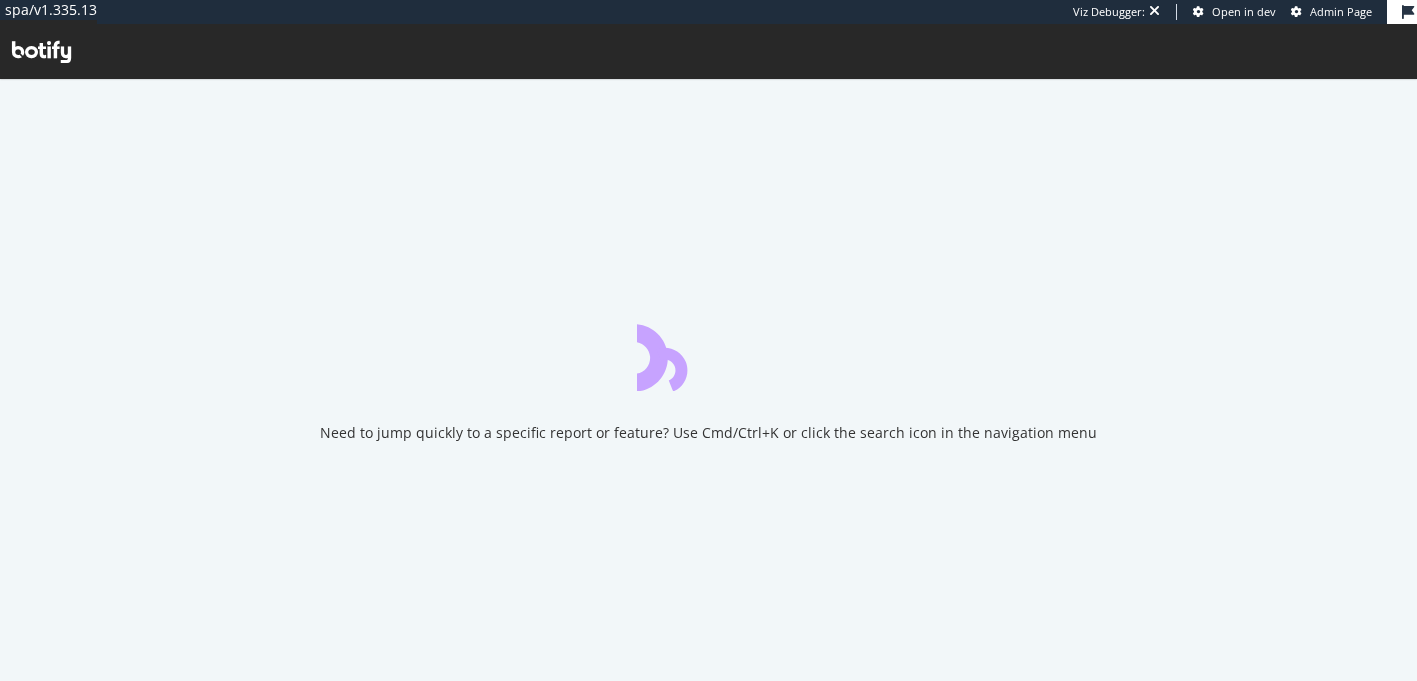 scroll, scrollTop: 0, scrollLeft: 0, axis: both 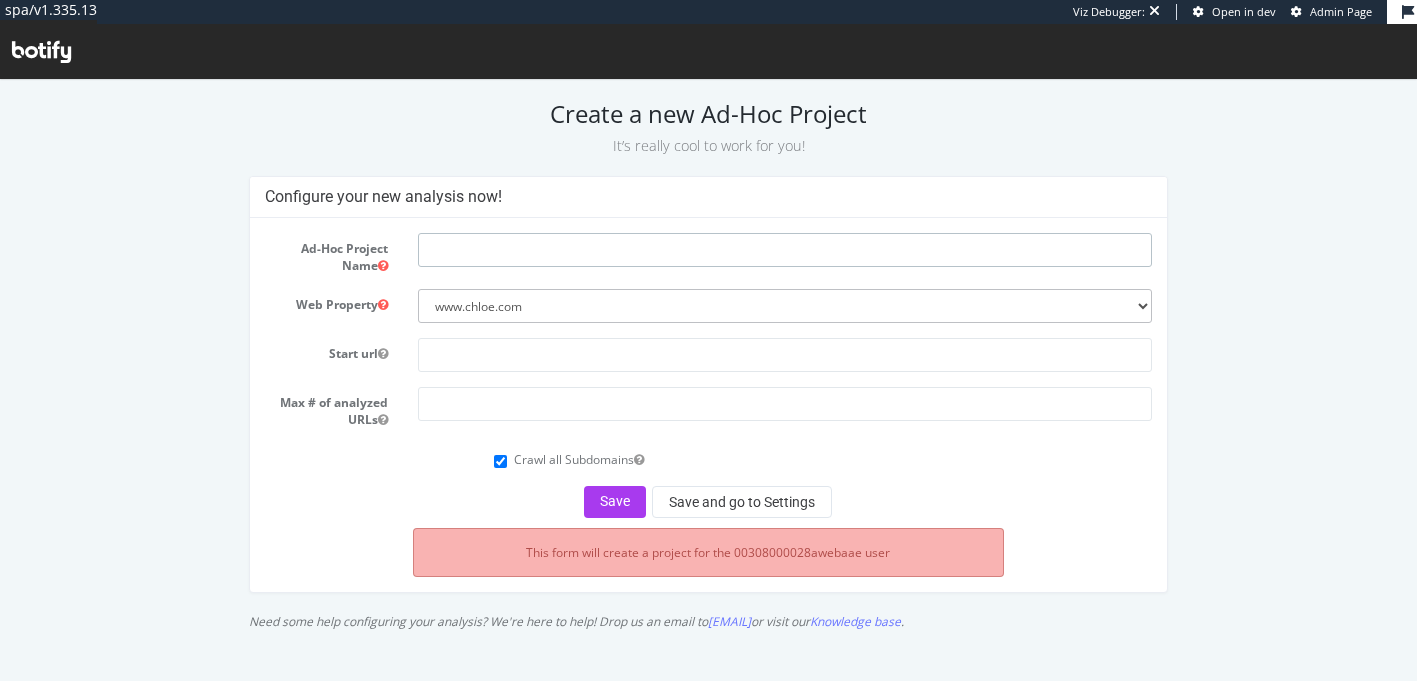 click at bounding box center [785, 250] 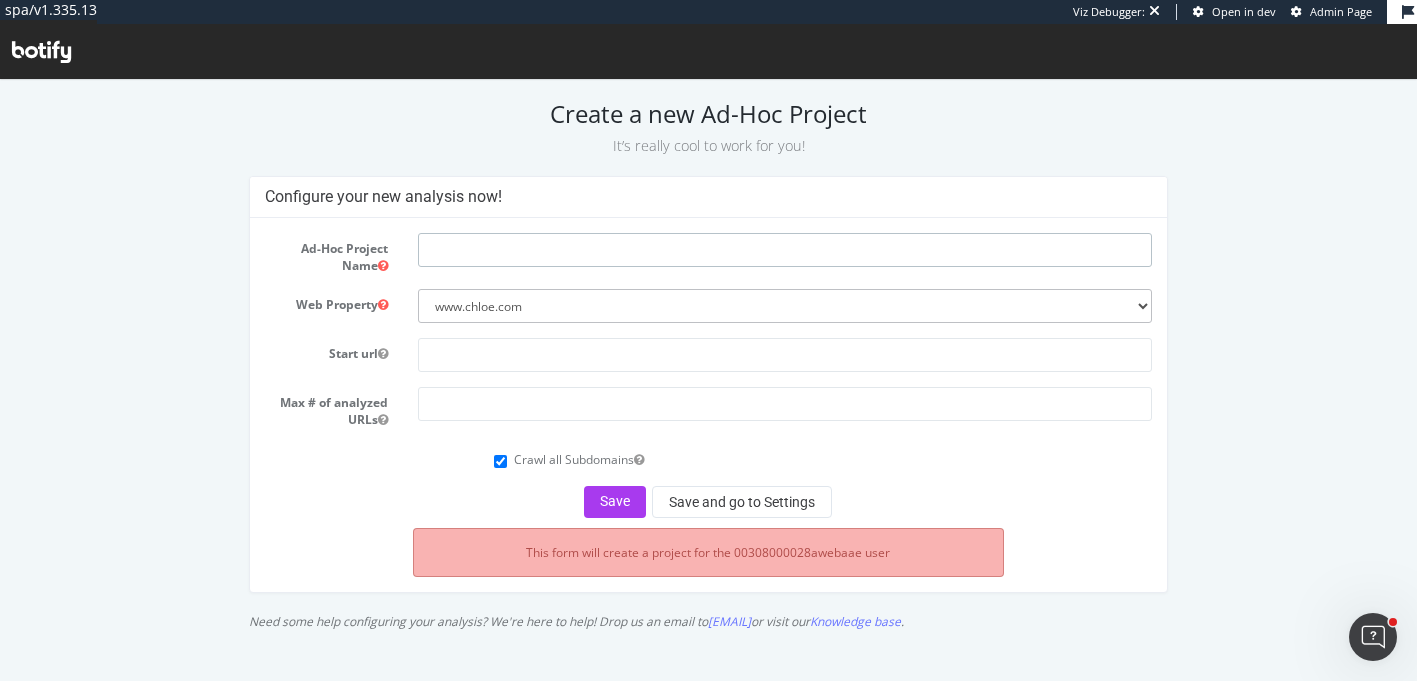 scroll, scrollTop: 0, scrollLeft: 0, axis: both 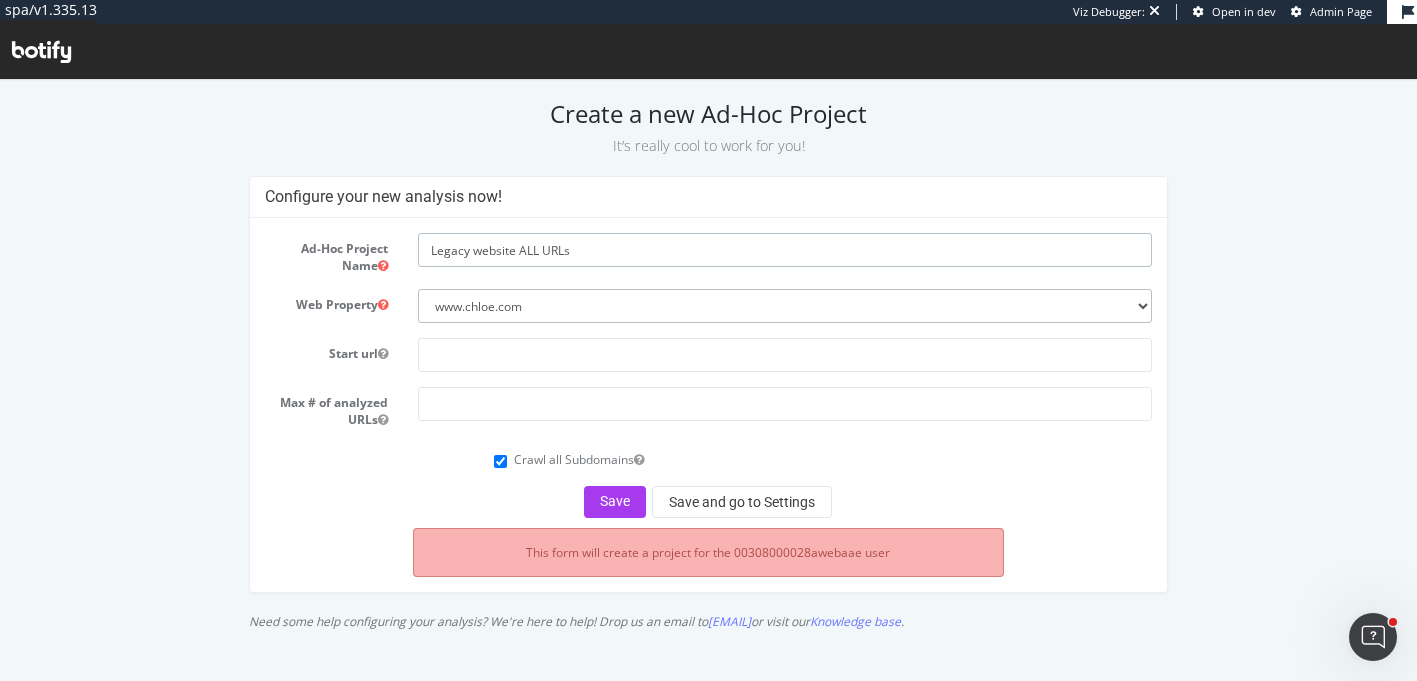drag, startPoint x: 517, startPoint y: 252, endPoint x: 430, endPoint y: 247, distance: 87.14356 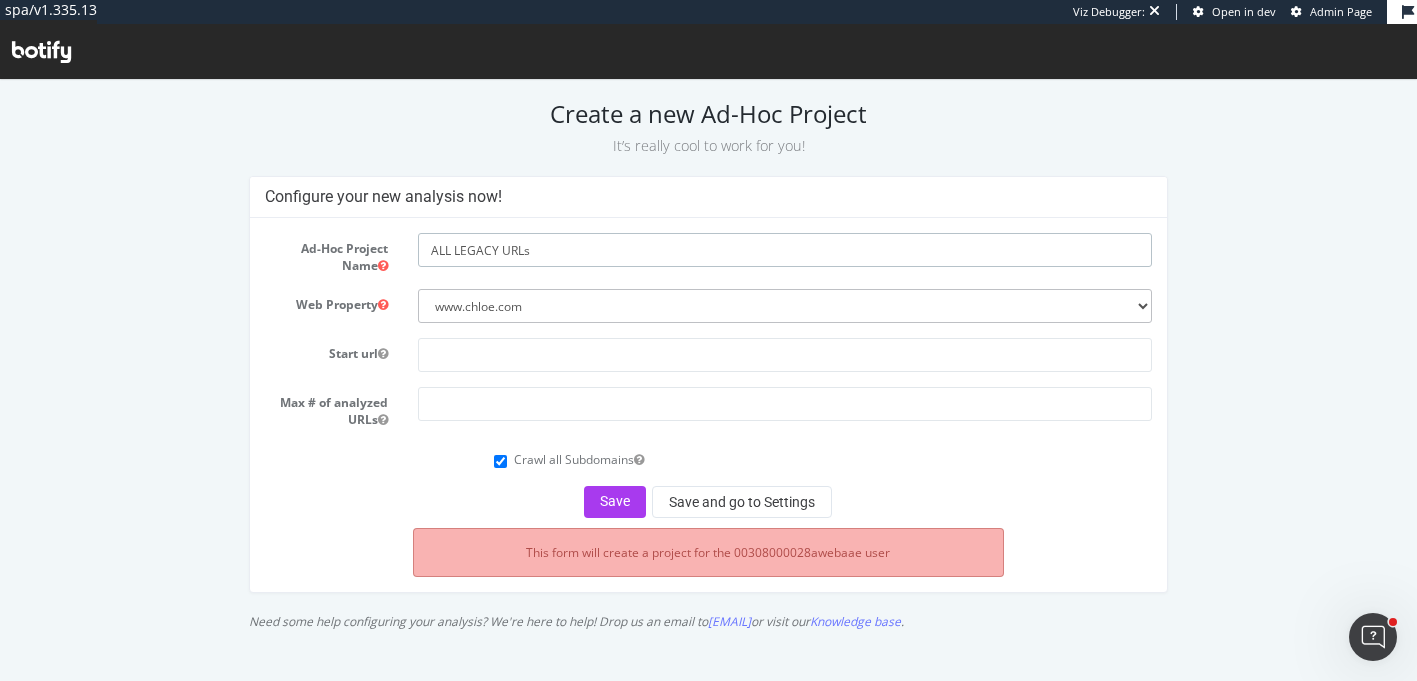 click on "ALL LEGACY URLs" at bounding box center [785, 250] 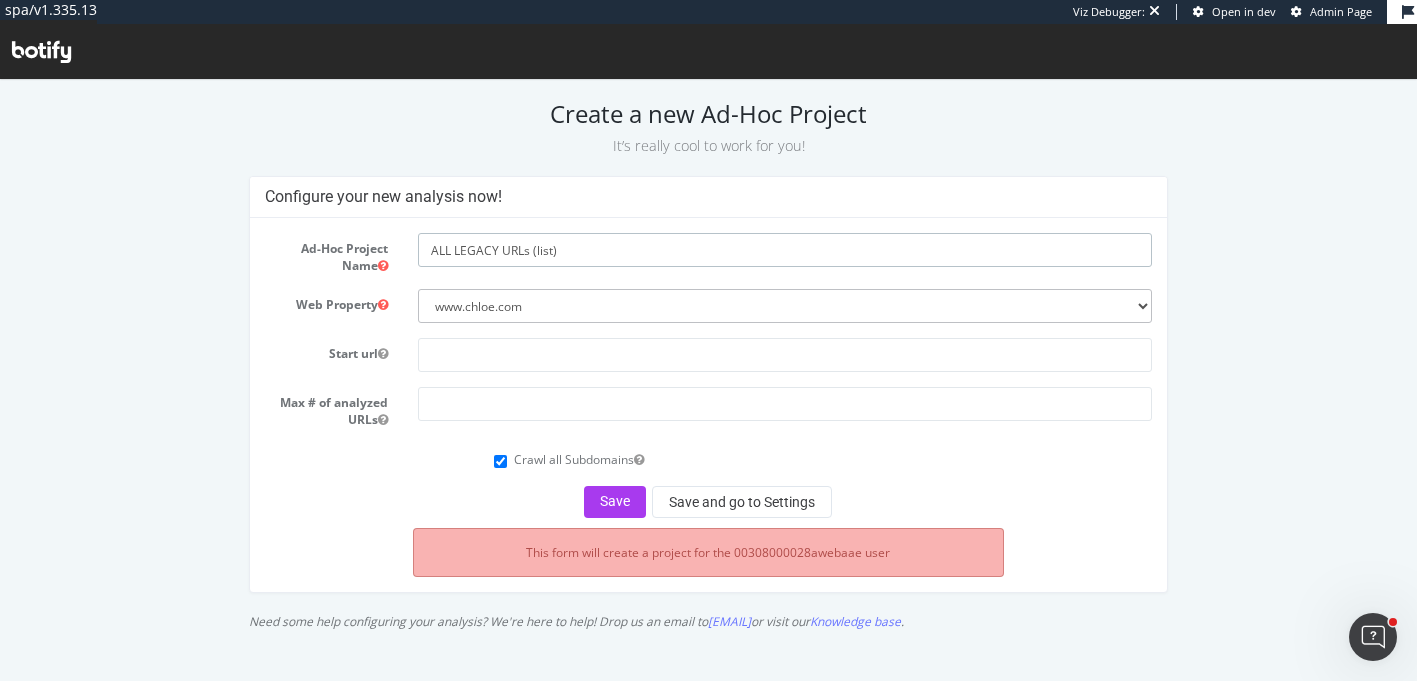type on "ALL LEGACY URLs (list)" 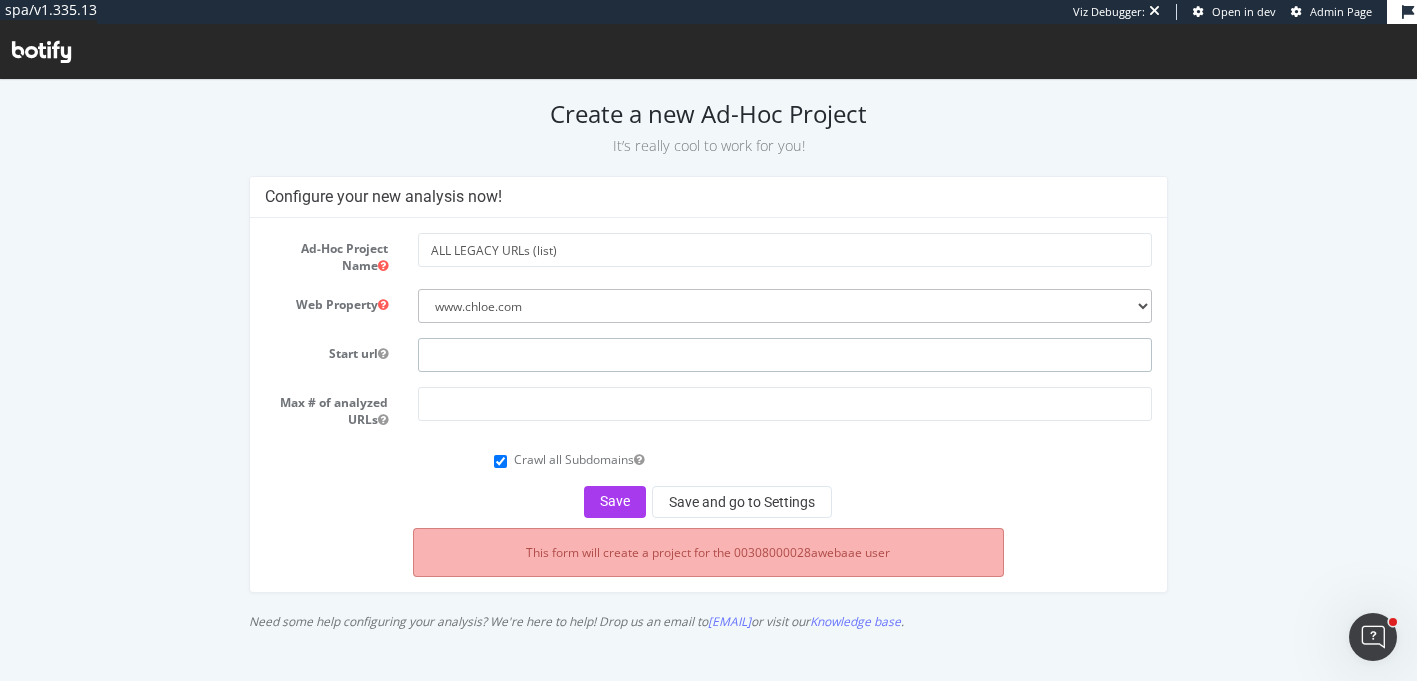 click at bounding box center [785, 355] 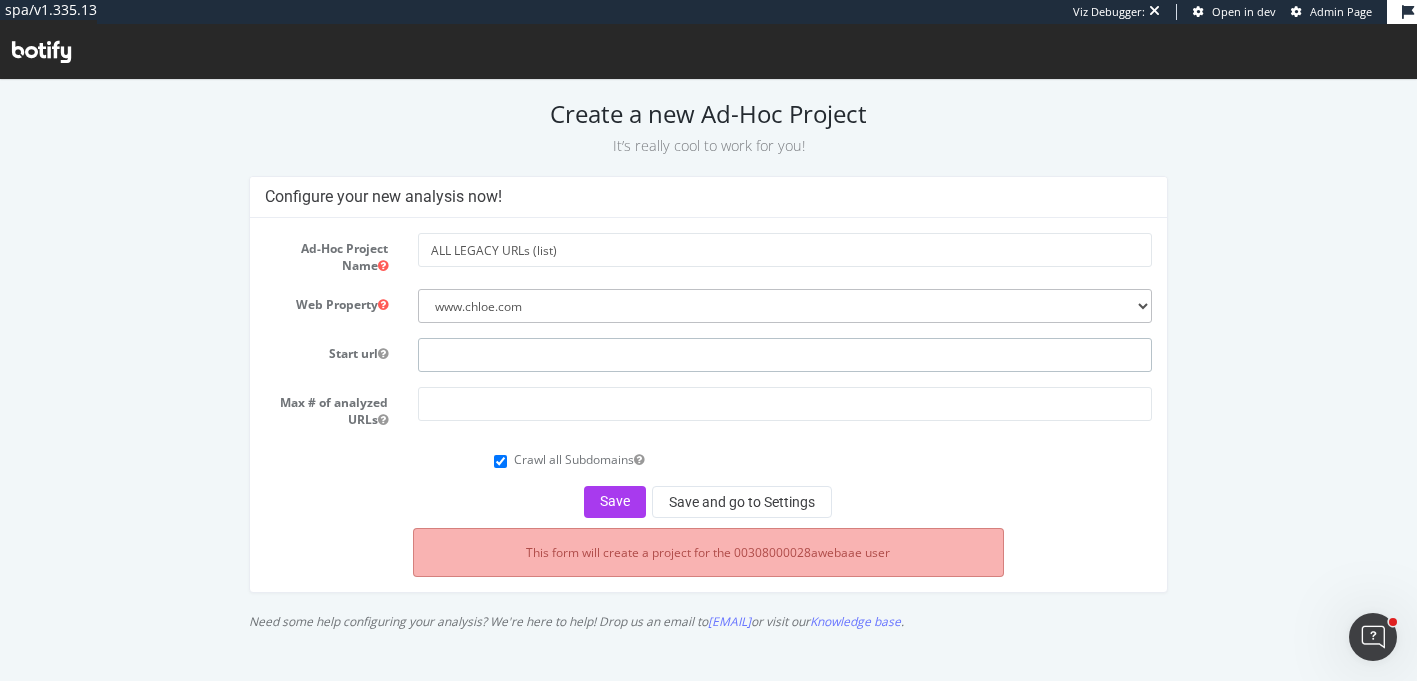type on "chloe.com" 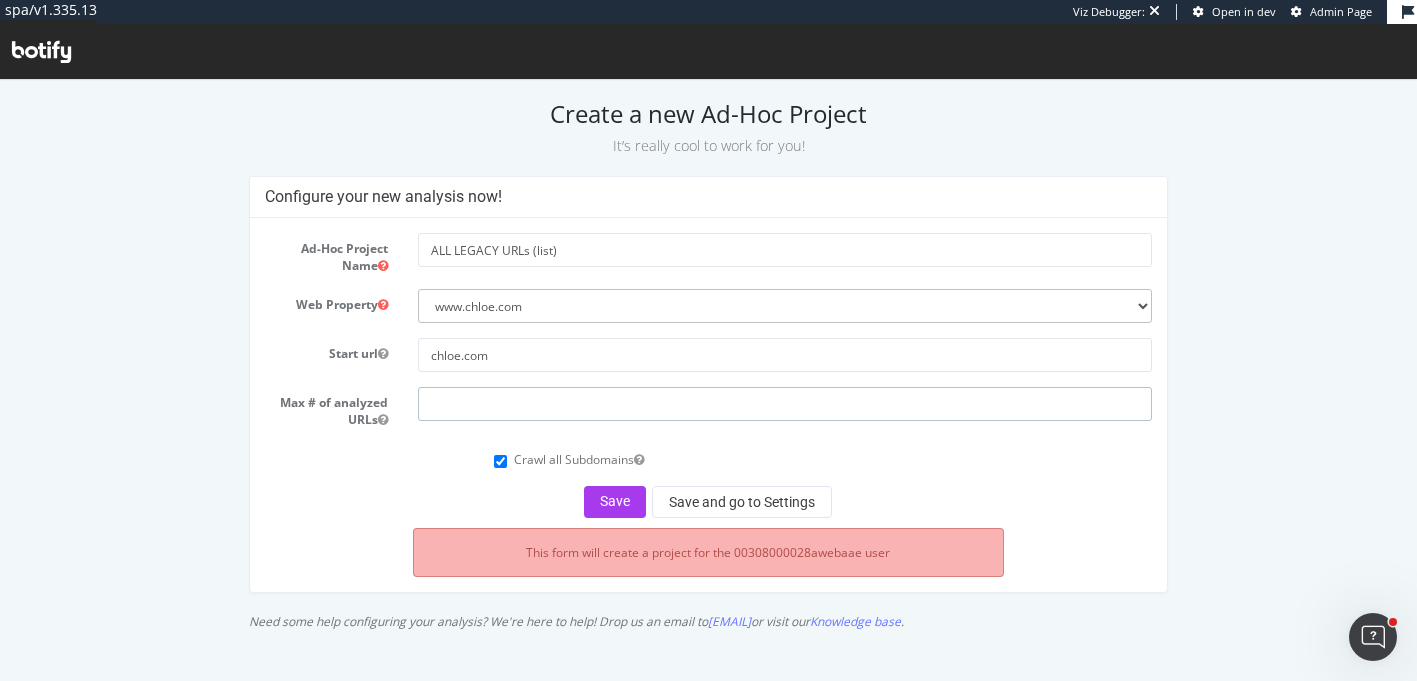click at bounding box center (785, 404) 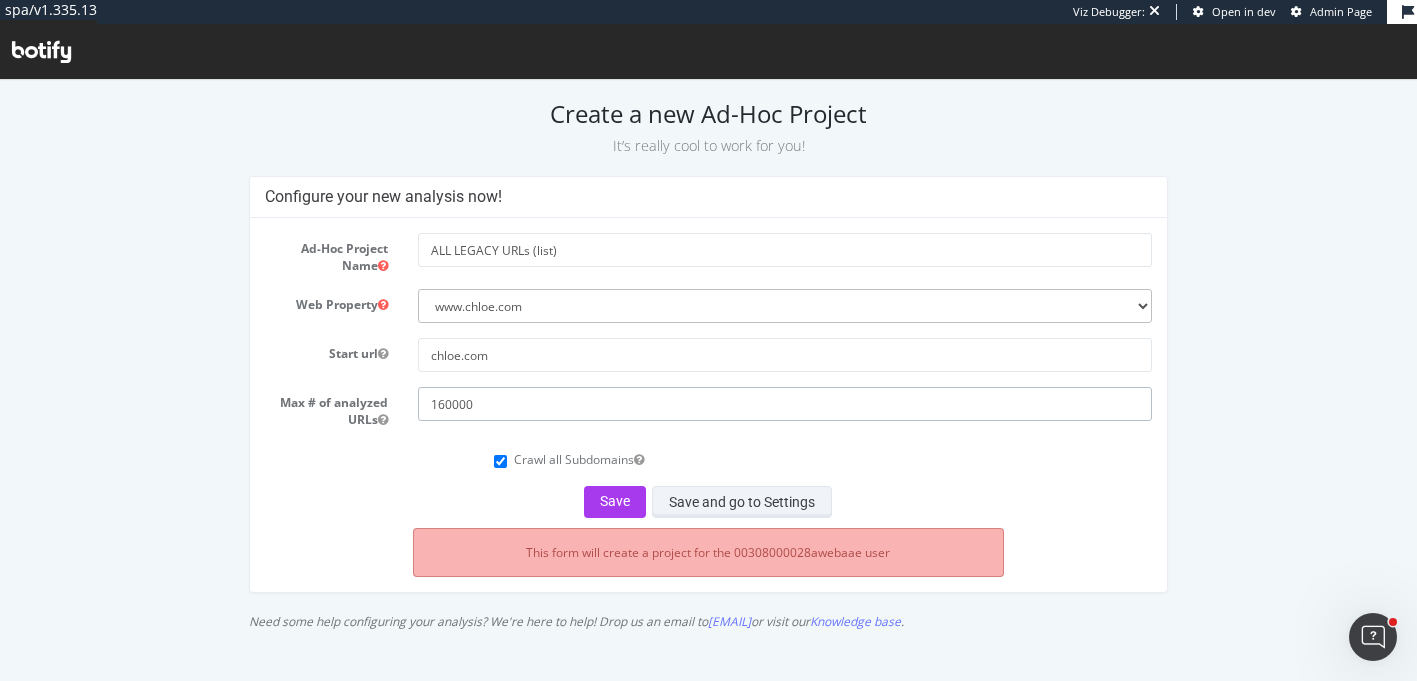 type on "160000" 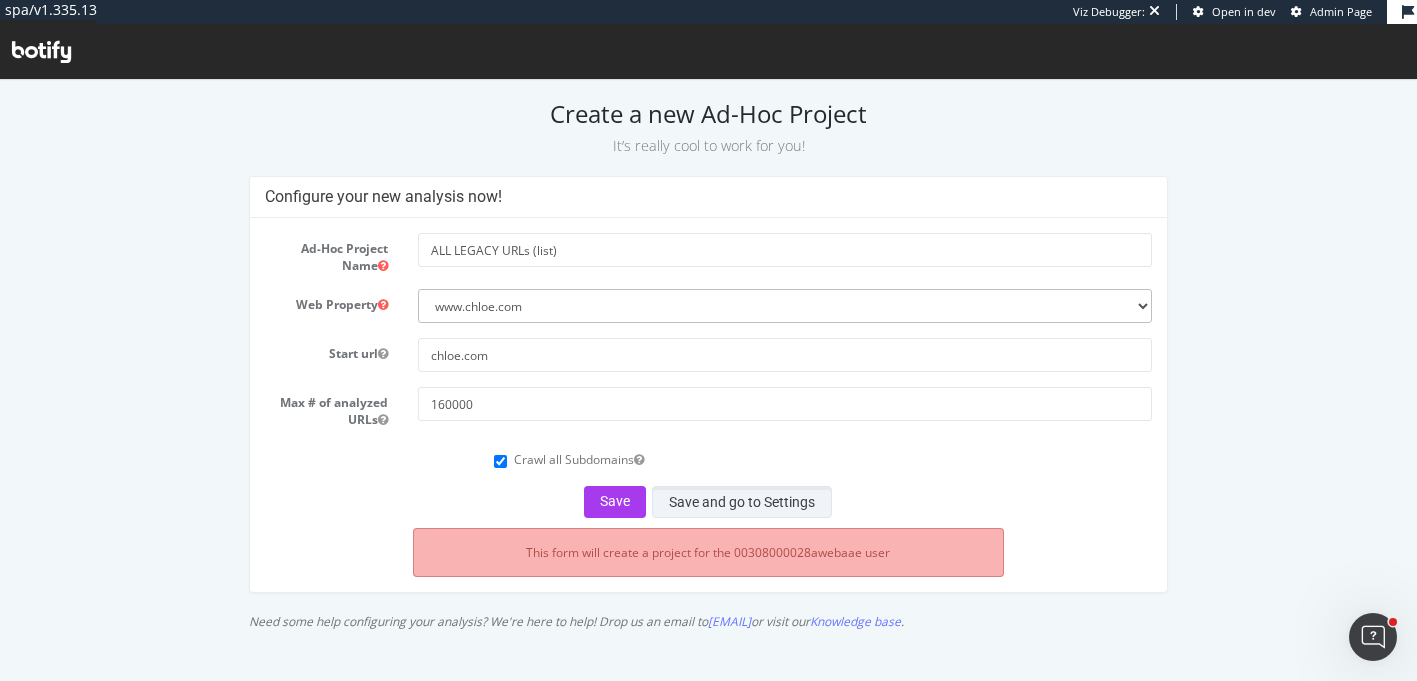 click on "Save and go to
Settings" at bounding box center (742, 502) 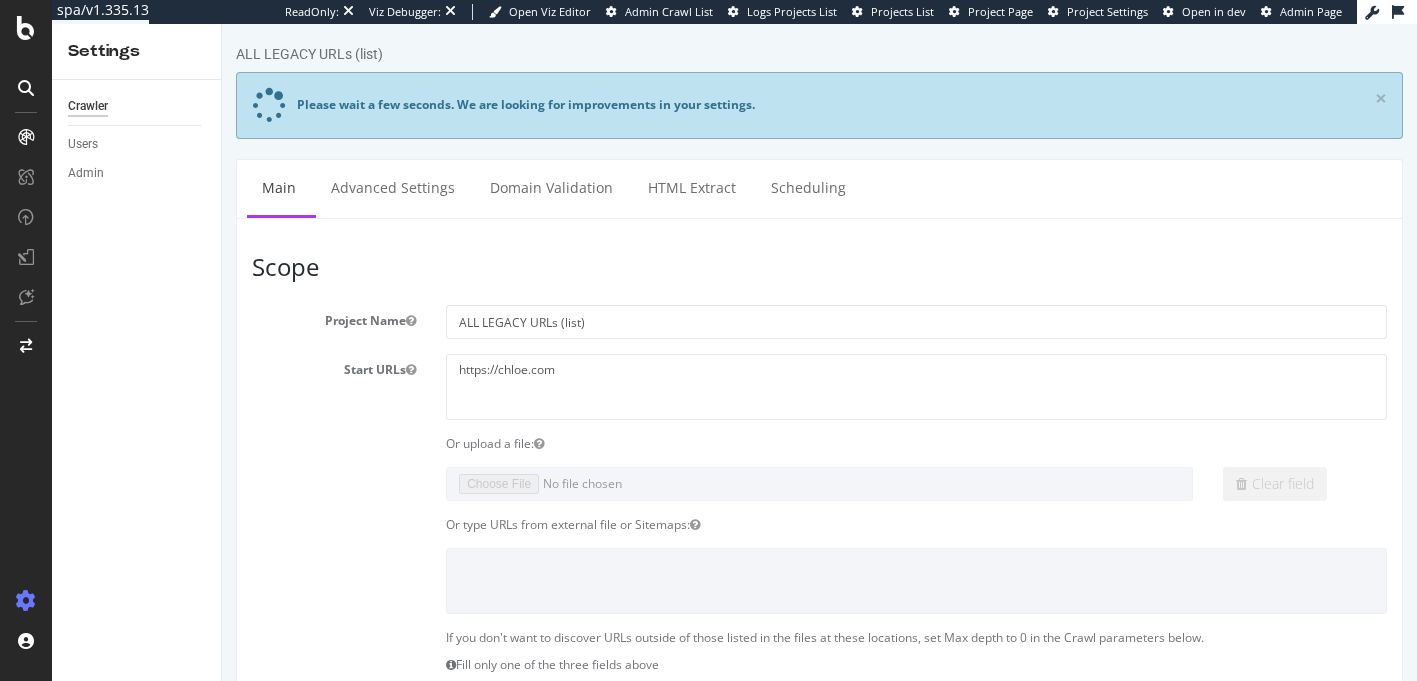 scroll, scrollTop: 0, scrollLeft: 0, axis: both 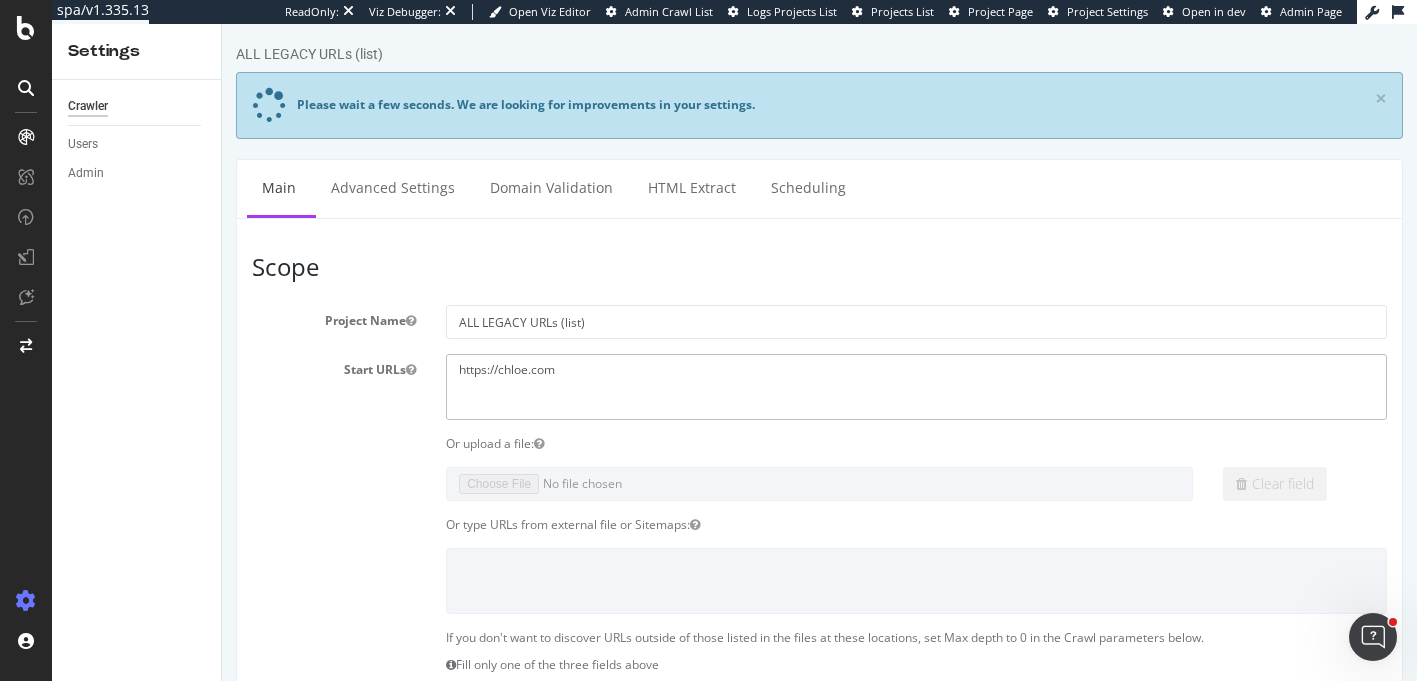 click on "https://chloe.com" at bounding box center (916, 386) 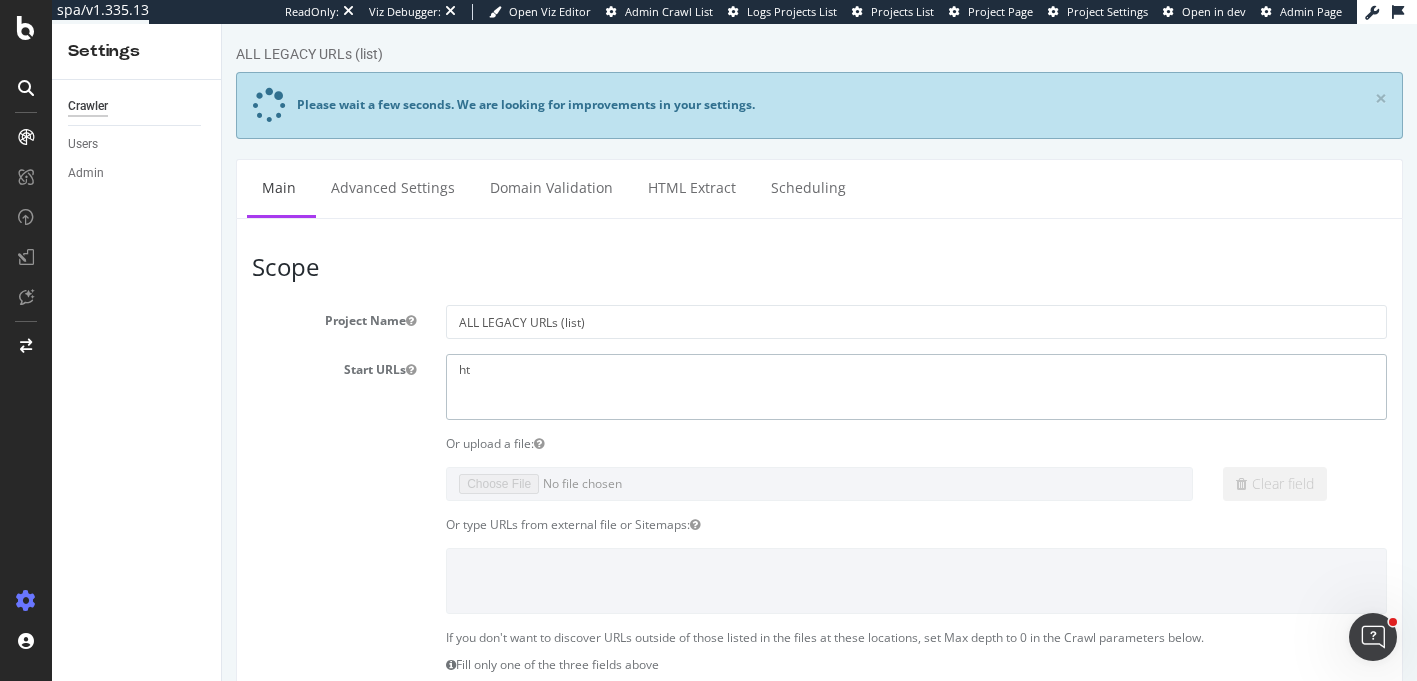 type on "h" 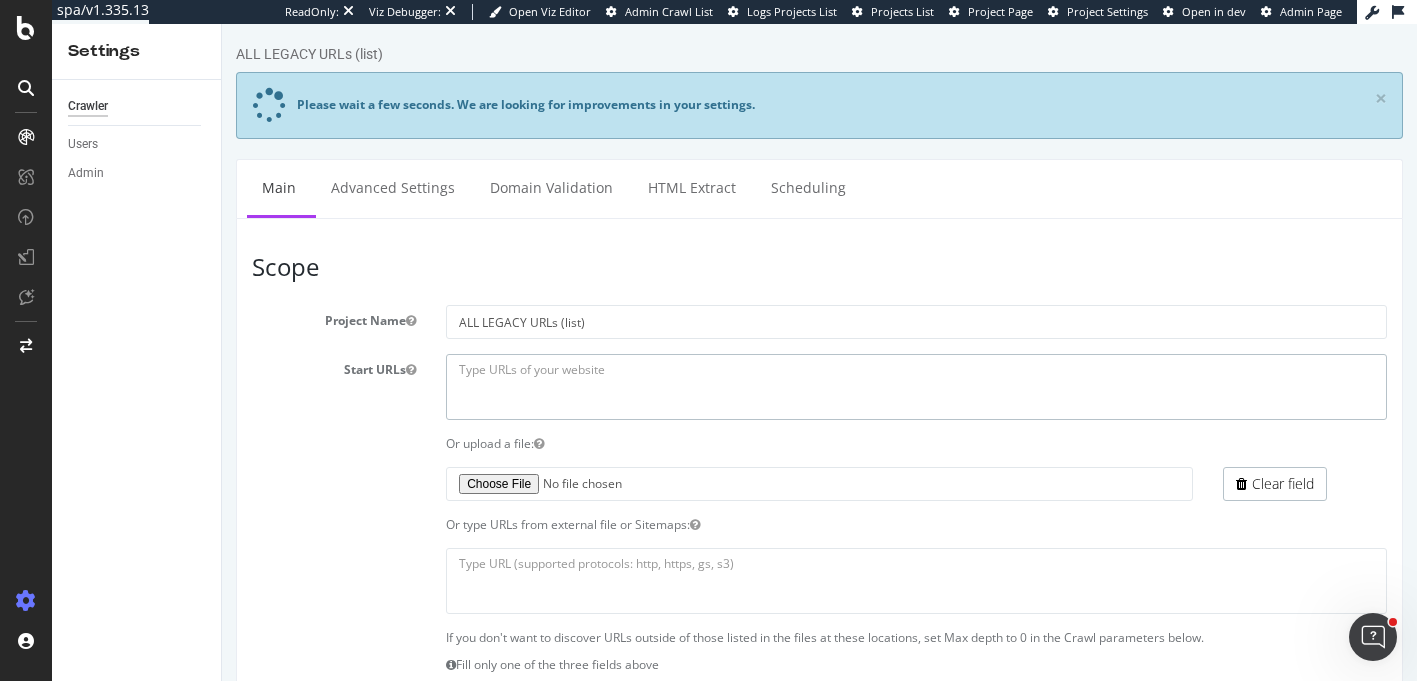 type 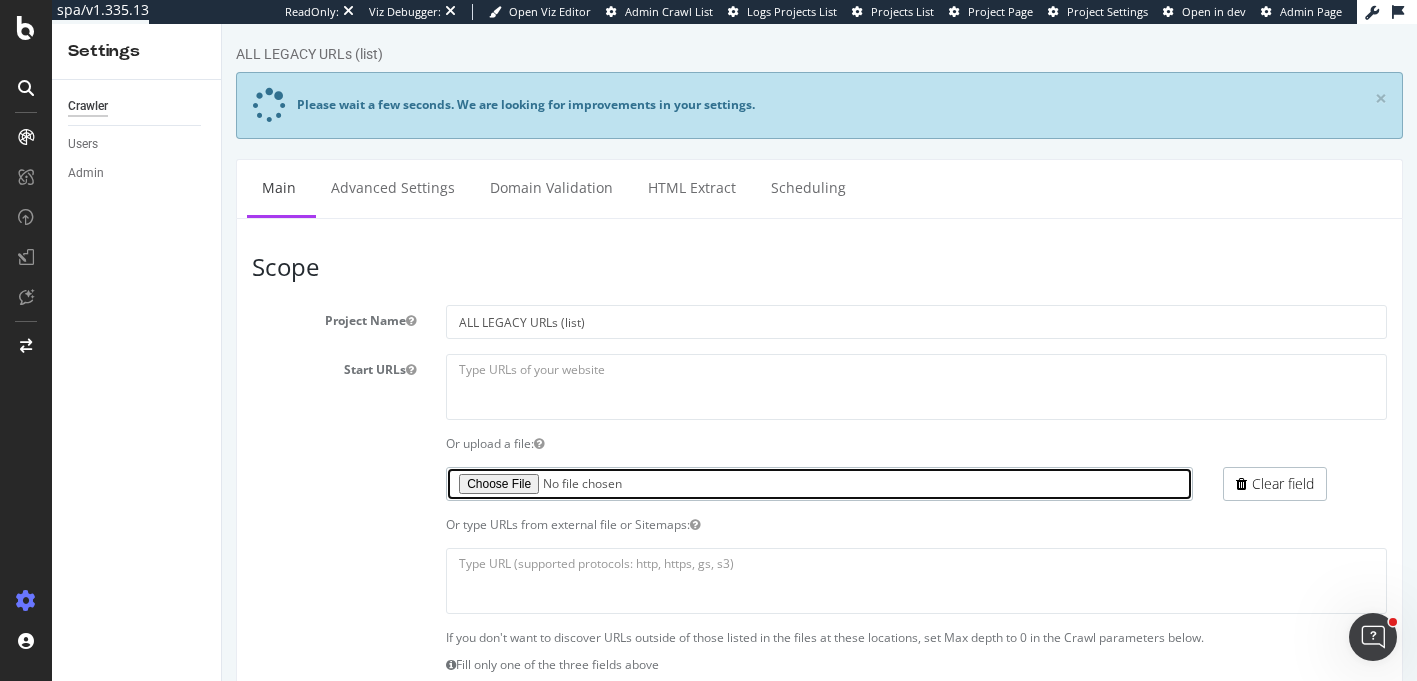 click at bounding box center [819, 484] 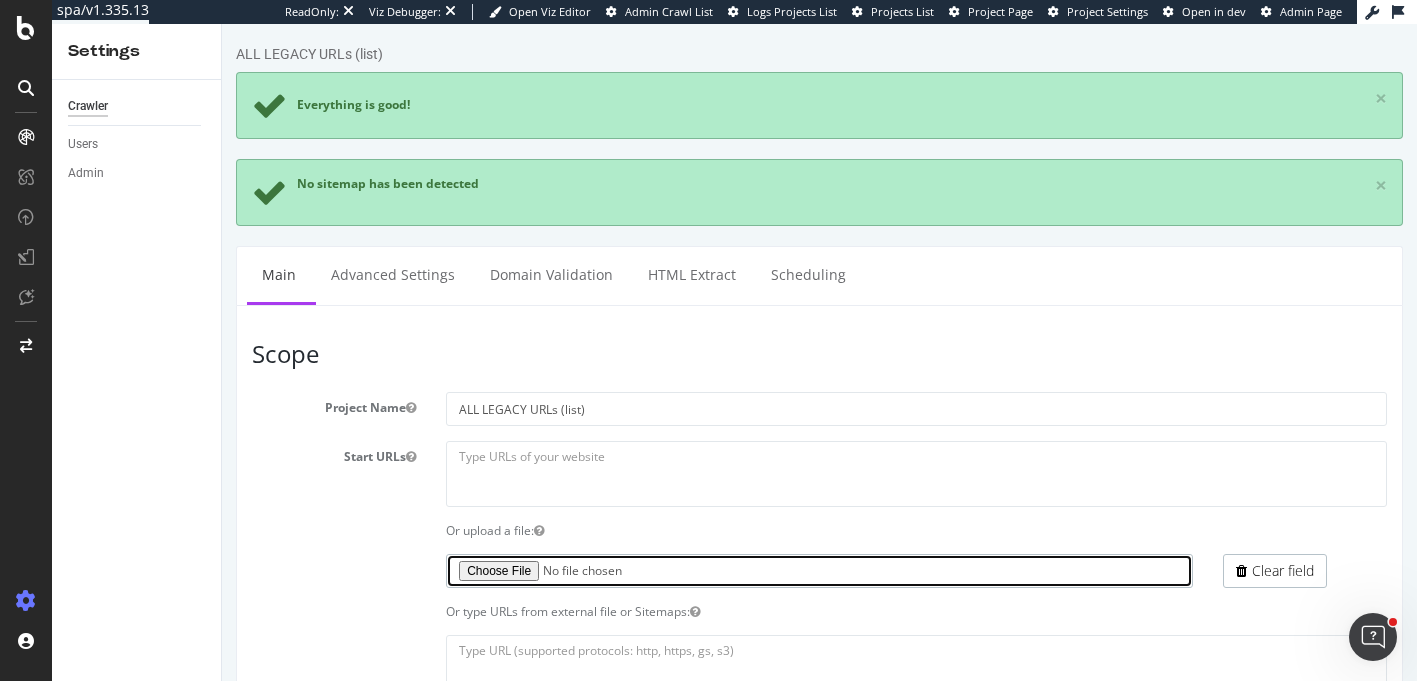 click at bounding box center [819, 571] 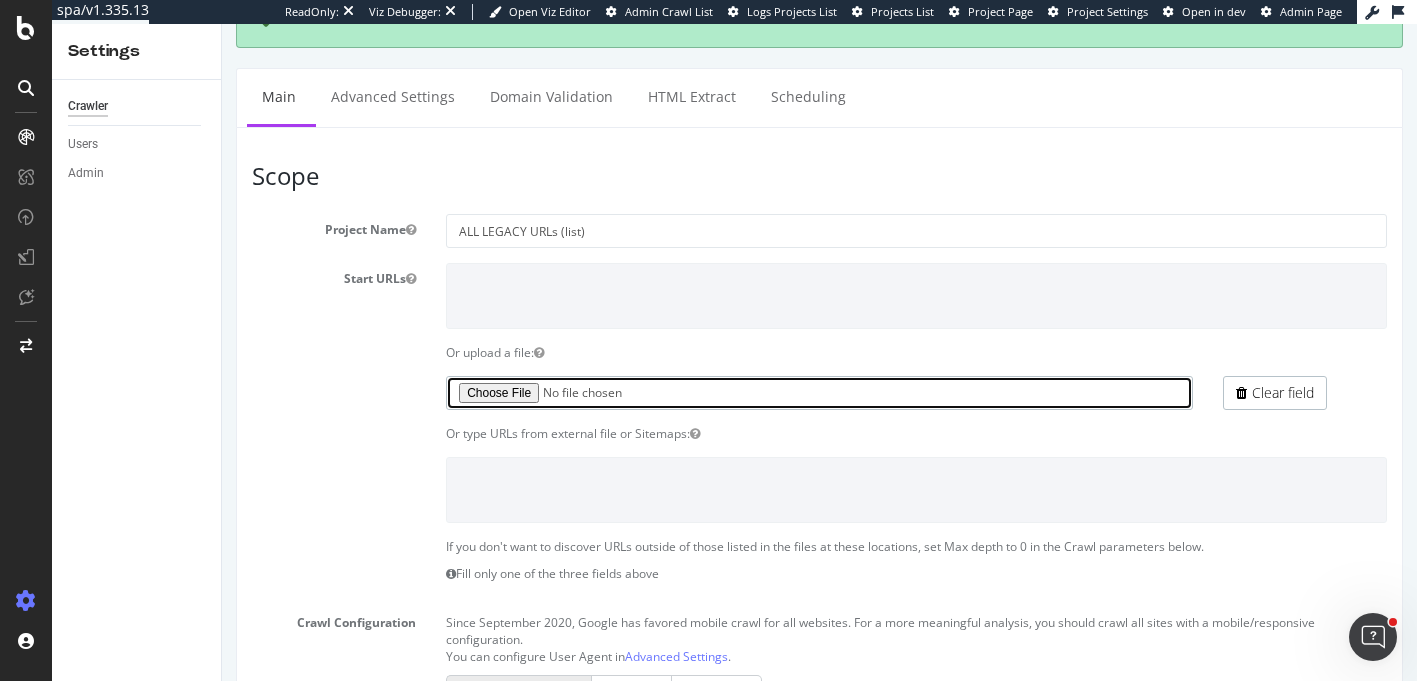 scroll, scrollTop: 185, scrollLeft: 0, axis: vertical 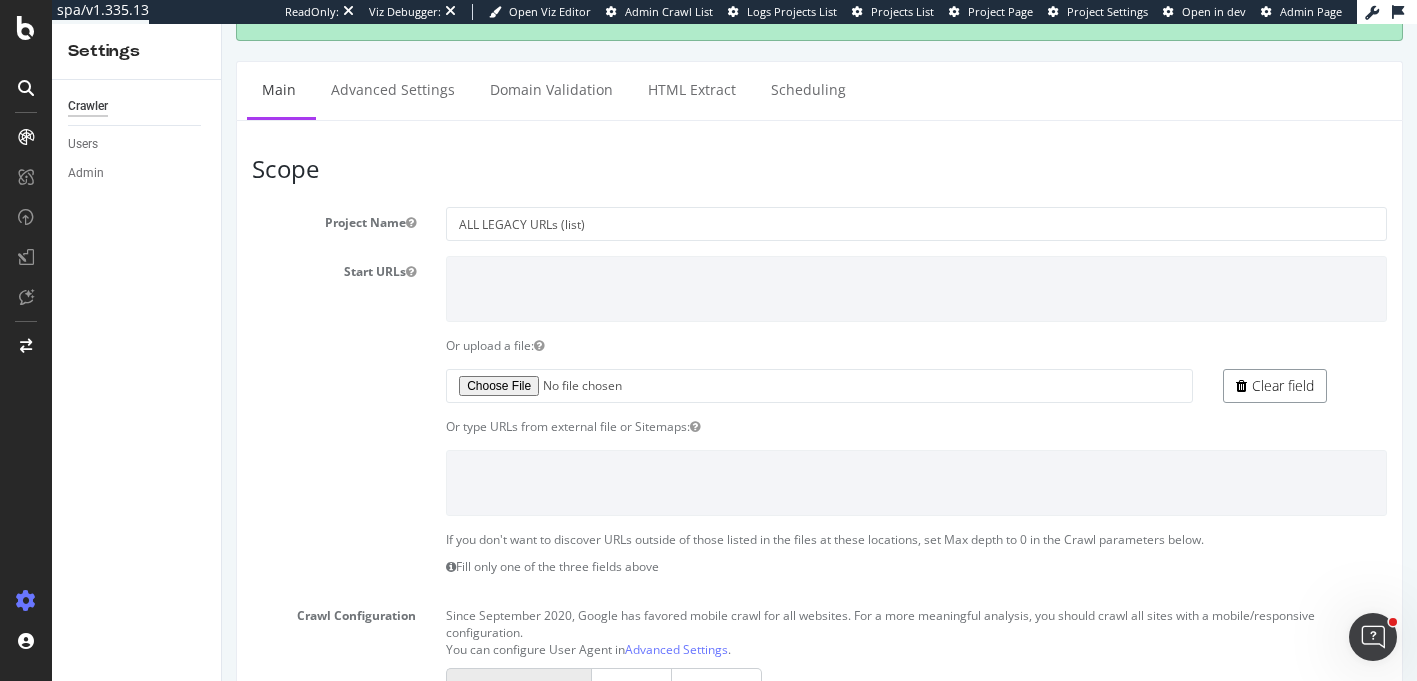 click on "Clear field" at bounding box center [1275, 386] 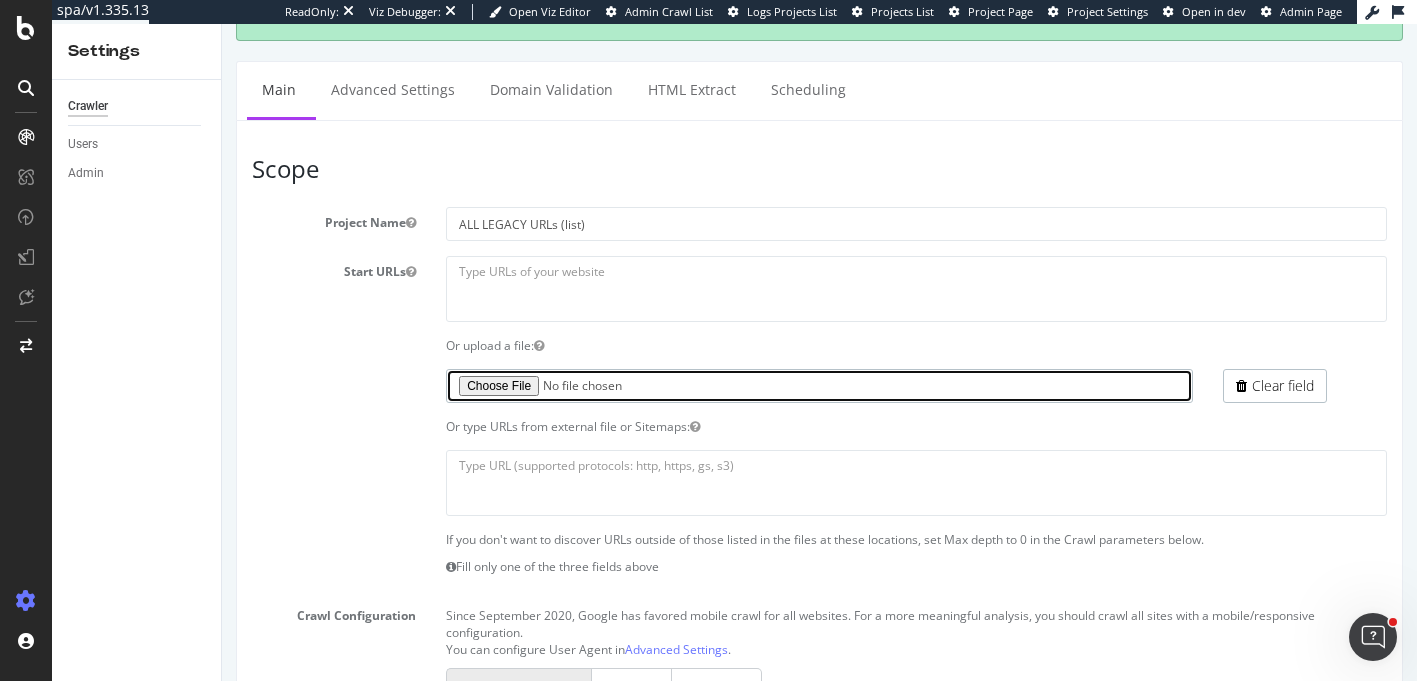 click at bounding box center [819, 386] 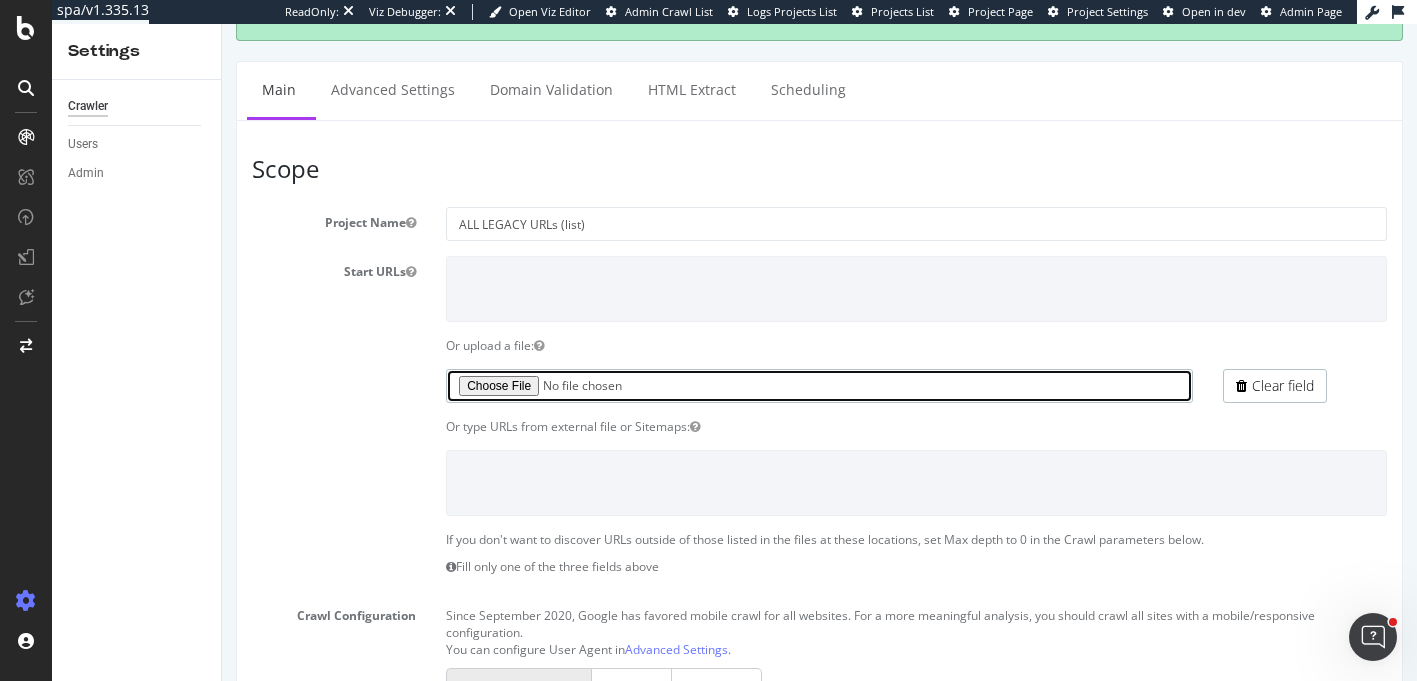 click at bounding box center [819, 386] 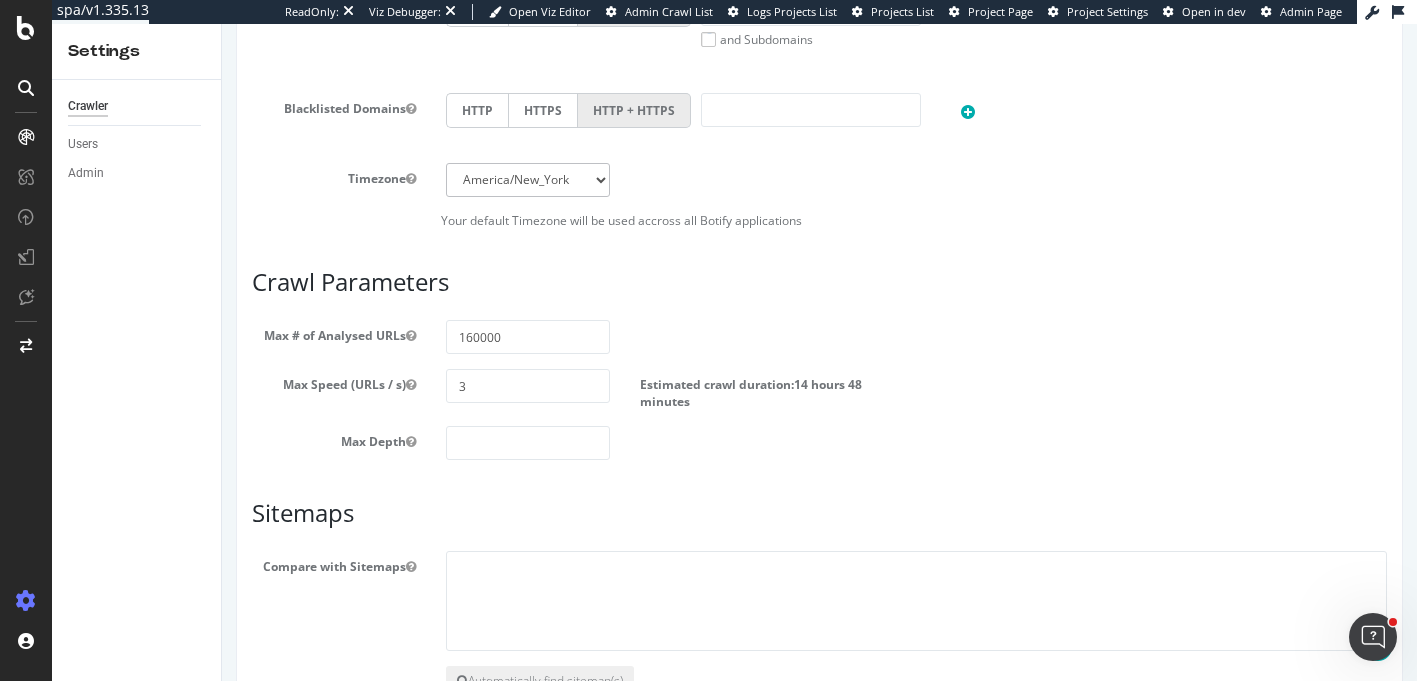 scroll, scrollTop: 994, scrollLeft: 0, axis: vertical 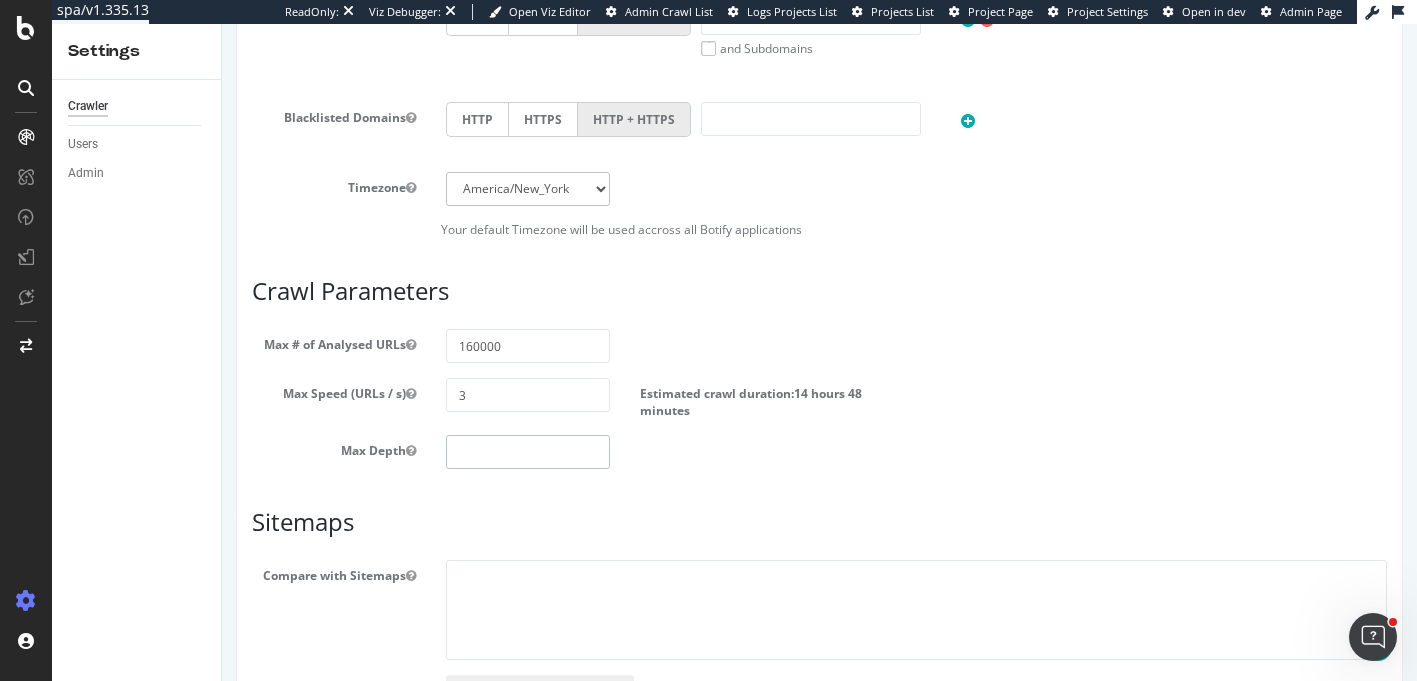 click at bounding box center (528, 452) 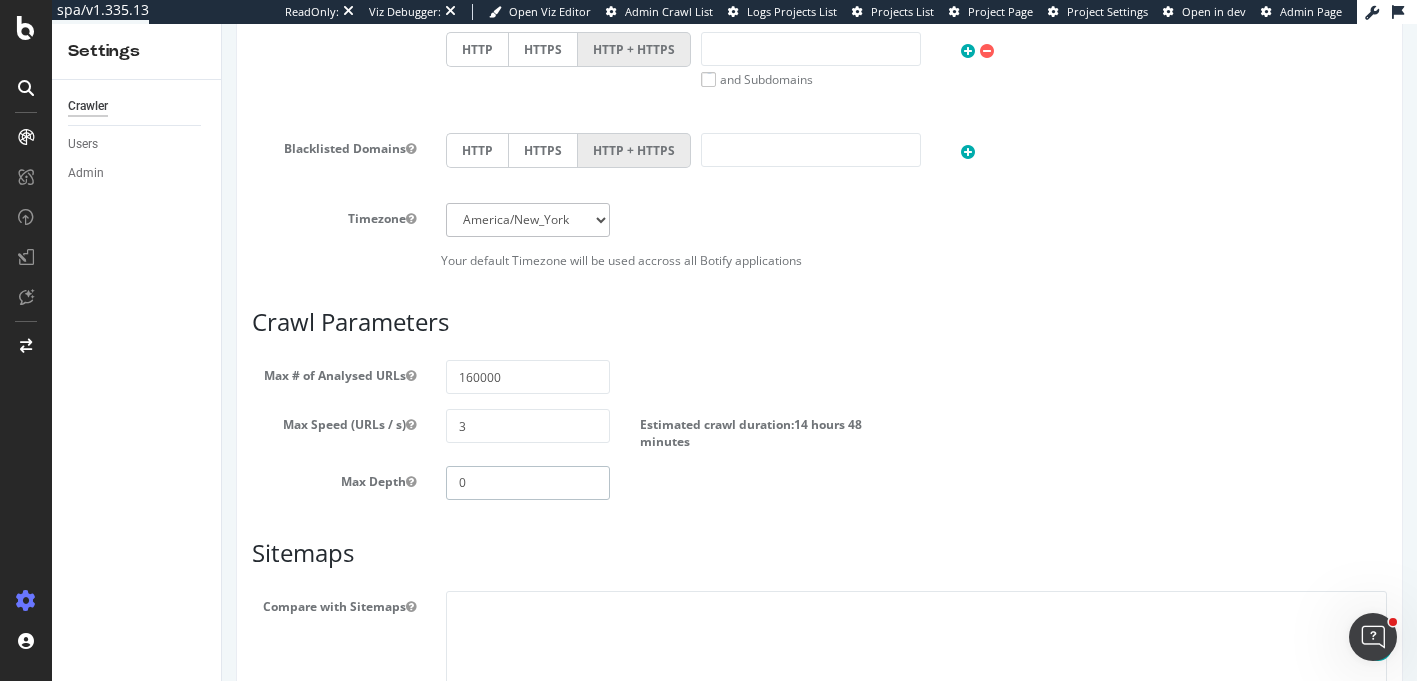 scroll, scrollTop: 1138, scrollLeft: 0, axis: vertical 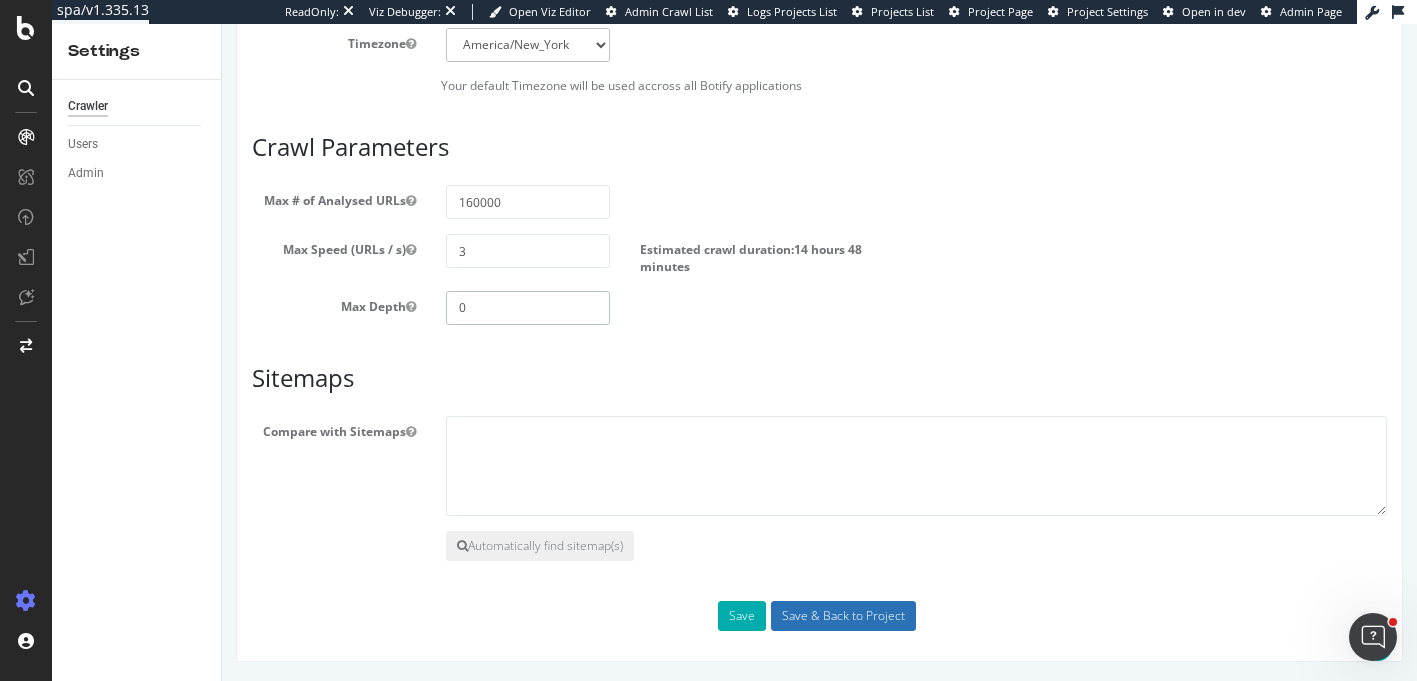 type on "0" 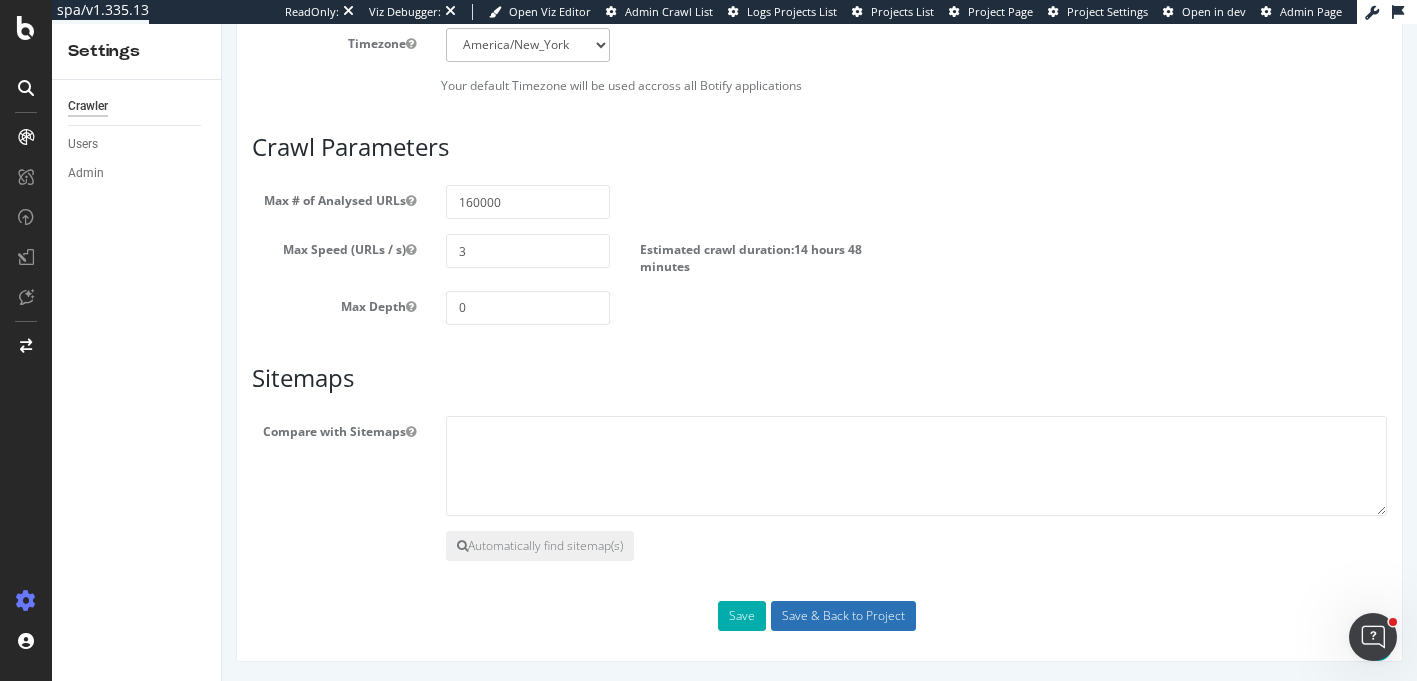 click on "Save & Back to Project" at bounding box center (843, 616) 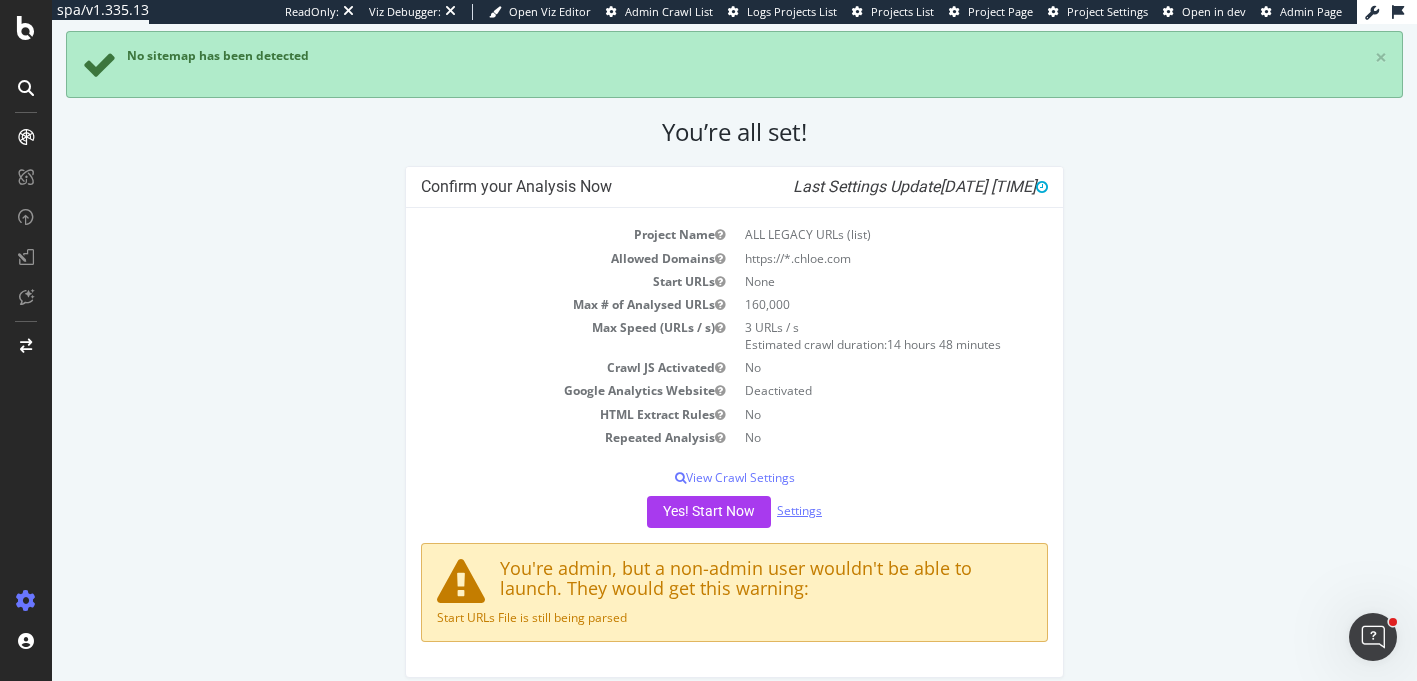 scroll, scrollTop: 267, scrollLeft: 0, axis: vertical 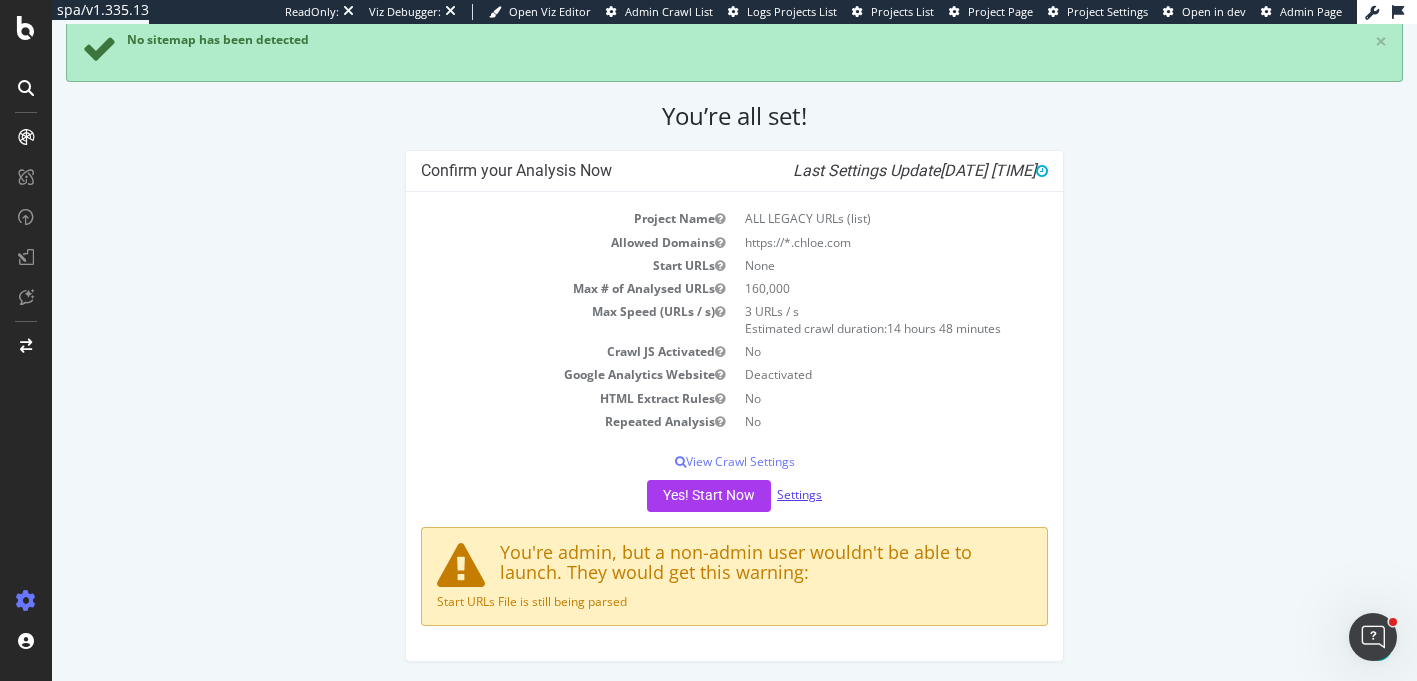 click on "Settings" at bounding box center (799, 494) 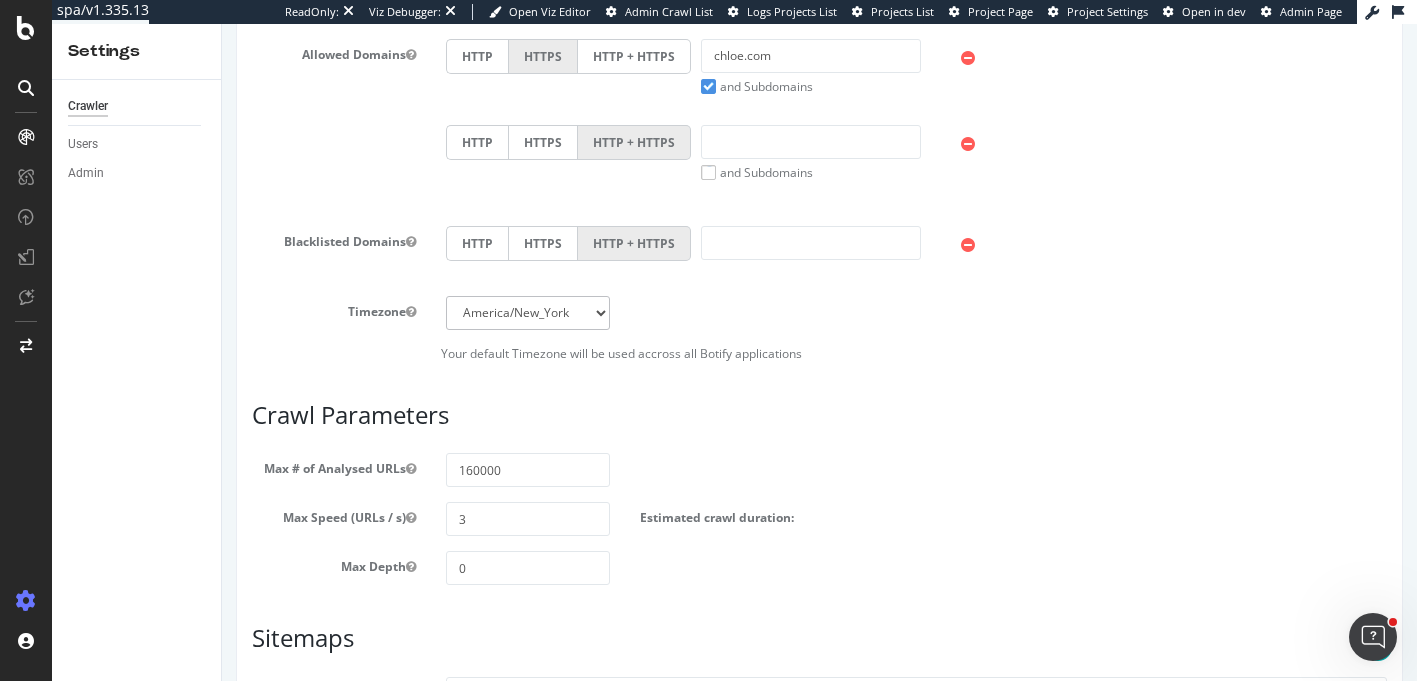 scroll, scrollTop: 702, scrollLeft: 0, axis: vertical 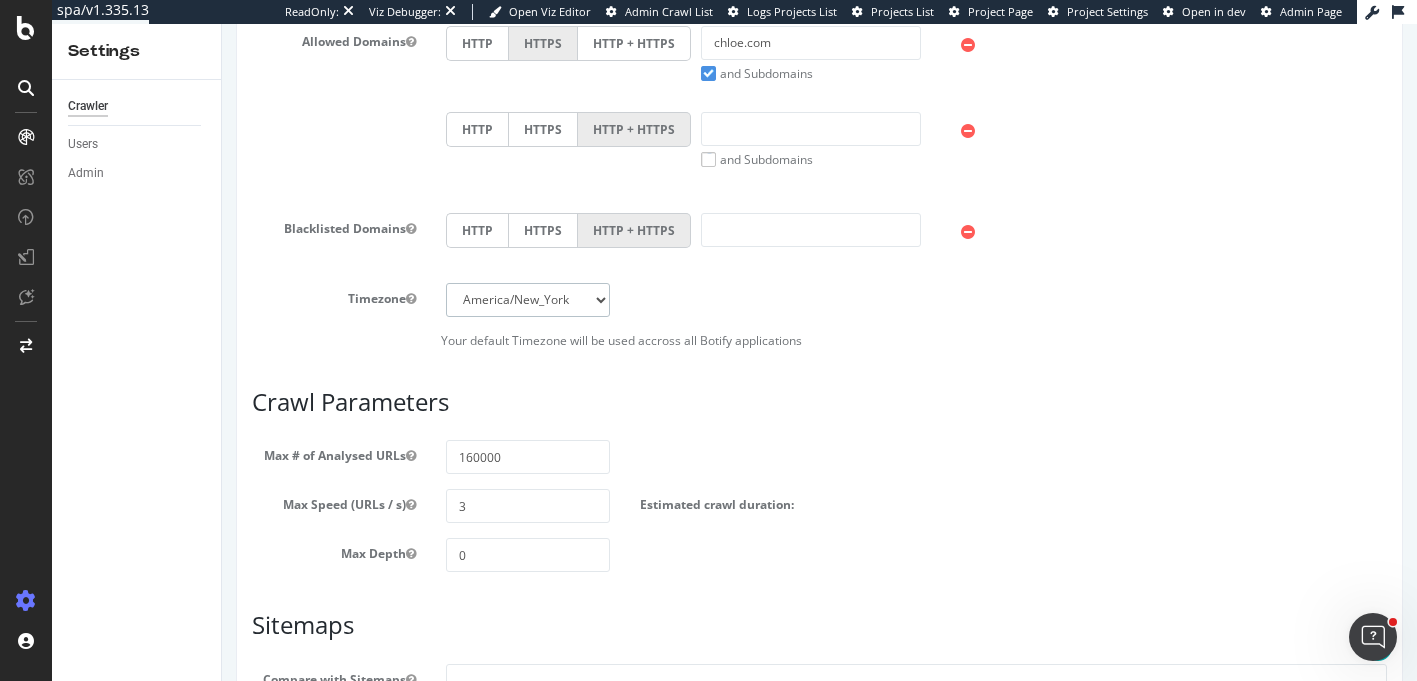 click on "Africa/Abidjan Africa/Accra Africa/Addis_Ababa Africa/Algiers Africa/Asmara Africa/Asmera Africa/Bamako Africa/Bangui Africa/Banjul Africa/Bissau Africa/Blantyre Africa/Brazzaville Africa/Bujumbura Africa/Cairo Africa/Casablanca Africa/Ceuta Africa/Conakry Africa/Dakar Africa/Dar_es_Salaam Africa/Djibouti Africa/Douala Africa/El_Aaiun Africa/Freetown Africa/Gaborone Africa/Harare Africa/Johannesburg Africa/Juba Africa/Kampala Africa/Khartoum Africa/Kigali Africa/Kinshasa Africa/Lagos Africa/Libreville Africa/Lome Africa/Luanda Africa/Lubumbashi Africa/Lusaka Africa/Malabo Africa/Maputo Africa/Maseru Africa/Mbabane Africa/Mogadishu Africa/Monrovia Africa/Nairobi Africa/Ndjamena Africa/Niamey Africa/Nouakchott Africa/Ouagadougou Africa/Porto-Novo Africa/Sao_Tome Africa/Timbuktu Africa/Tripoli Africa/Tunis Africa/Windhoek America/Adak America/Anchorage America/Anguilla America/Antigua America/Araguaina America/Argentina/Buenos_Aires America/Argentina/Catamarca America/Argentina/ComodRivadavia America/Aruba CET" at bounding box center (528, 300) 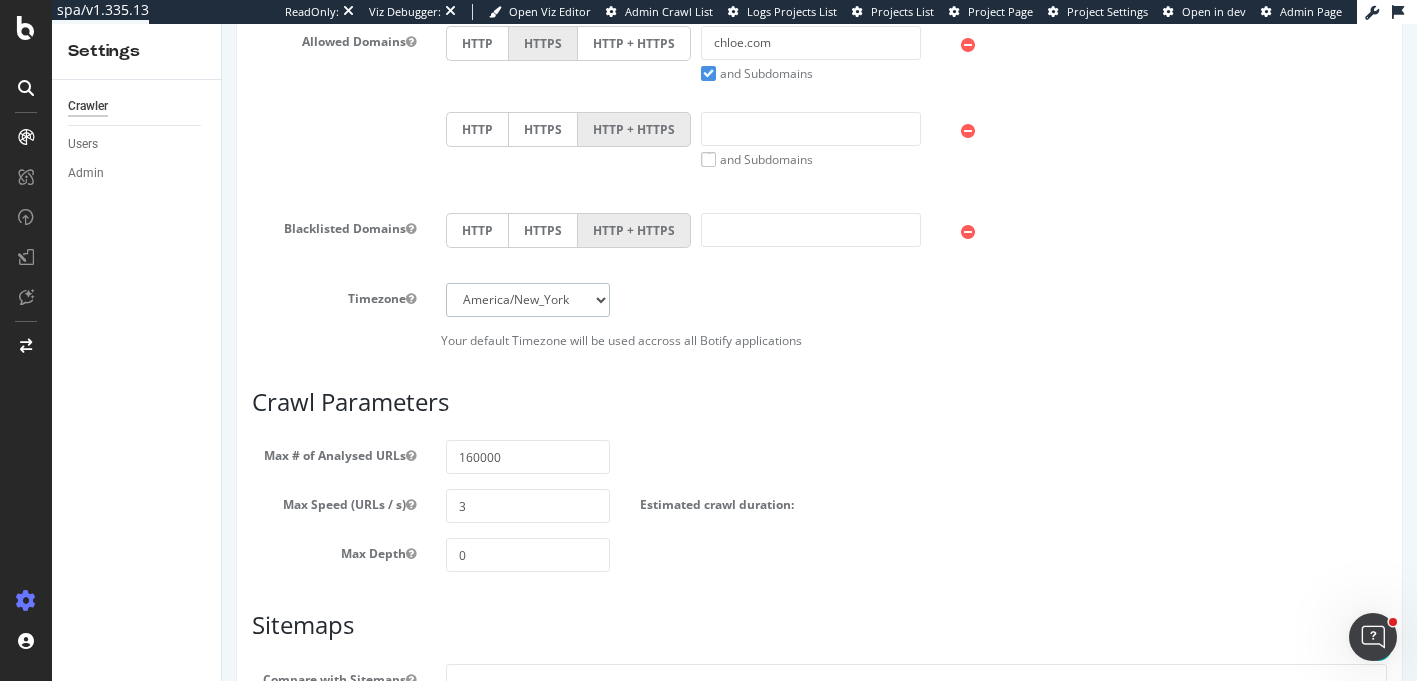 select on "Europe/Paris" 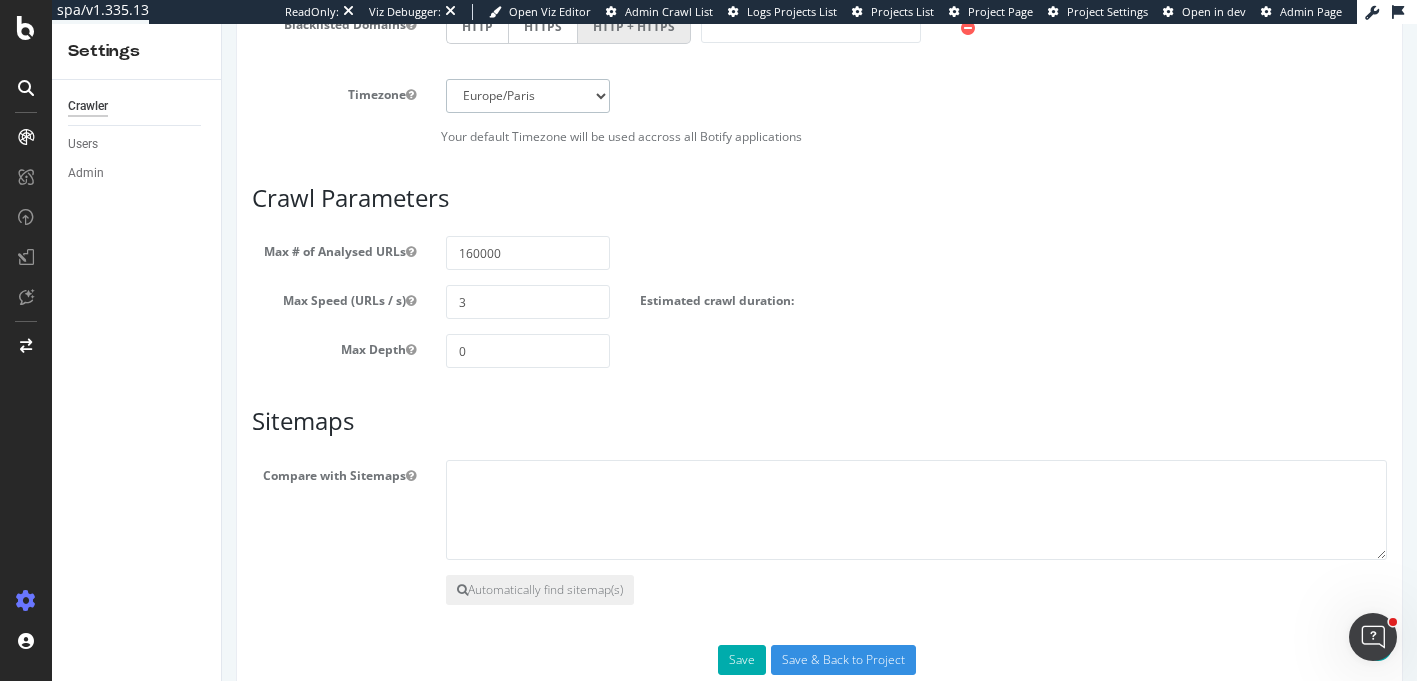 scroll, scrollTop: 950, scrollLeft: 0, axis: vertical 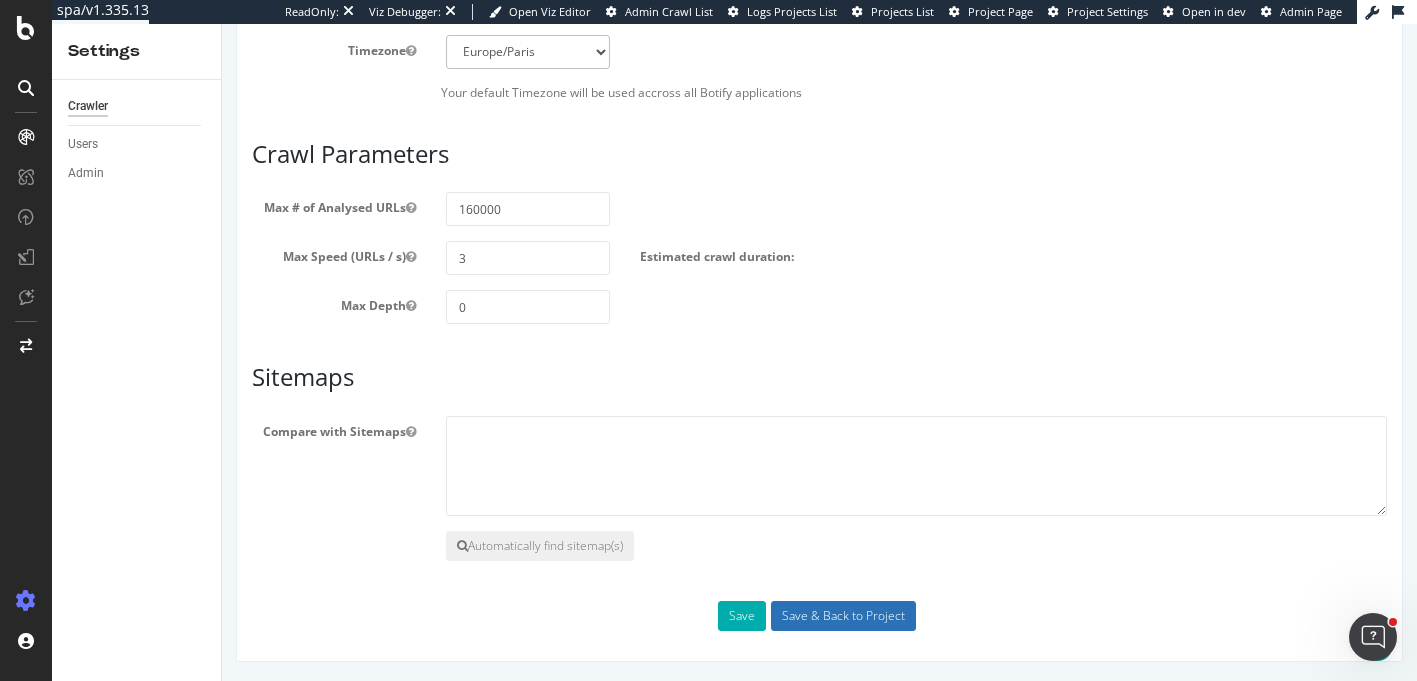 click on "Save & Back to Project" at bounding box center (843, 616) 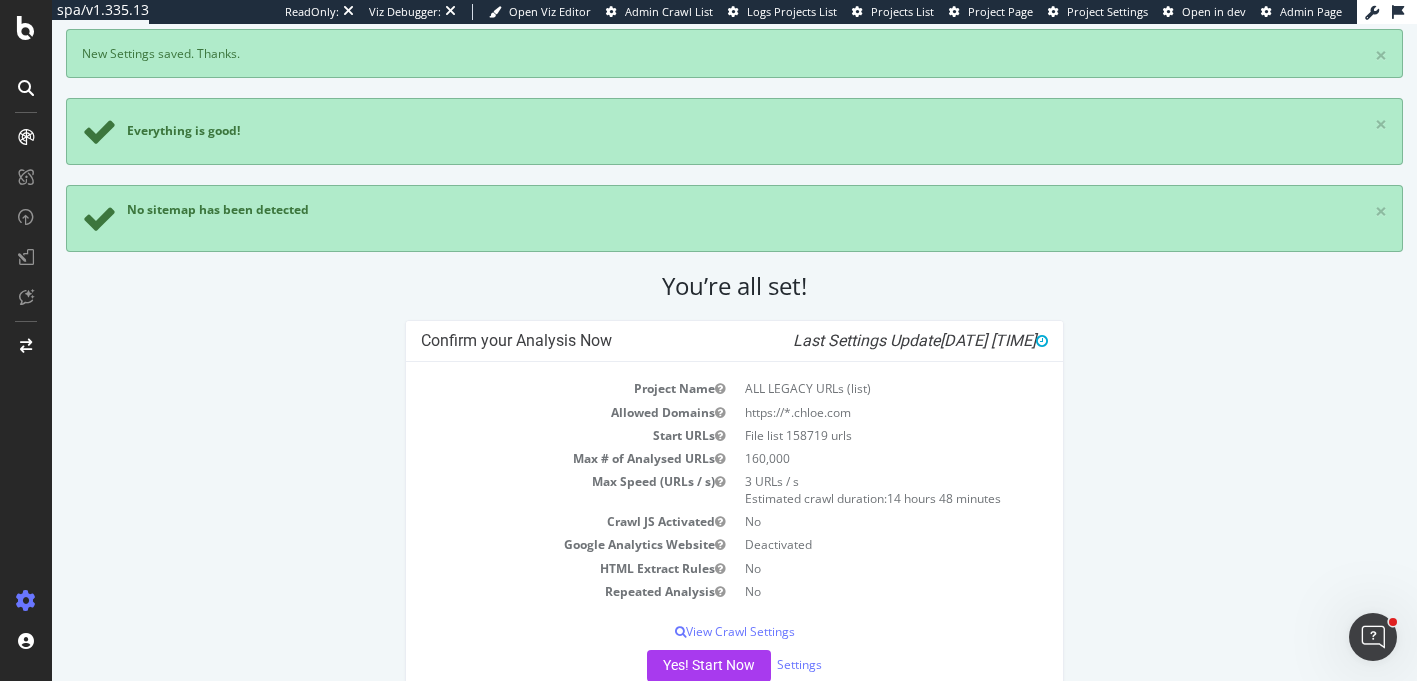 scroll, scrollTop: 149, scrollLeft: 0, axis: vertical 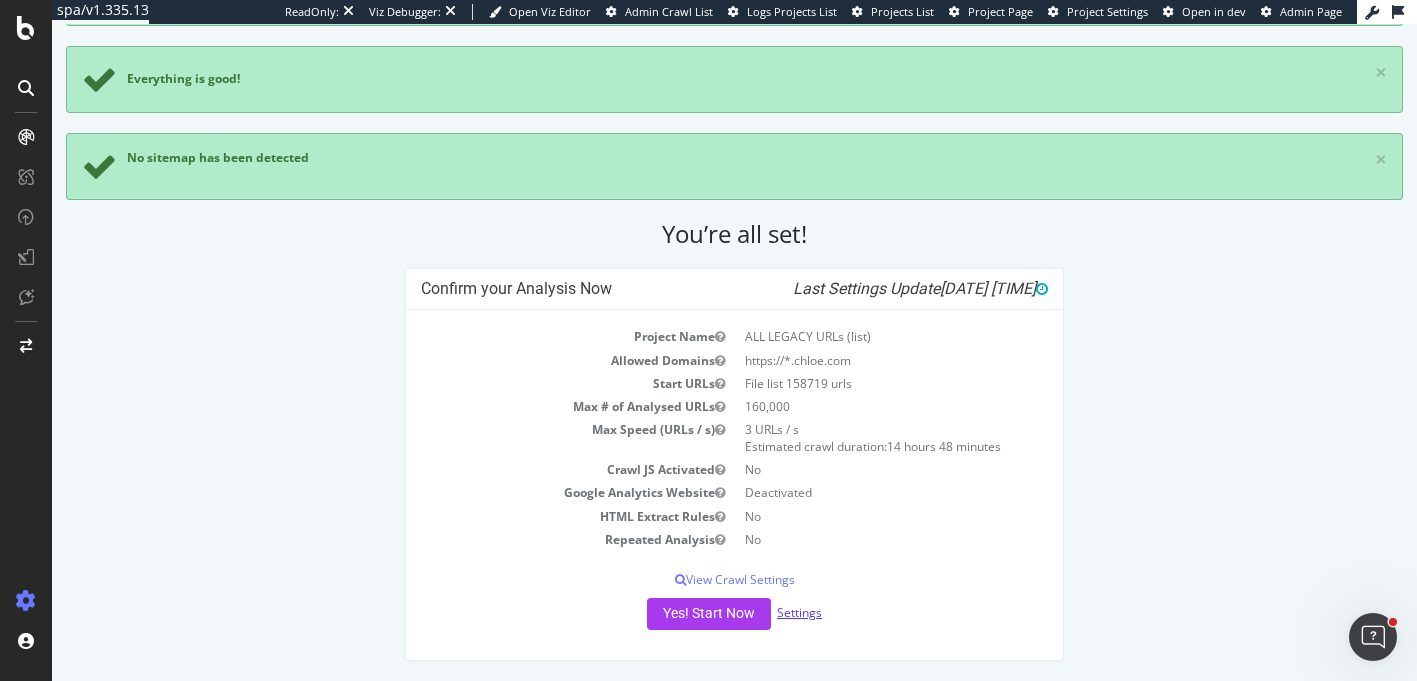 click on "Settings" at bounding box center [799, 612] 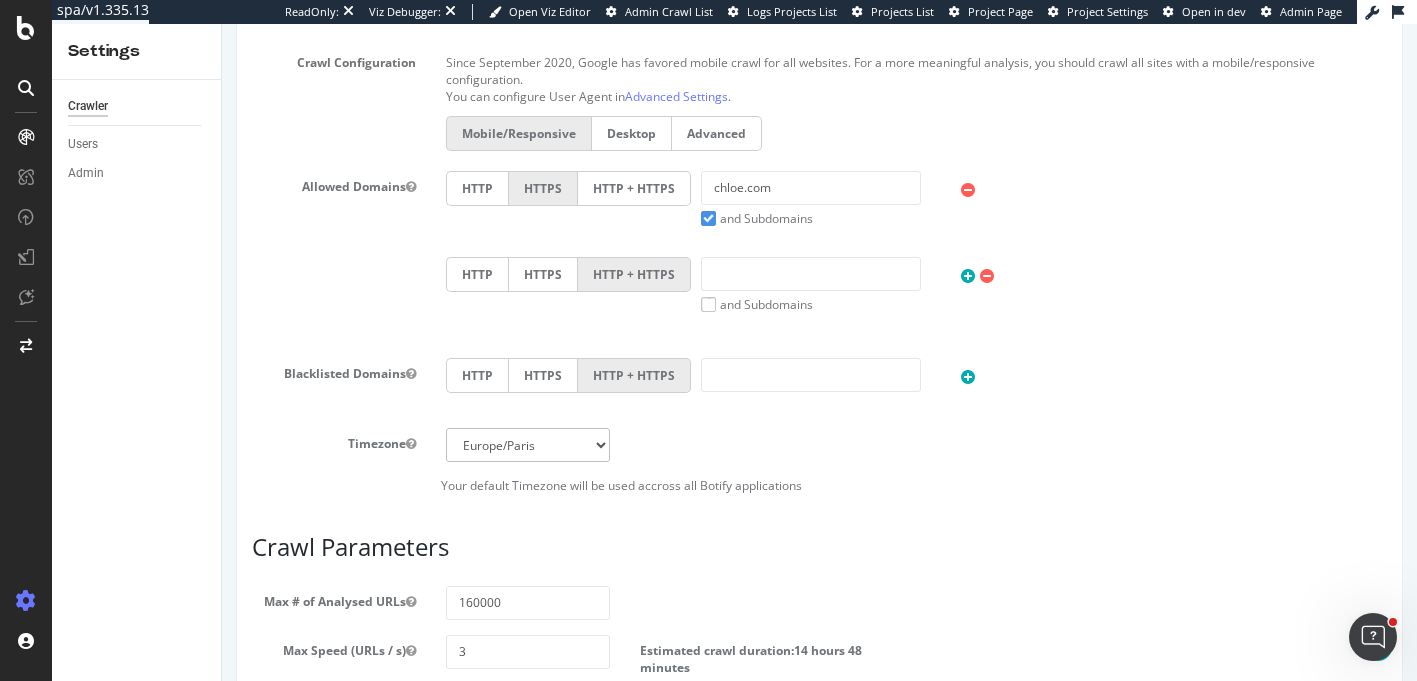 scroll, scrollTop: 0, scrollLeft: 0, axis: both 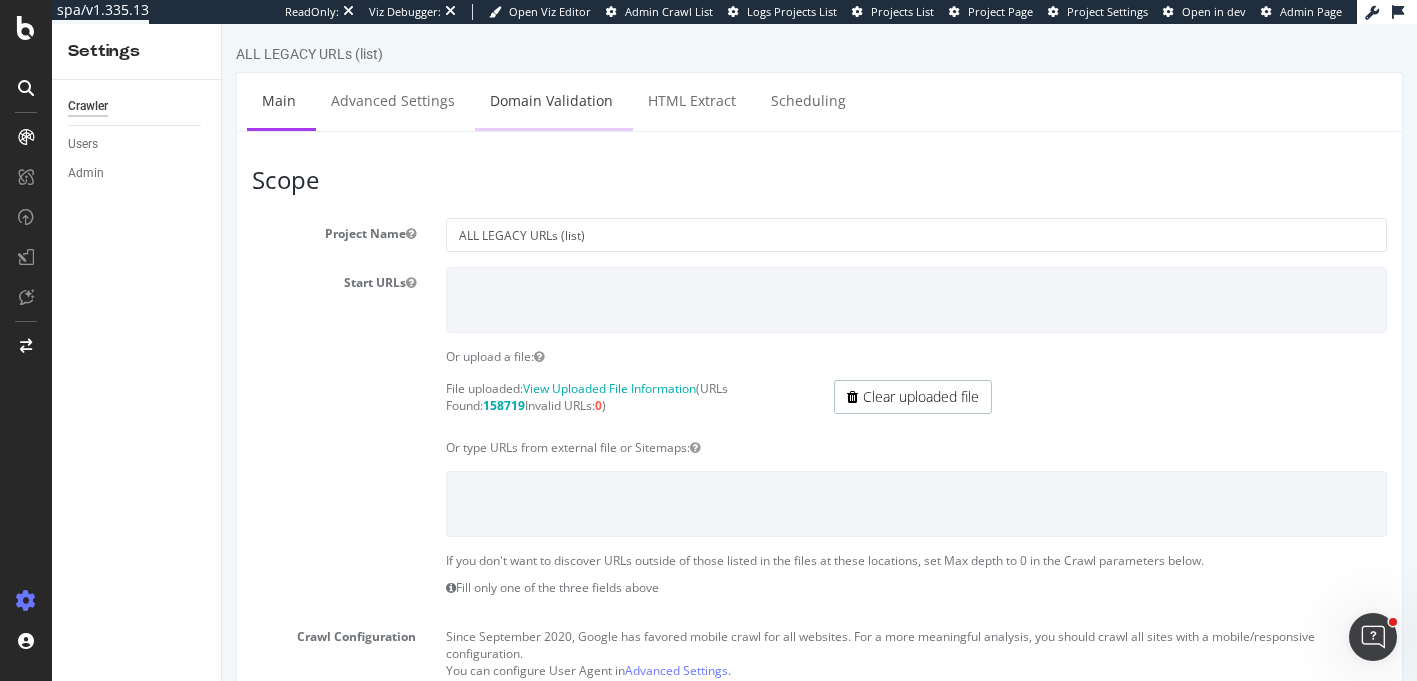 click on "Domain Validation" at bounding box center [551, 100] 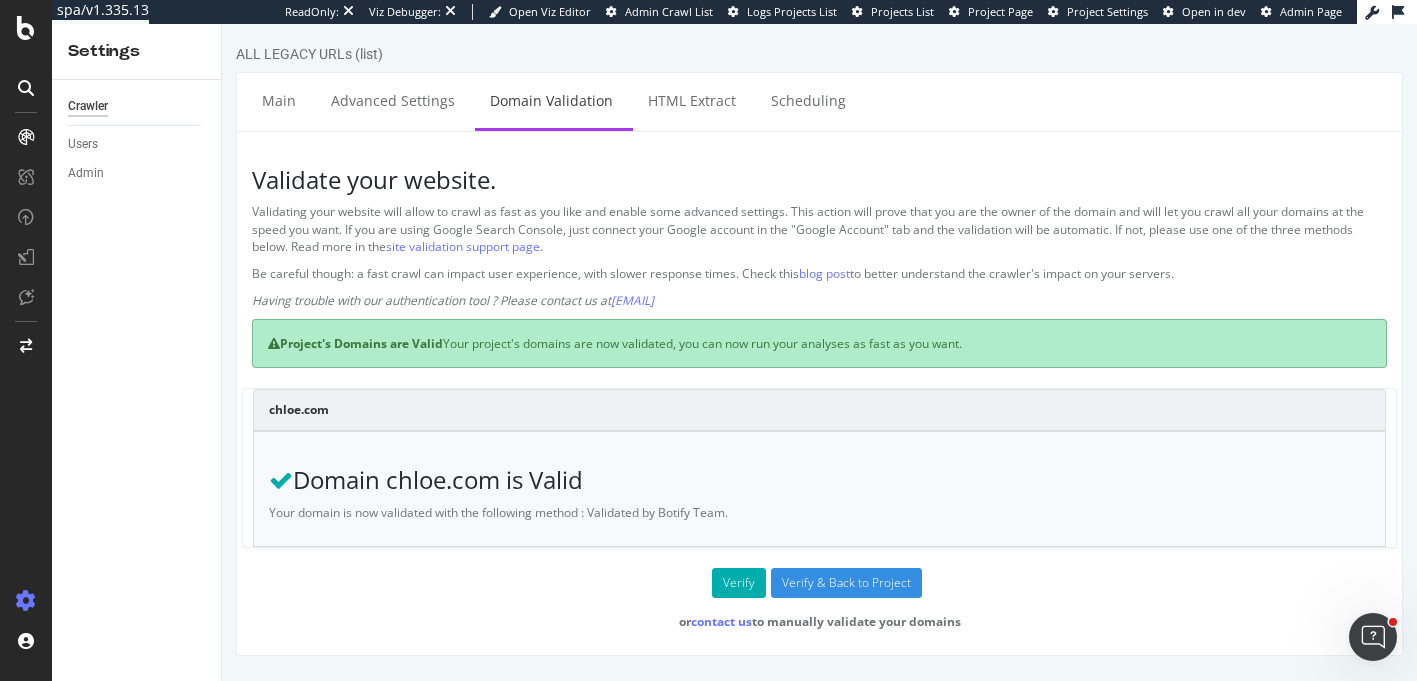 scroll, scrollTop: 0, scrollLeft: 0, axis: both 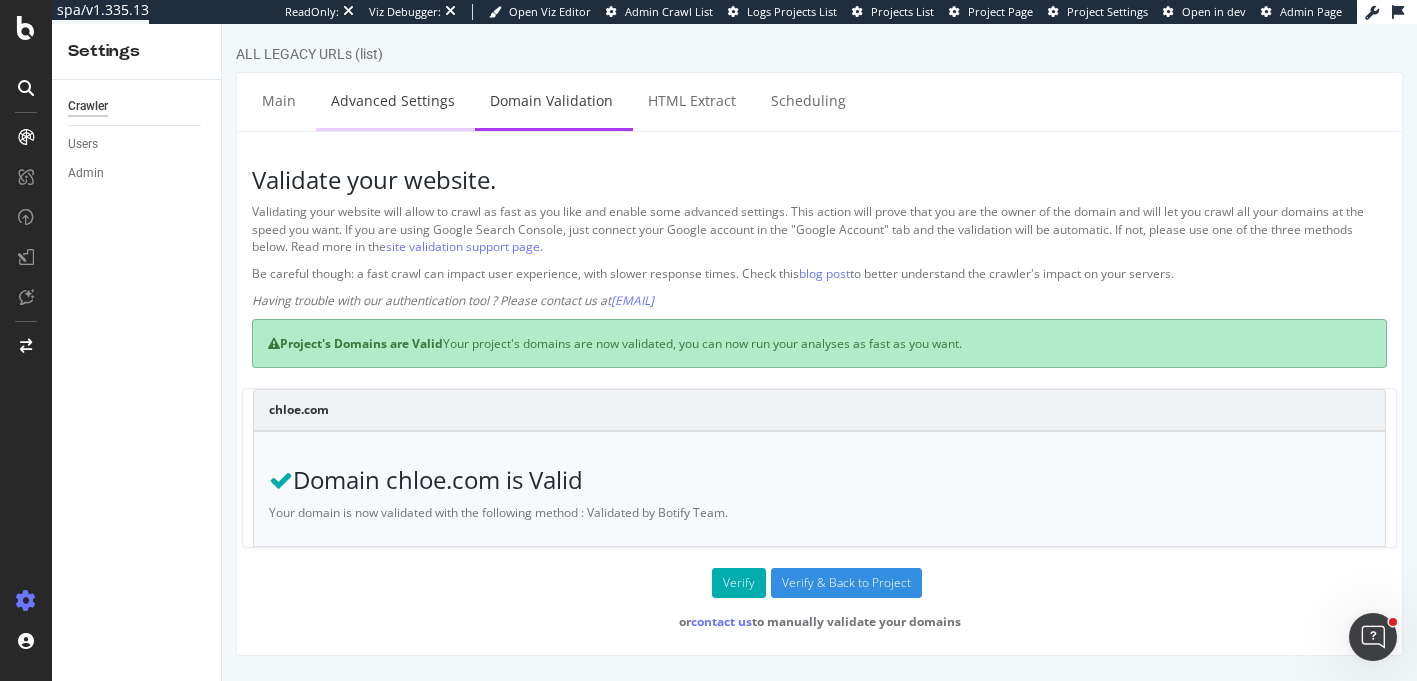 click on "Advanced Settings" at bounding box center (393, 100) 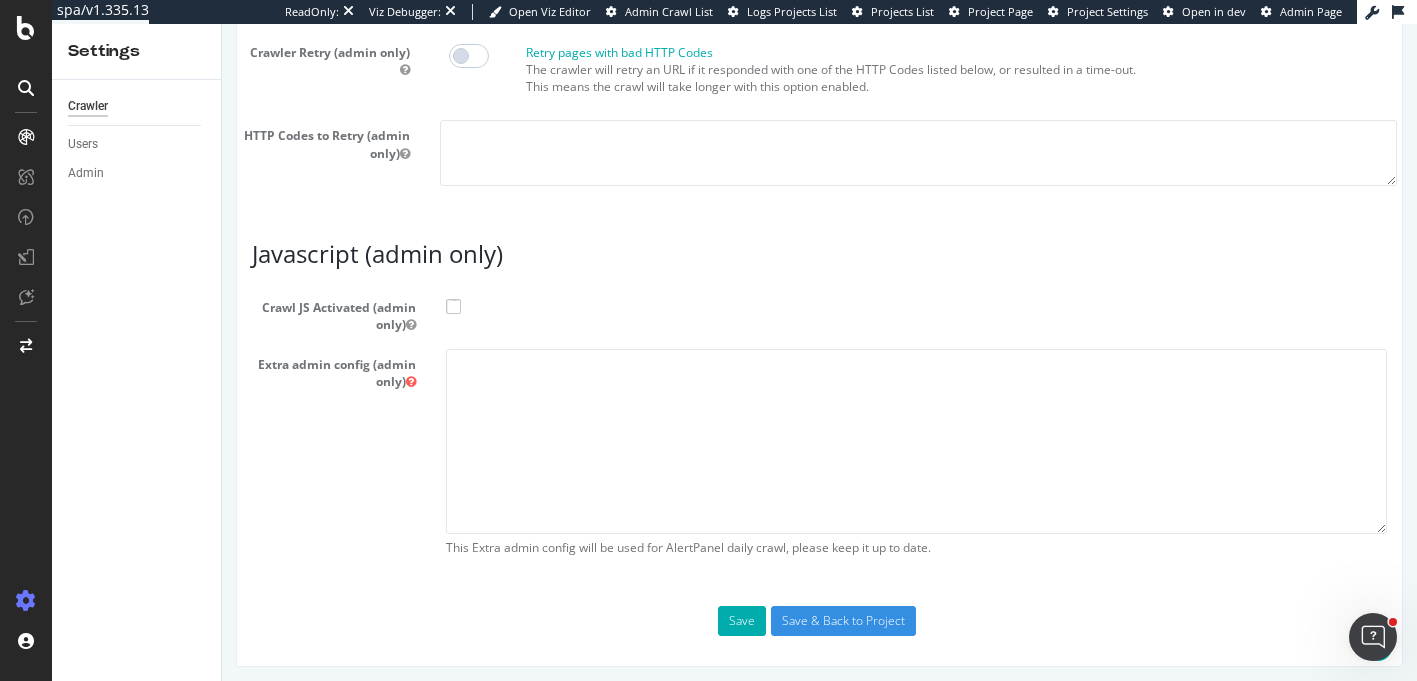 scroll, scrollTop: 1822, scrollLeft: 0, axis: vertical 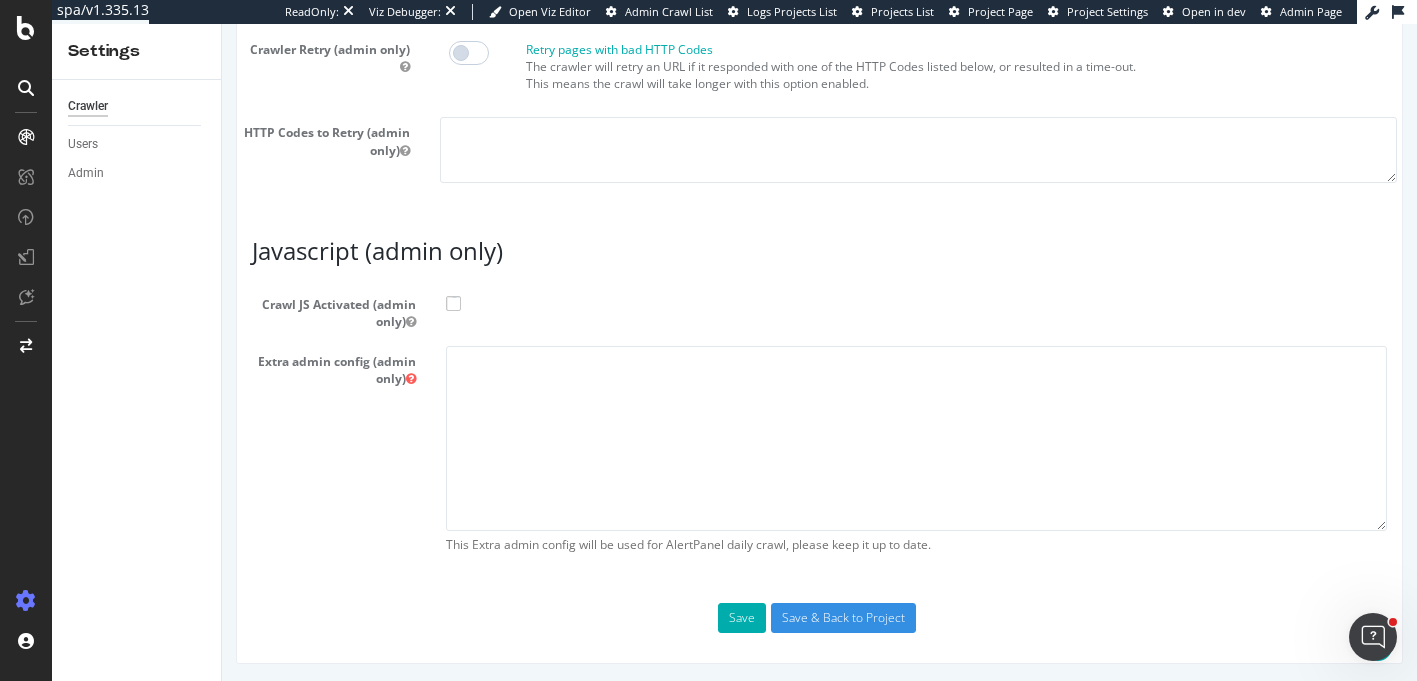 click at bounding box center (453, 303) 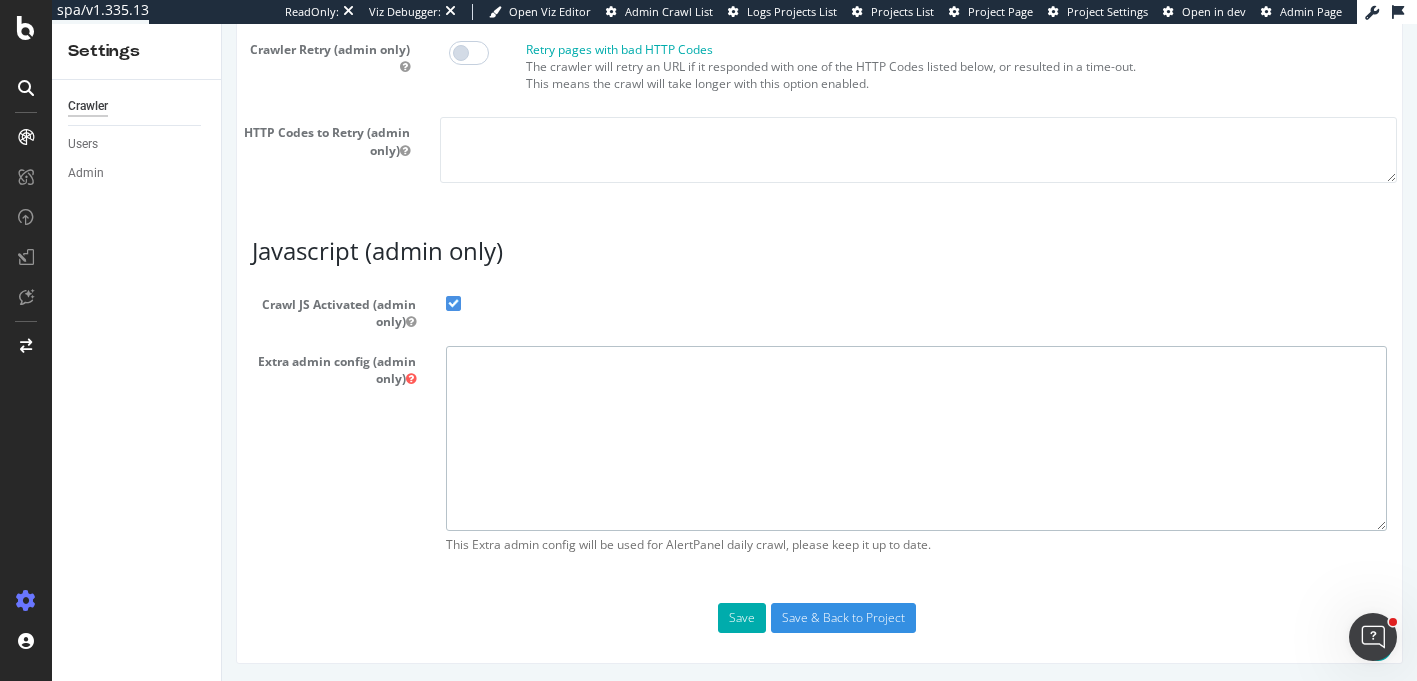 click at bounding box center [916, 438] 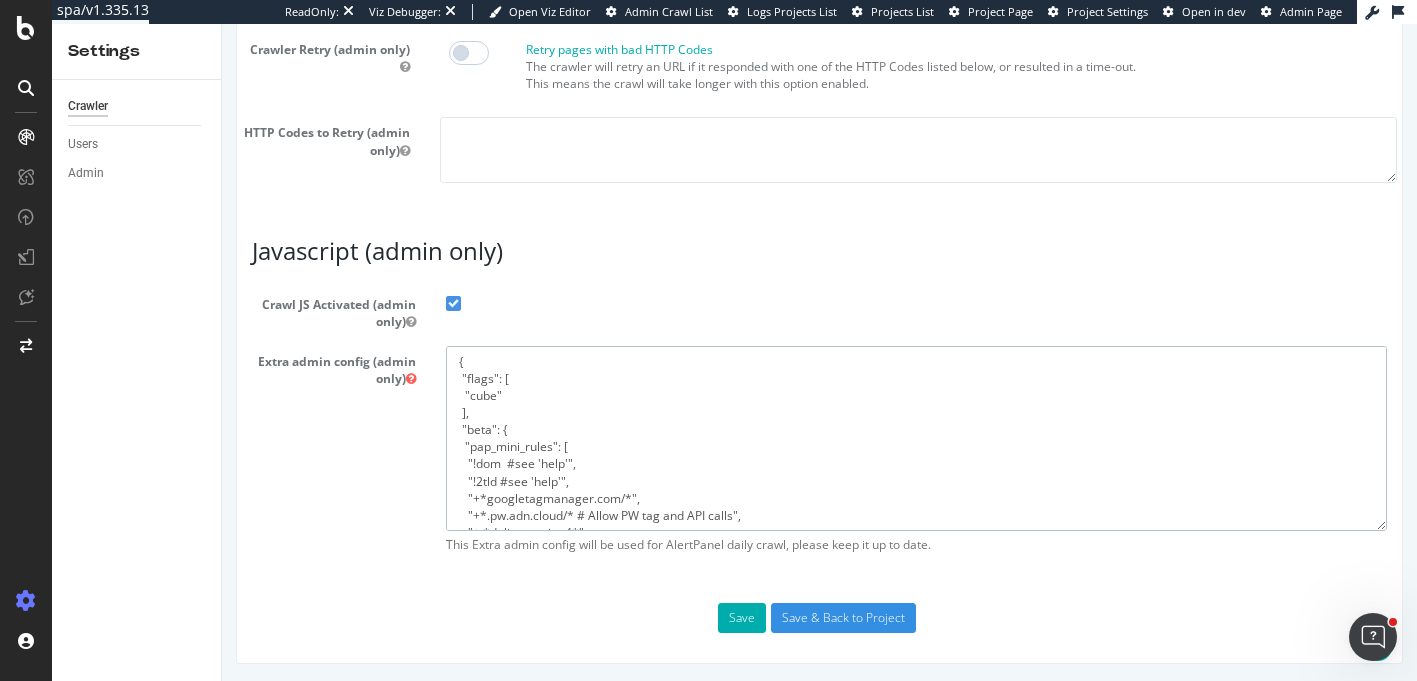 scroll, scrollTop: 233, scrollLeft: 0, axis: vertical 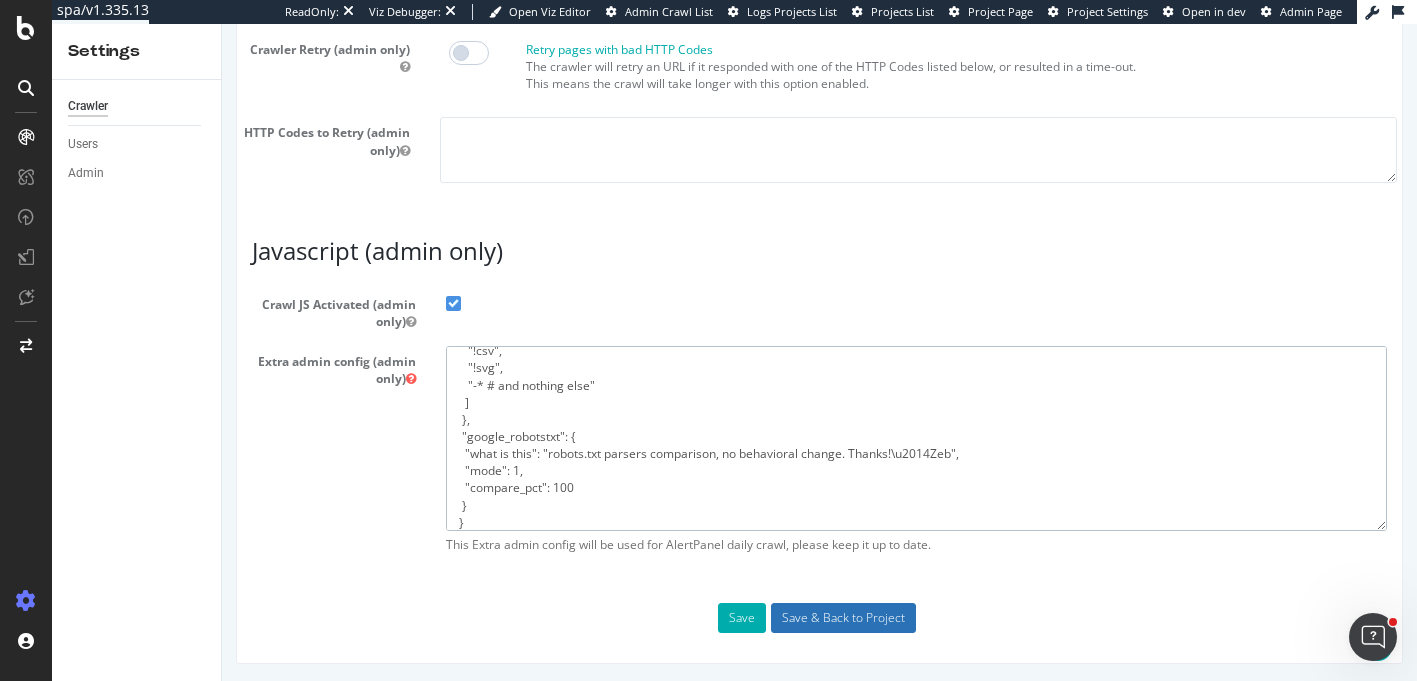 type on "{
"flags": [
"cube"
],
"beta": {
"pap_mini_rules": [
"!dom  #see 'help'",
"!2tld #see 'help'",
"+*googletagmanager.com/*",
"+*.pw.adn.cloud/* # Allow PW tag and API calls",
"+ *deliveryapi-tx4*",
"+*tagcommander.com/*",
"!css",
"!csv",
"!svg",
"-* # and nothing else"
]
},
"google_robotstxt": {
"what is this": "robots.txt parsers comparison, no behavioral change. Thanks!\u2014Zeb",
"mode": 1,
"compare_pct": 100
}
}" 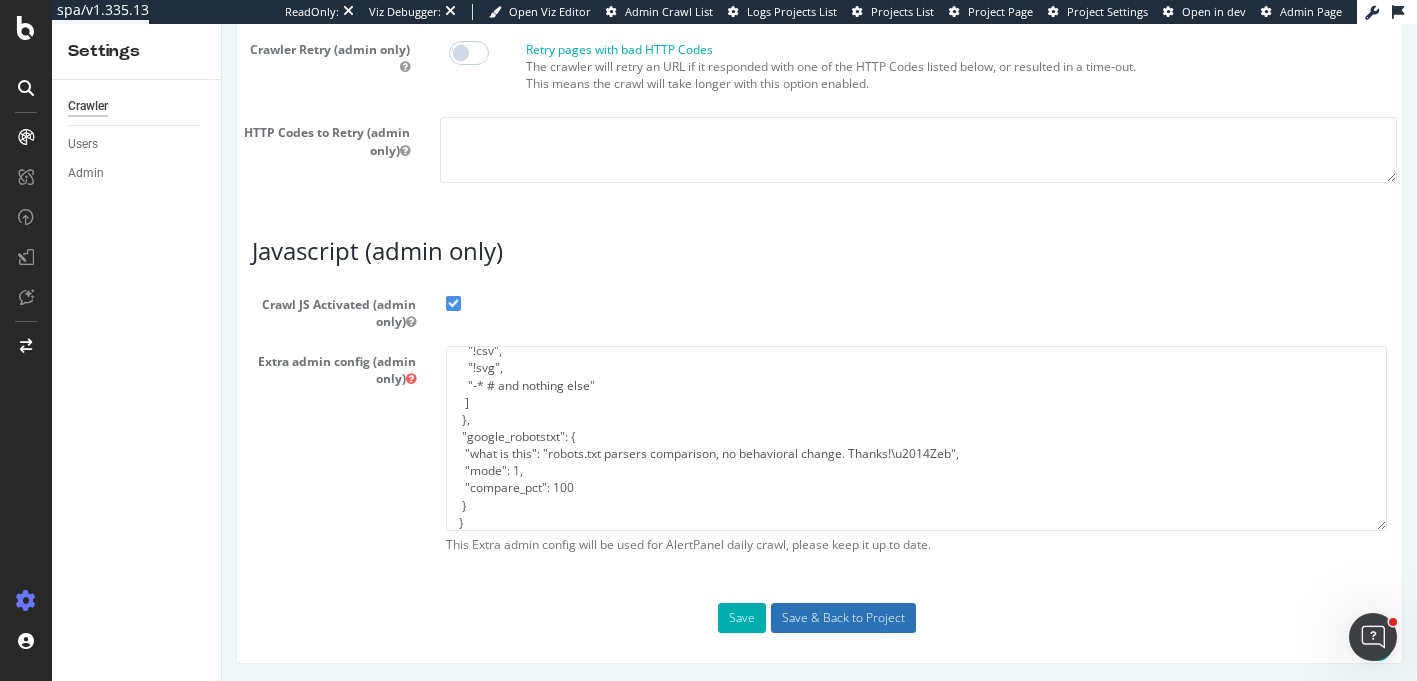 click on "Save & Back to Project" at bounding box center [843, 618] 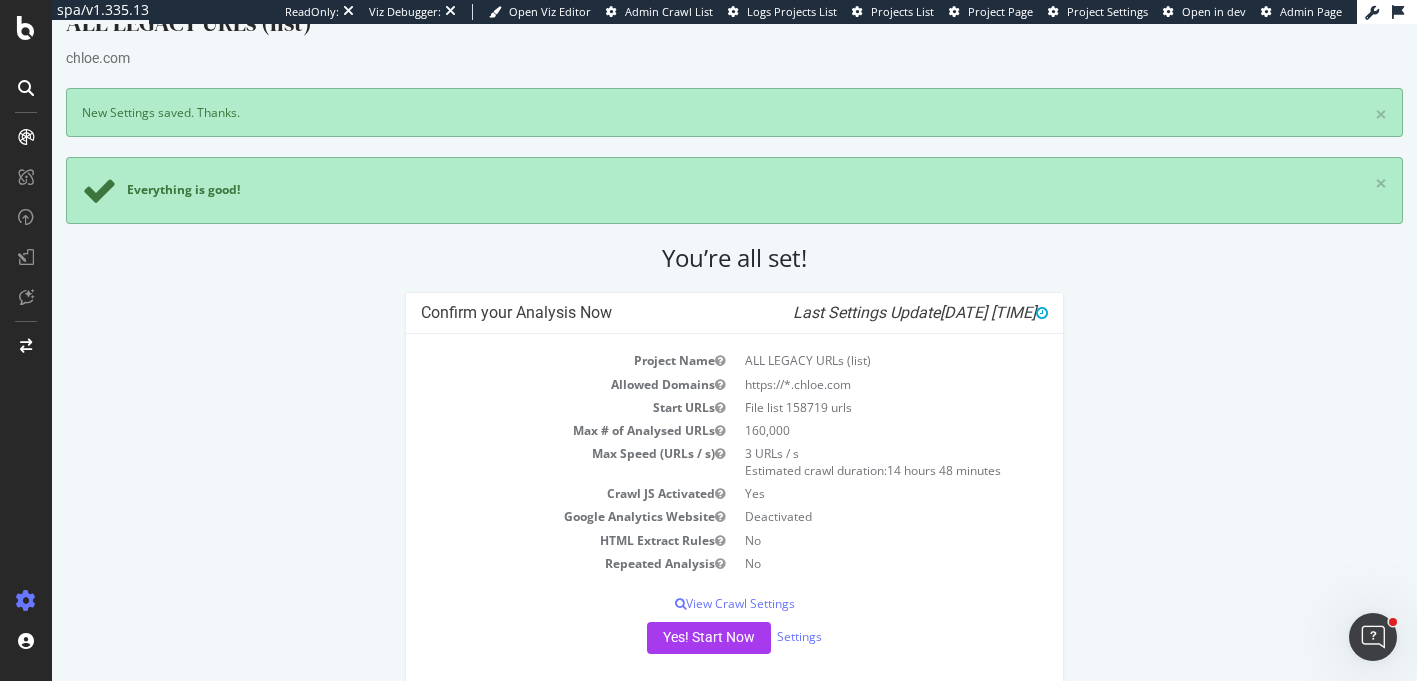 scroll, scrollTop: 62, scrollLeft: 0, axis: vertical 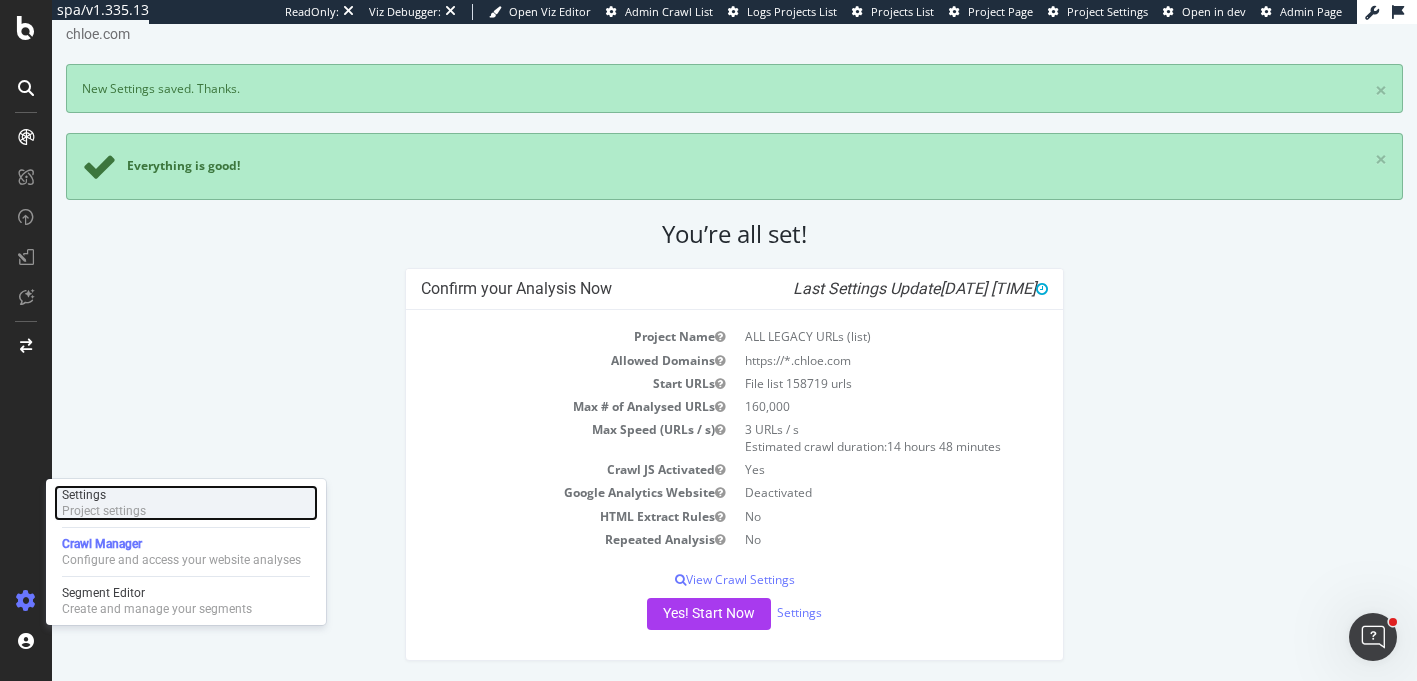 click on "Settings" at bounding box center (104, 495) 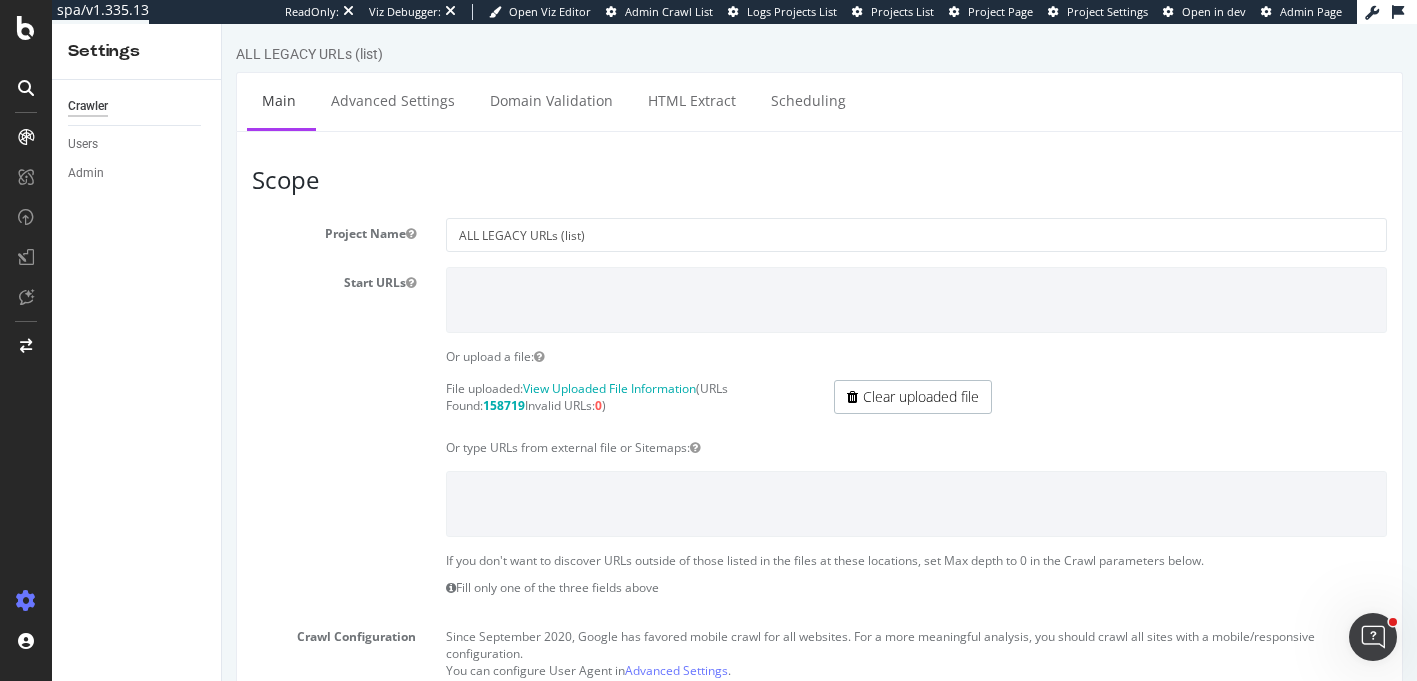 scroll, scrollTop: 0, scrollLeft: 0, axis: both 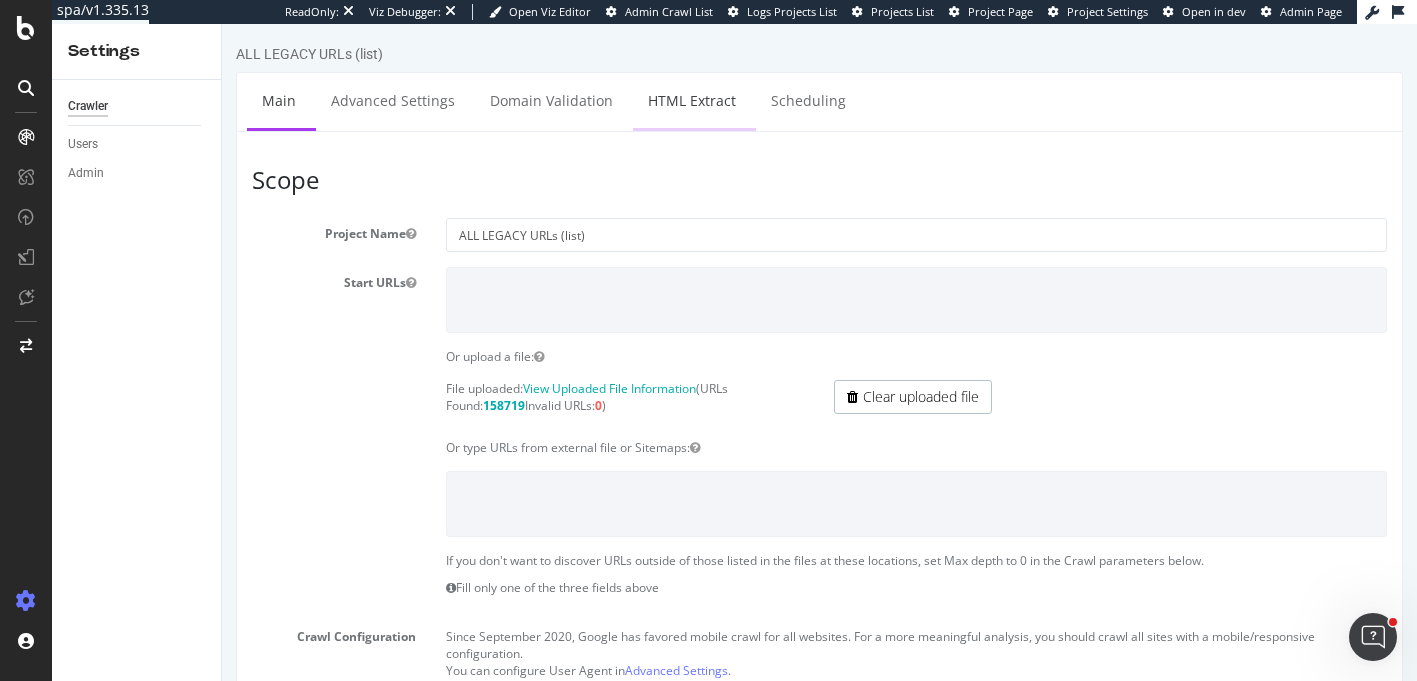 click on "HTML Extract" at bounding box center (692, 100) 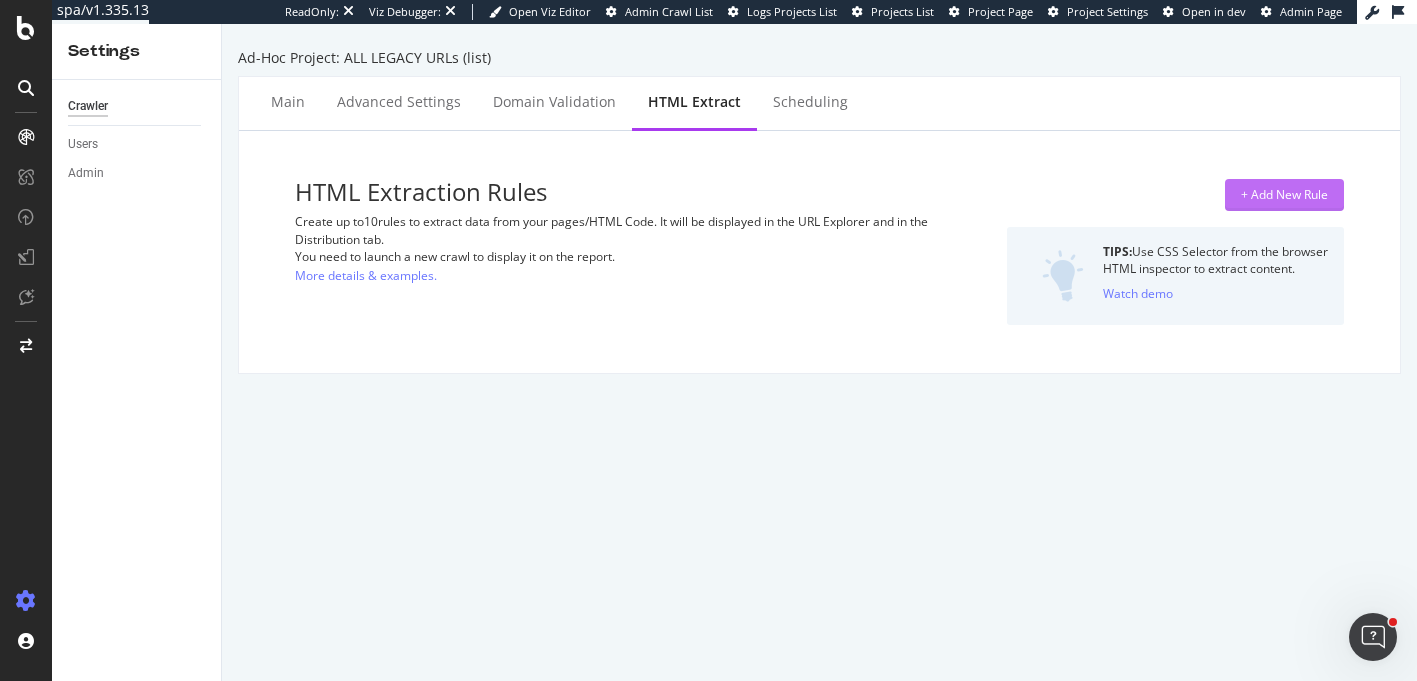 click on "+ Add New Rule" at bounding box center [1284, 194] 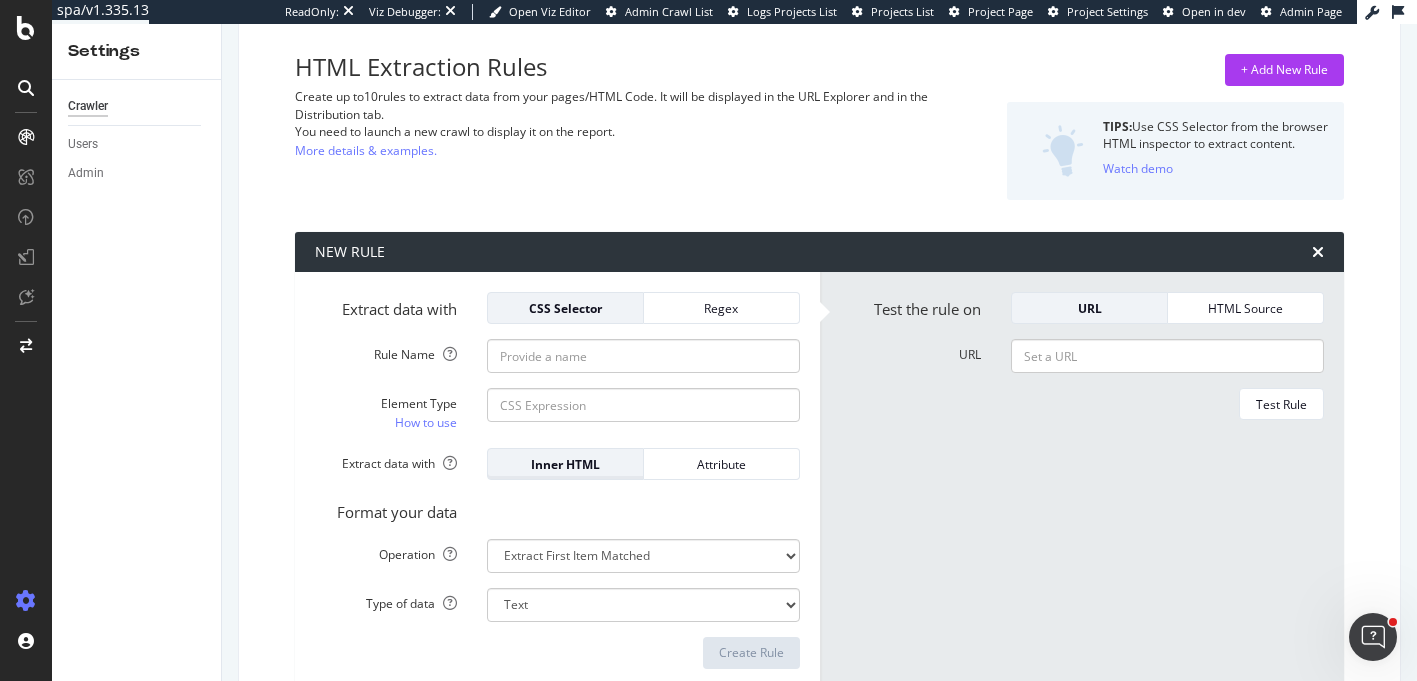 scroll, scrollTop: 165, scrollLeft: 0, axis: vertical 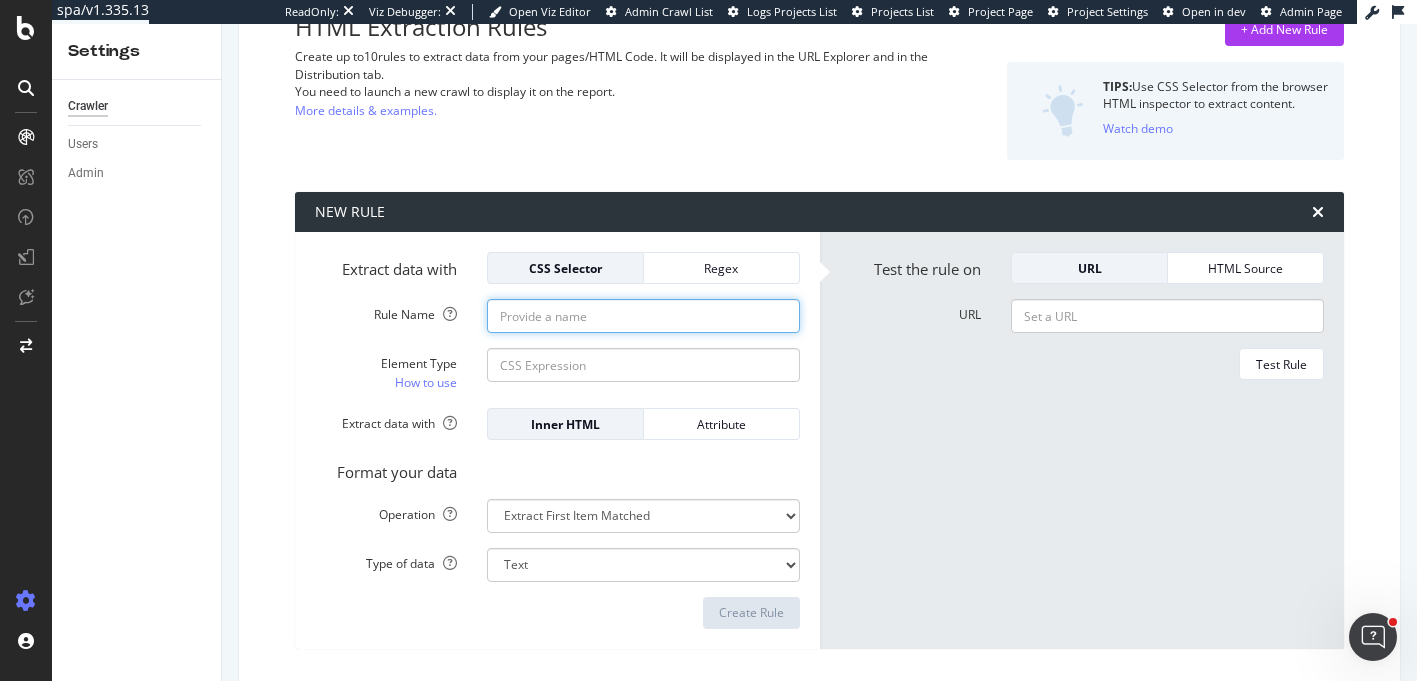 click on "Rule Name" at bounding box center [643, 316] 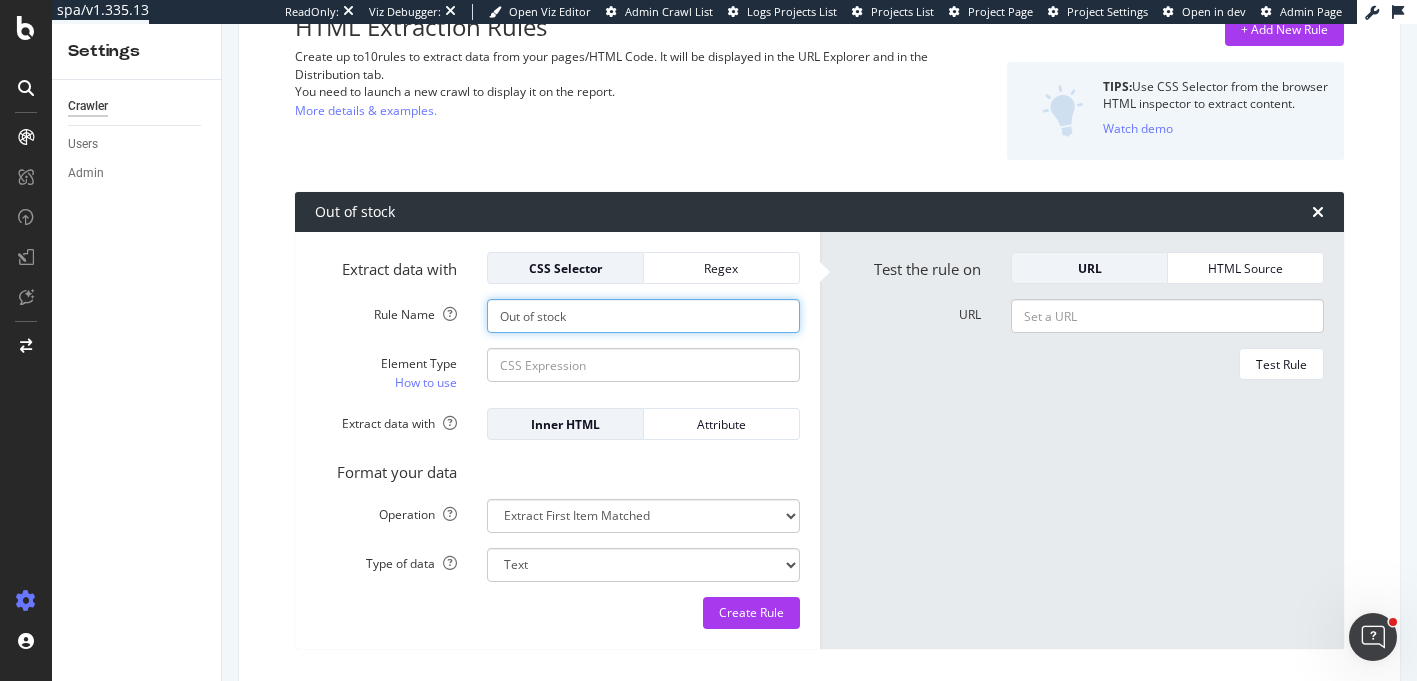 type on "Out of stock" 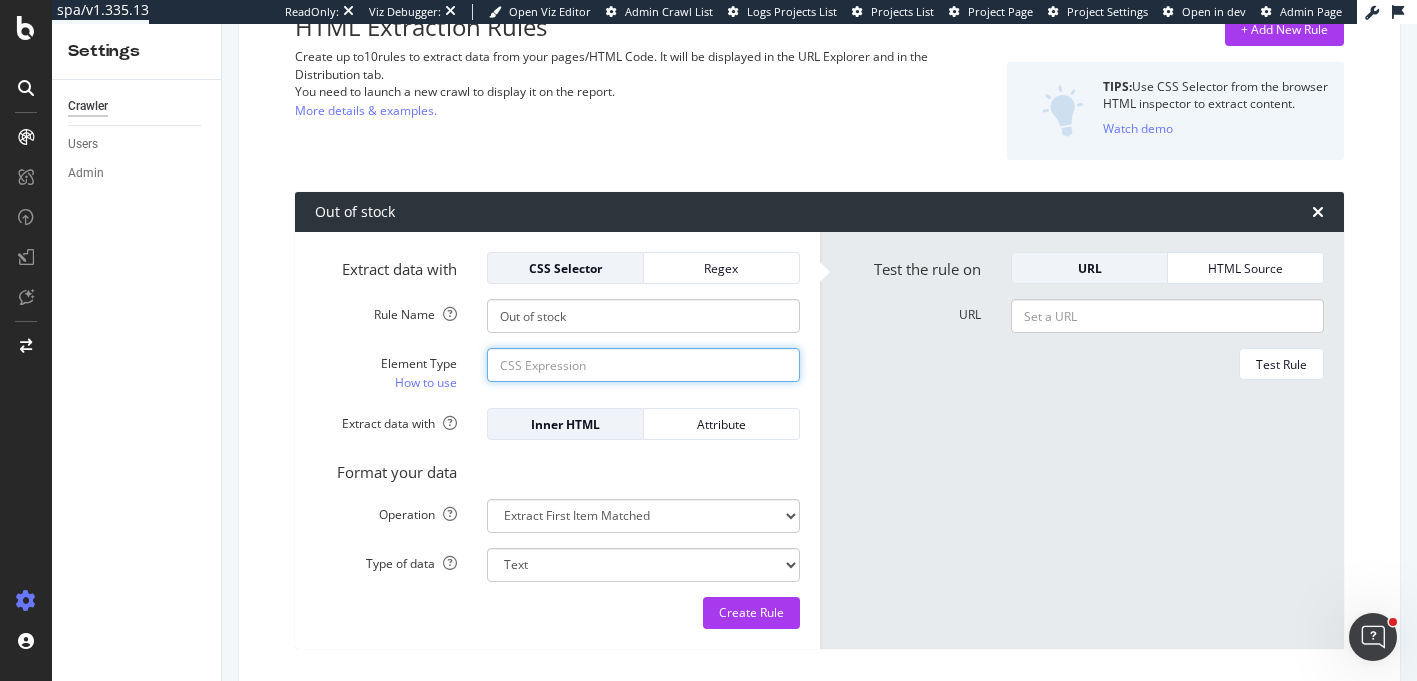 click on "Element Type How to use" at bounding box center [643, 365] 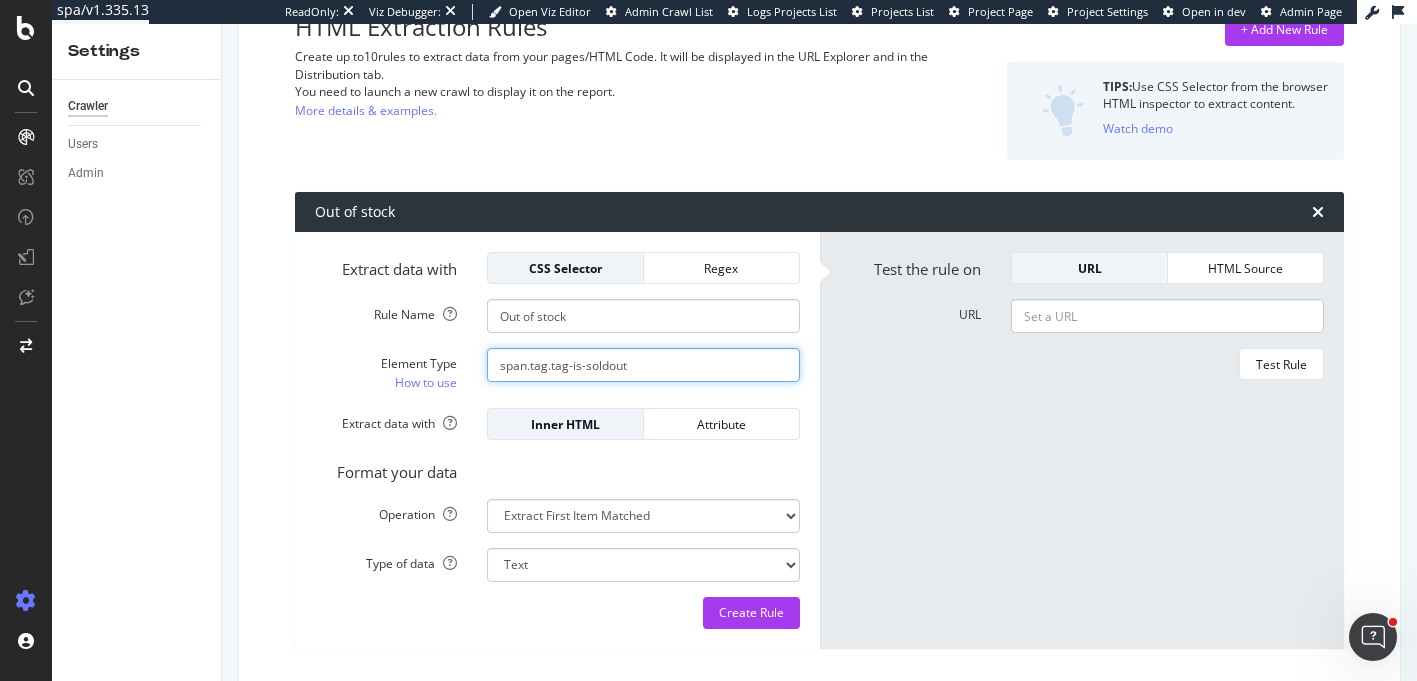 type on "span.tag.tag-is-soldout" 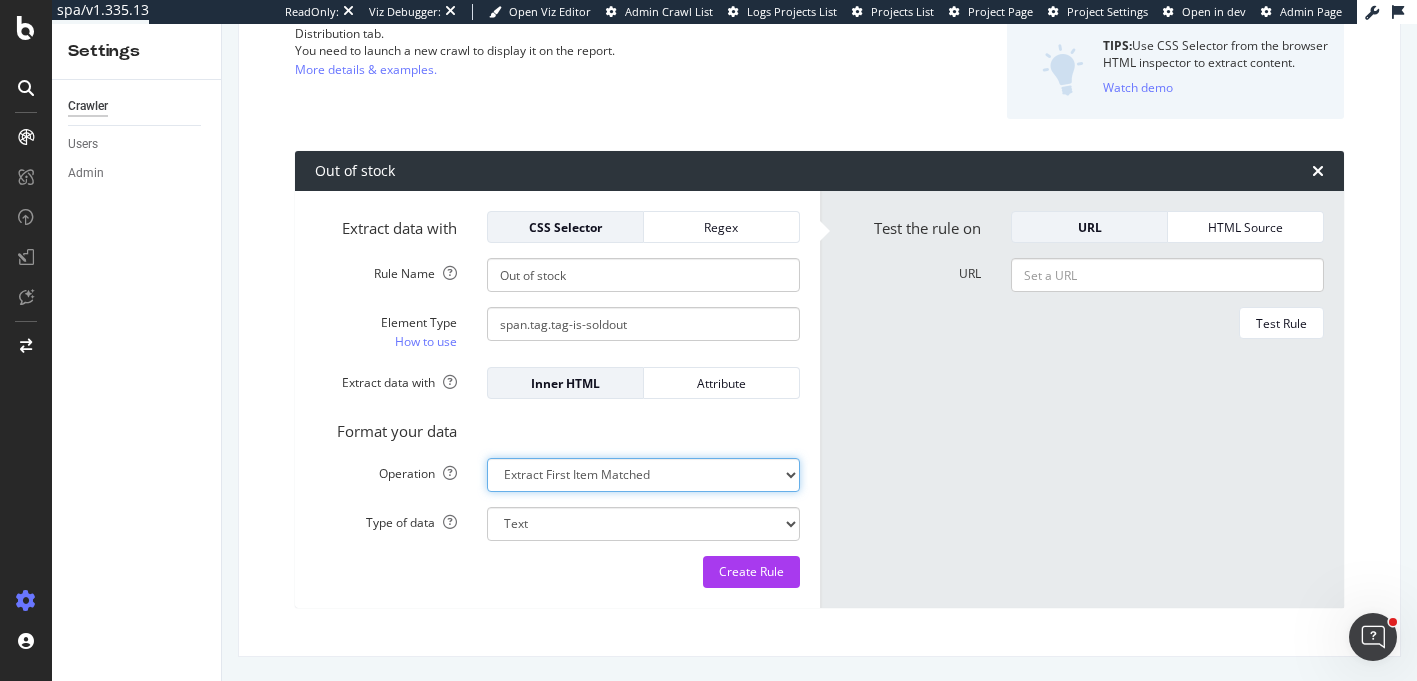 click on "Extract First Item Matched Extract First 3 Items Matched Count Number of Occurences Check if exists Text Length" at bounding box center [643, 475] 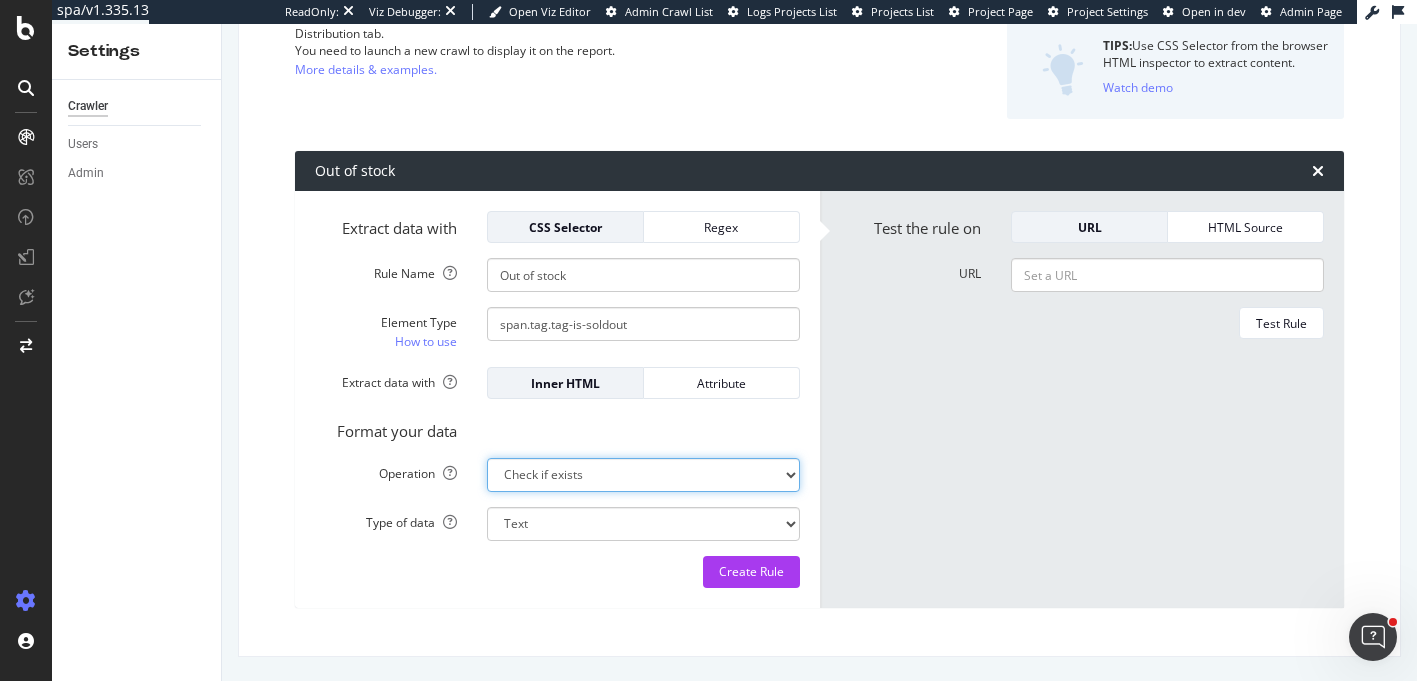 select on "b" 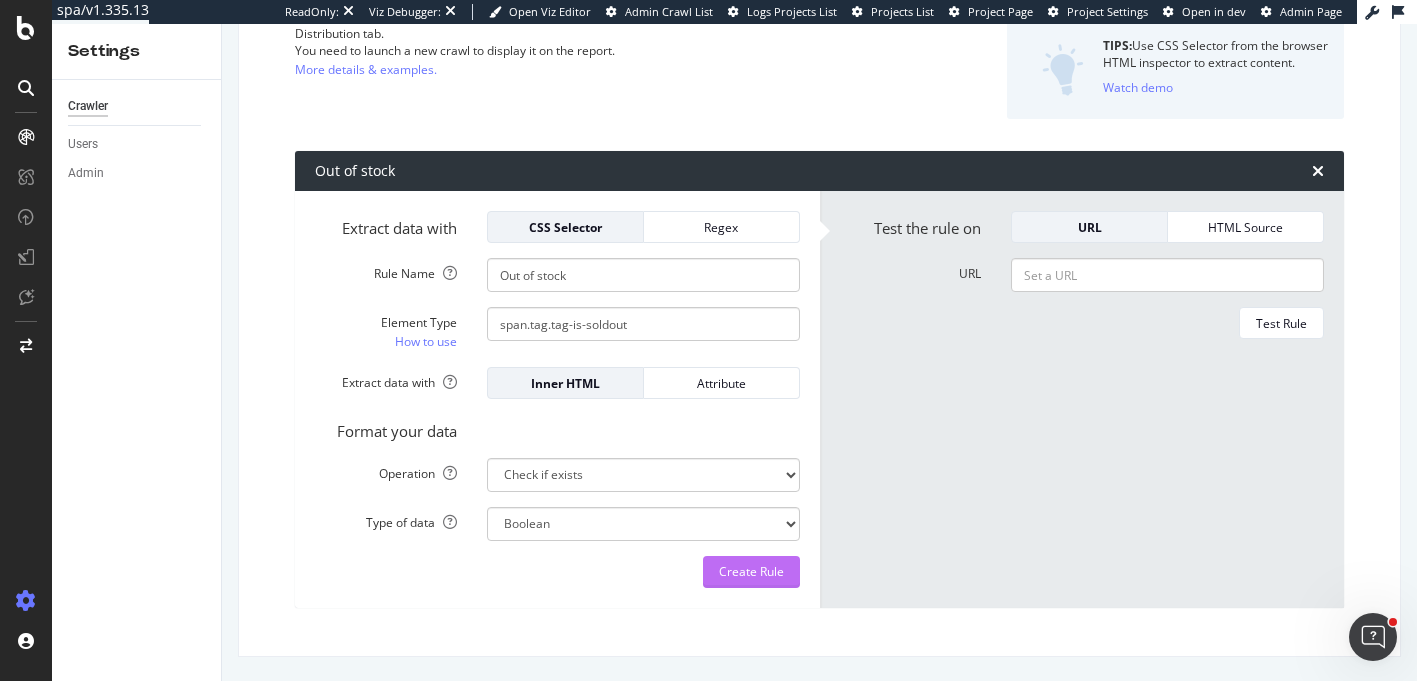 click on "Create Rule" at bounding box center (751, 571) 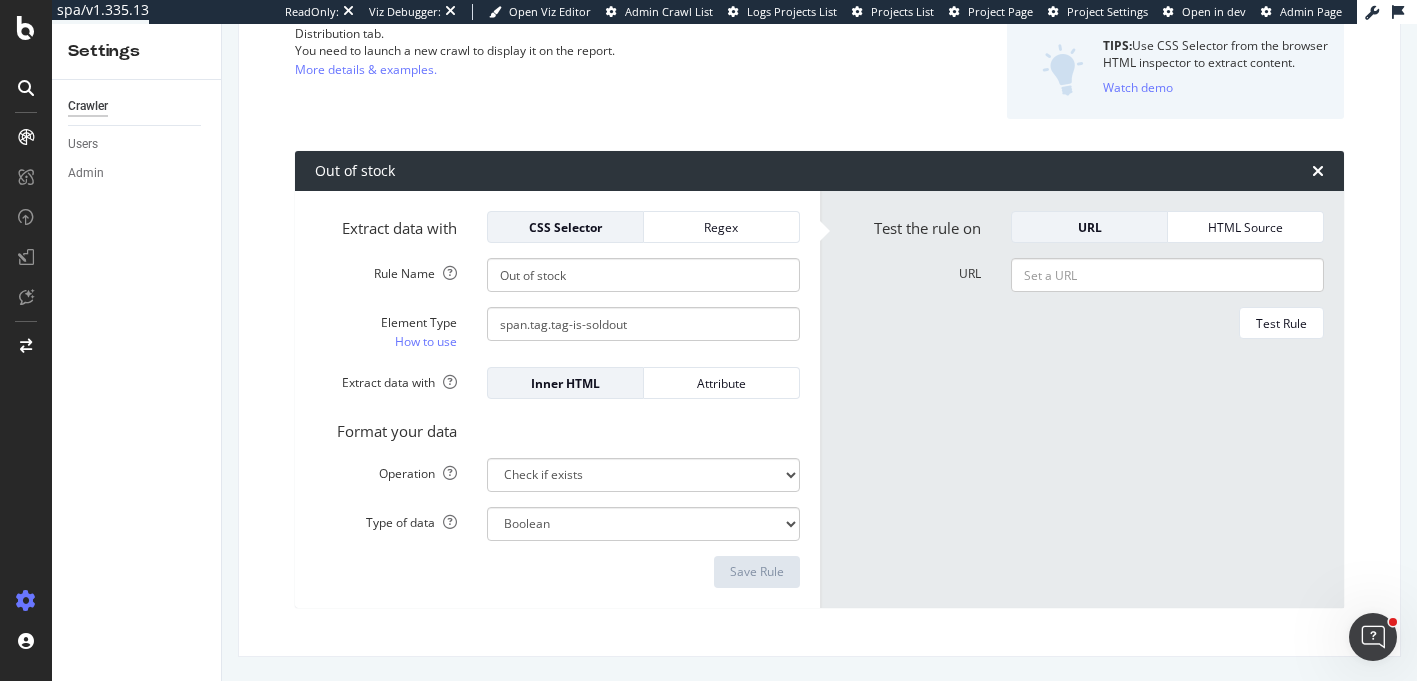 scroll, scrollTop: 0, scrollLeft: 0, axis: both 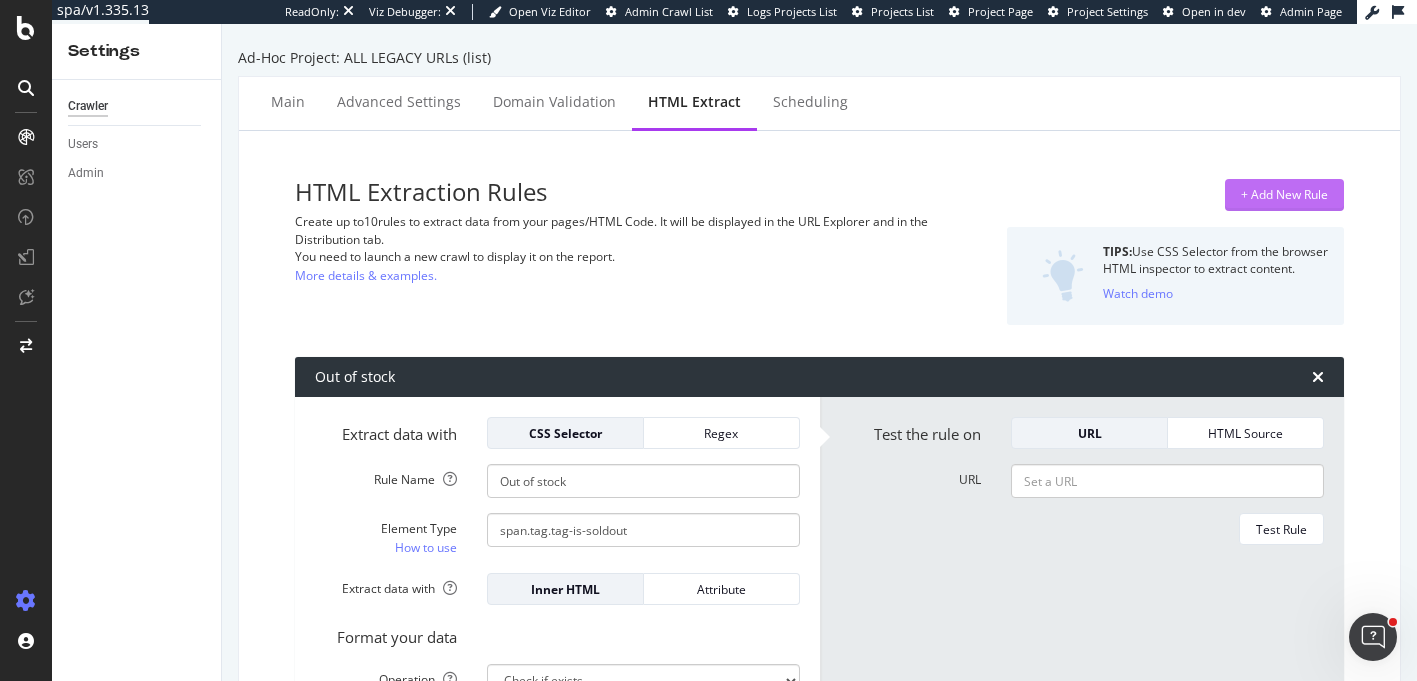 click on "+ Add New Rule" at bounding box center [1284, 194] 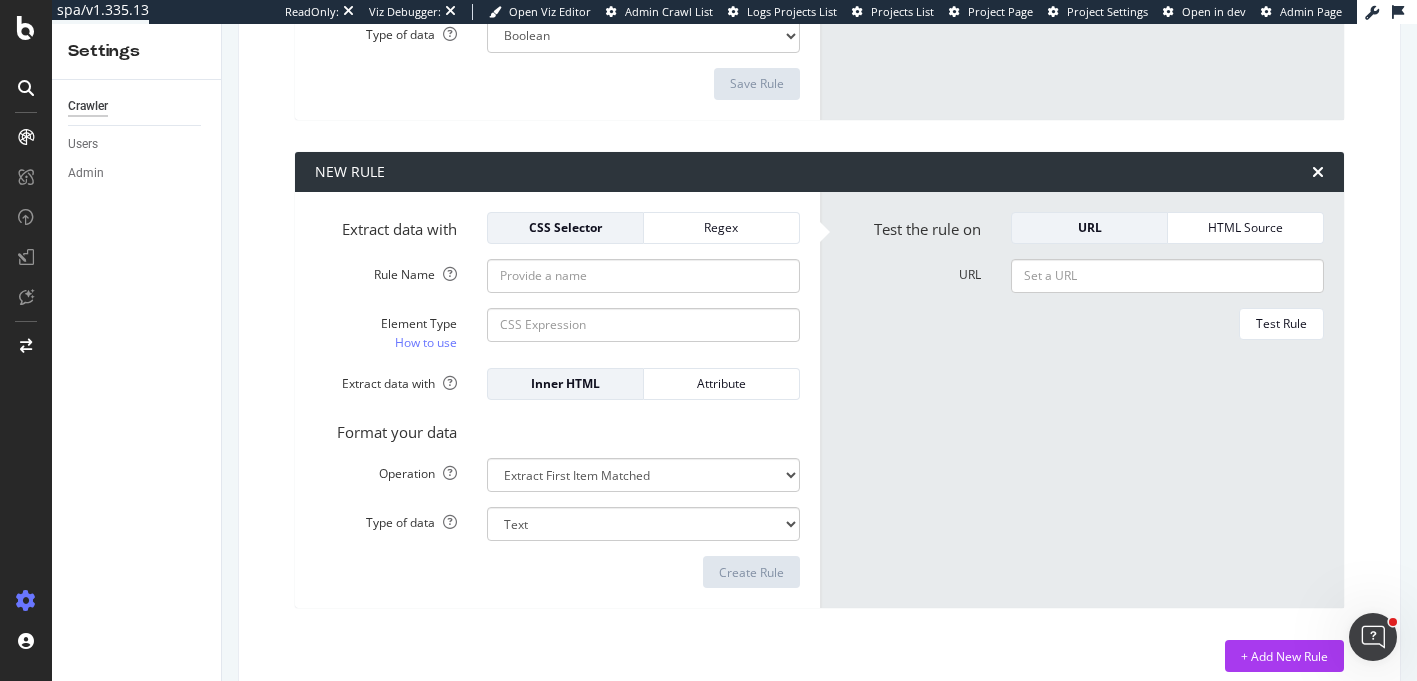 scroll, scrollTop: 717, scrollLeft: 0, axis: vertical 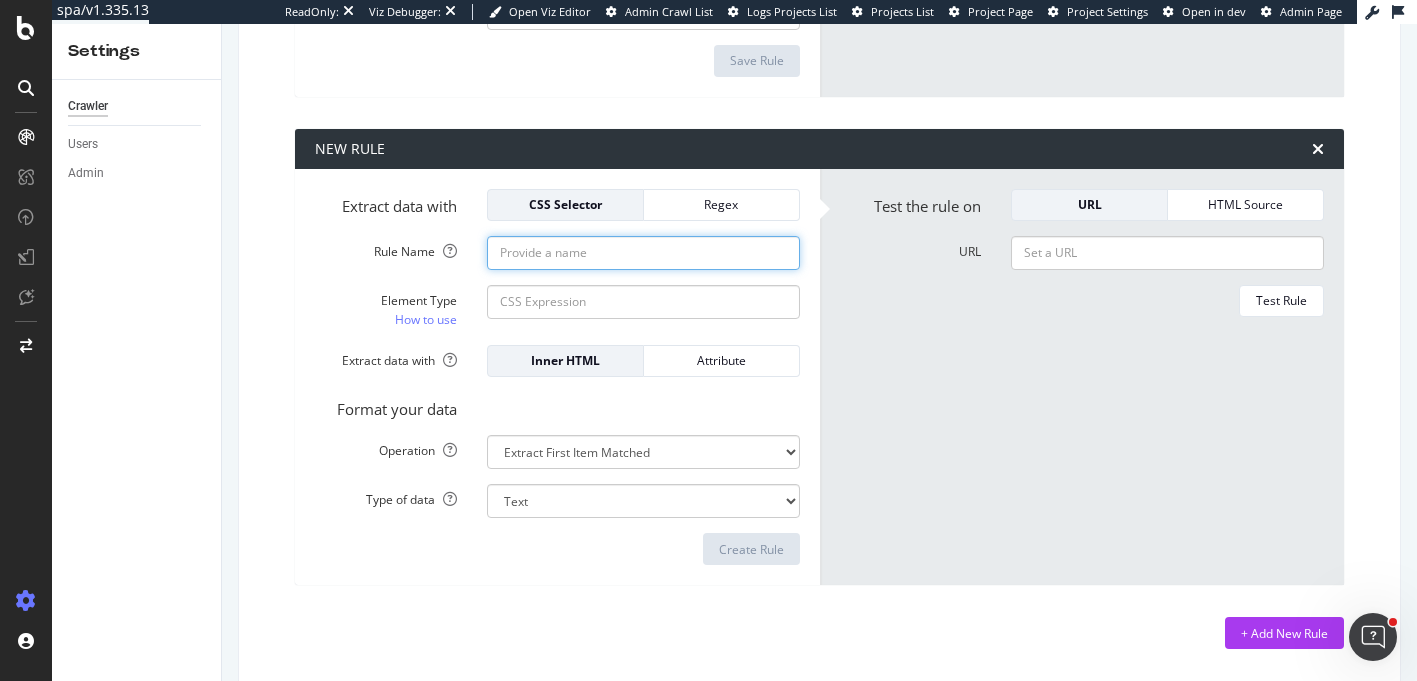 click on "Rule Name" at bounding box center (643, -236) 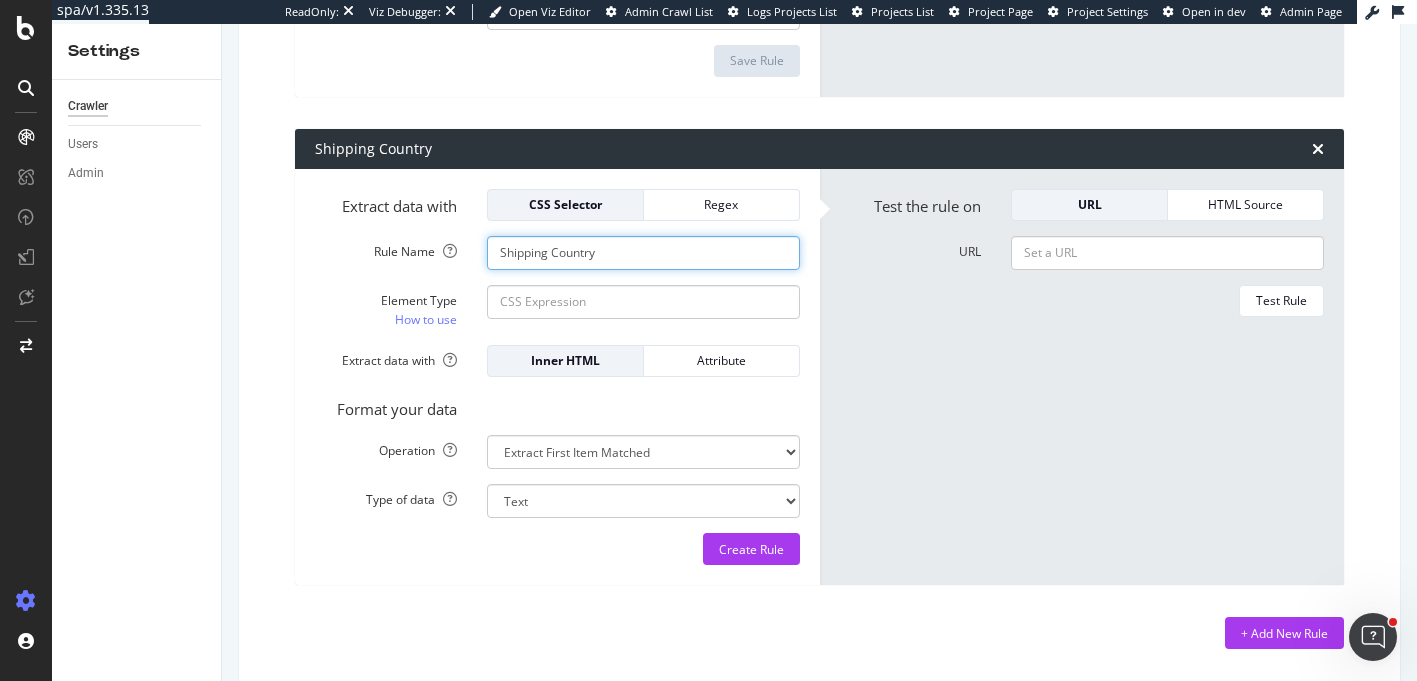 type on "Shipping Country" 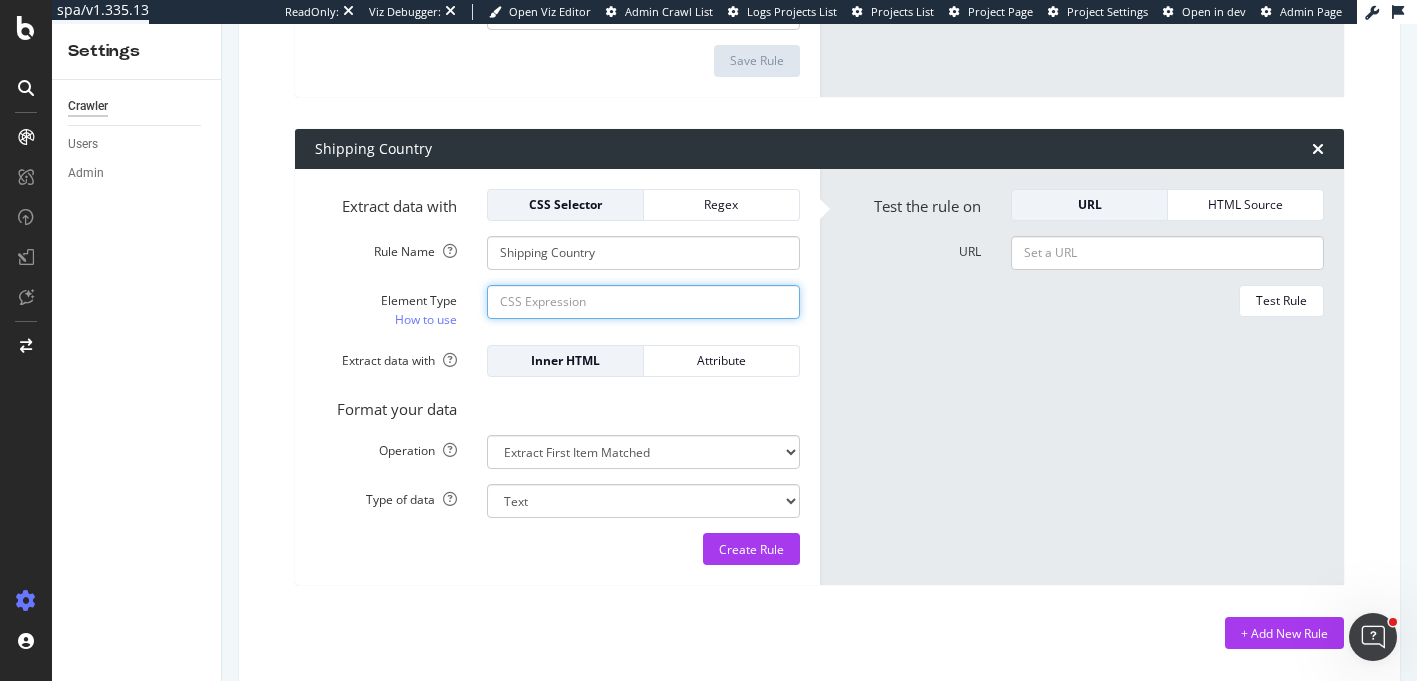 click on "Element Type How to use" at bounding box center [643, -187] 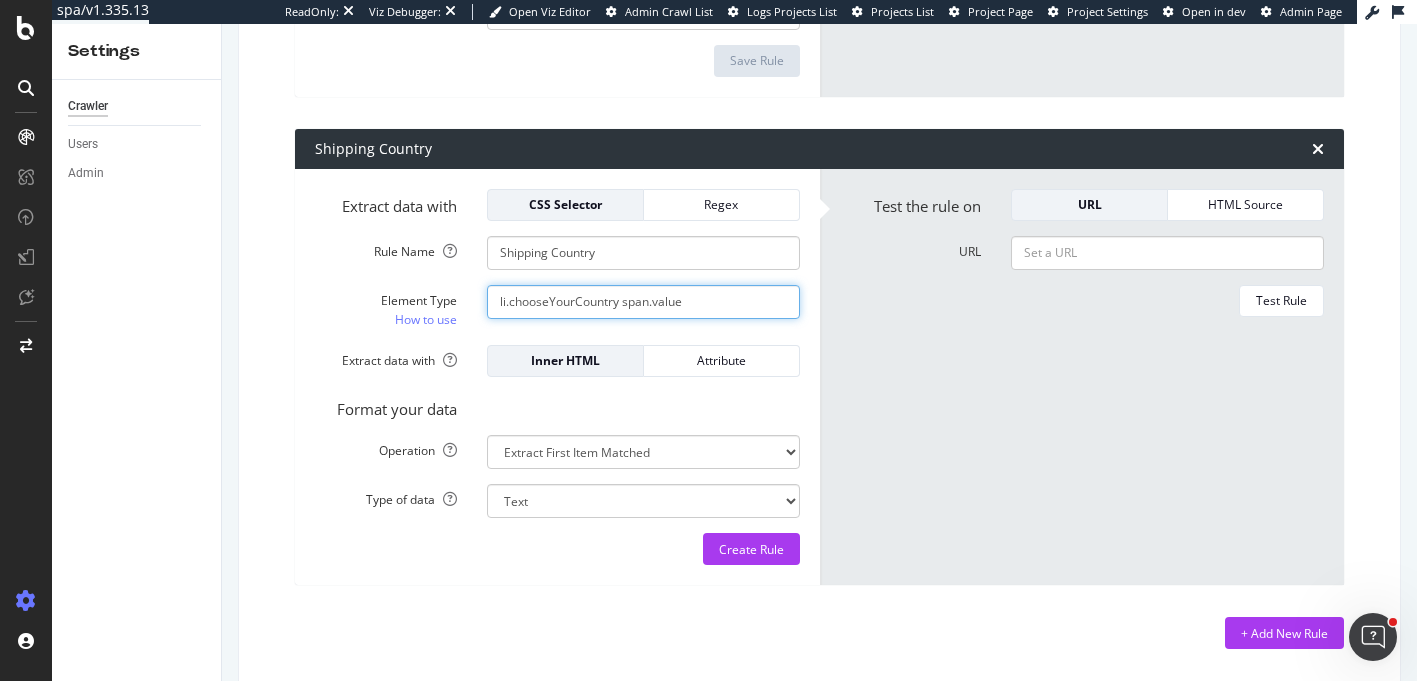 type on "li.chooseYourCountry span.value" 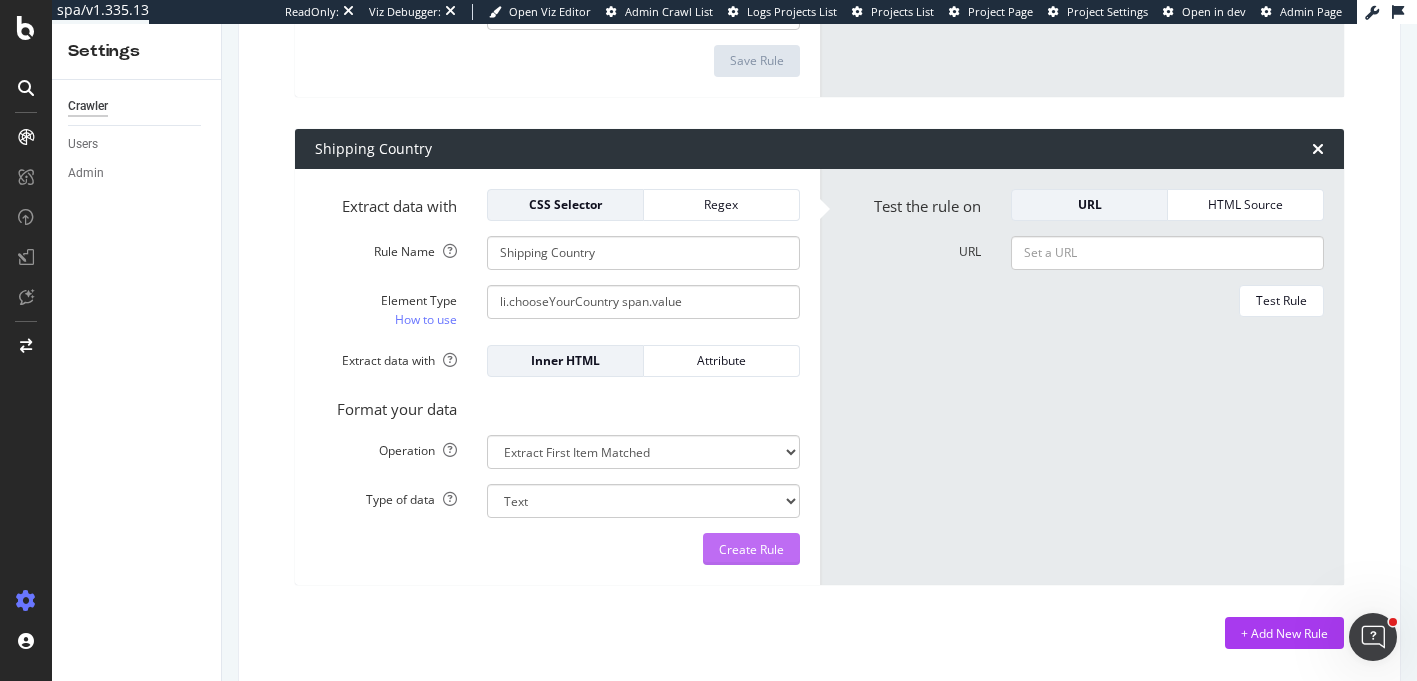 click on "Create Rule" at bounding box center [751, 549] 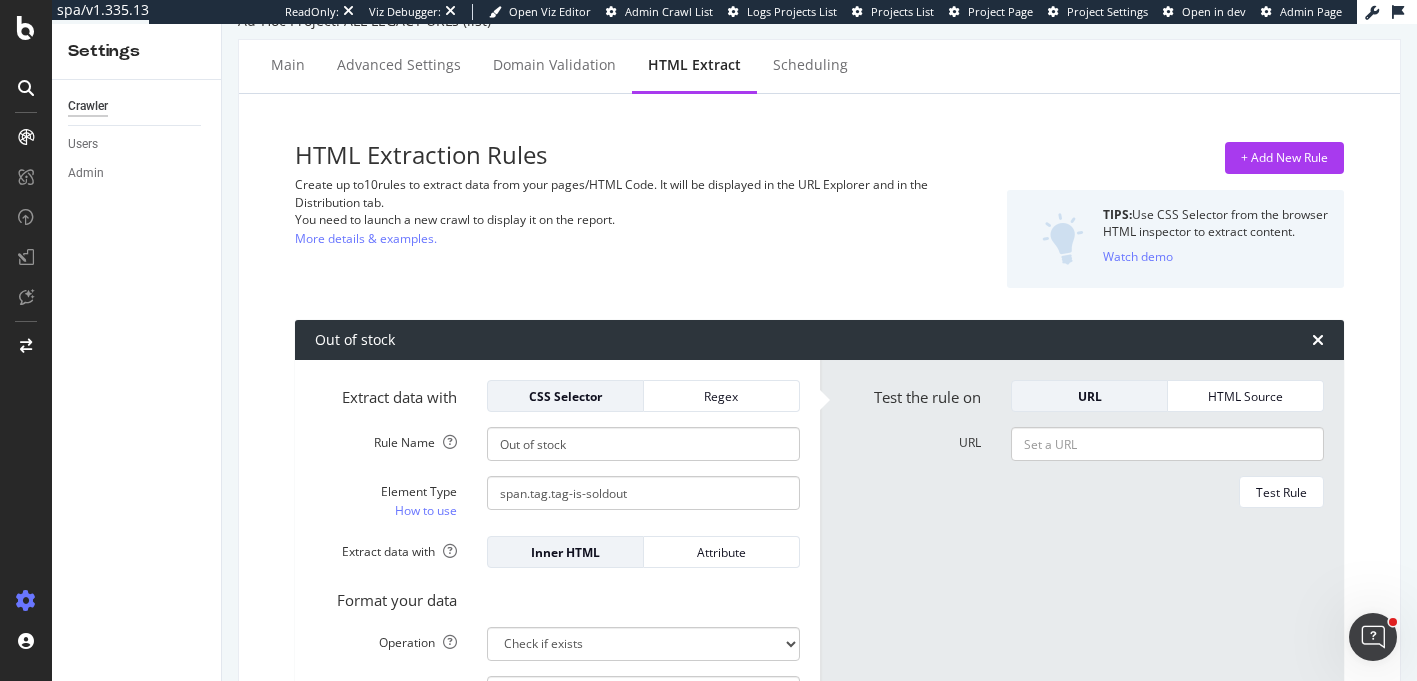 scroll, scrollTop: 0, scrollLeft: 0, axis: both 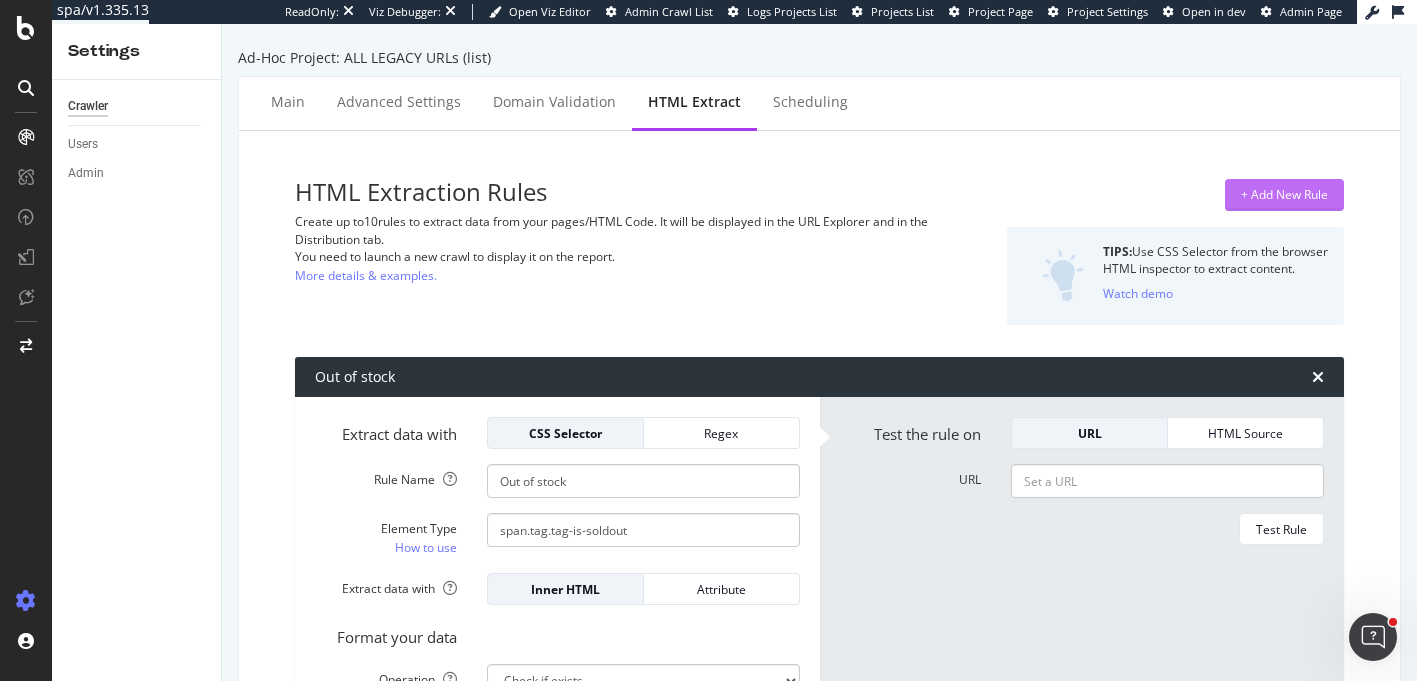 click on "+ Add New Rule" at bounding box center [1284, 195] 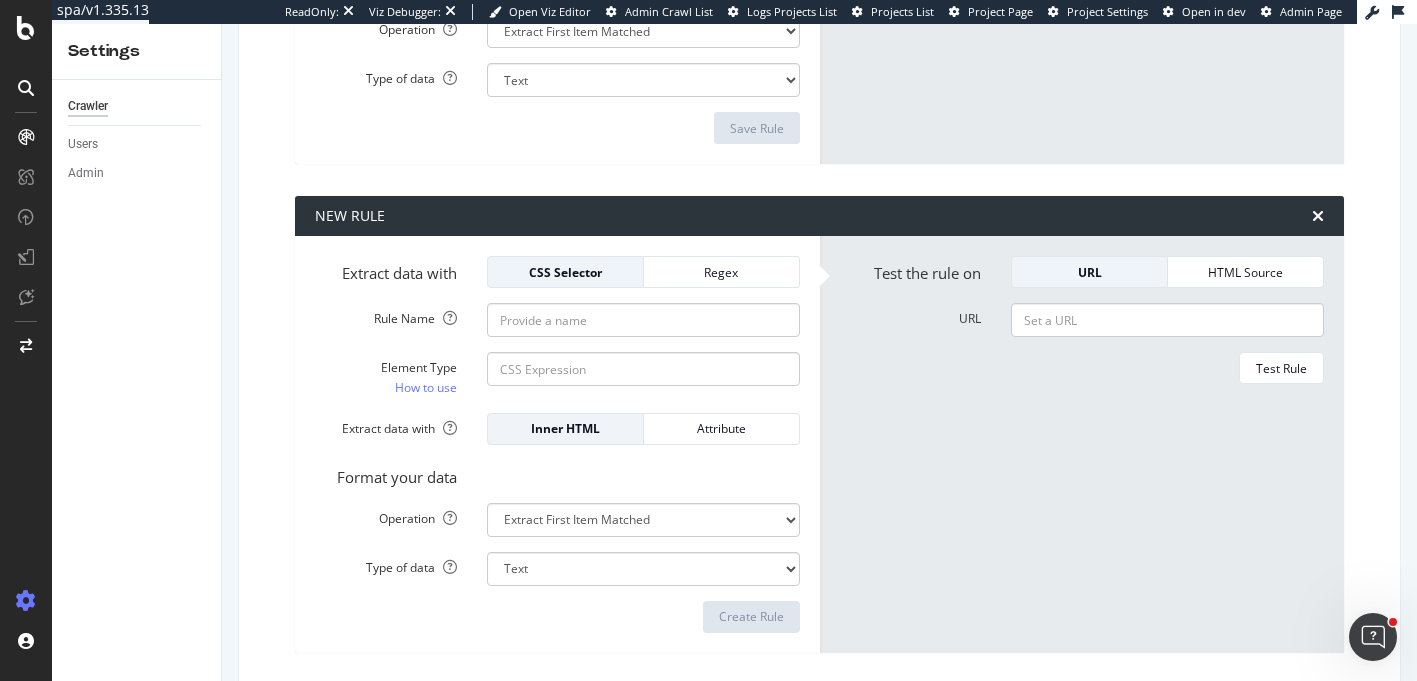 scroll, scrollTop: 1206, scrollLeft: 0, axis: vertical 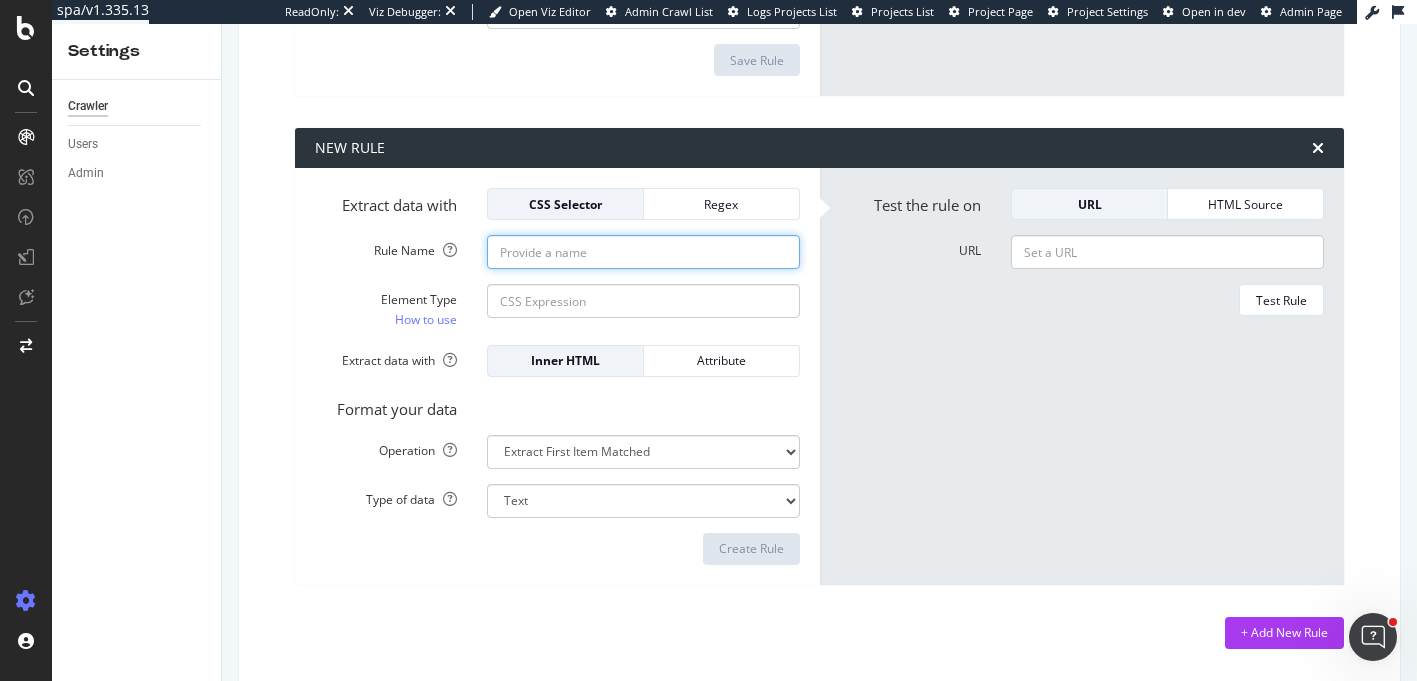 click on "Rule Name" at bounding box center (643, -725) 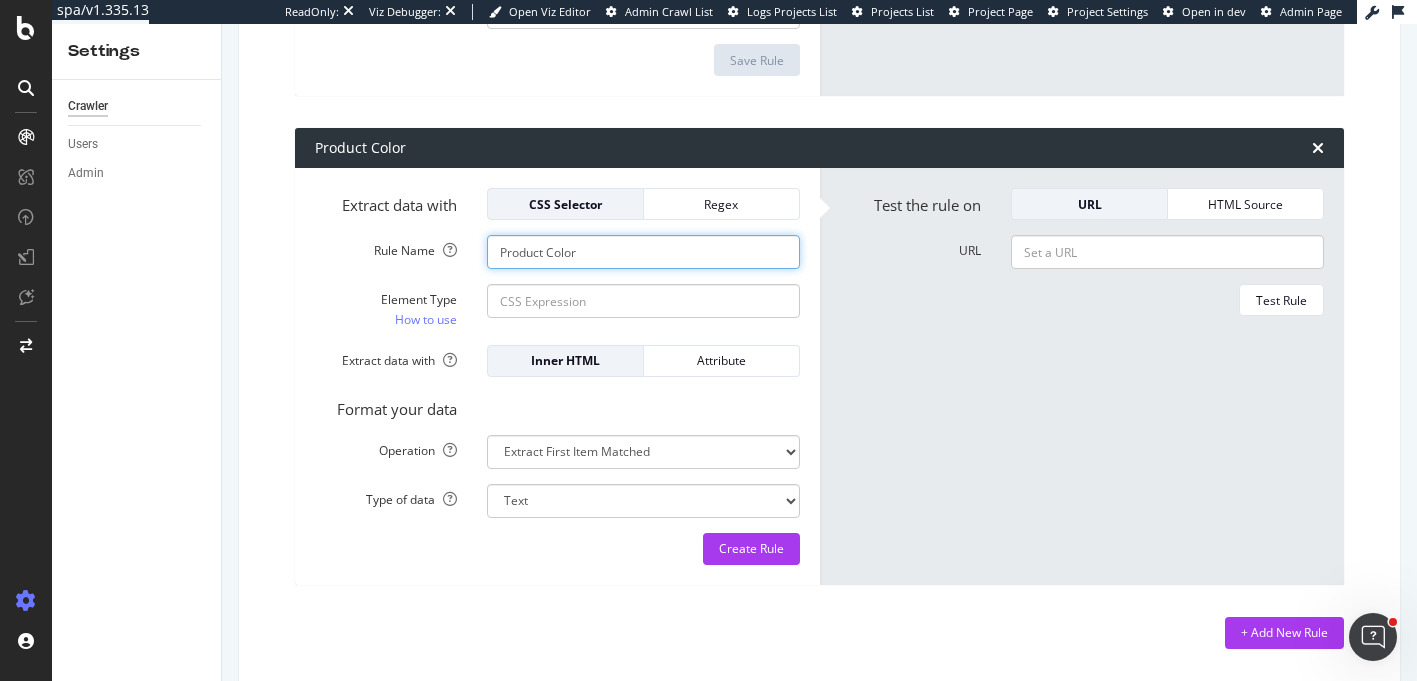 type on "Product Color" 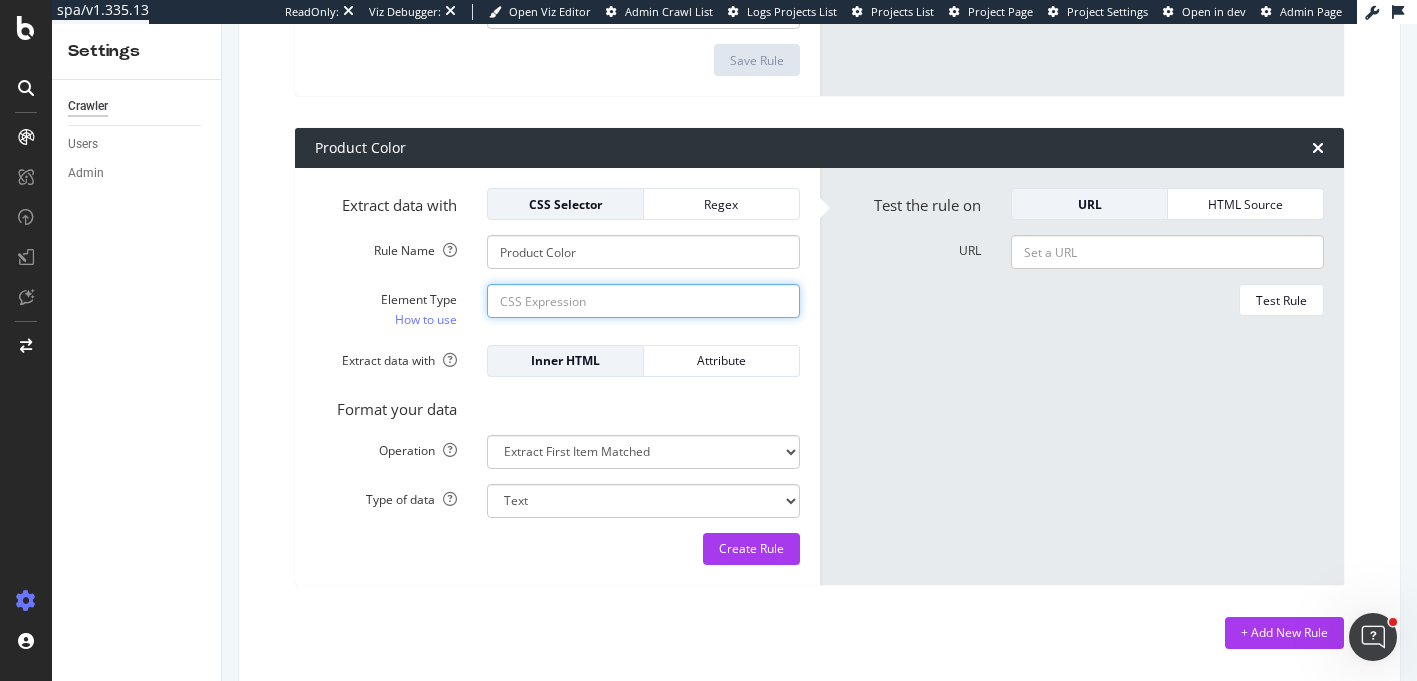 click on "Element Type How to use" at bounding box center [643, -676] 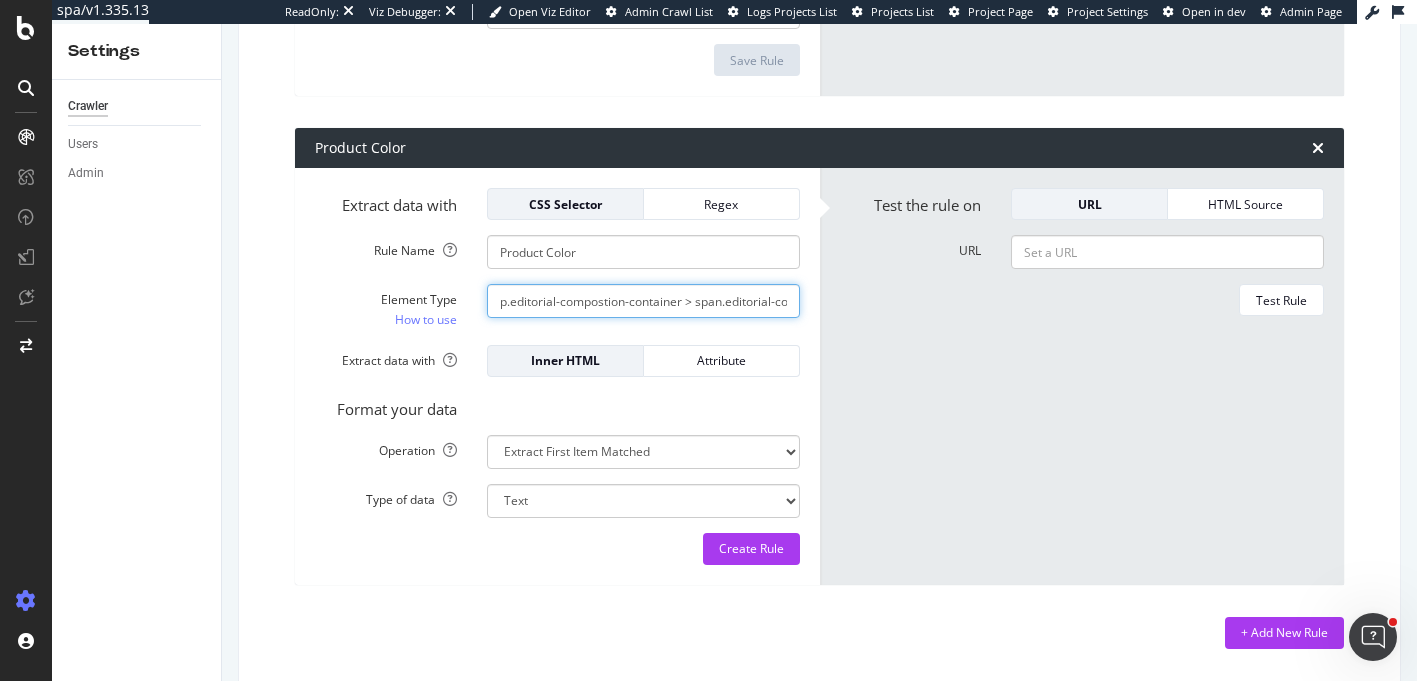 scroll, scrollTop: 0, scrollLeft: 59, axis: horizontal 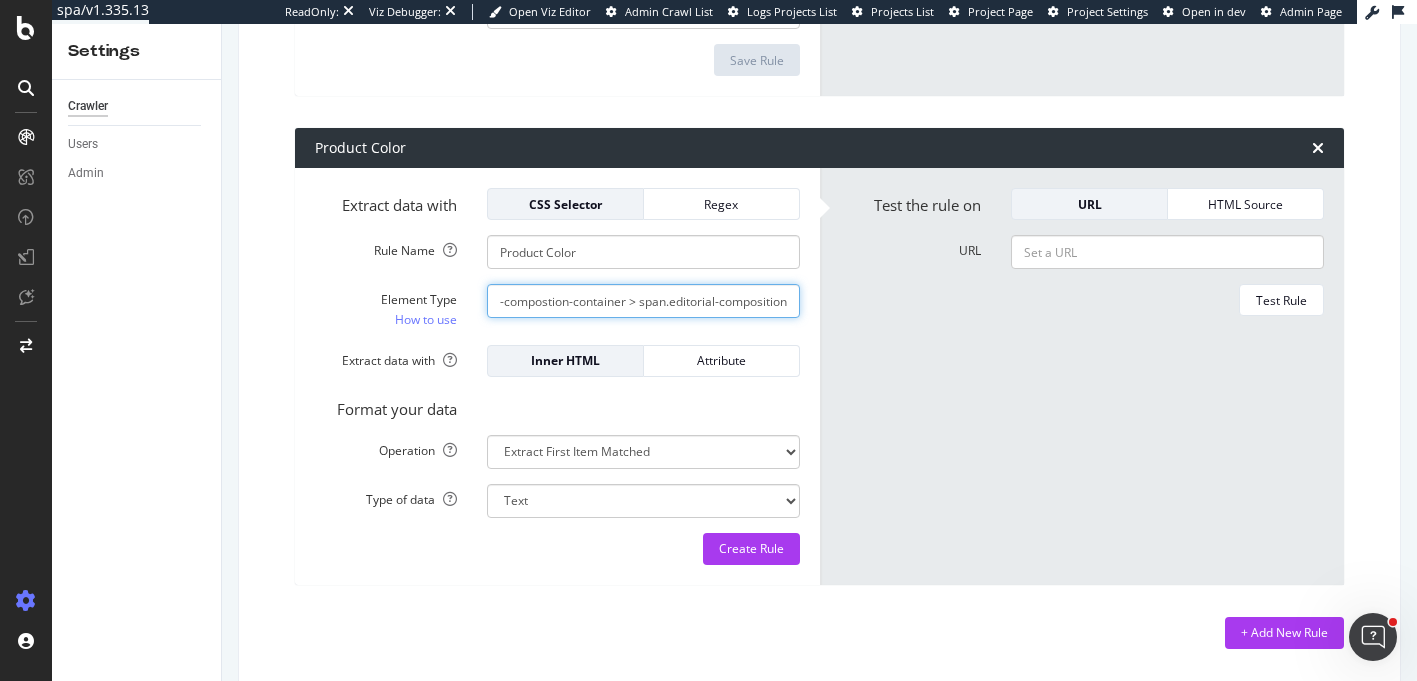 type on "p.editorial-compostion-container > span.editorial-composition" 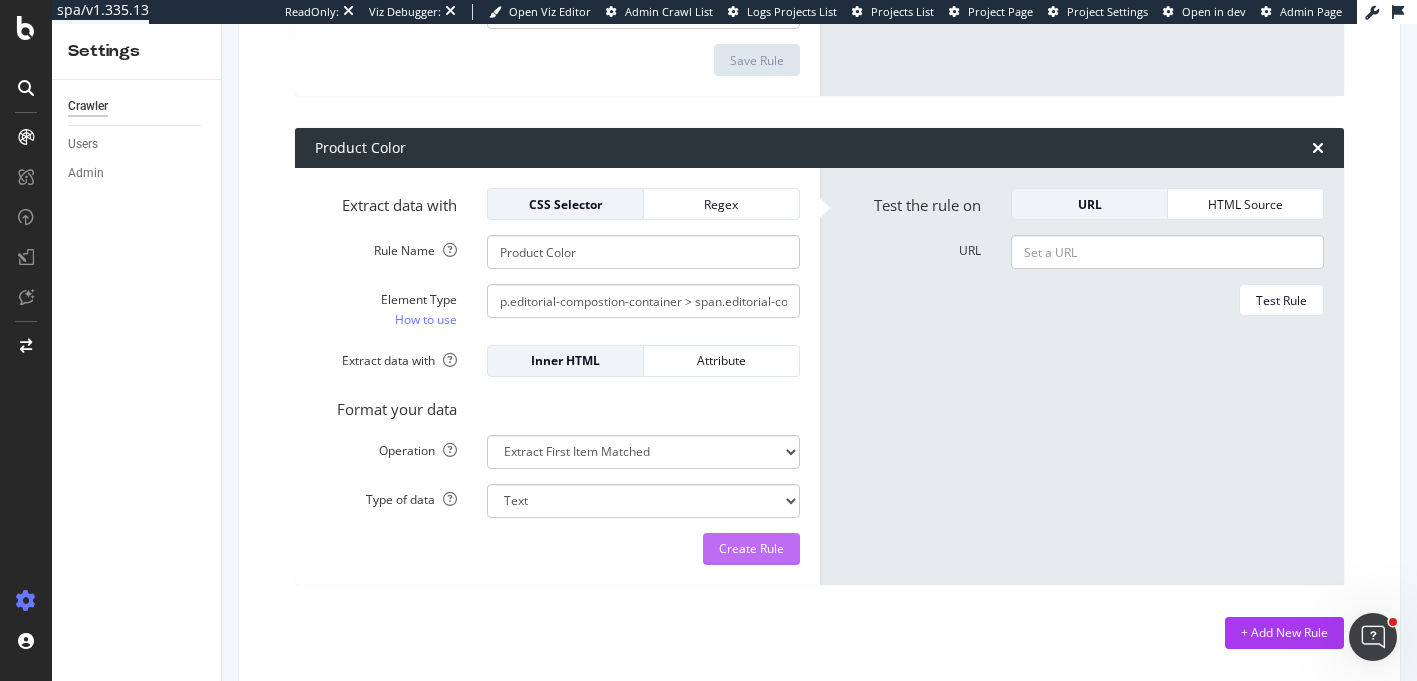 click on "Create Rule" at bounding box center [751, 548] 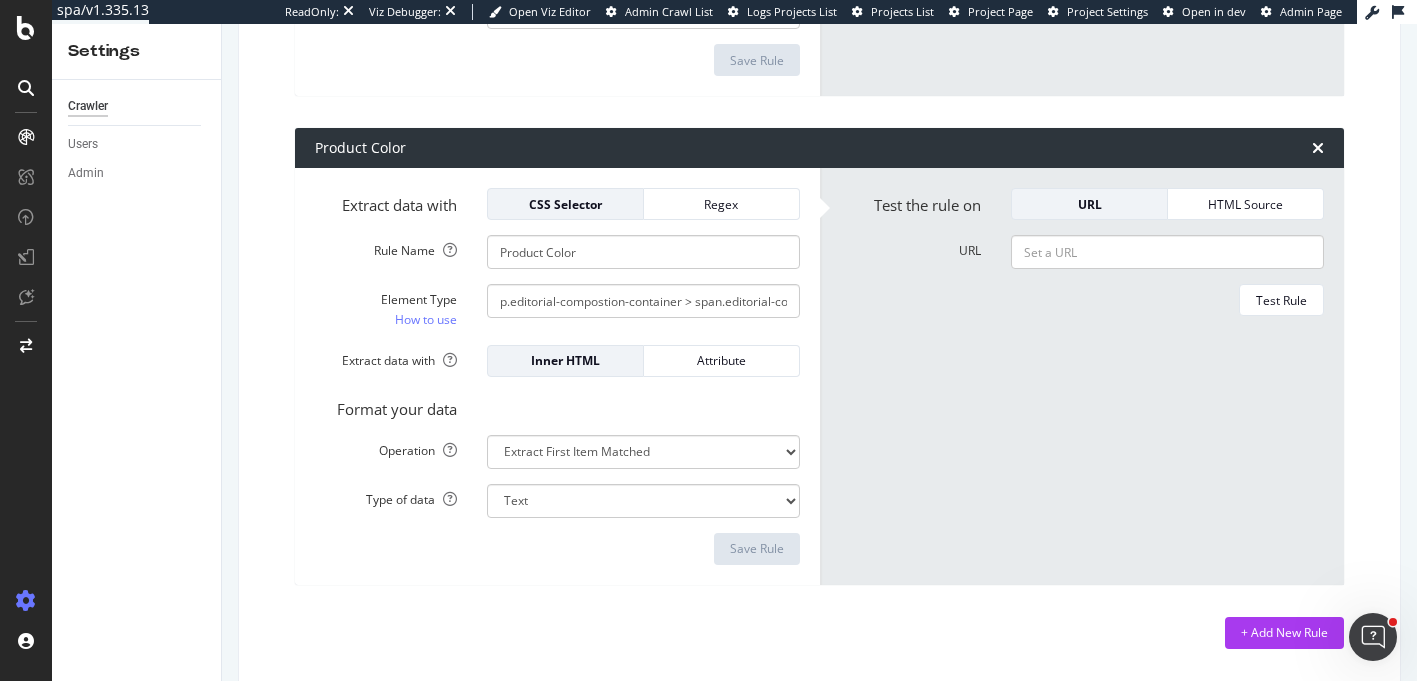 scroll, scrollTop: 0, scrollLeft: 0, axis: both 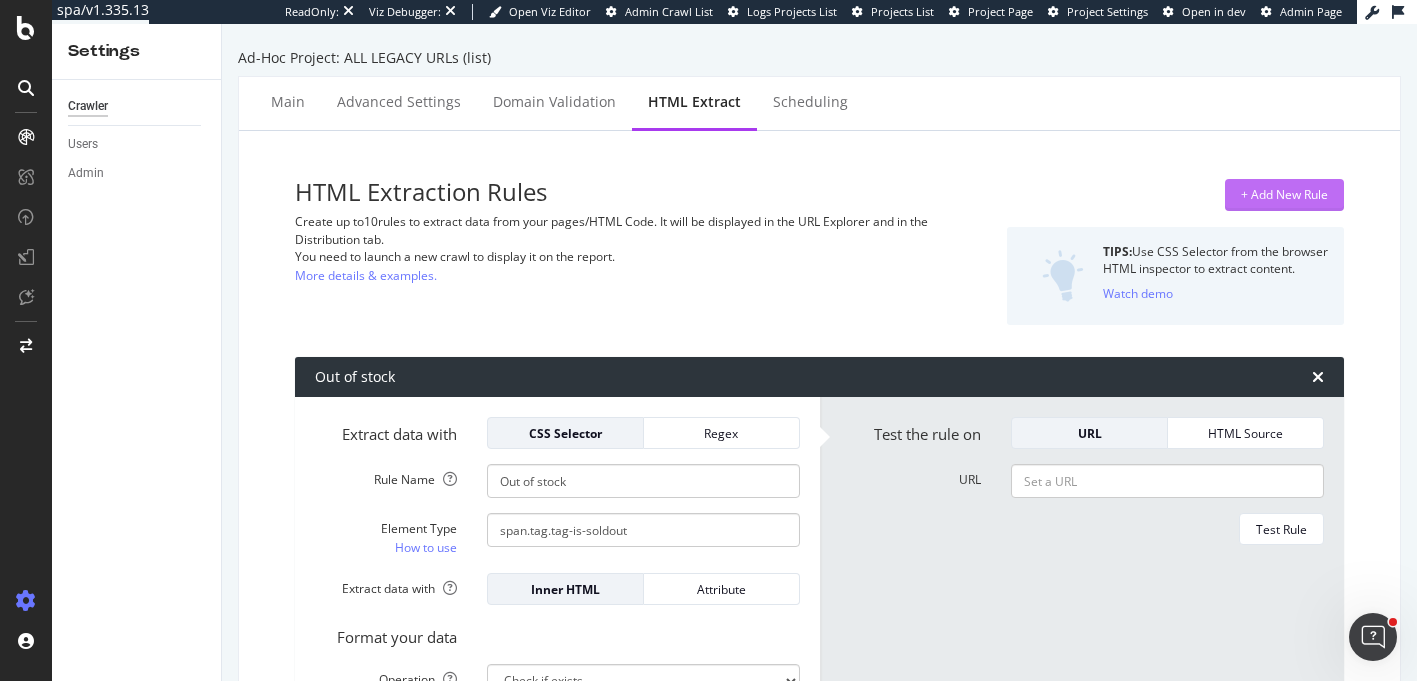 click on "+ Add New Rule" at bounding box center [1284, 195] 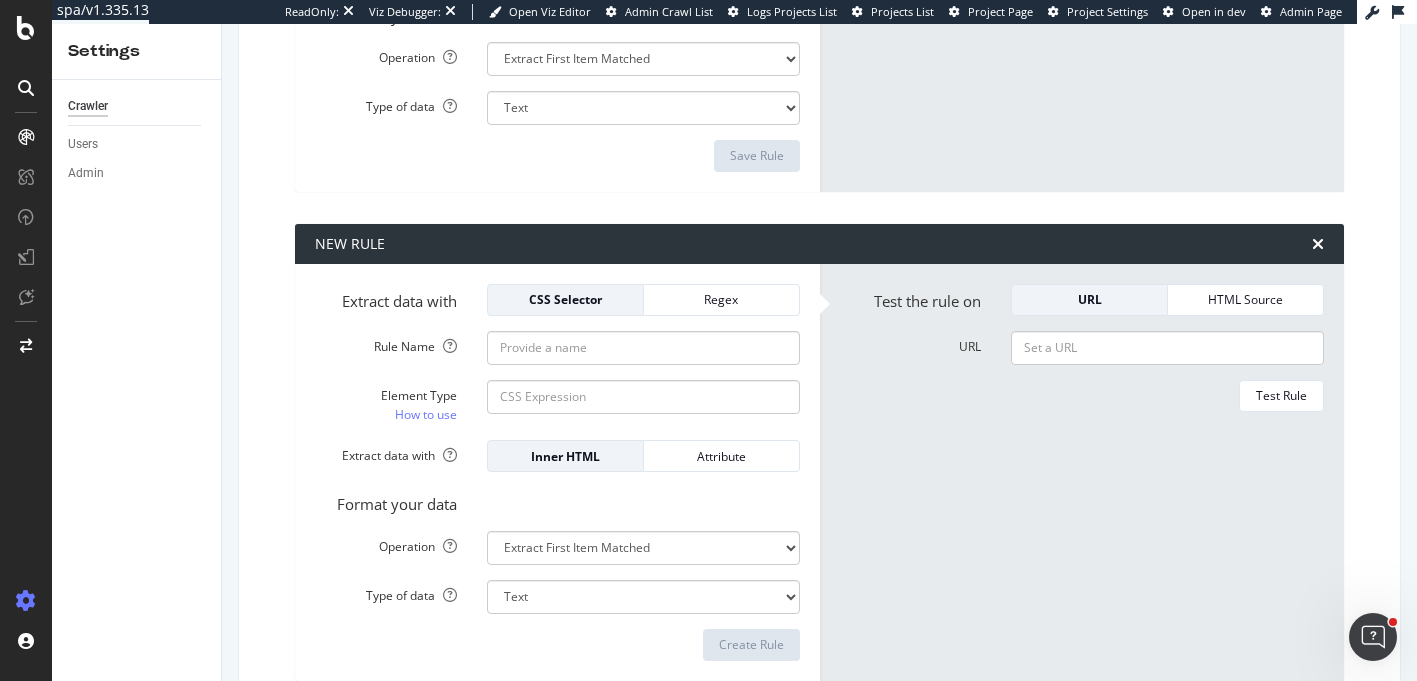 scroll, scrollTop: 1694, scrollLeft: 0, axis: vertical 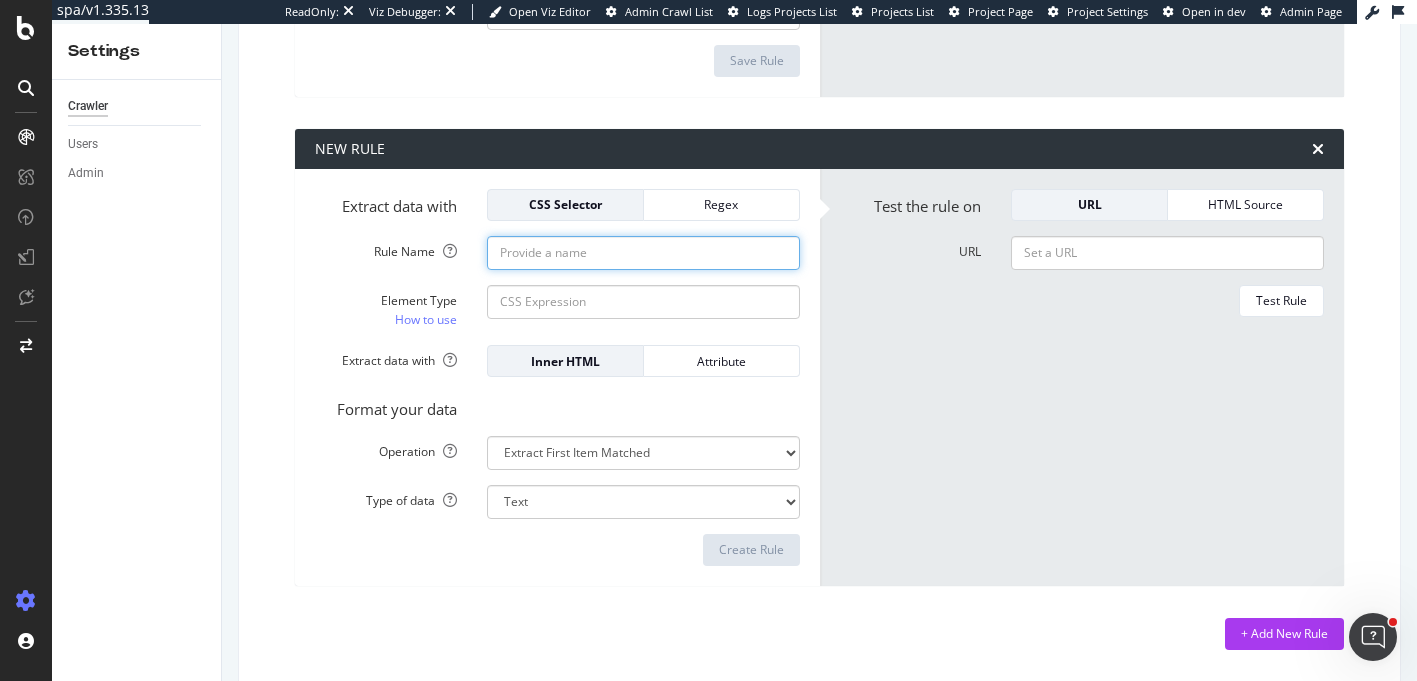 click on "Rule Name" at bounding box center (643, -1213) 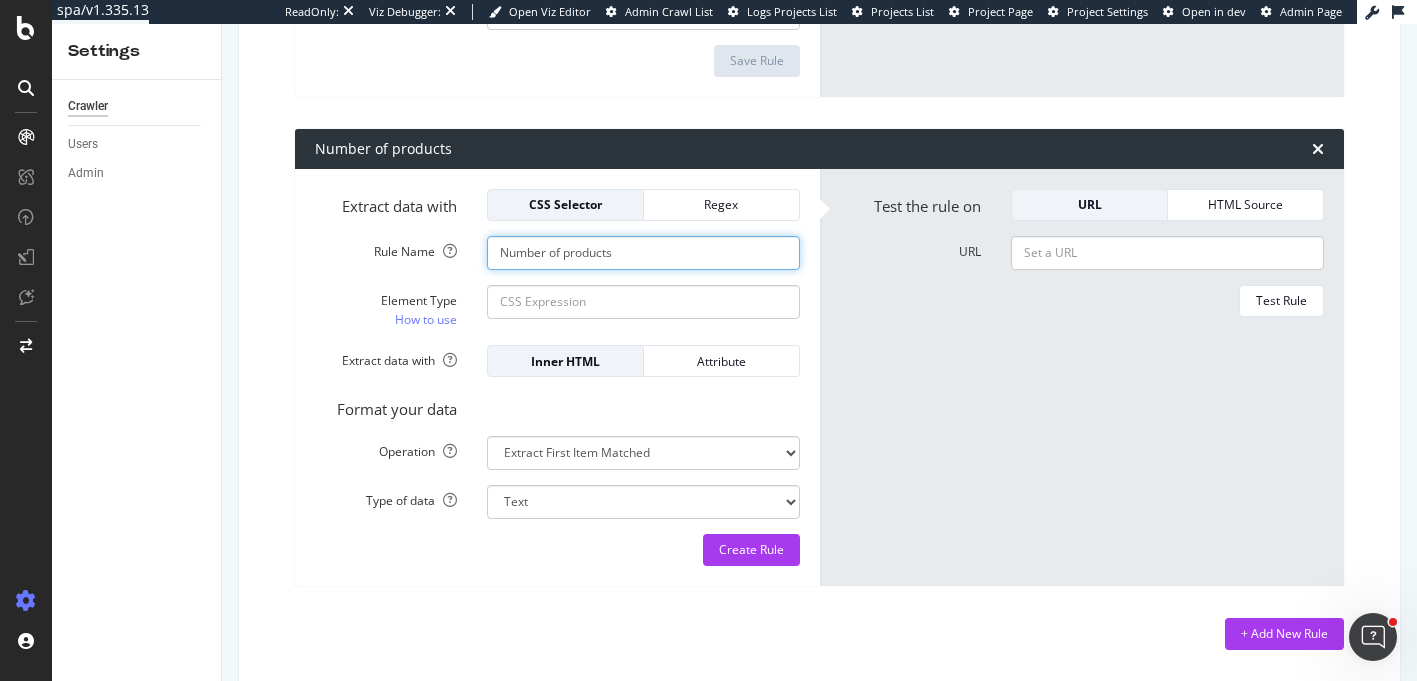 type on "Number of products" 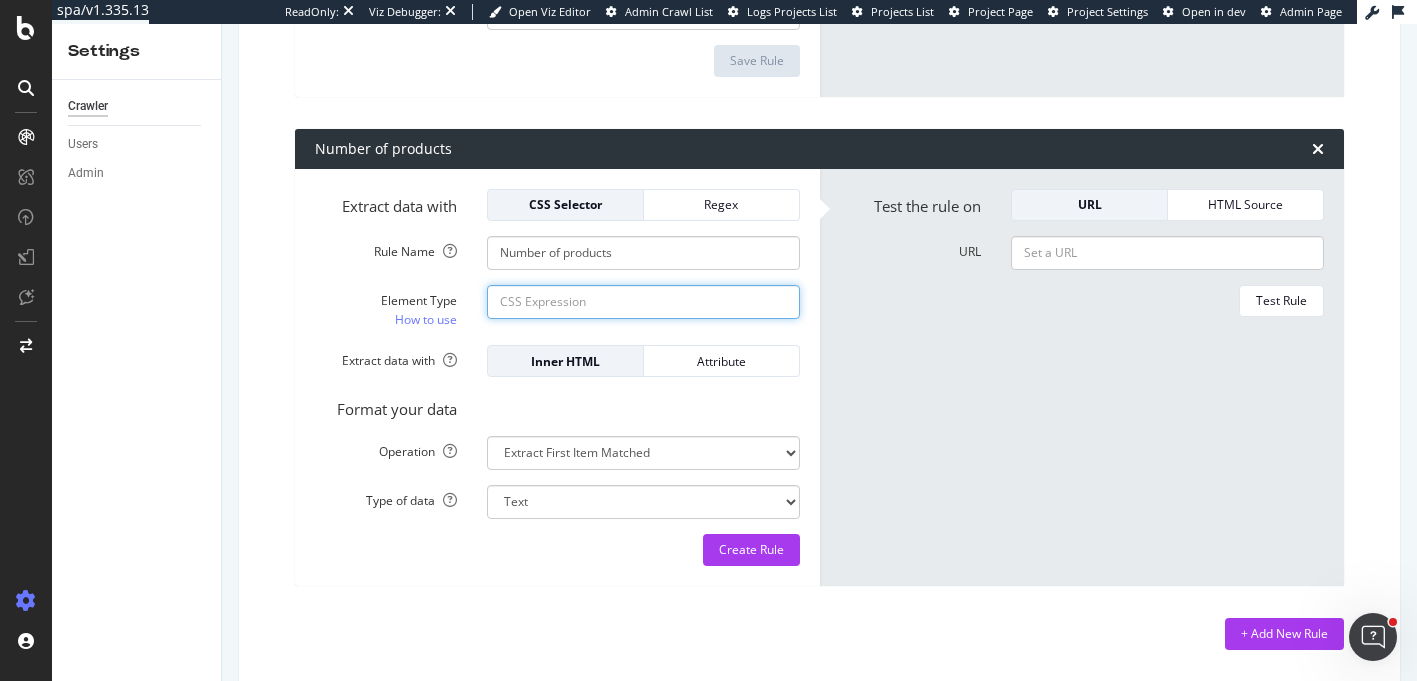 click on "Element Type How to use" at bounding box center [643, -1164] 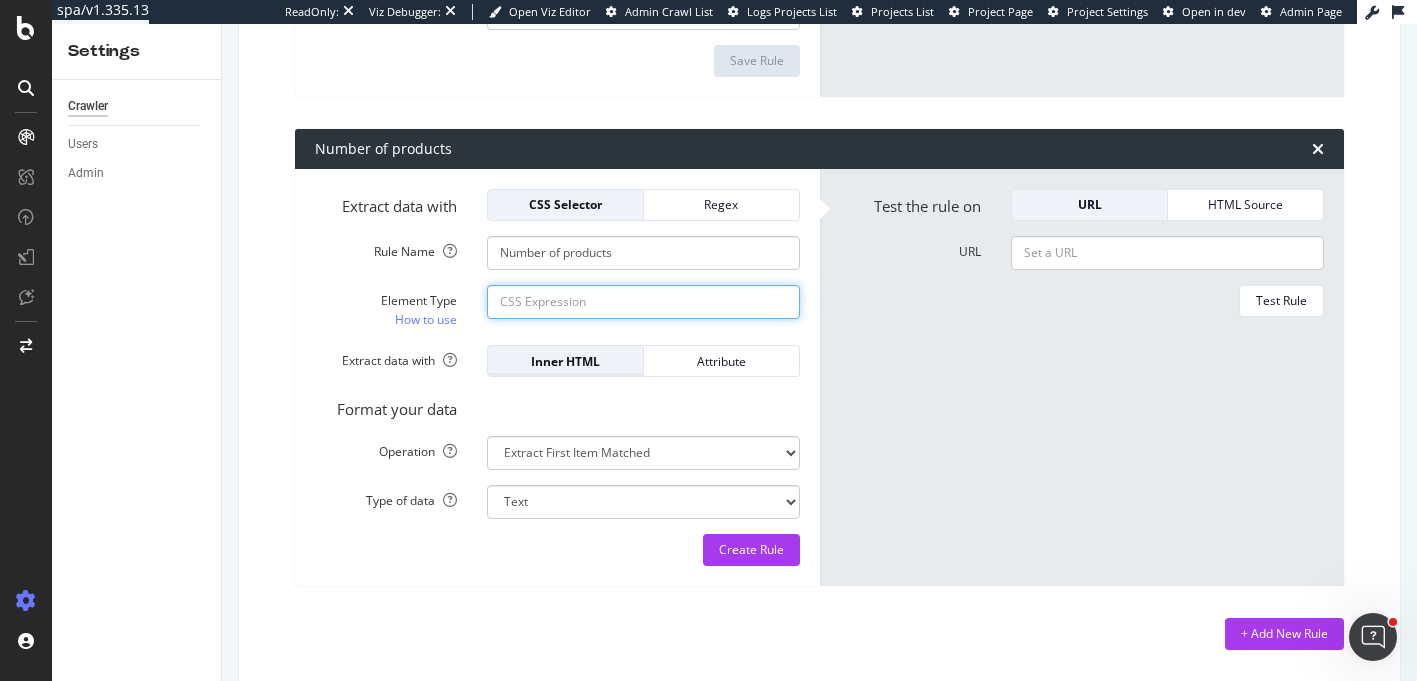 paste on "span.totalQuantity" 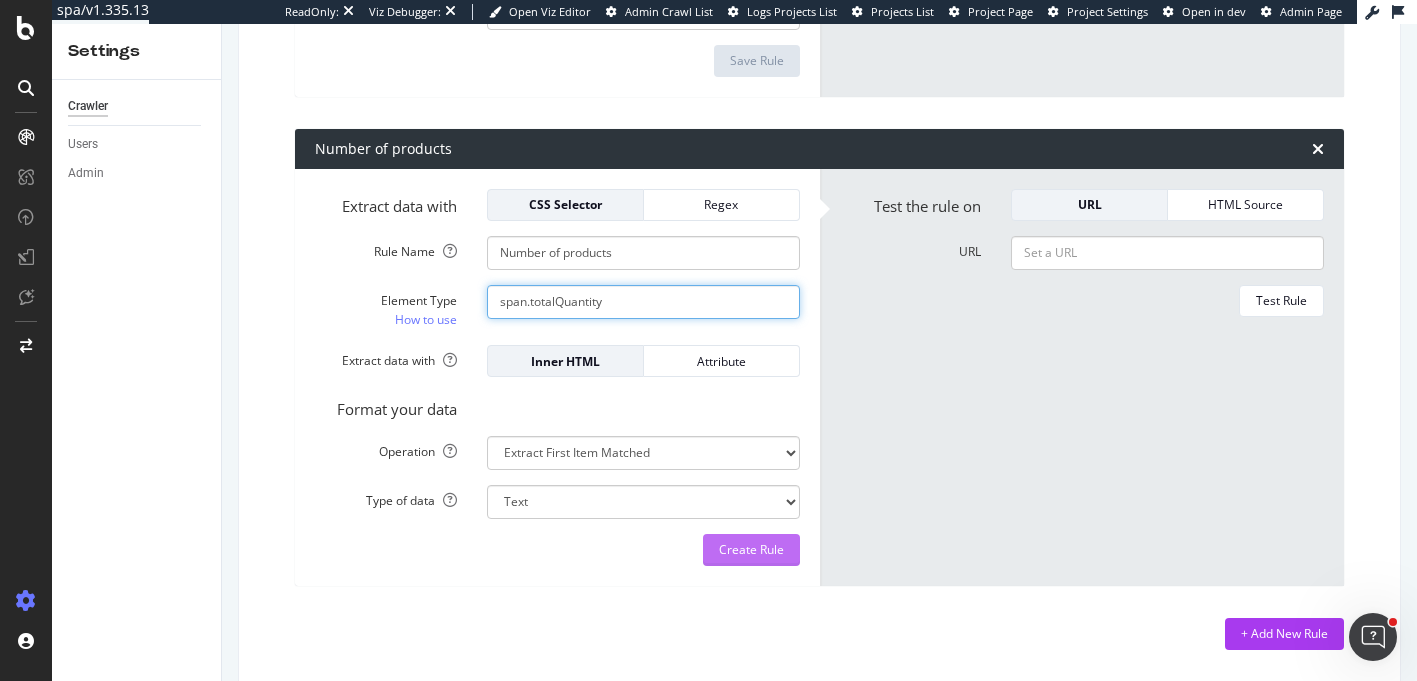 type on "span.totalQuantity" 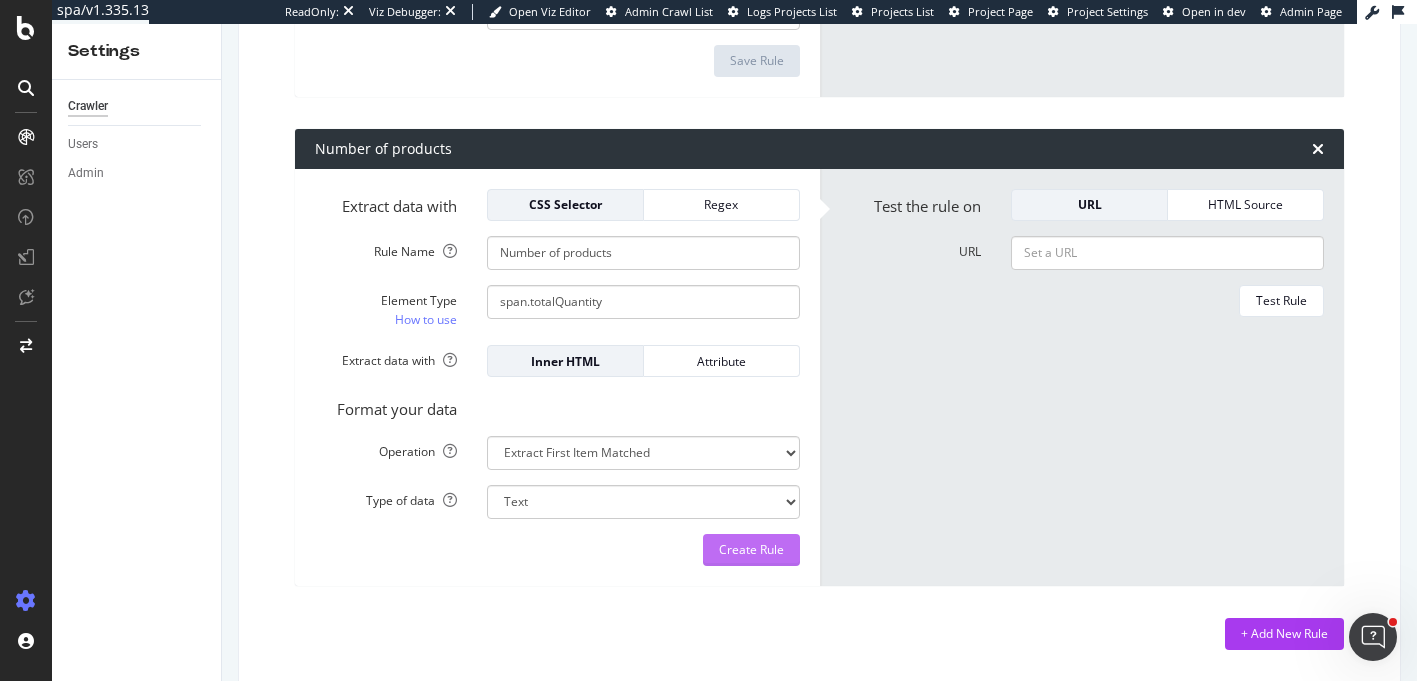 click on "Create Rule" at bounding box center (751, 549) 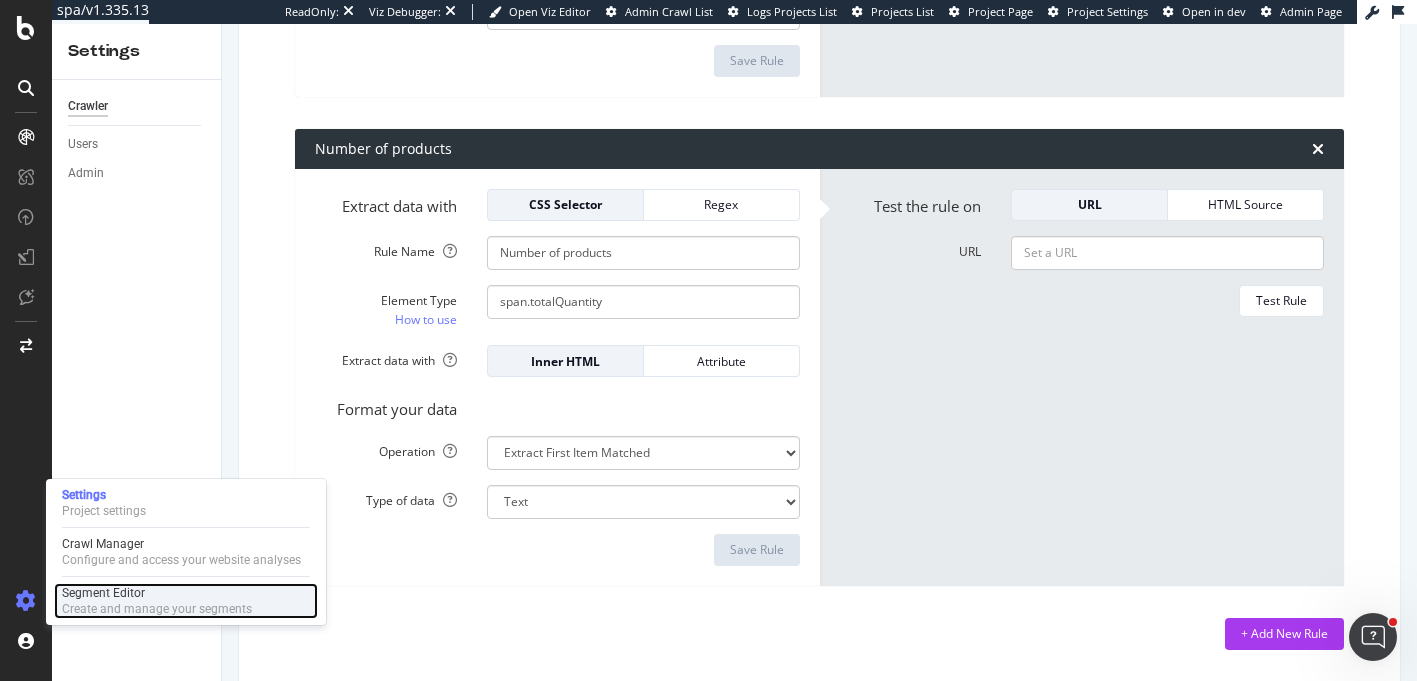 click on "Segment Editor Create and manage your segments" at bounding box center [186, 601] 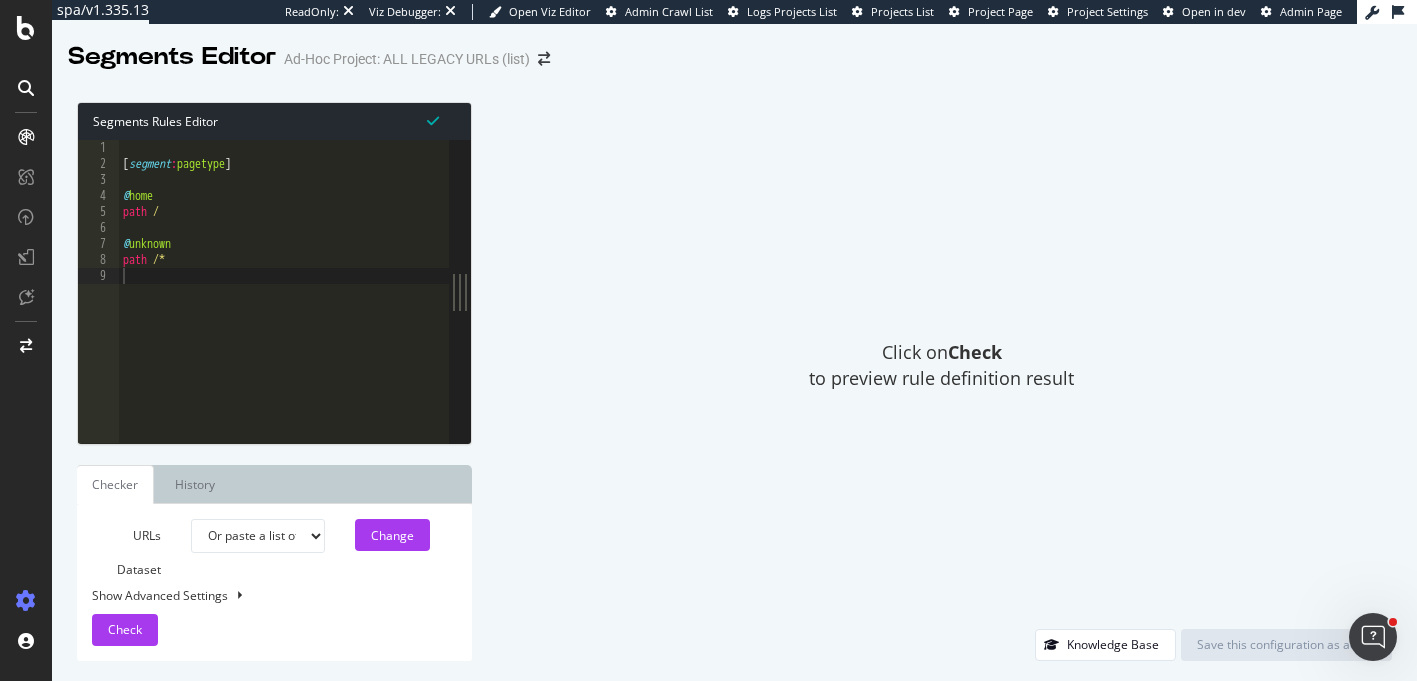 click on "[ segment : pagetype ] @ home path   / @ unknown path   /*" at bounding box center (284, 307) 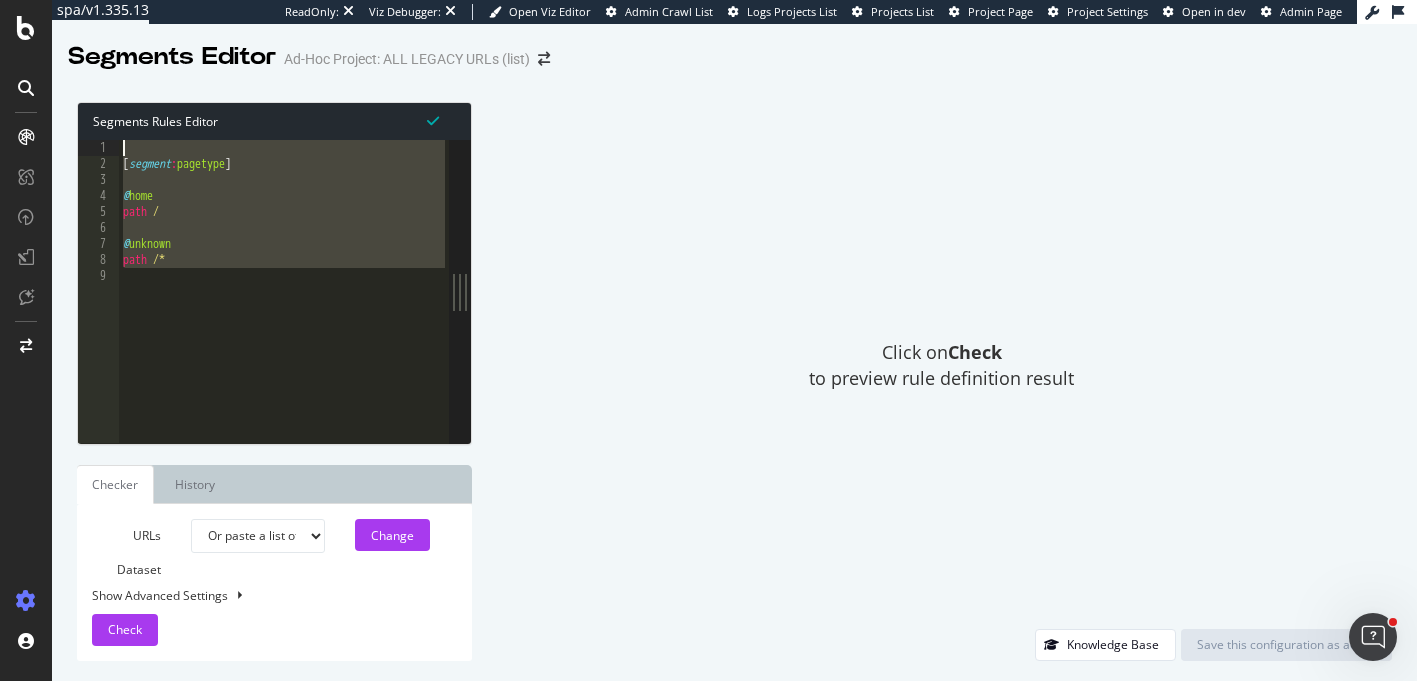 drag, startPoint x: 184, startPoint y: 269, endPoint x: 99, endPoint y: 147, distance: 148.69095 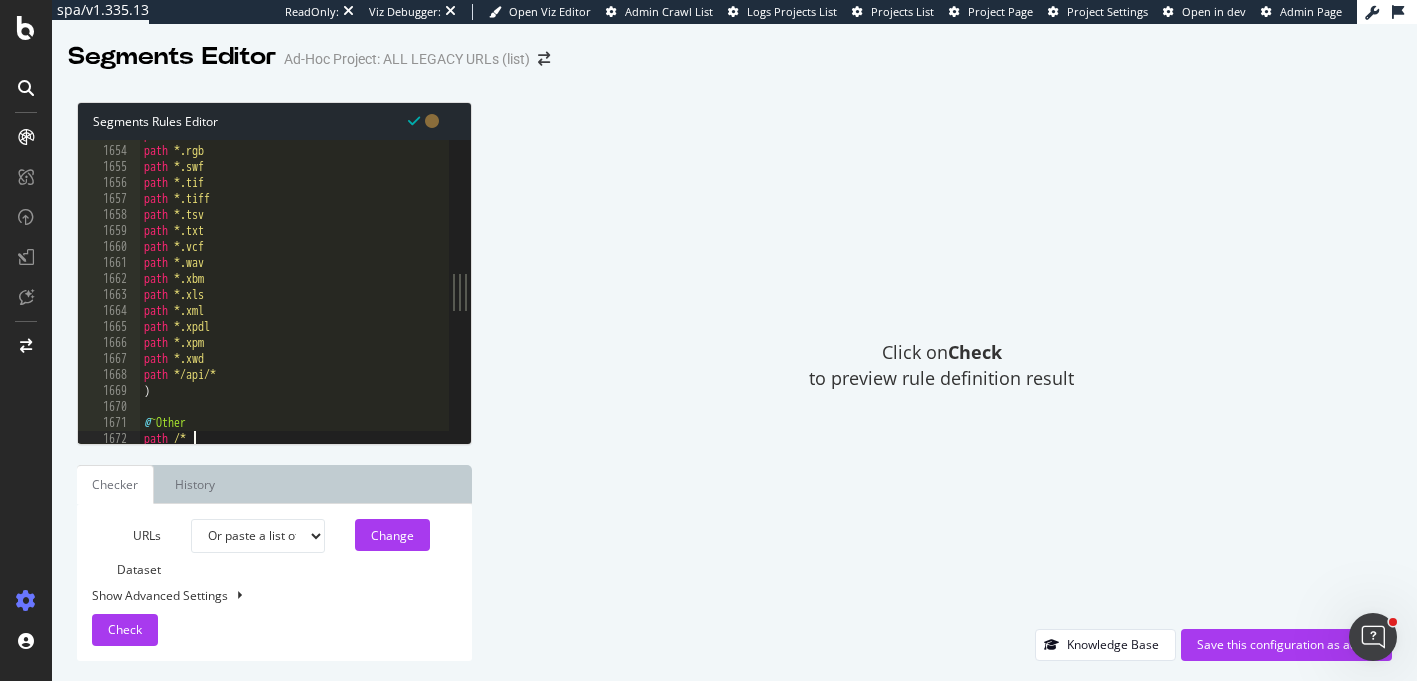 scroll, scrollTop: 26133, scrollLeft: 0, axis: vertical 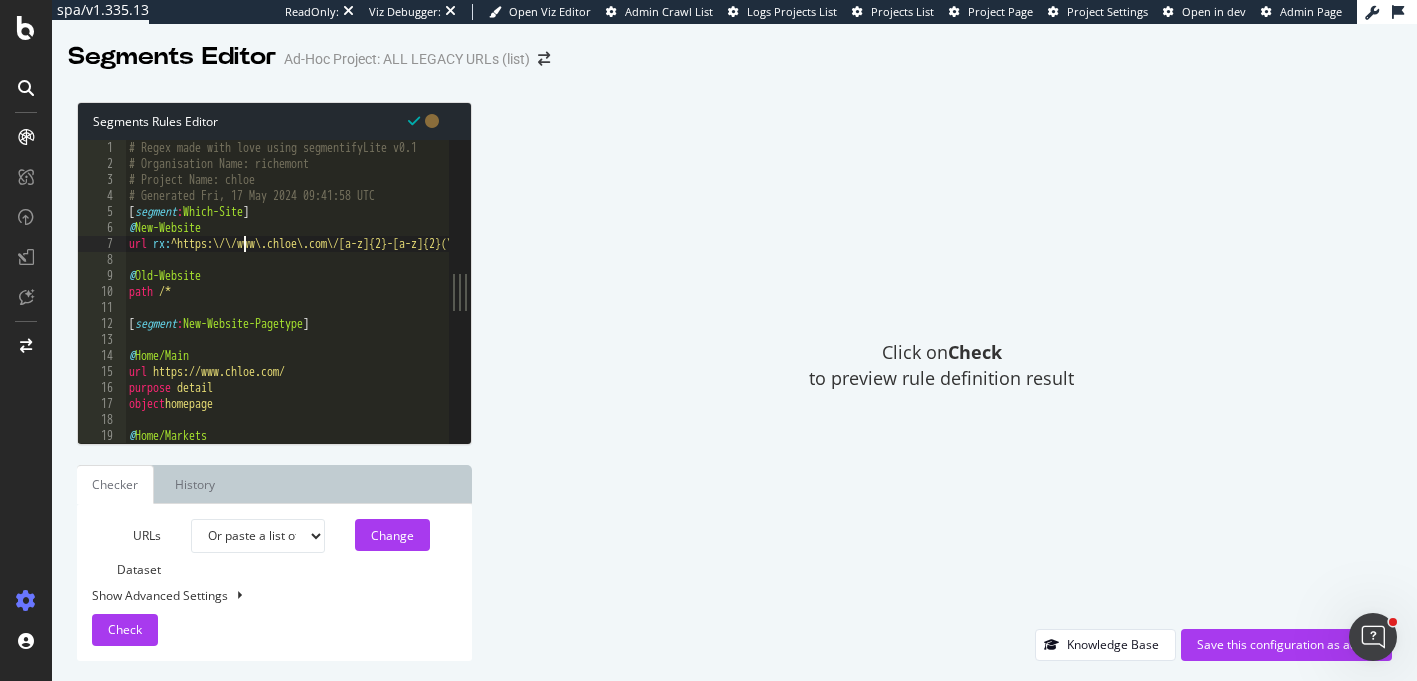click on "# Regex made with love using segmentifyLite v0.1 # Organisation Name: richemont # Project Name: chloe # Generated Fri, 17 May 2024 09:41:58 UTC [ segment : Which-Site ] @ New-Website url   rx : ^https:\/\/www\.chloe\.com\/[a-z]{2}-[a-z]{2}(\/.*)?$ @ Old-Website path   /* [ segment : New-Website-Pagetype ] @ Home/Main url   https://www.chloe.com/ purpose   detail object  homepage @ Home/Markets url   rx : ^https:\/\/www\.chloe\.com\/[a-z]{2}-[a-z]{2}\/?$" at bounding box center (363, 307) 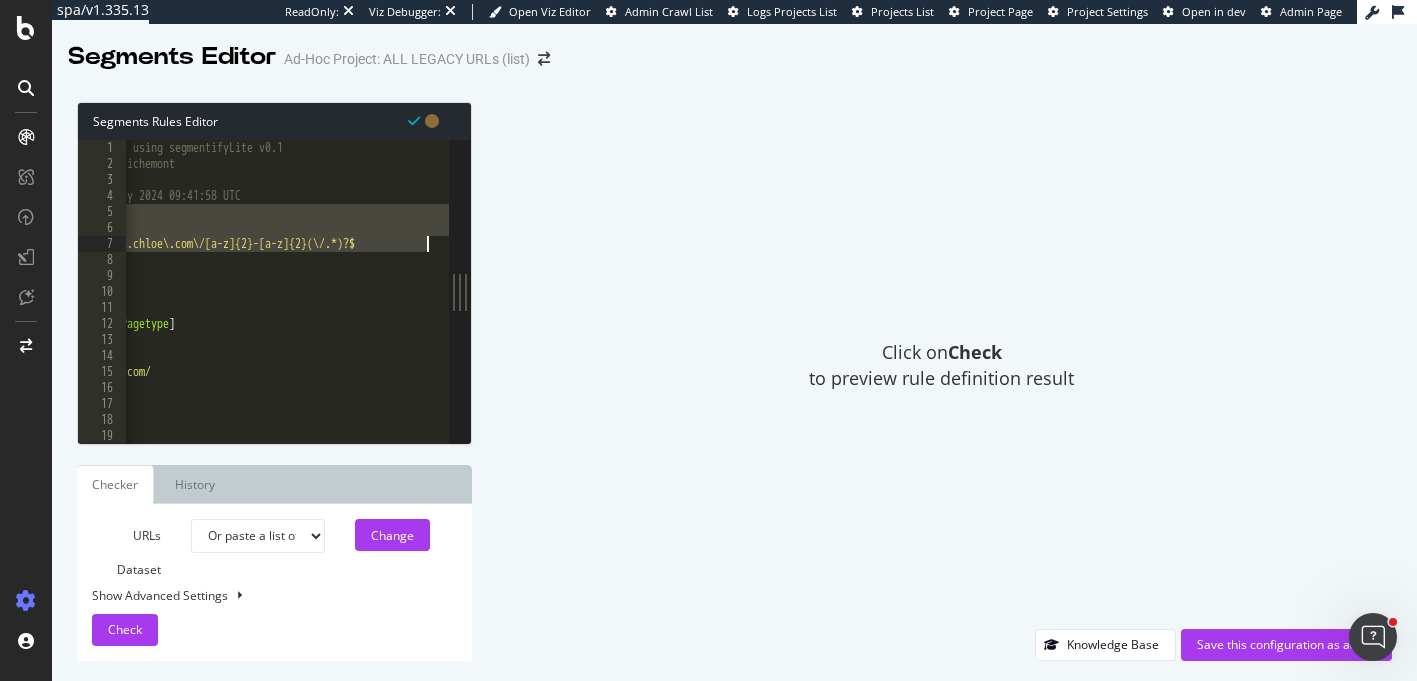 drag, startPoint x: 128, startPoint y: 213, endPoint x: 453, endPoint y: 248, distance: 326.87918 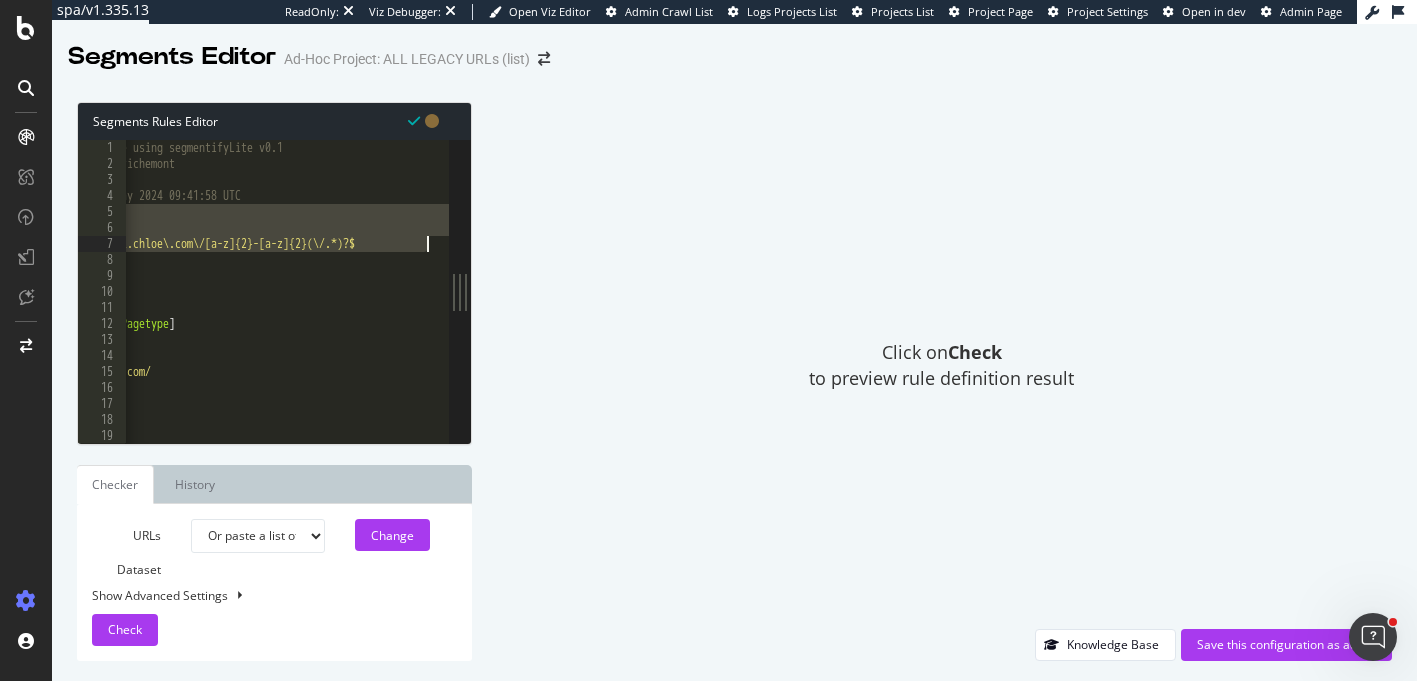click on "path /* 1 2 3 4 5 6 7 8 9 10 11 12 13 14 15 16 17 18 19 20 # Regex made with love using segmentifyLite v0.1 # Organisation Name: richemont # Project Name: chloe # Generated Fri, 17 May 2024 09:41:58 UTC [ segment : Which-Site ] @ New-Website url   rx : ^https:\/\/www\.chloe\.com\/[a-z]{2}-[a-z]{2}(\/.*)?$ @ Old-Website path   /* [ segment : New-Website-Pagetype ] @ Home/Main url   https://www.chloe.com/ purpose   detail object  homepage @ Home/Markets url   rx : ^https:\/\/www\.chloe\.com\/[a-z]{2}-[a-z]{2}\/?$" at bounding box center (274, 291) 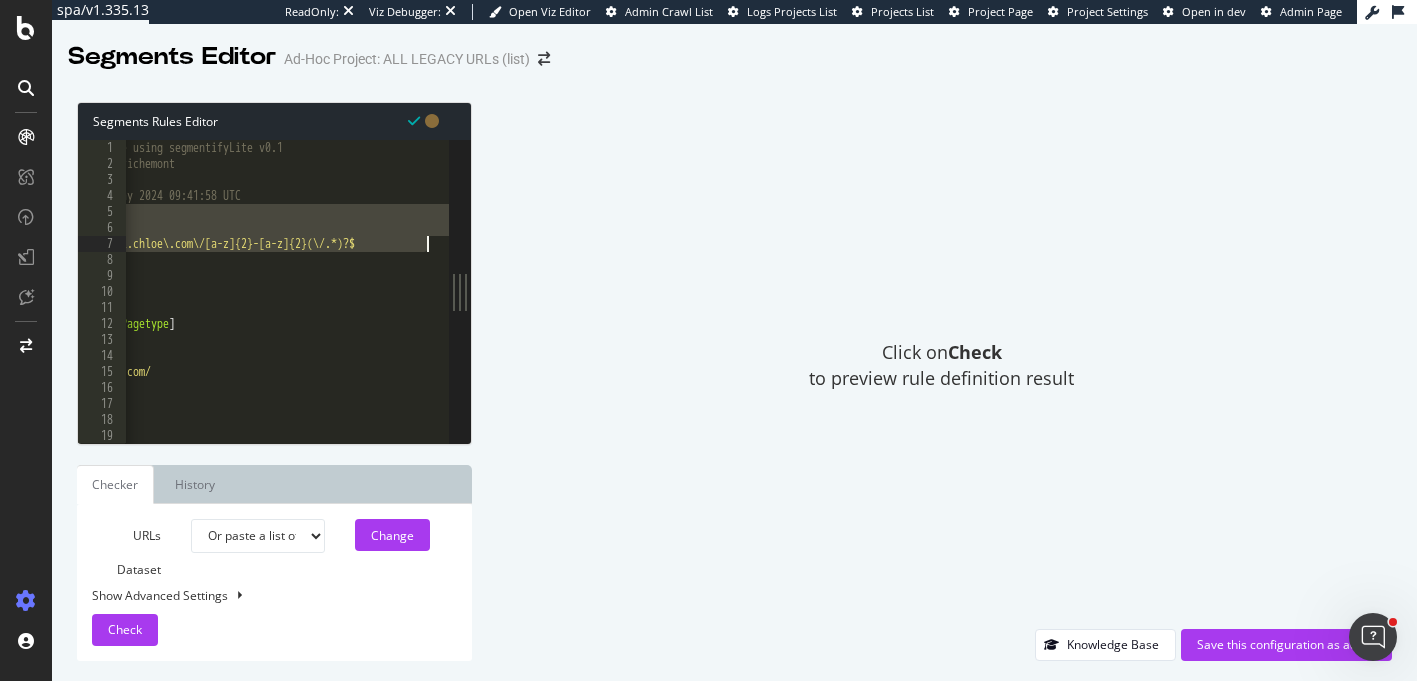 type on "@New-Website
url rx:^https:\/\/www\.chloe\.com\/[a-z]{2}-[a-z]{2}(\/.*)?$" 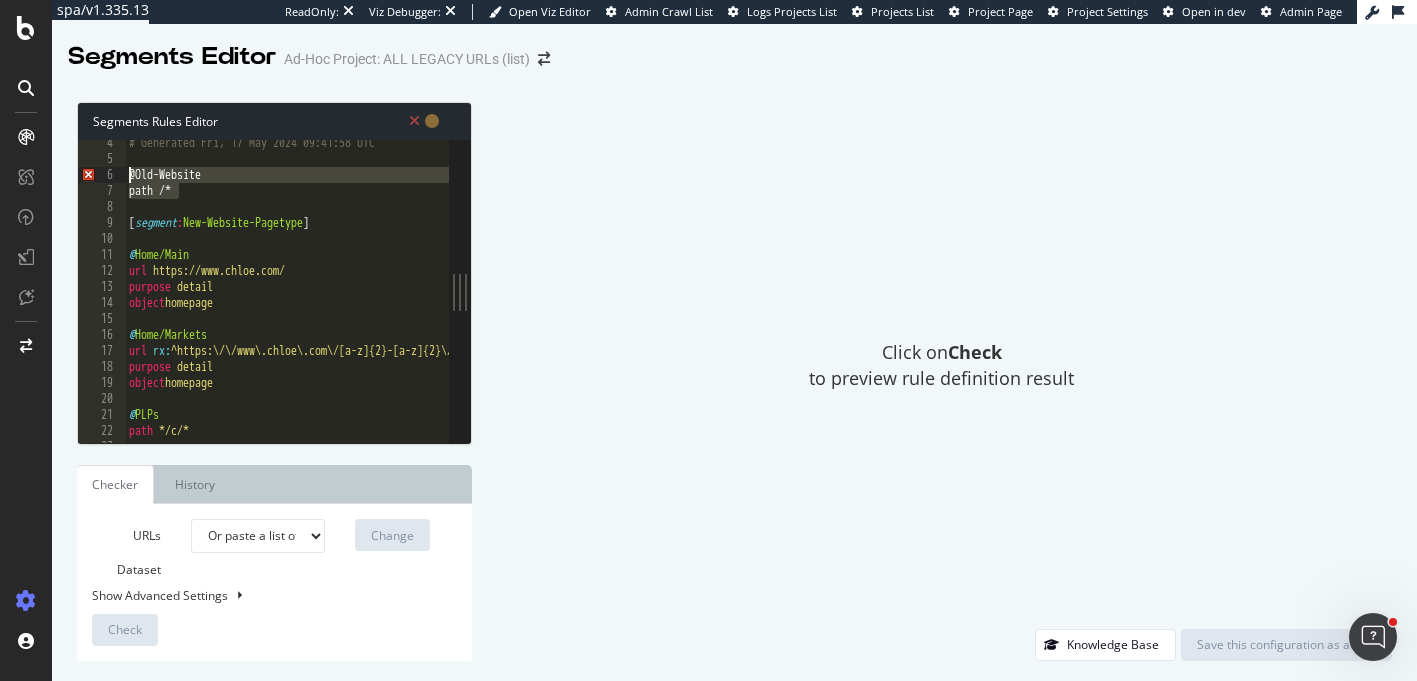 drag, startPoint x: 186, startPoint y: 188, endPoint x: 122, endPoint y: 173, distance: 65.734314 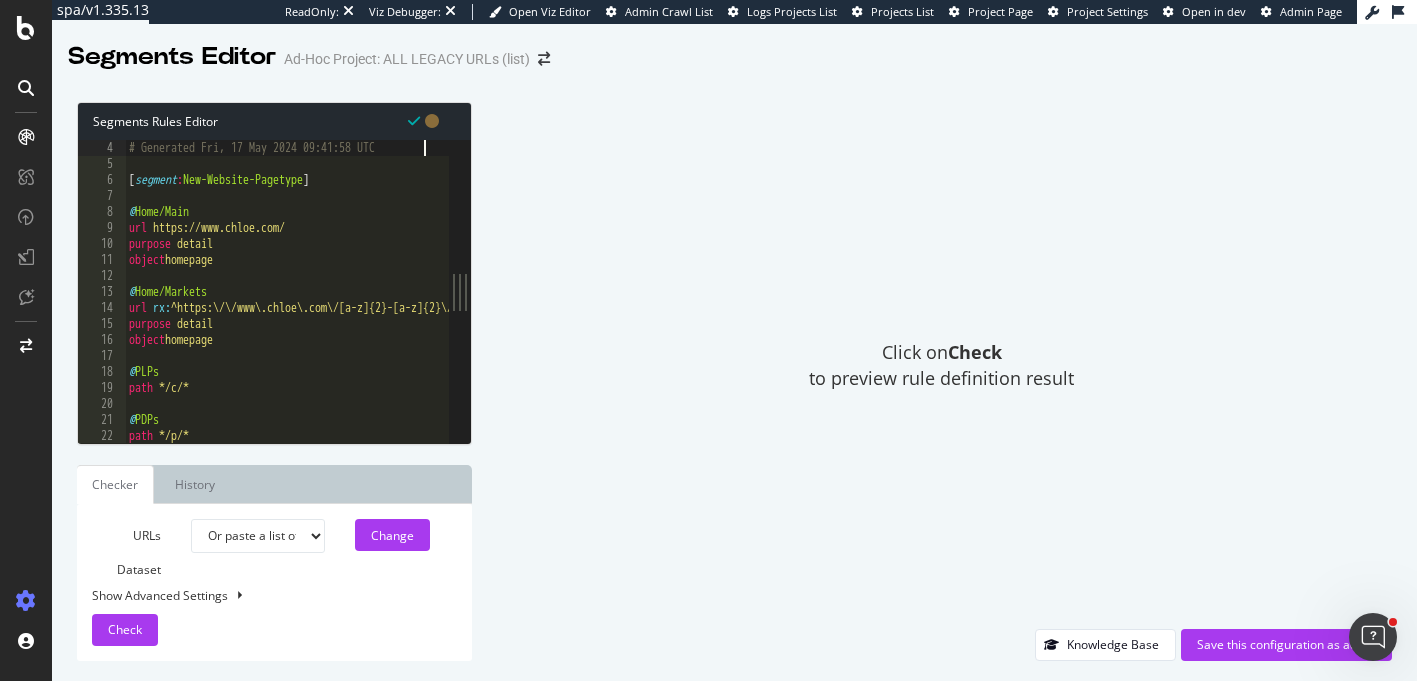type on "# Generated Fri, 17 May 2024 09:41:58 UTC" 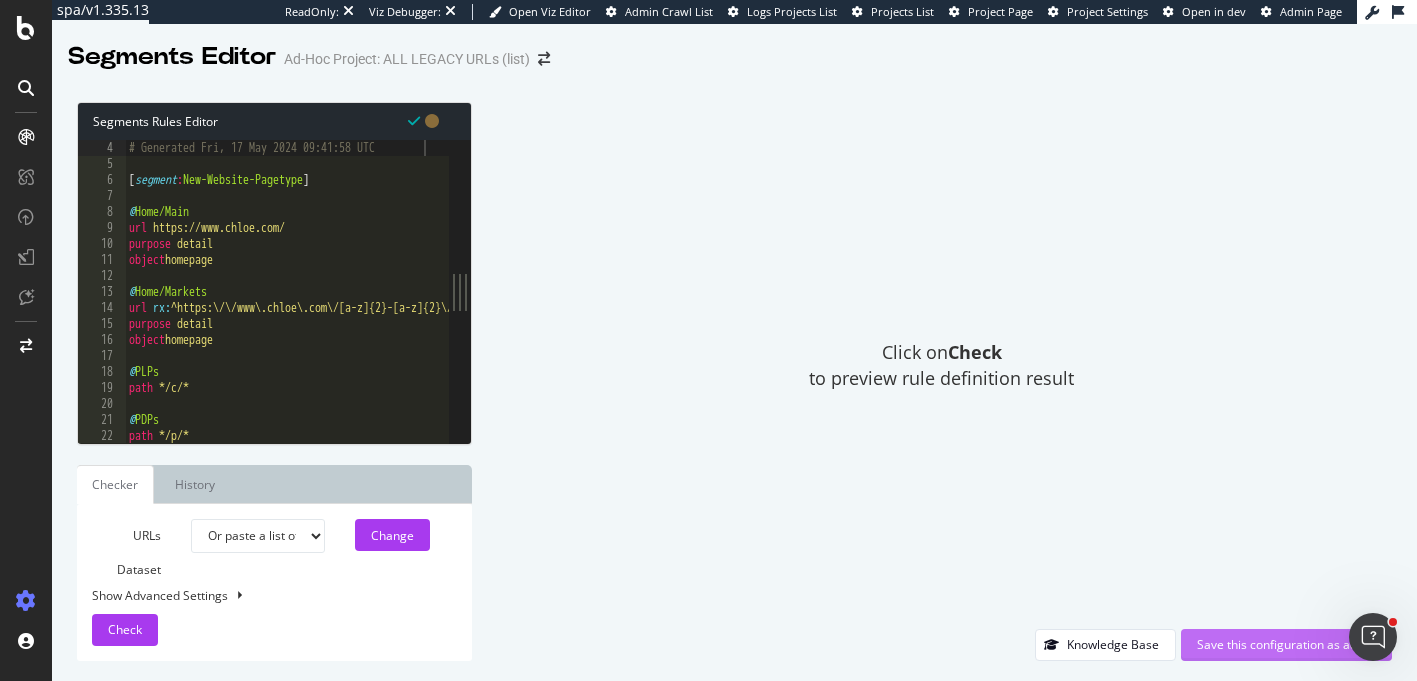 click on "Save this configuration as active" at bounding box center (1286, 644) 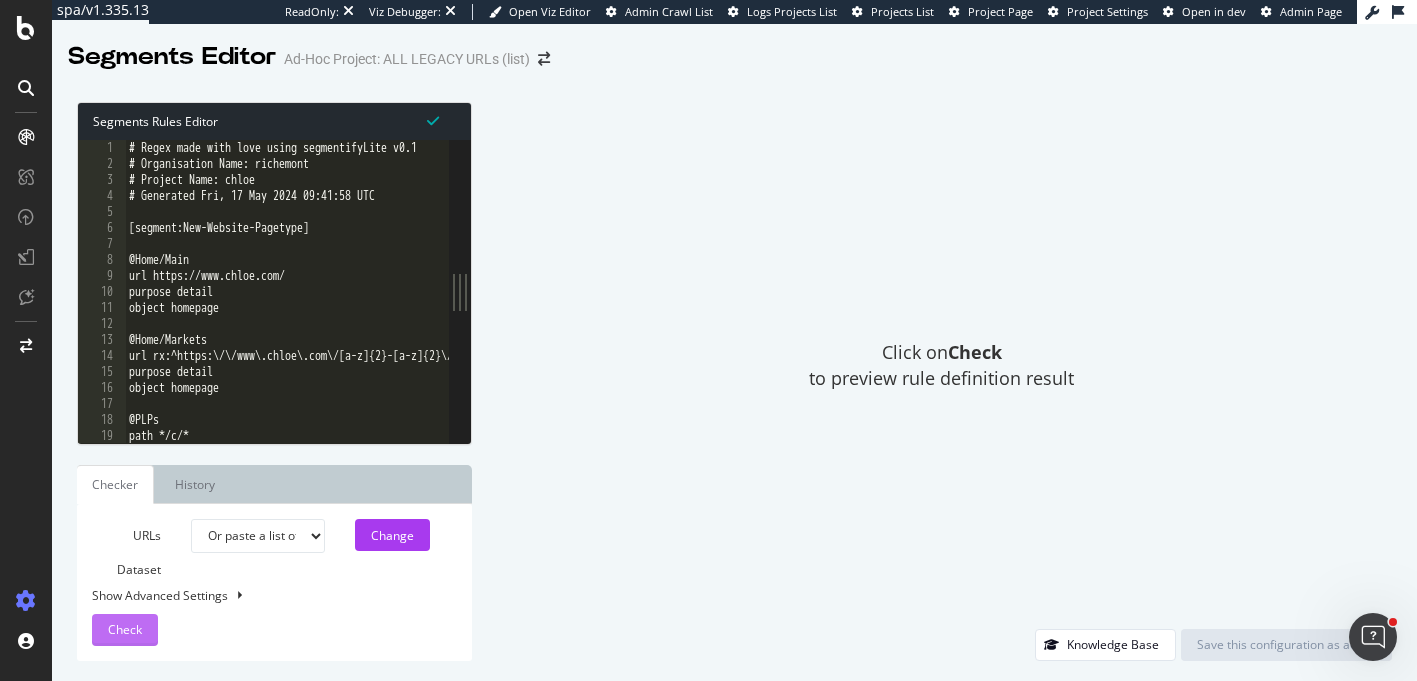 click on "Check" at bounding box center (125, 629) 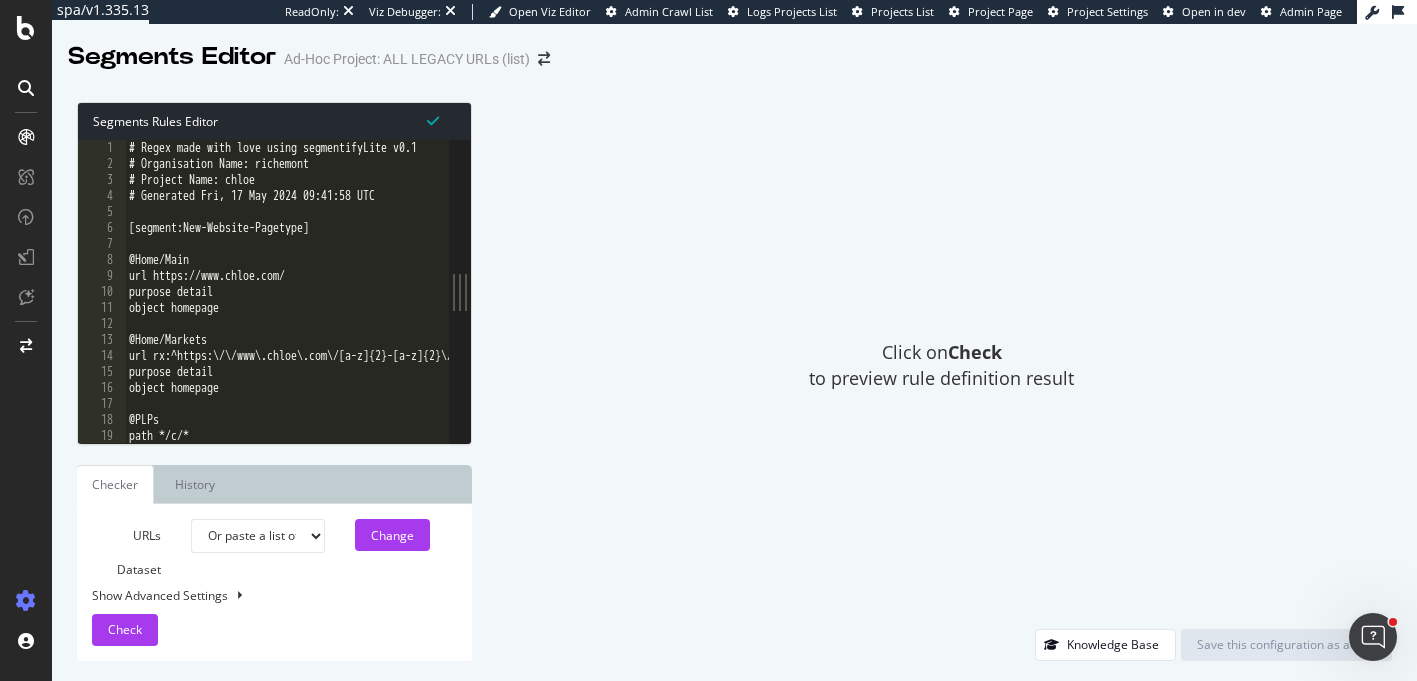 click on "Or paste a list of URLs" at bounding box center (258, 536) 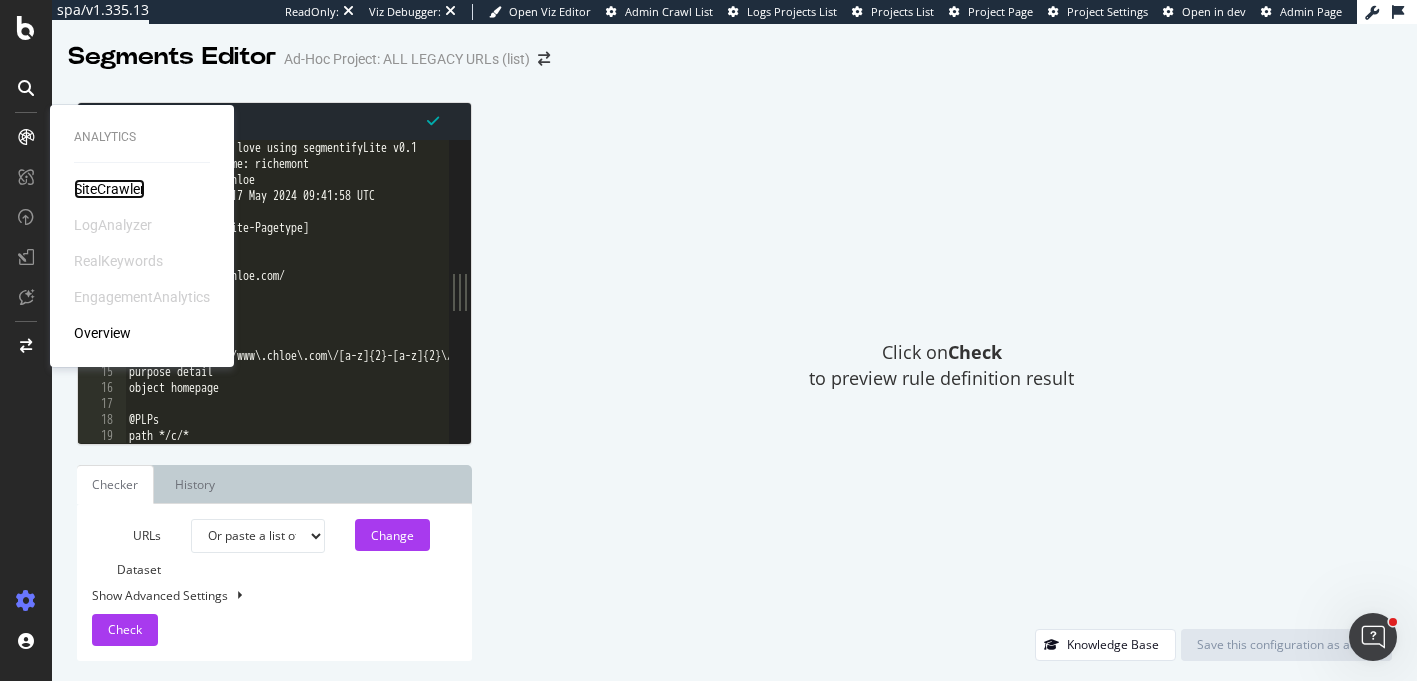 click on "SiteCrawler" at bounding box center (109, 189) 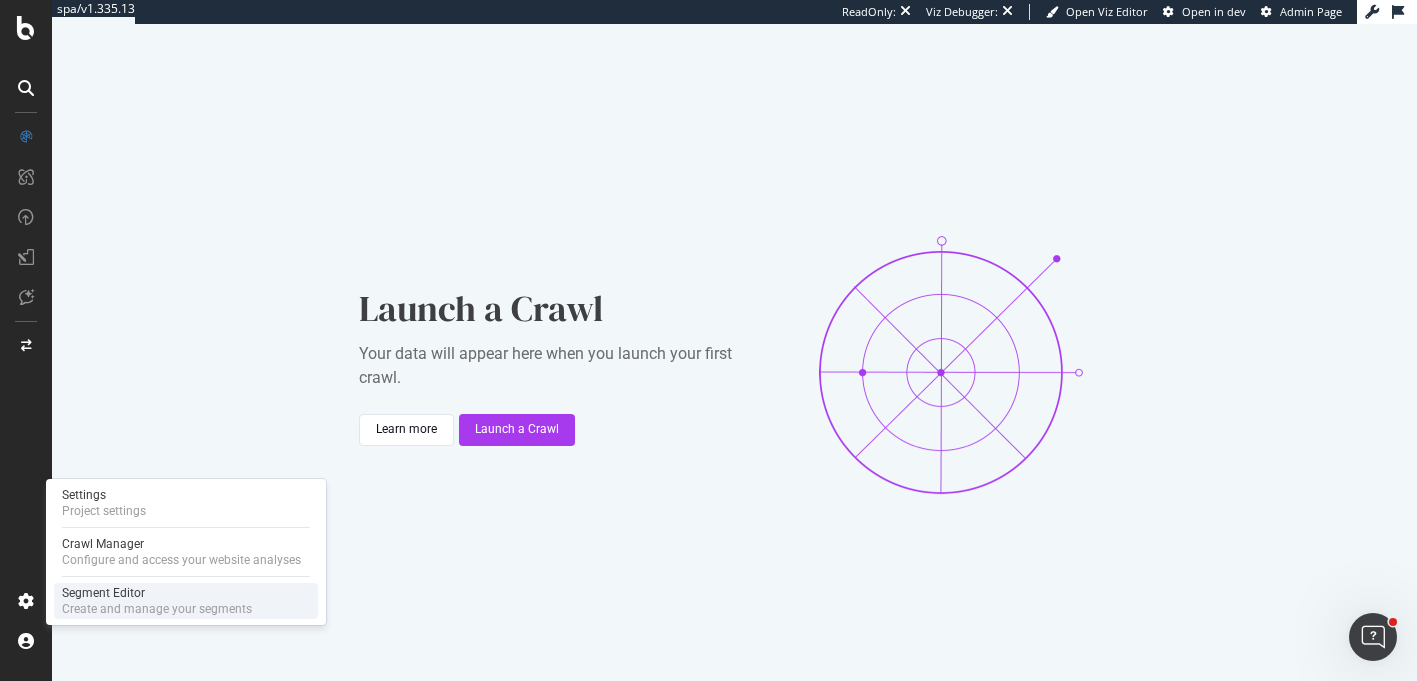 click on "Segment Editor" at bounding box center [157, 593] 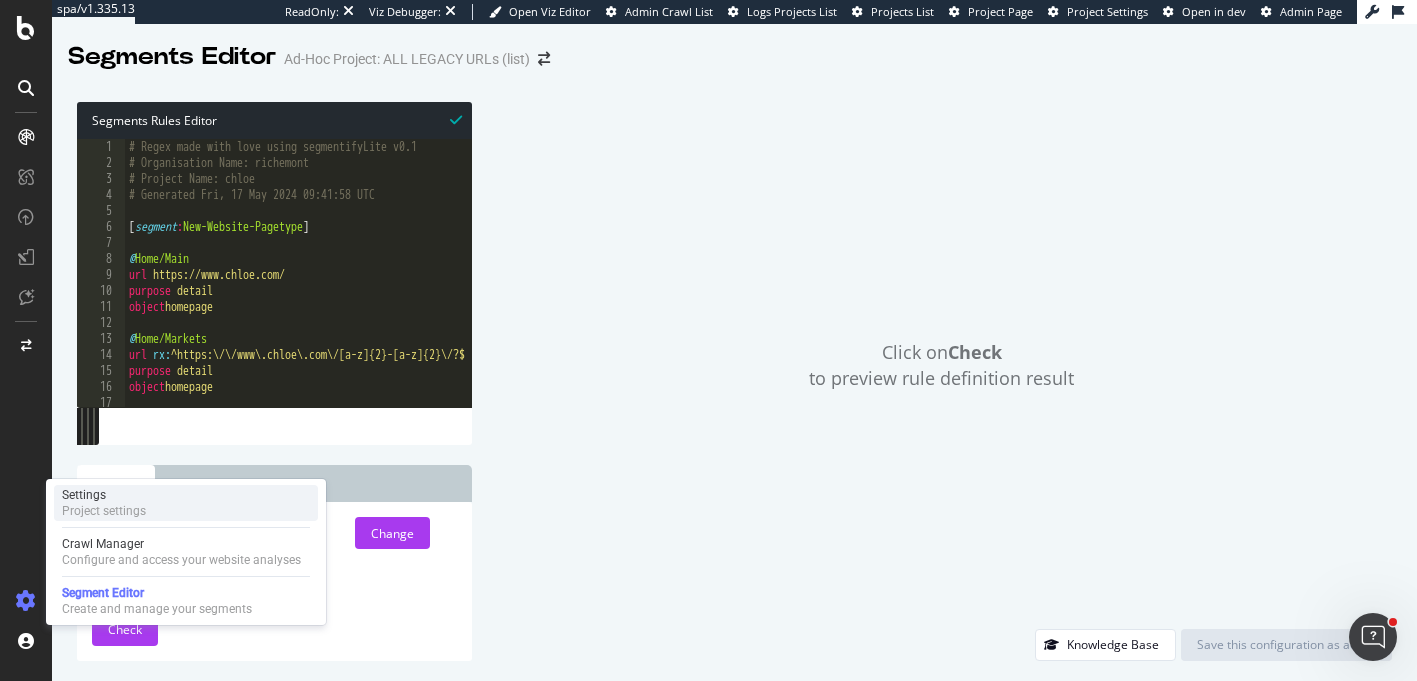 click on "Project settings" at bounding box center [104, 511] 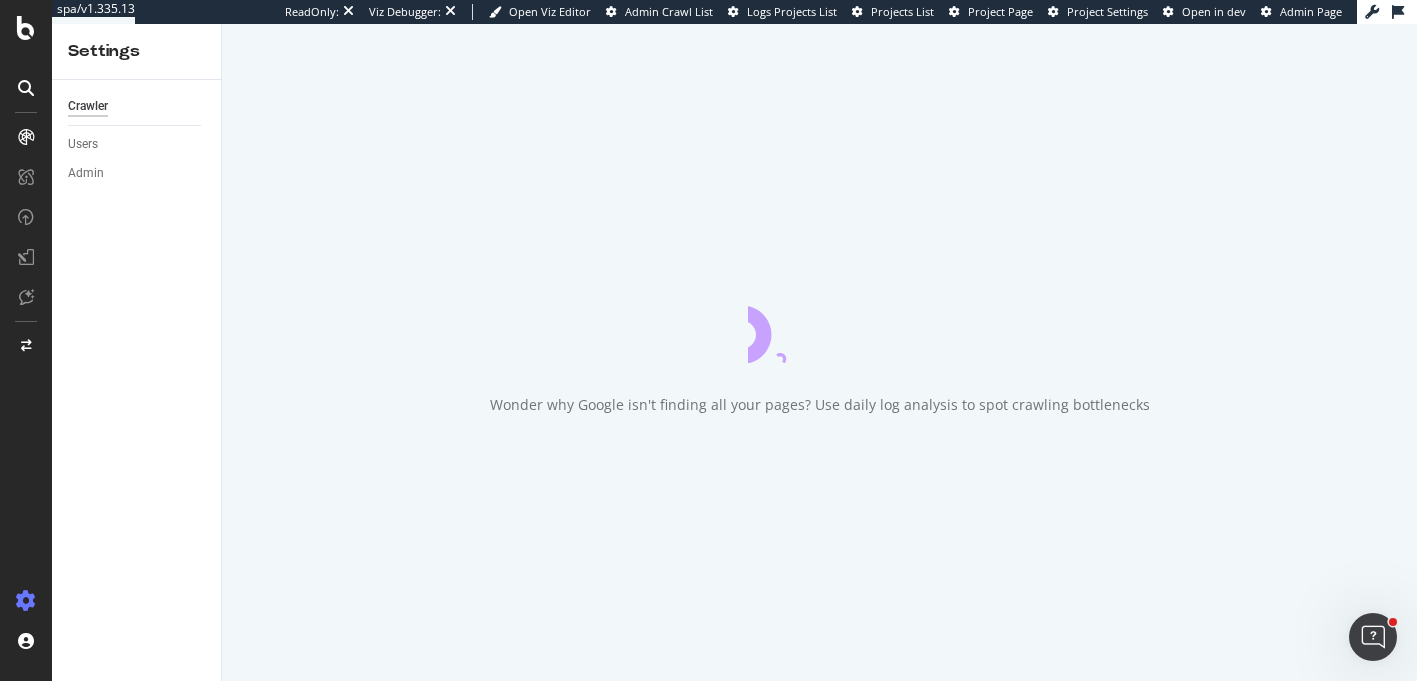 scroll, scrollTop: 0, scrollLeft: 0, axis: both 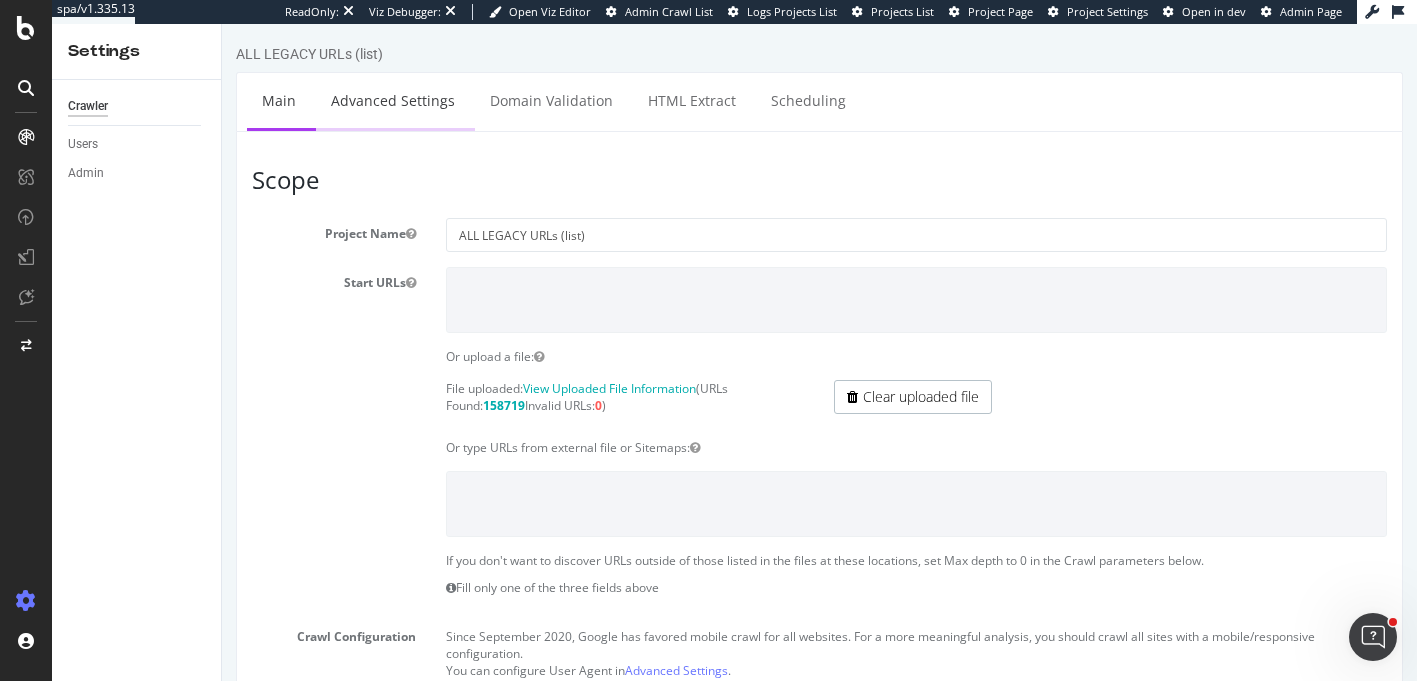 click on "Advanced Settings" at bounding box center (393, 100) 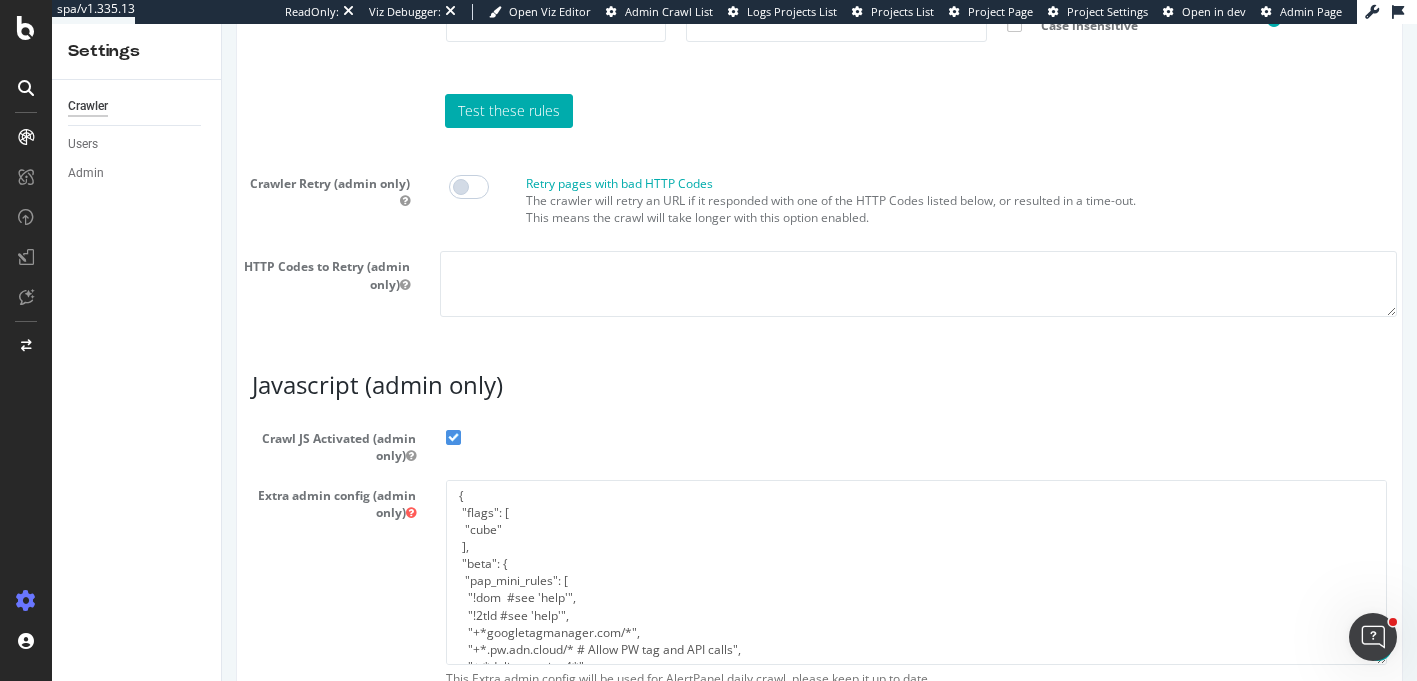 scroll, scrollTop: 1665, scrollLeft: 0, axis: vertical 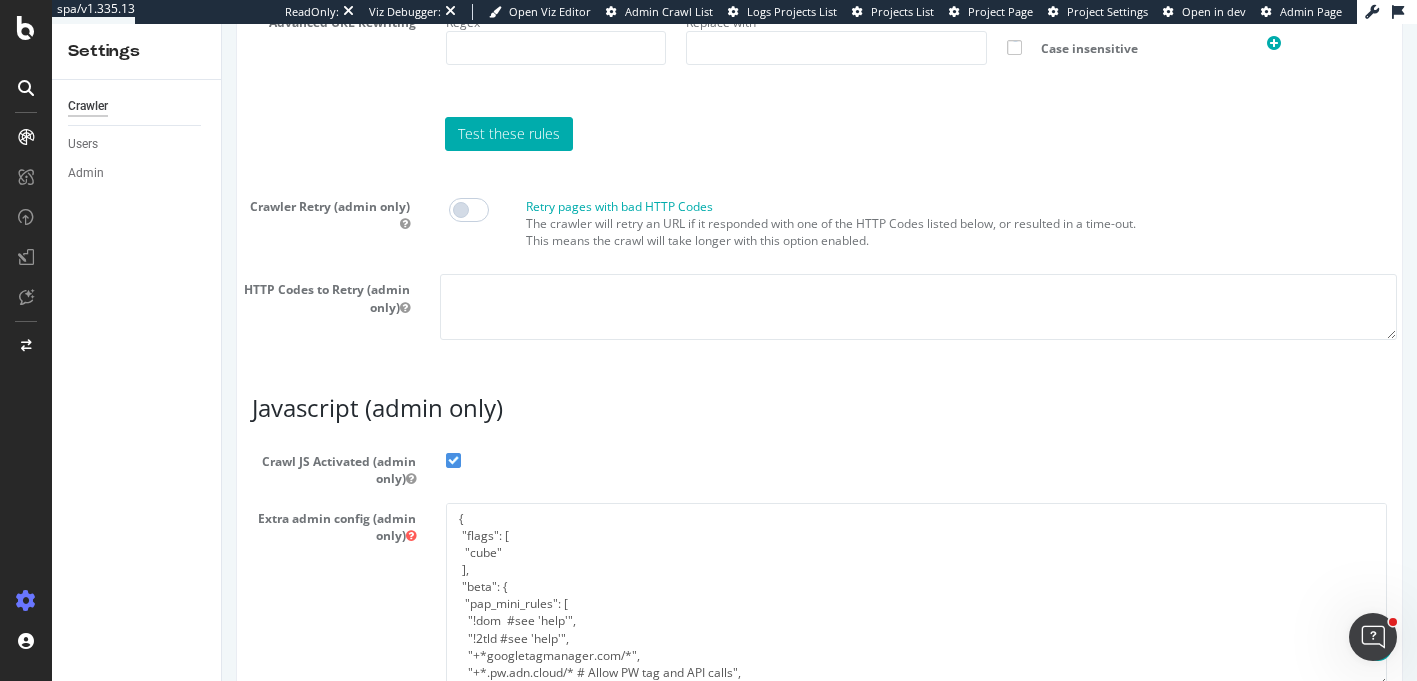 click at bounding box center (469, 210) 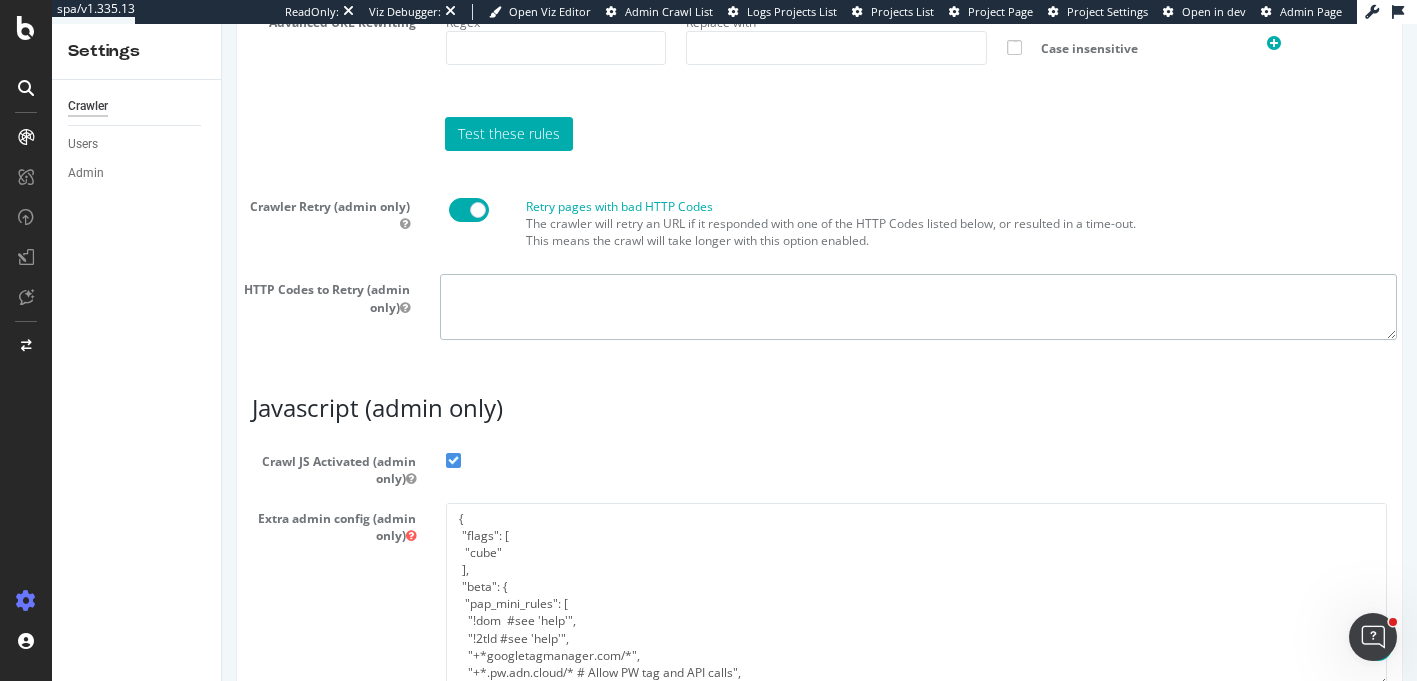 click at bounding box center [919, 306] 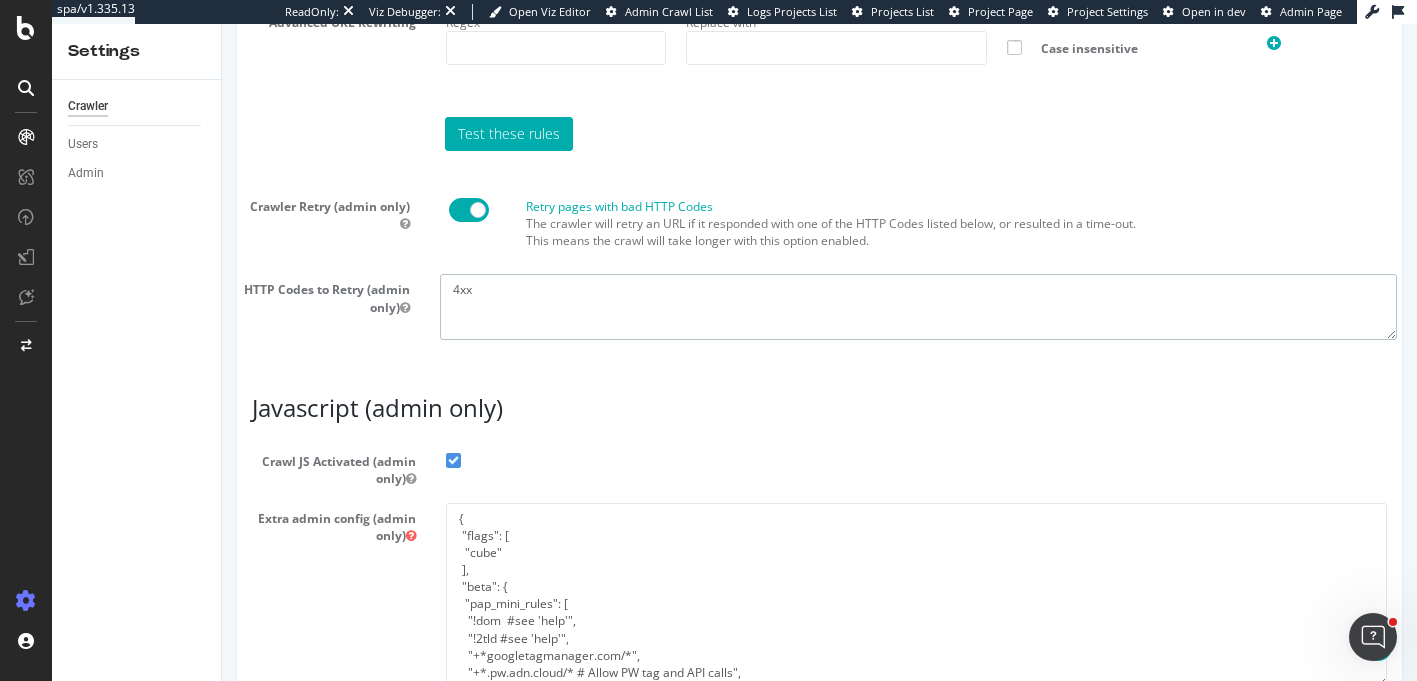 scroll, scrollTop: 1822, scrollLeft: 0, axis: vertical 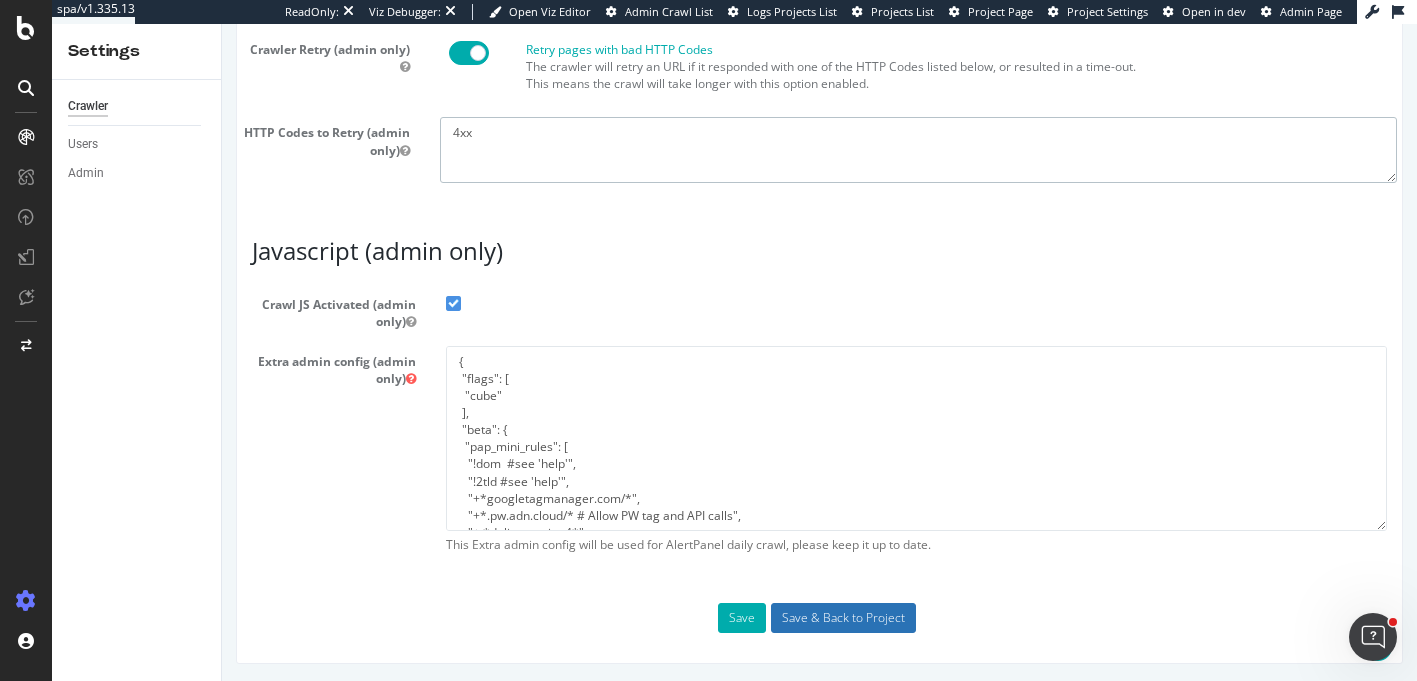 type on "4xx" 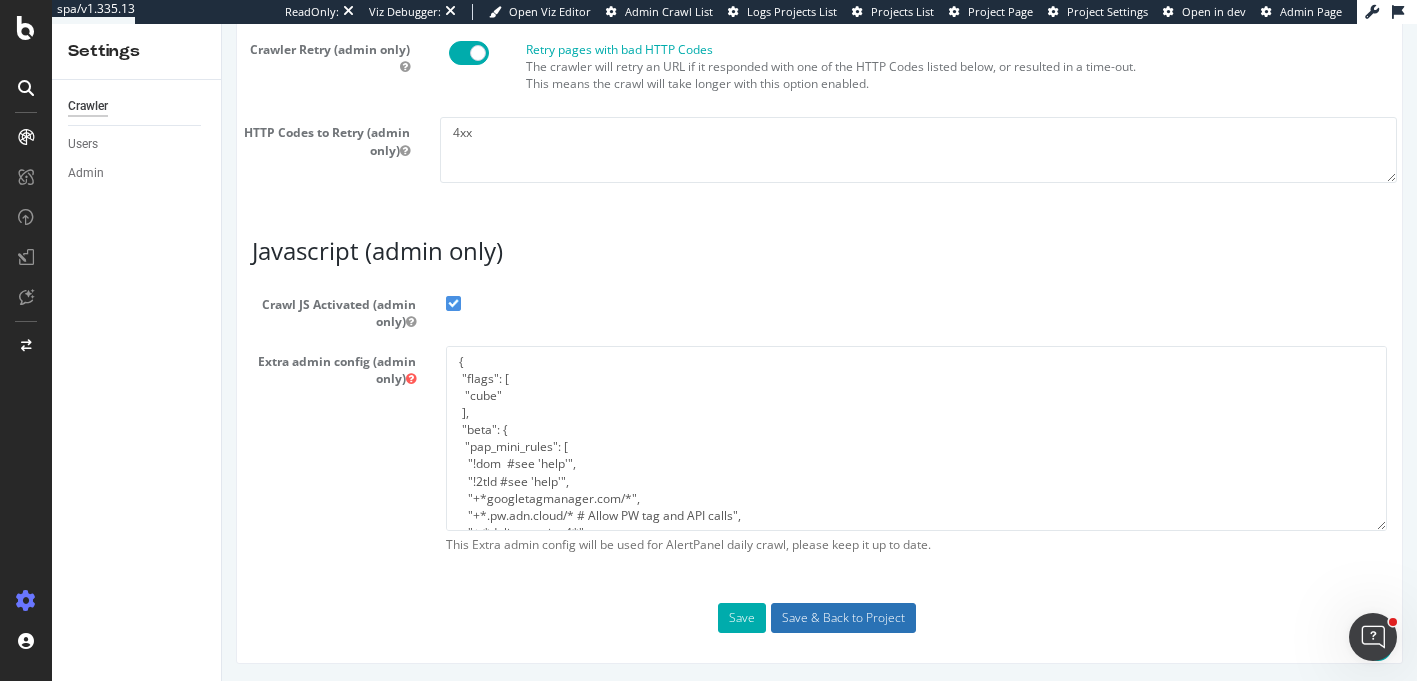 click on "Save & Back to Project" at bounding box center [843, 618] 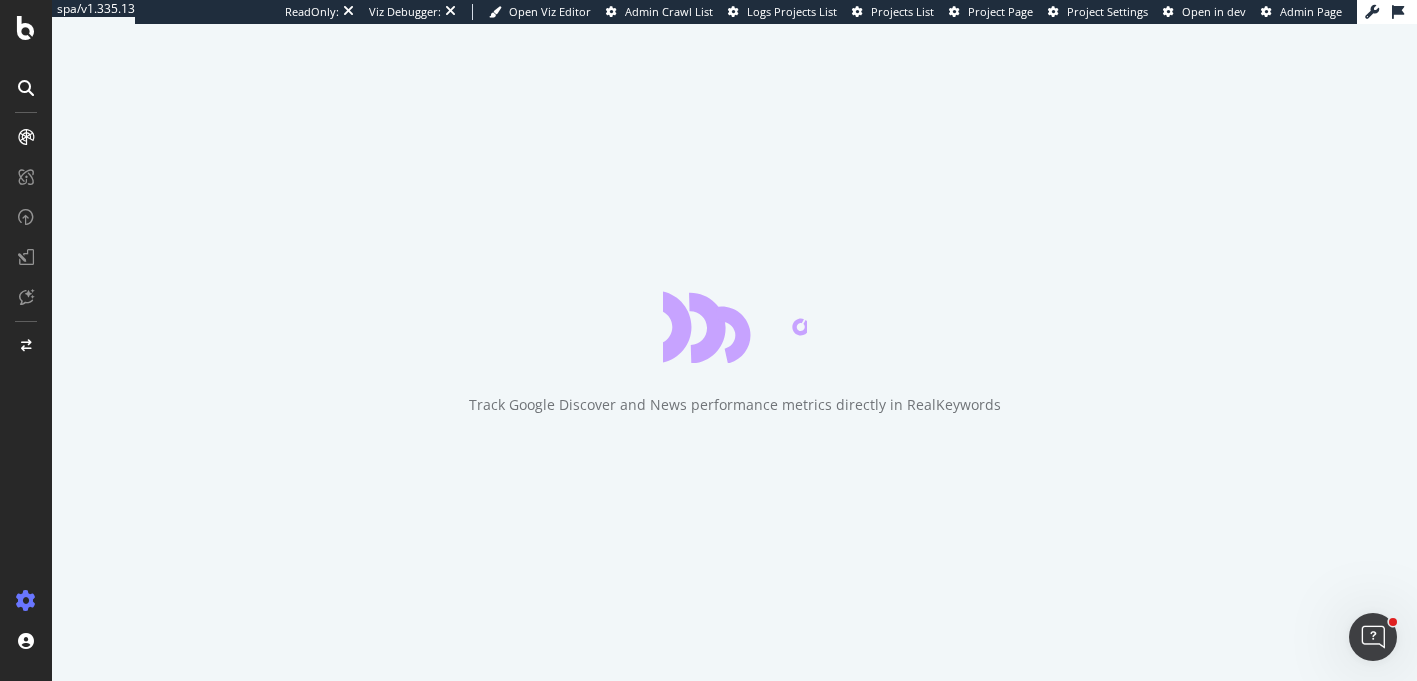 scroll, scrollTop: 0, scrollLeft: 0, axis: both 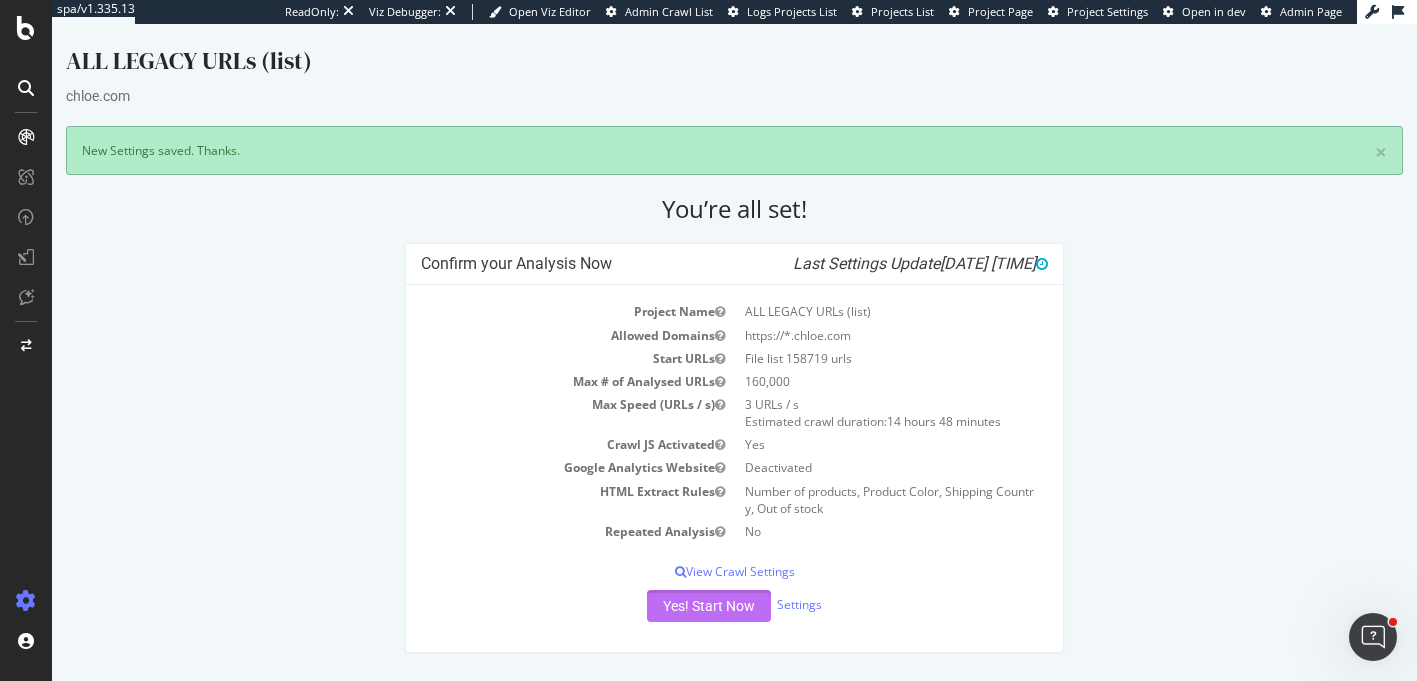 click on "Yes! Start Now" at bounding box center [709, 606] 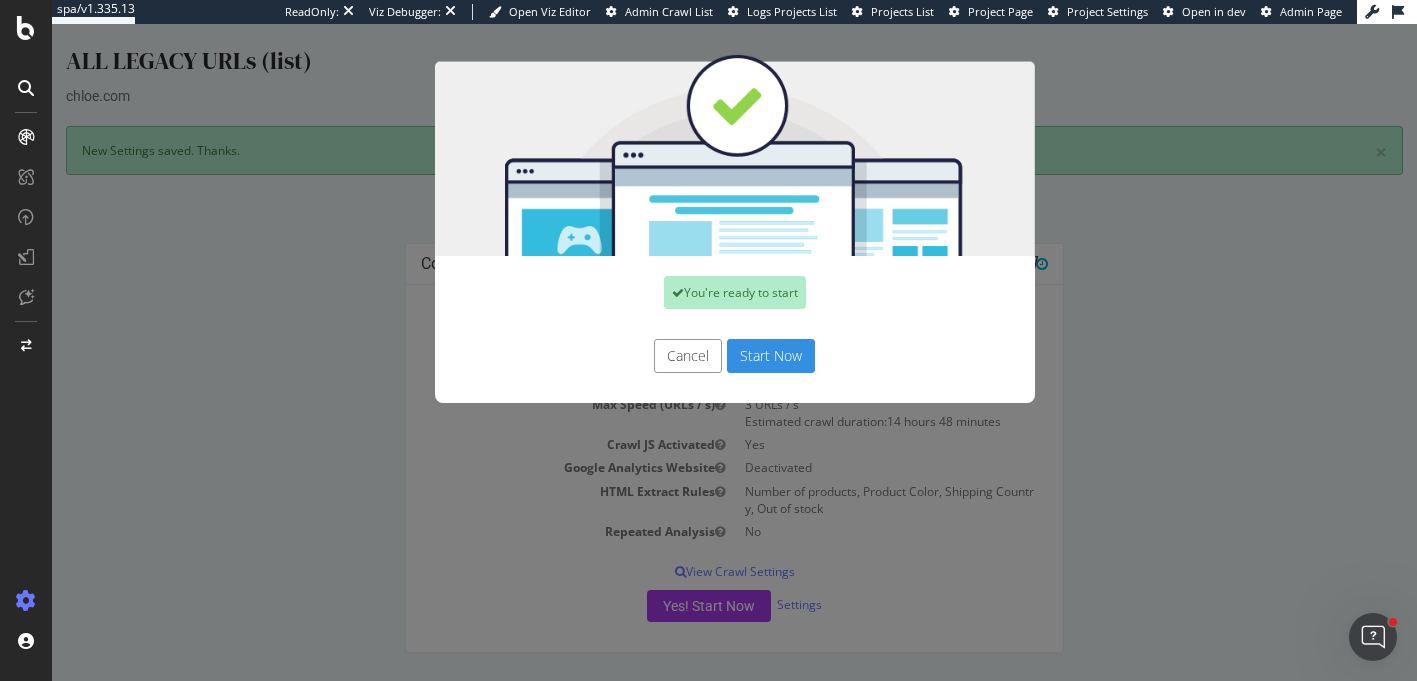 click on "Start Now" at bounding box center (771, 356) 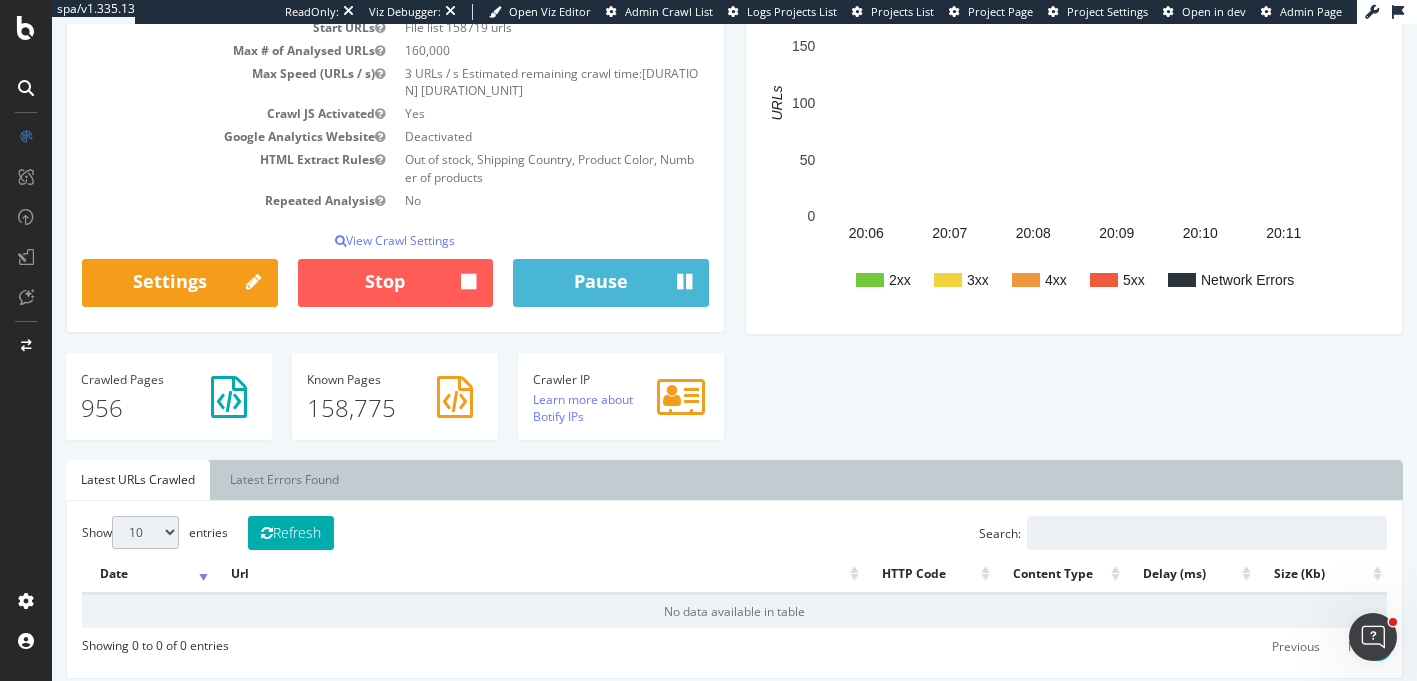 scroll, scrollTop: 296, scrollLeft: 0, axis: vertical 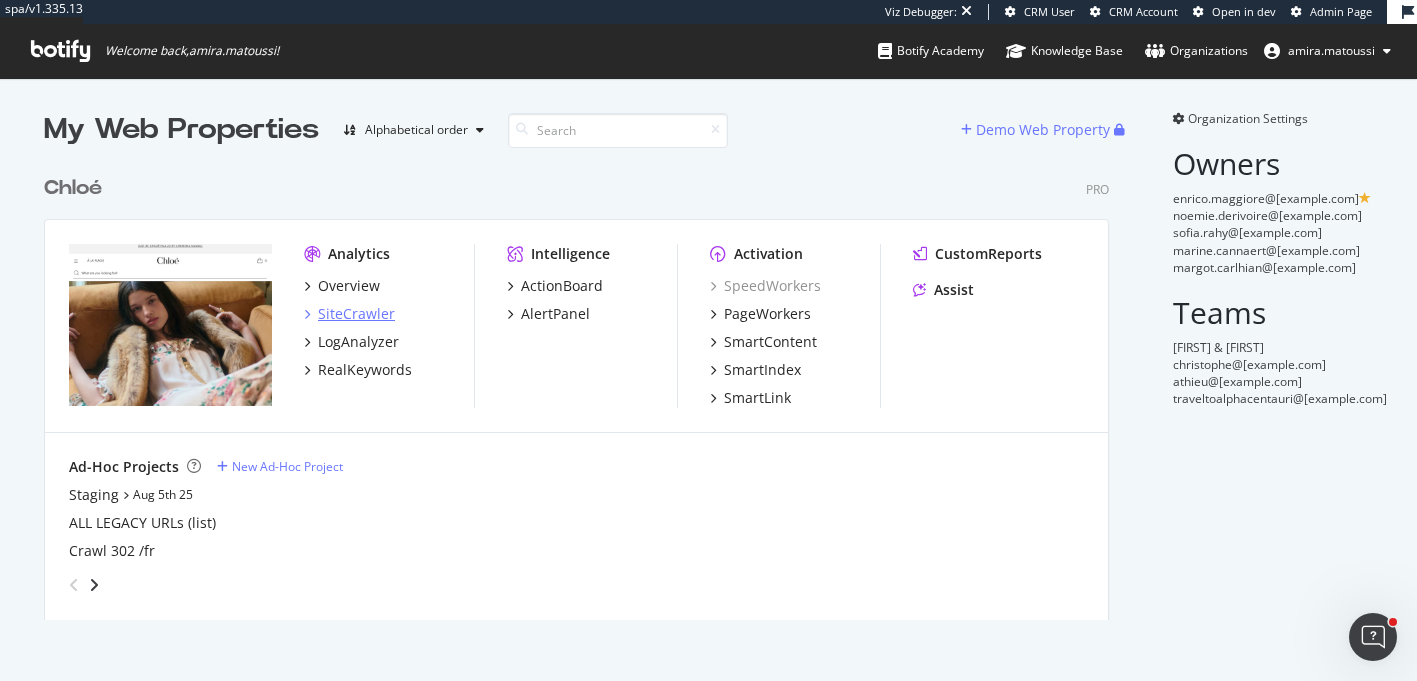 click on "SiteCrawler" at bounding box center [356, 314] 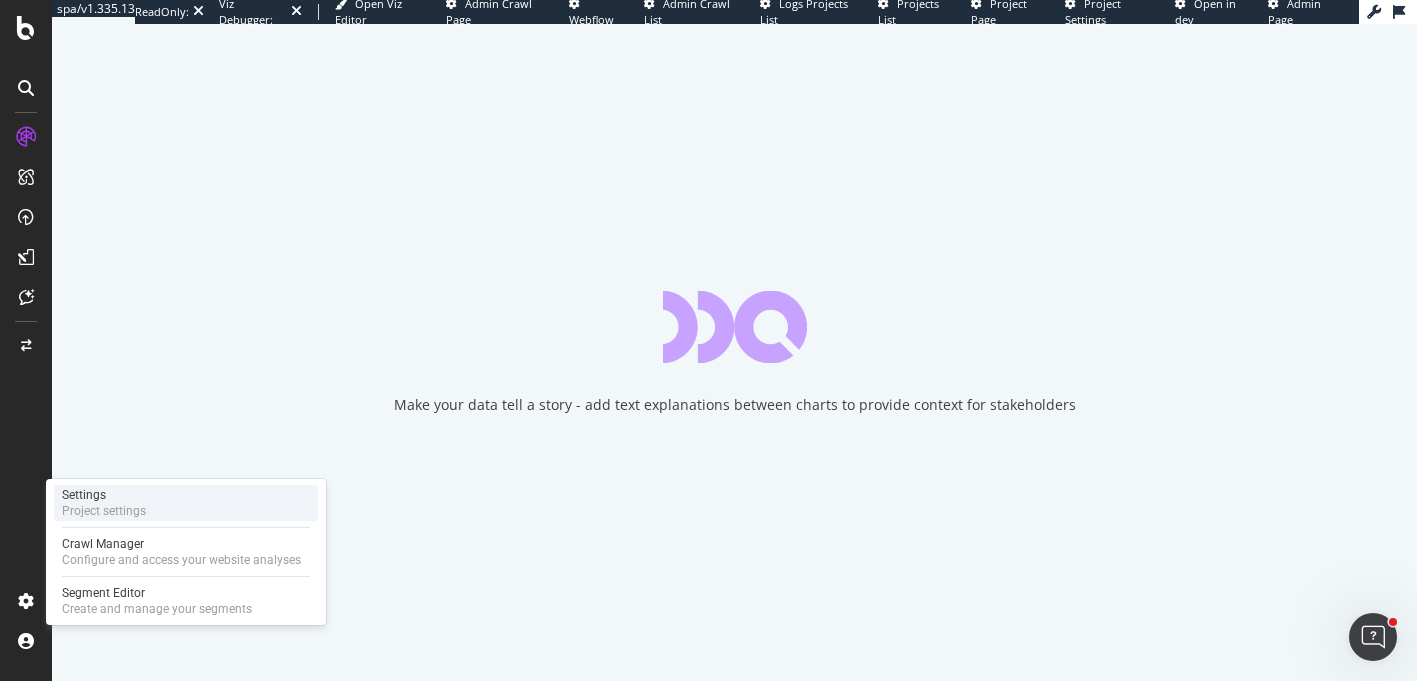click on "Settings" at bounding box center (104, 495) 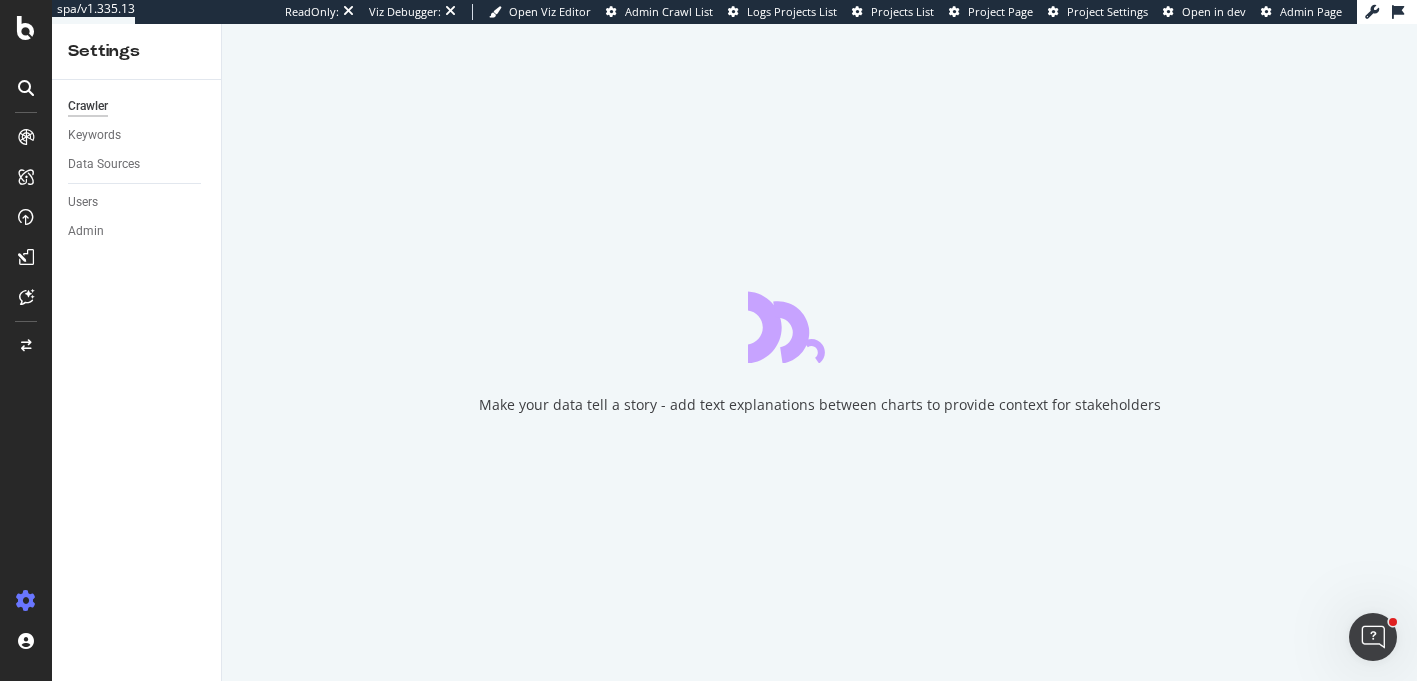 scroll, scrollTop: 0, scrollLeft: 0, axis: both 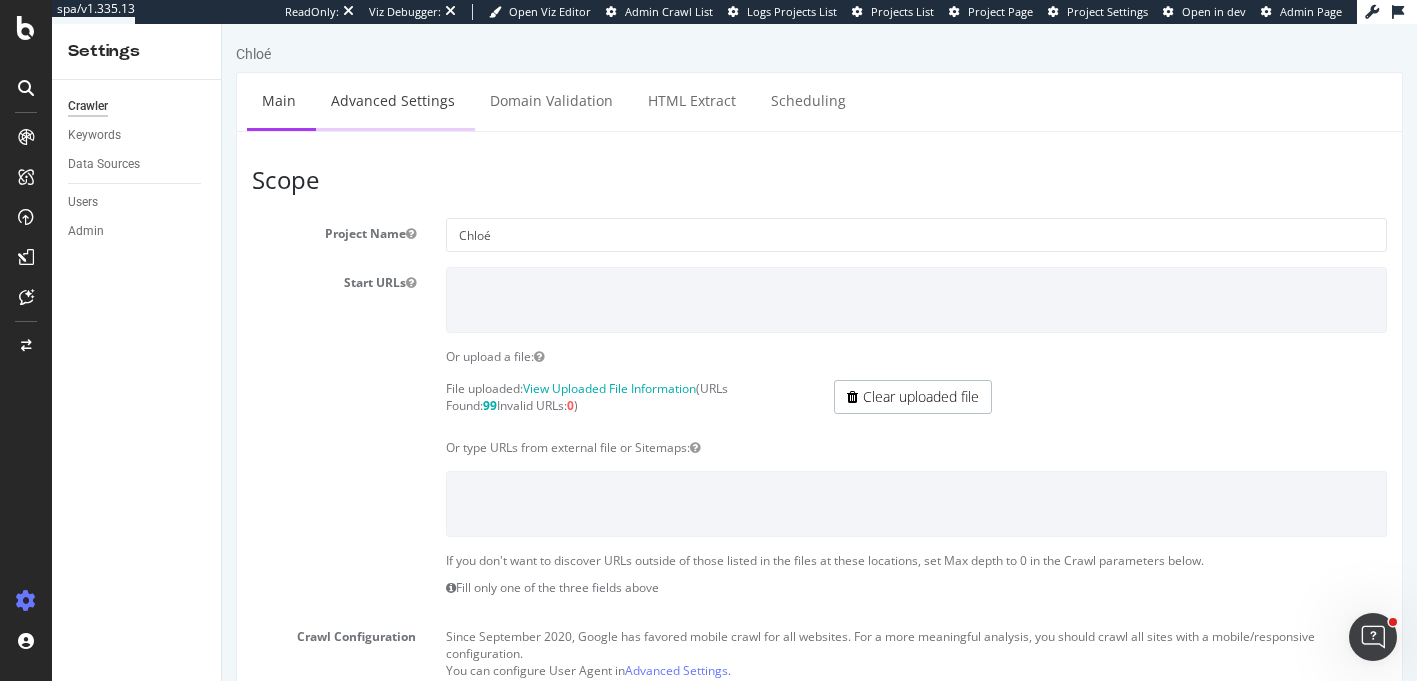 click on "Advanced Settings" at bounding box center [393, 100] 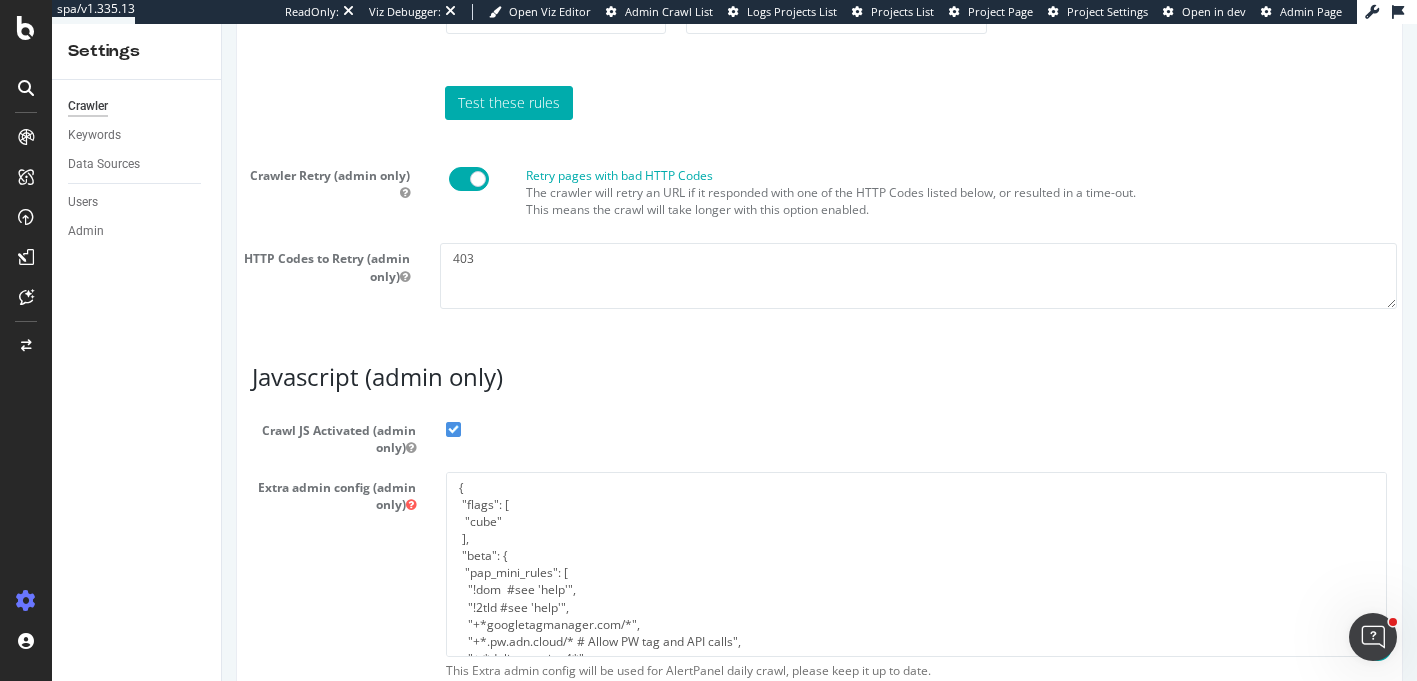 scroll, scrollTop: 1822, scrollLeft: 0, axis: vertical 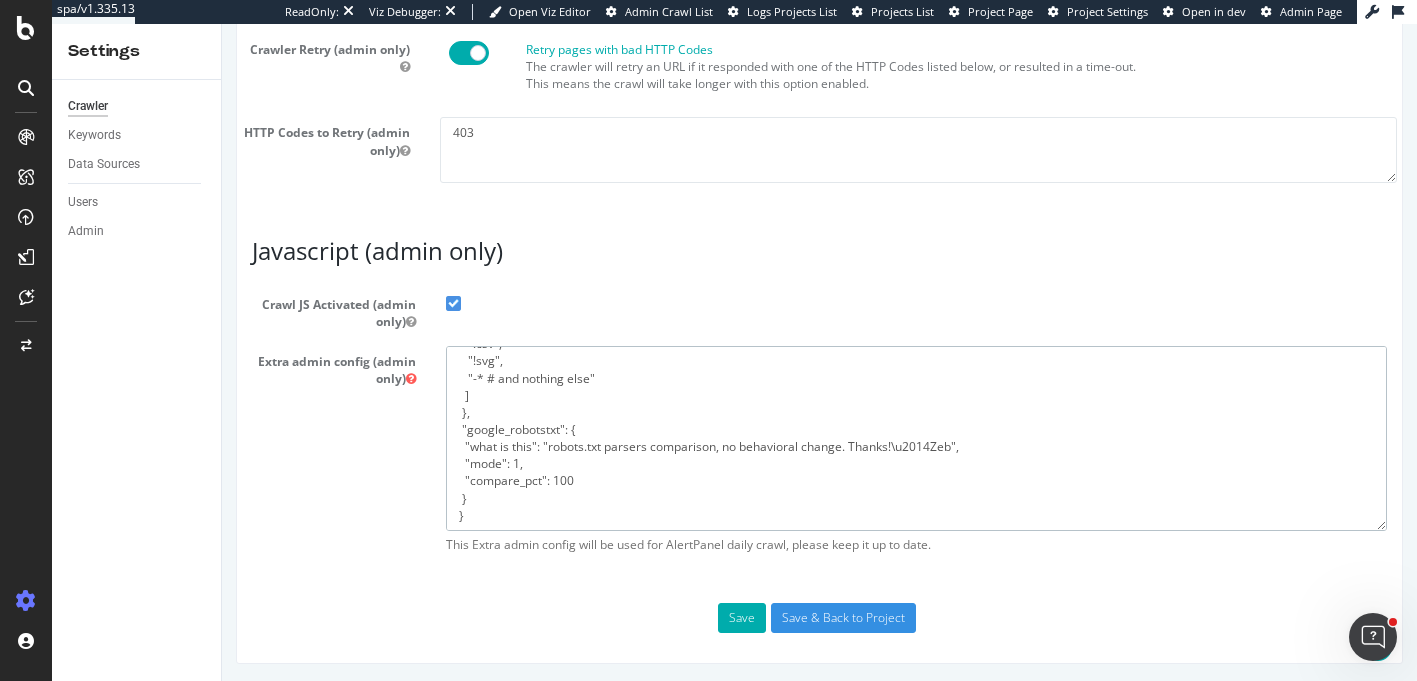 drag, startPoint x: 454, startPoint y: 358, endPoint x: 742, endPoint y: 534, distance: 337.52036 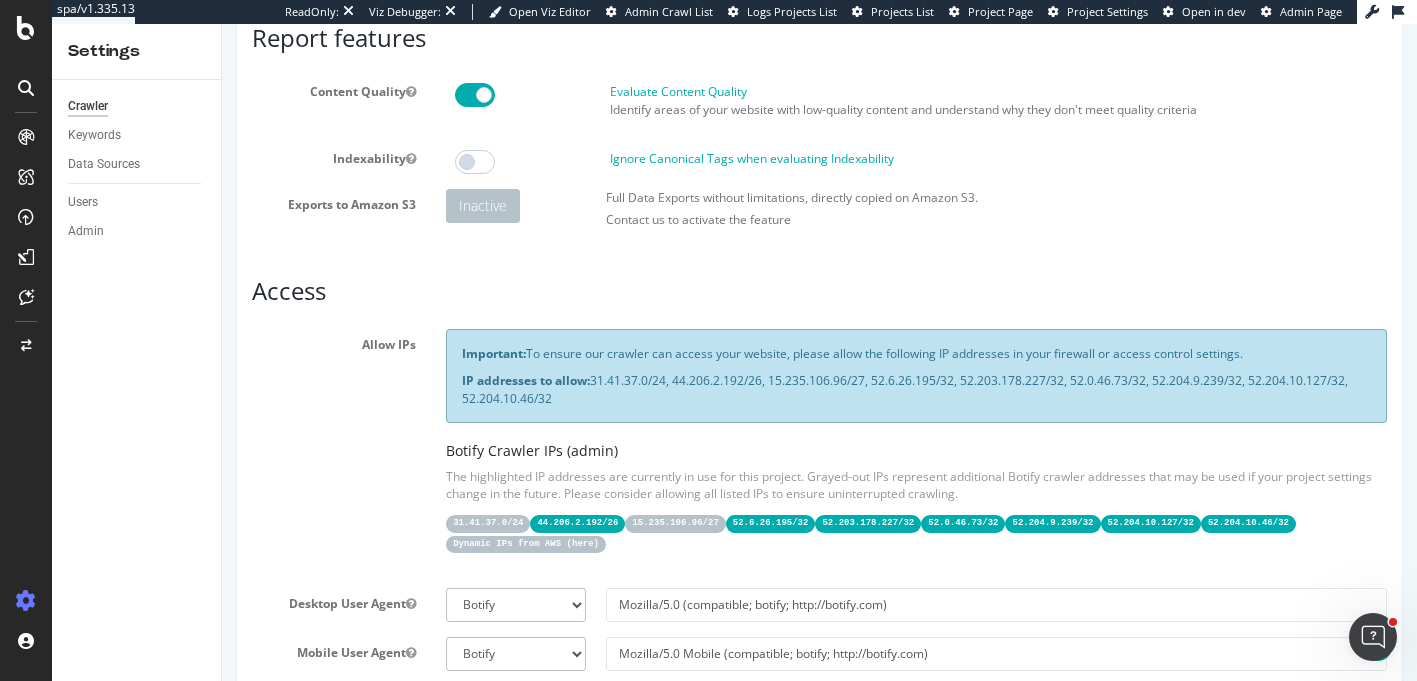 scroll, scrollTop: 0, scrollLeft: 0, axis: both 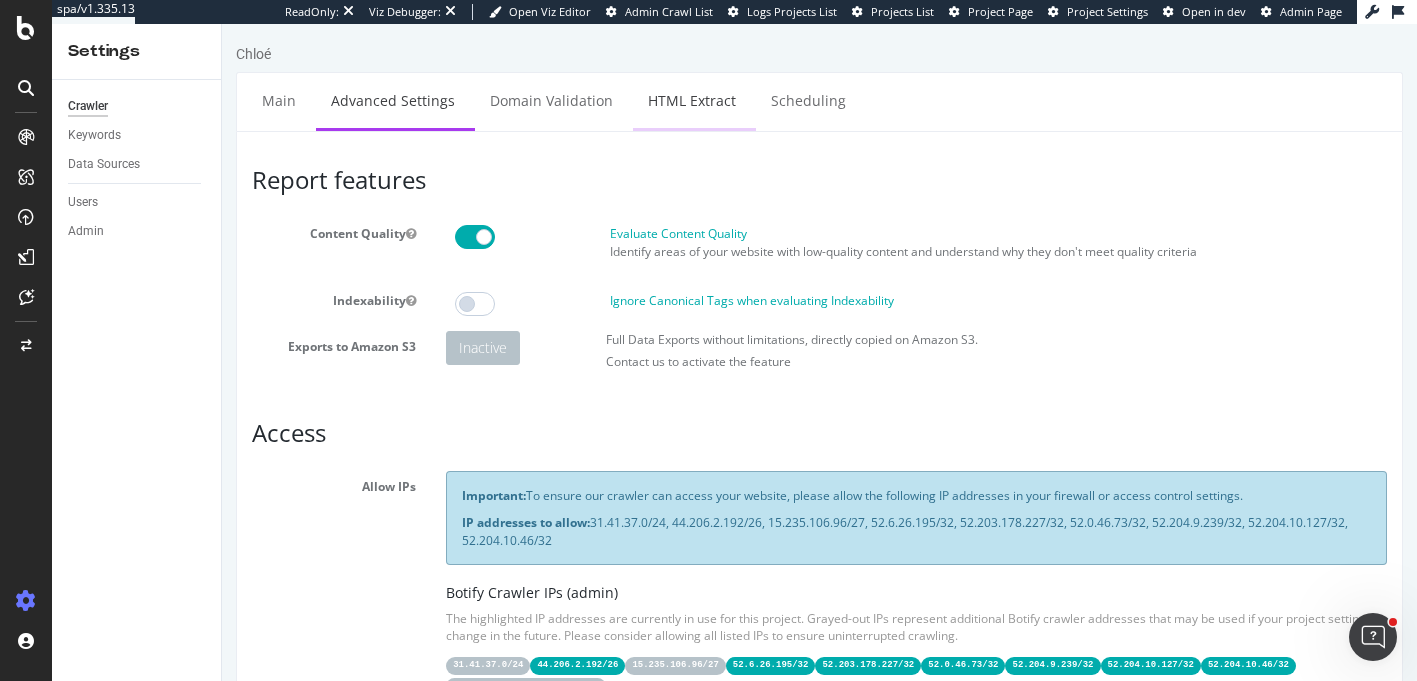 click on "HTML Extract" at bounding box center (692, 100) 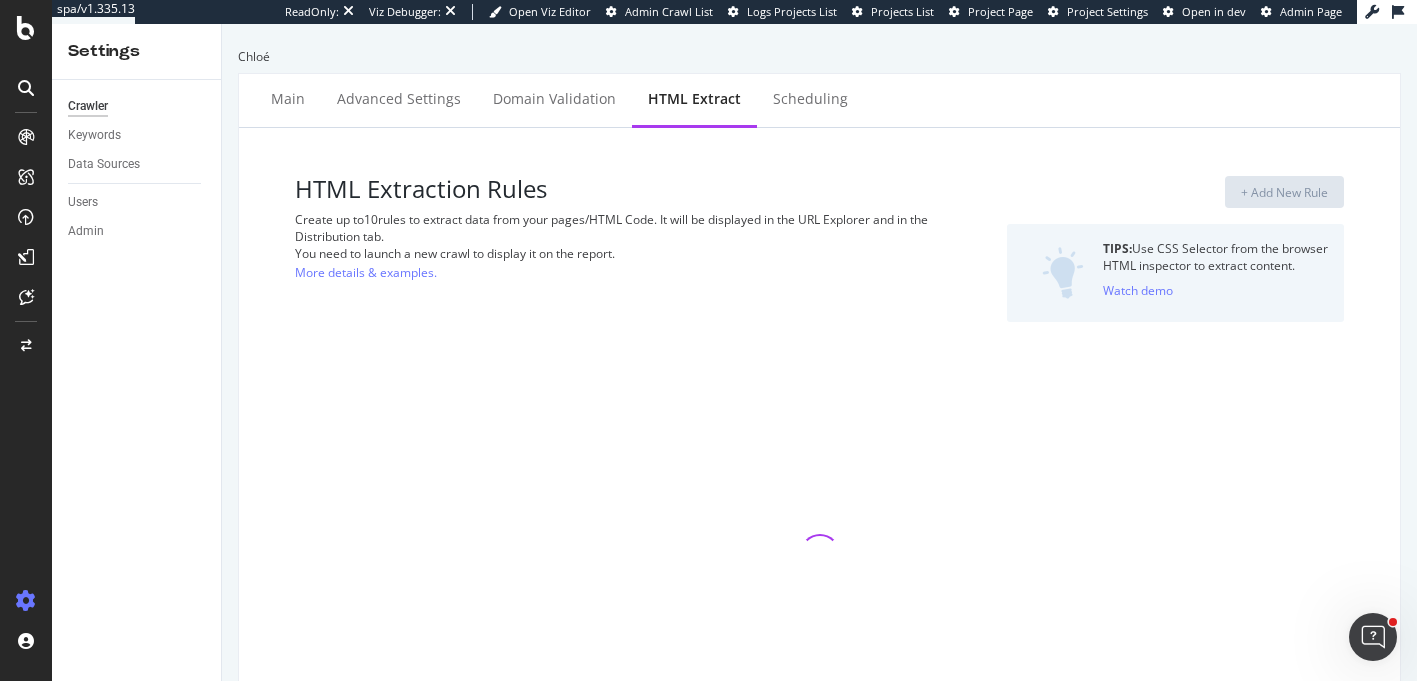 select on "exist" 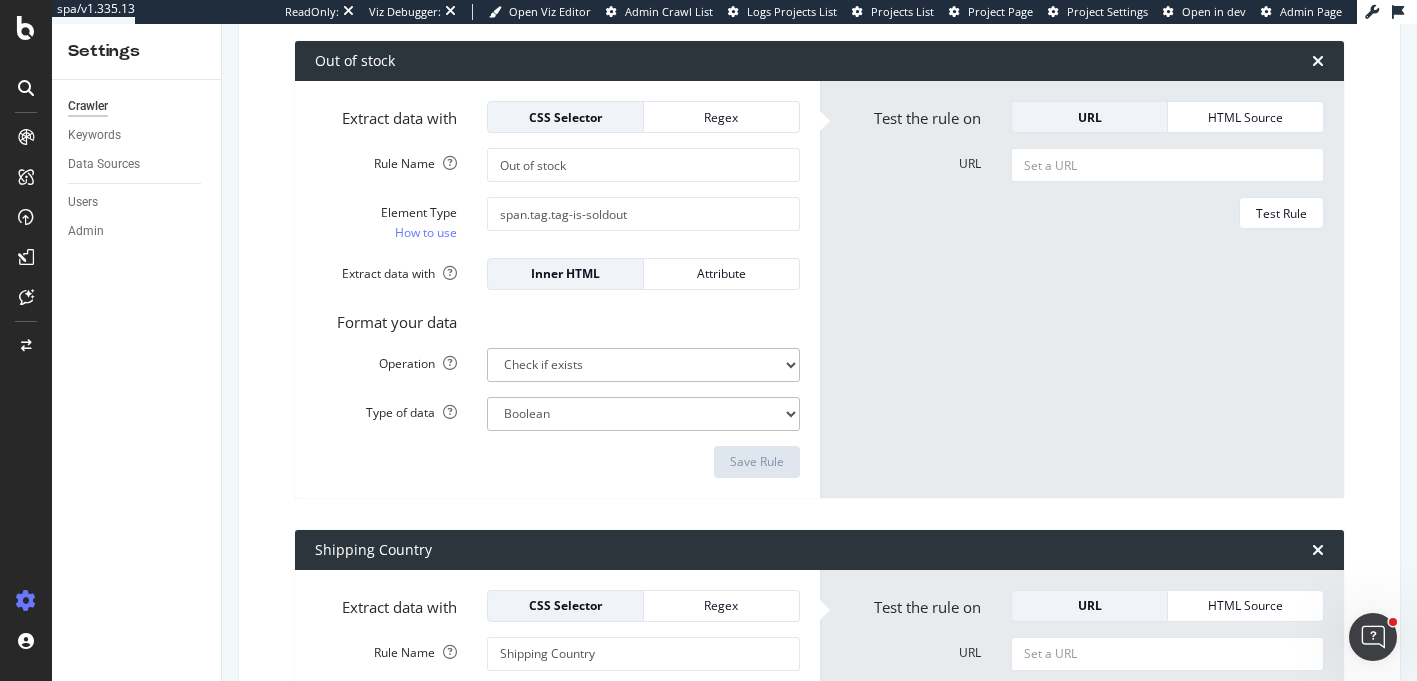 scroll, scrollTop: 315, scrollLeft: 0, axis: vertical 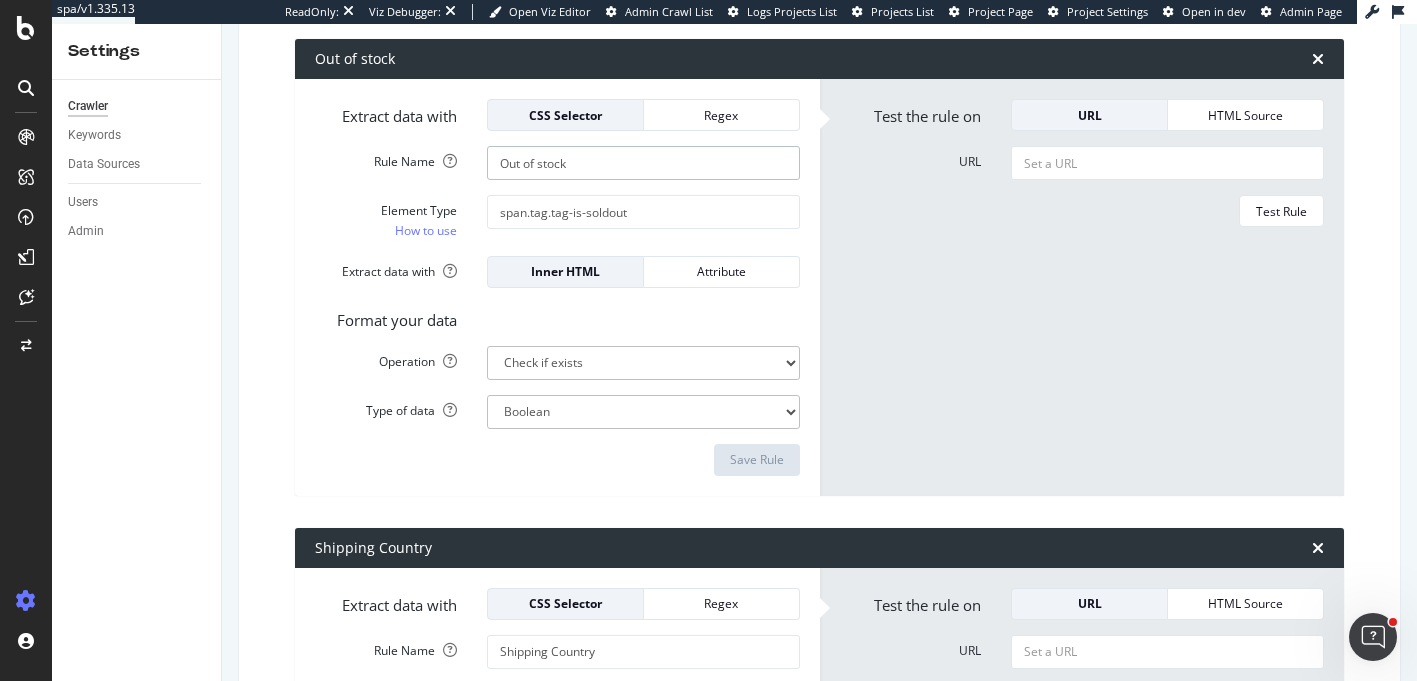 click on "Out of stock" at bounding box center [643, 163] 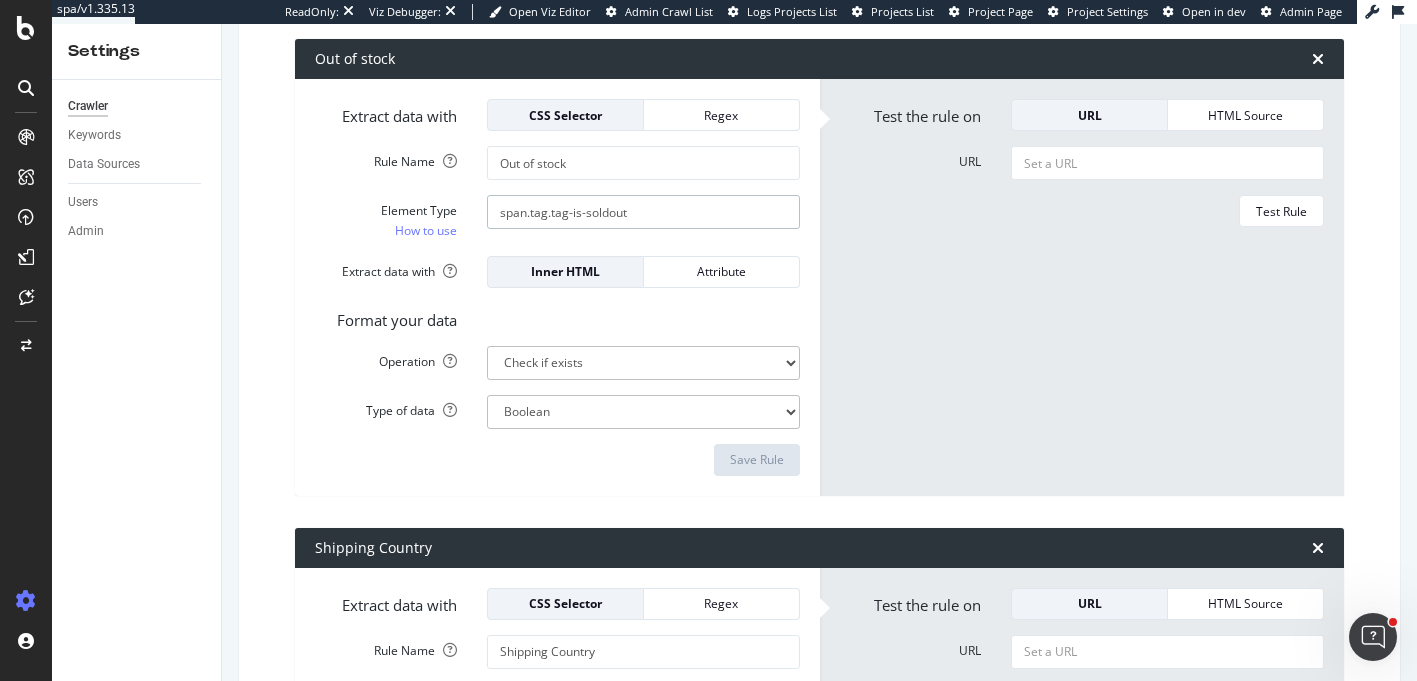 click on "span.tag.tag-is-soldout" at bounding box center (643, 212) 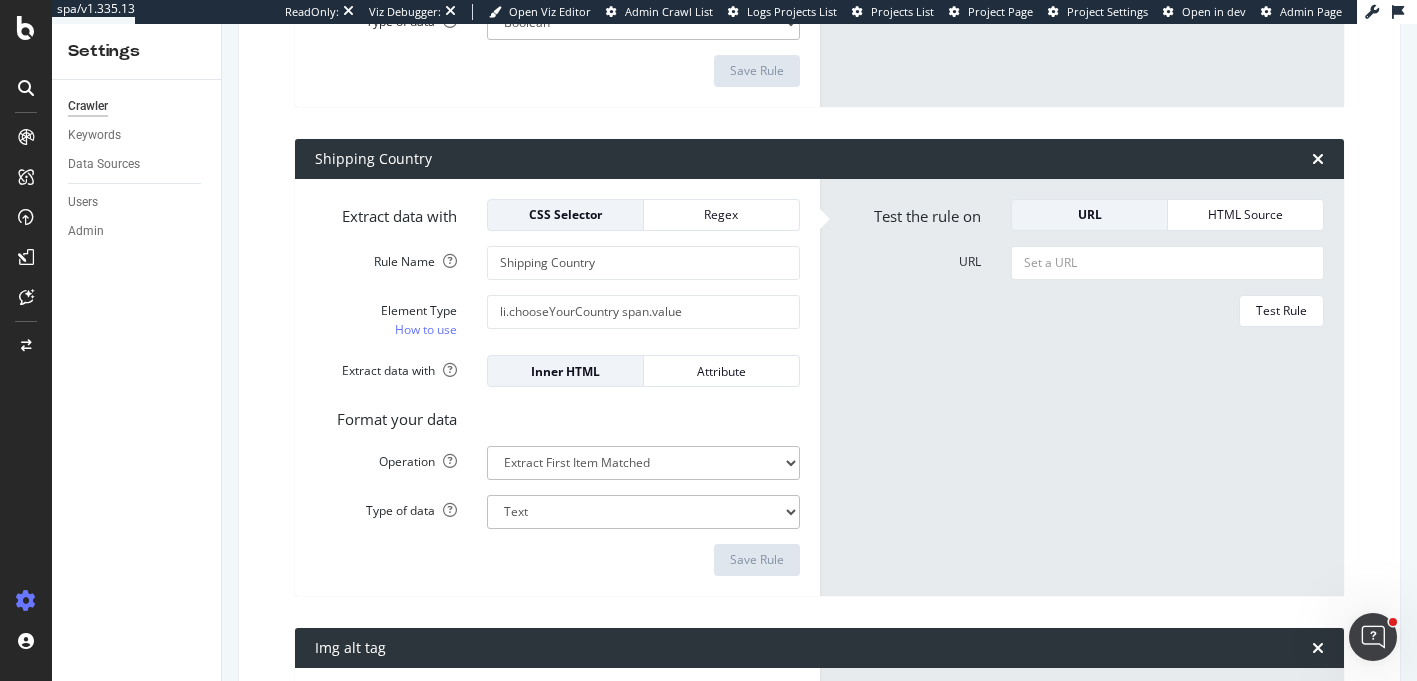 scroll, scrollTop: 752, scrollLeft: 0, axis: vertical 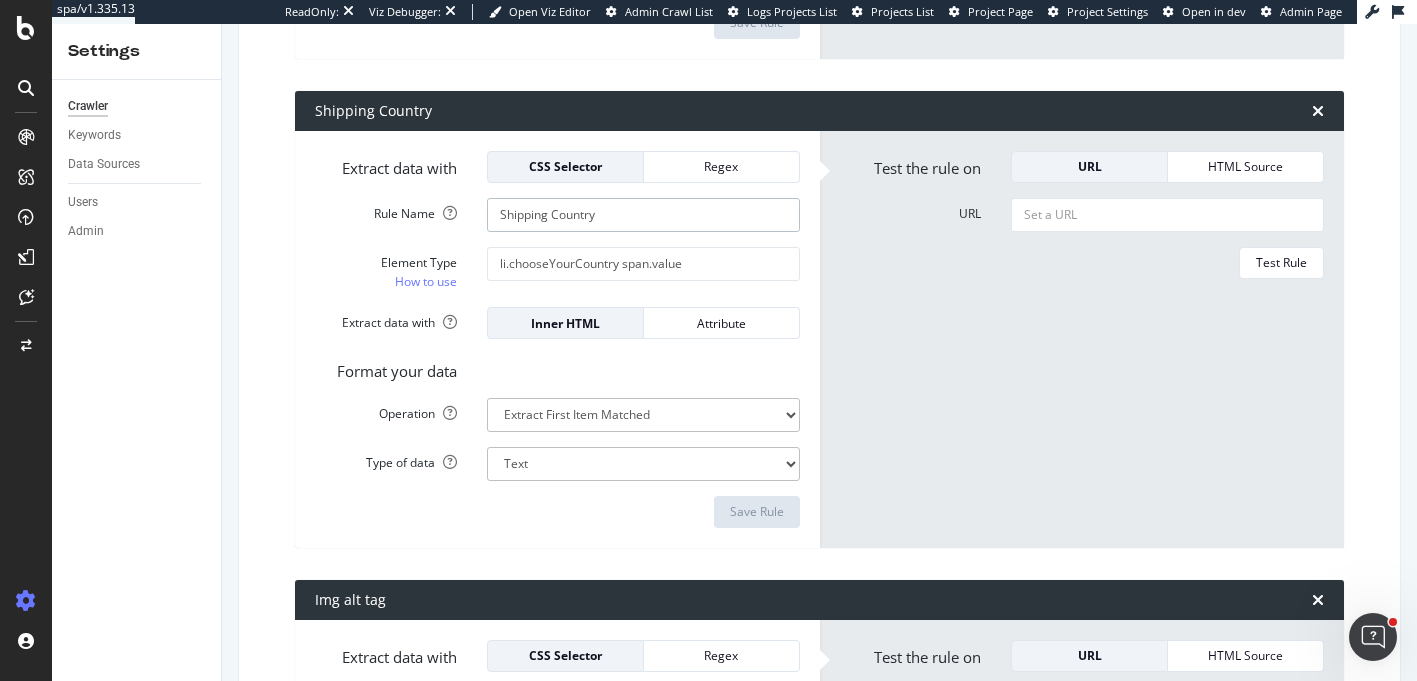 click on "Shipping Country" at bounding box center (643, -274) 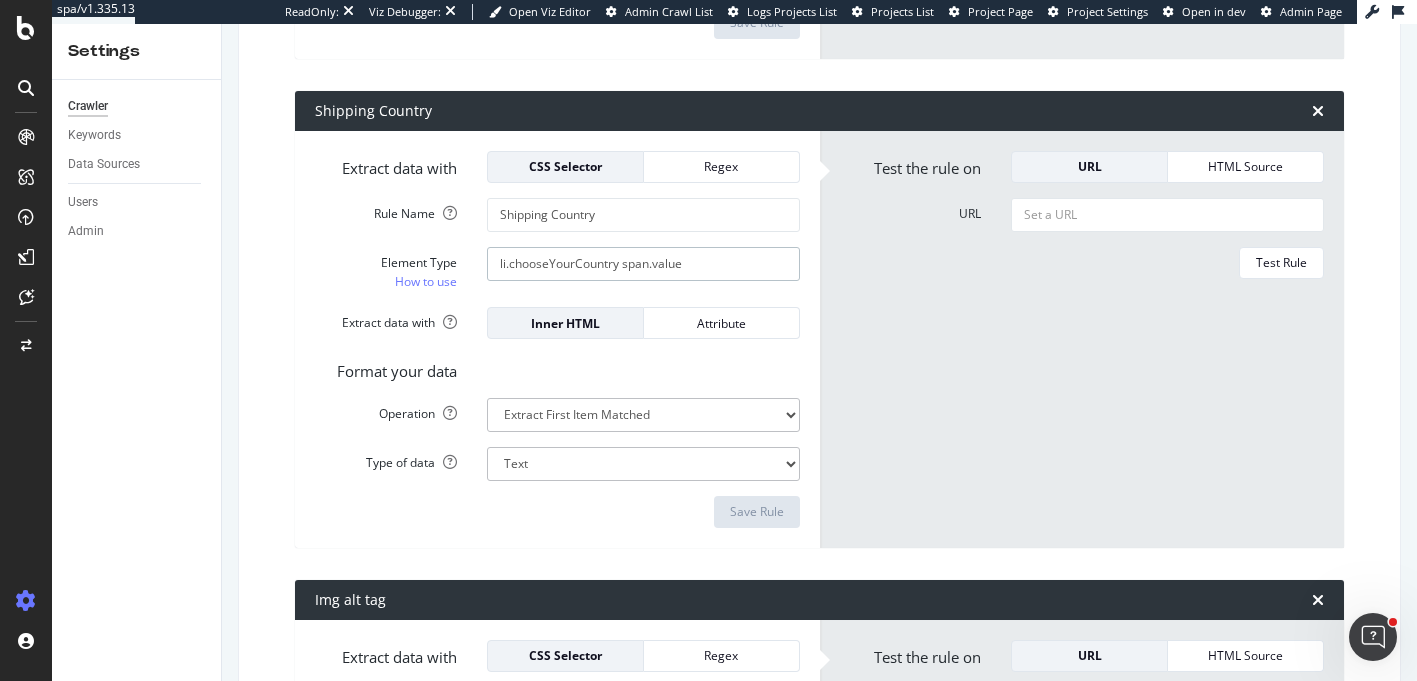 click on "li.chooseYourCountry span.value" at bounding box center (643, -225) 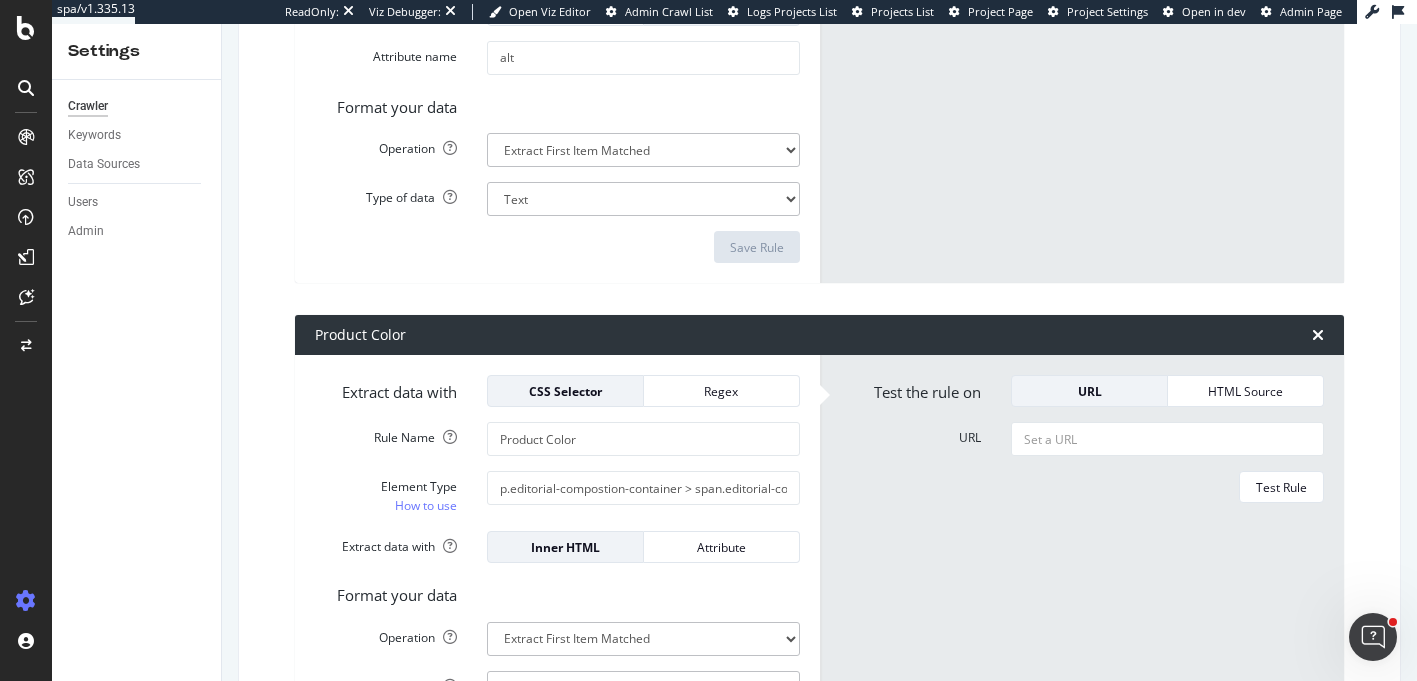 scroll, scrollTop: 1800, scrollLeft: 0, axis: vertical 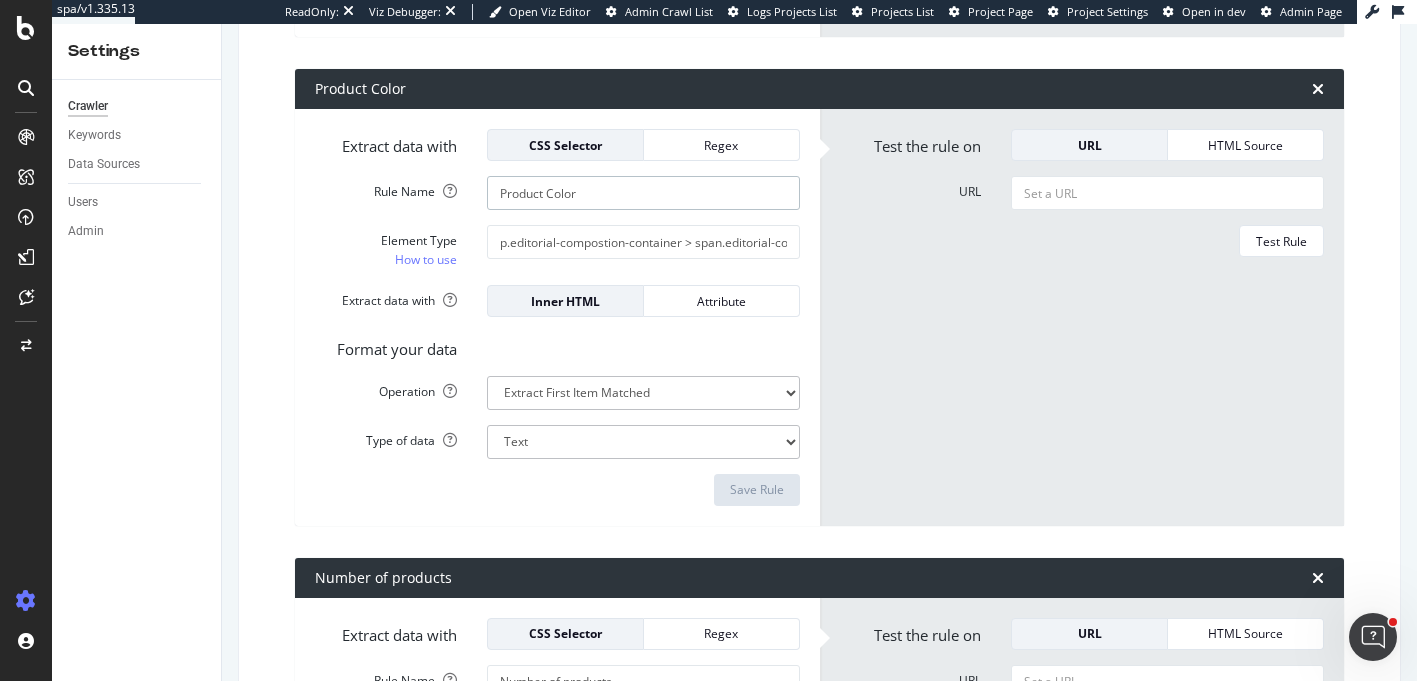 click on "Product Color" at bounding box center [643, -1322] 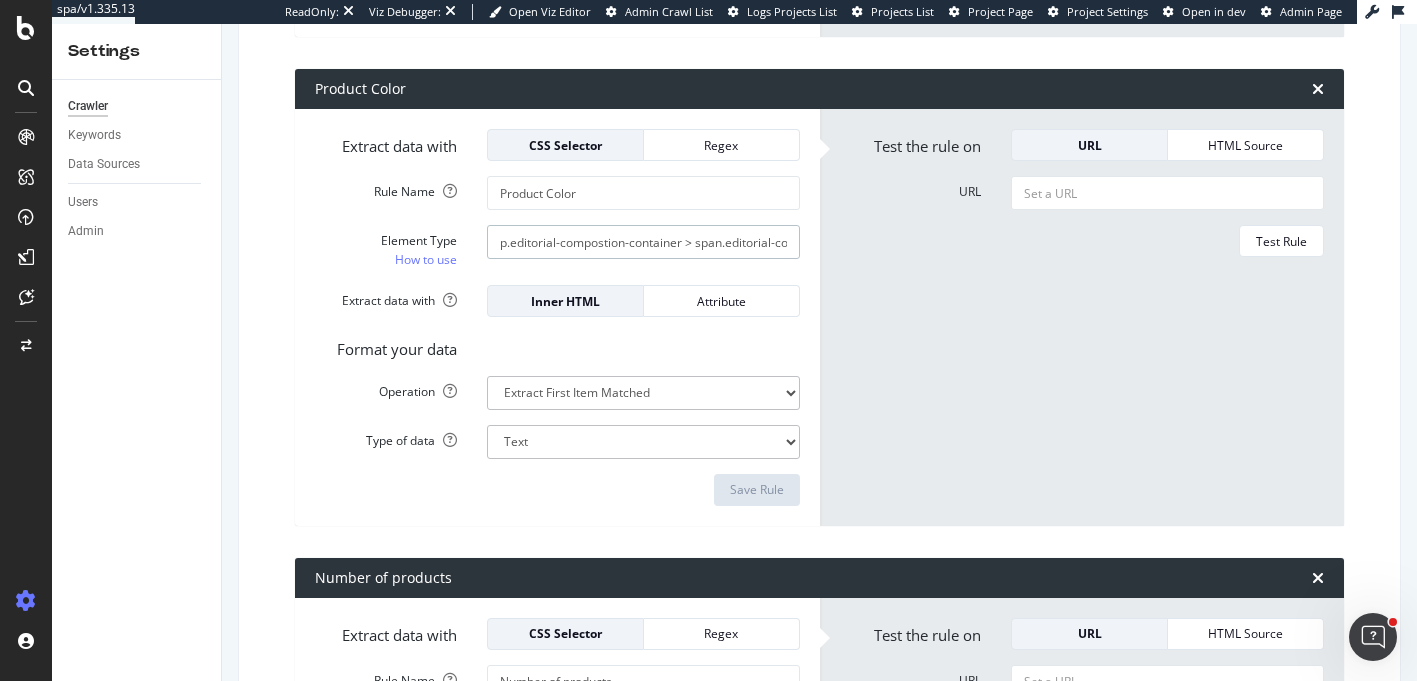 click on "p.editorial-compostion-container > span.editorial-composition" at bounding box center (643, -1273) 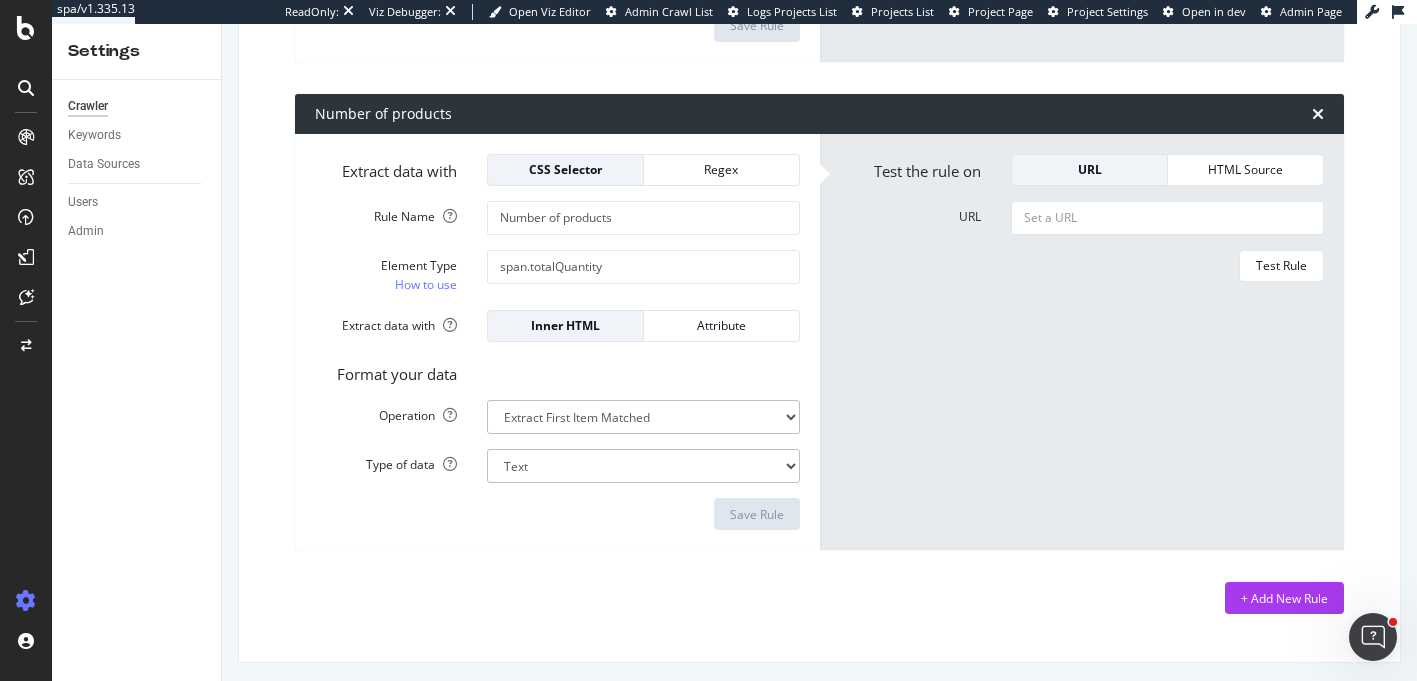 scroll, scrollTop: 2270, scrollLeft: 0, axis: vertical 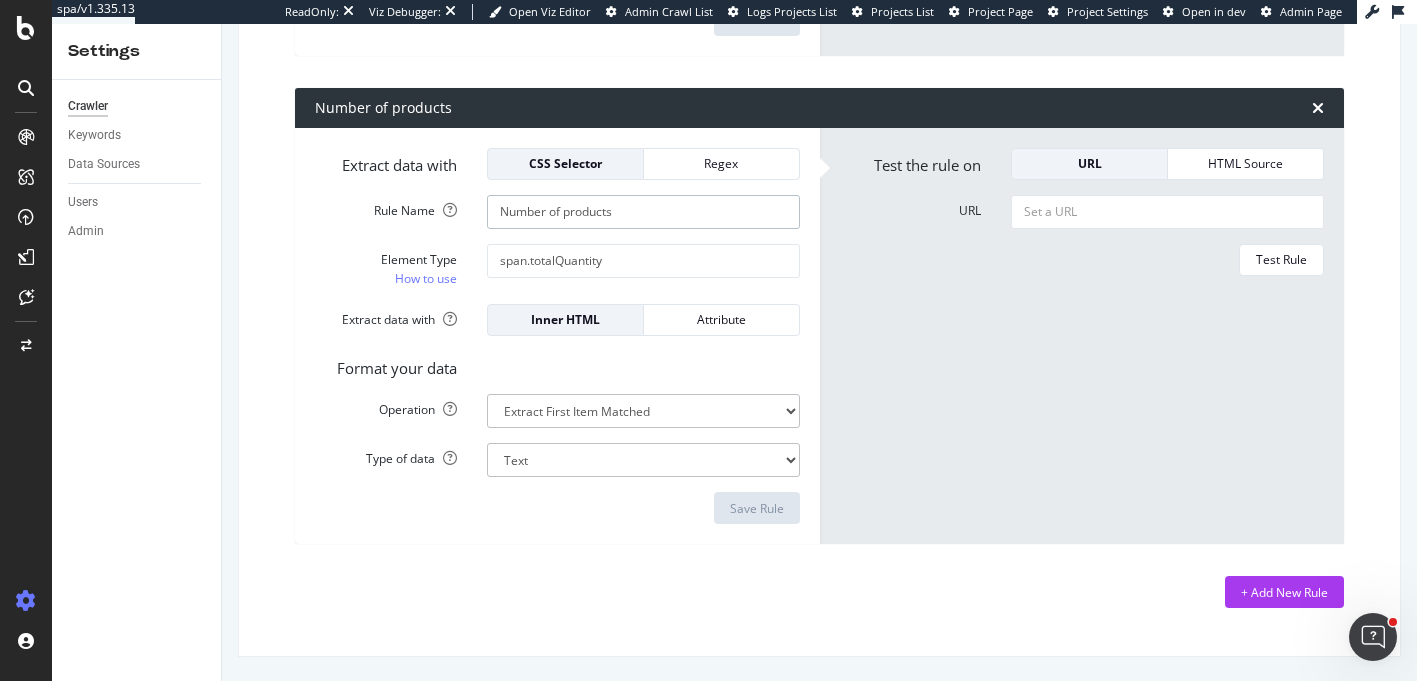 click on "Number of products" at bounding box center (643, -1792) 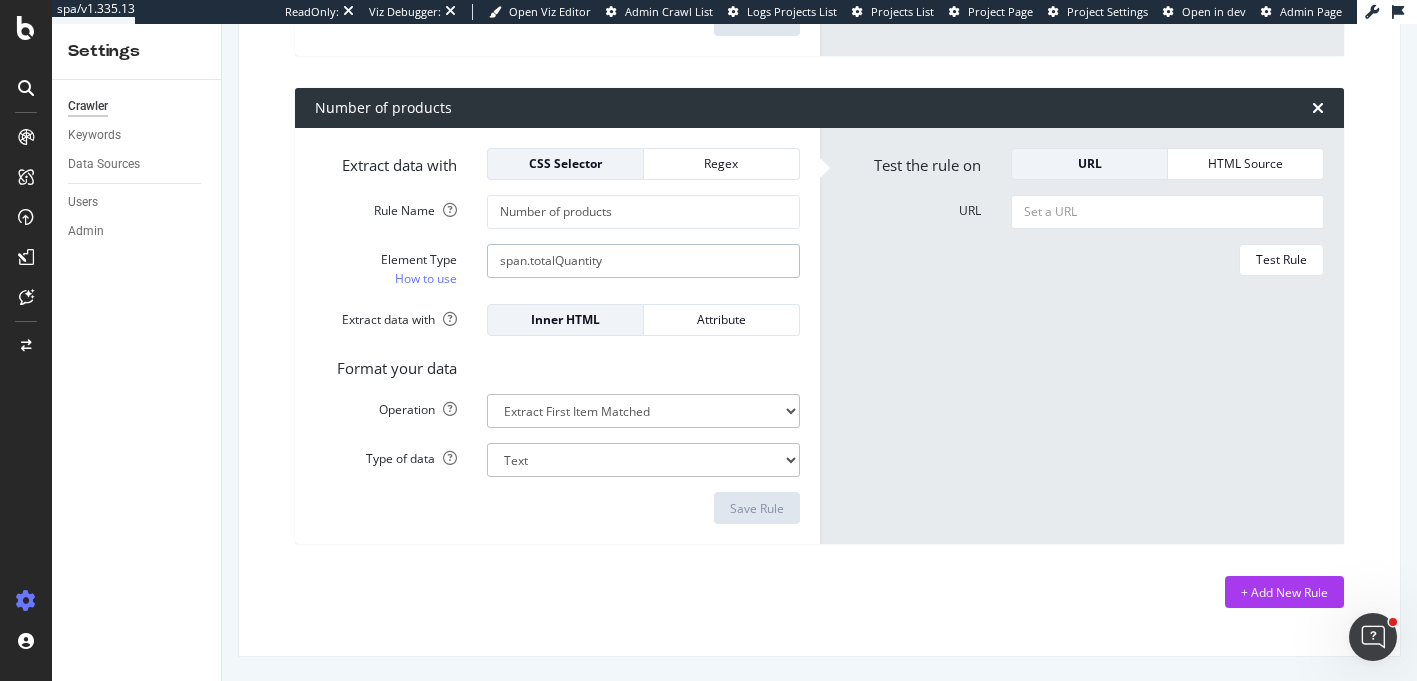 click on "span.totalQuantity" at bounding box center [643, -1743] 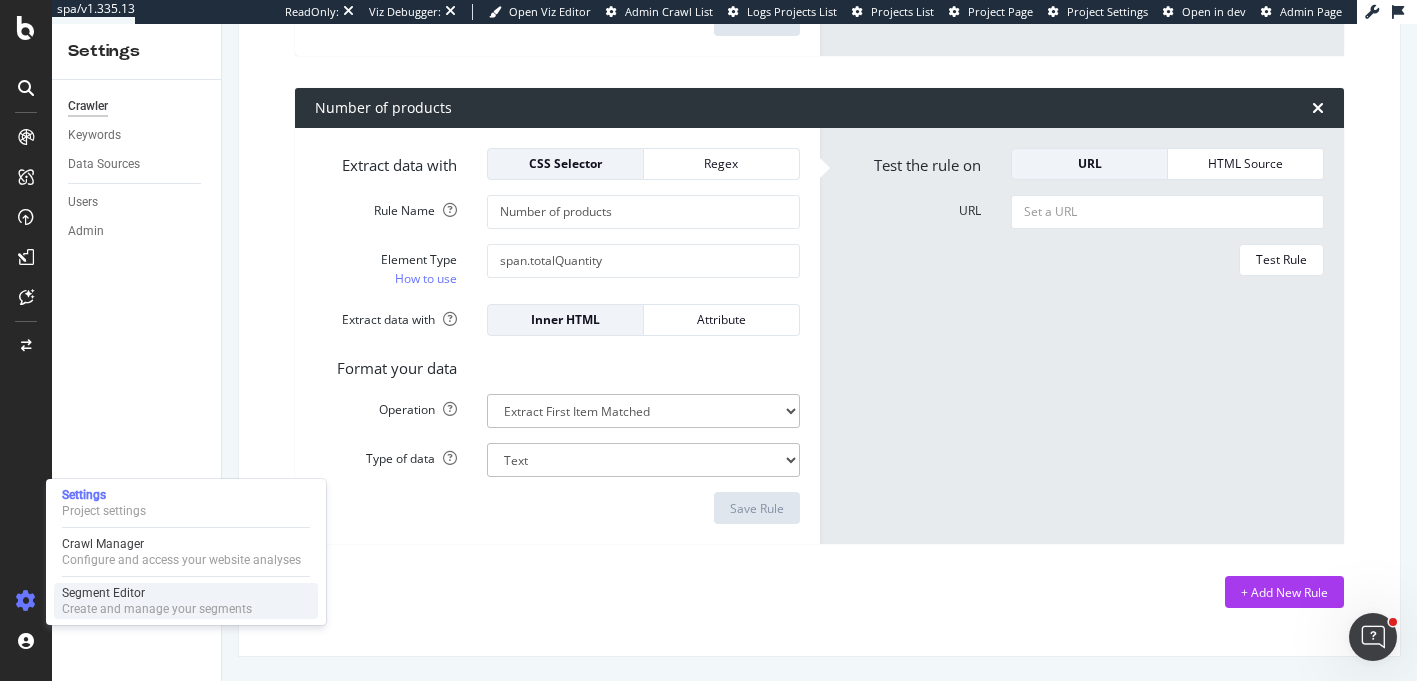 click on "Segment Editor" at bounding box center [157, 593] 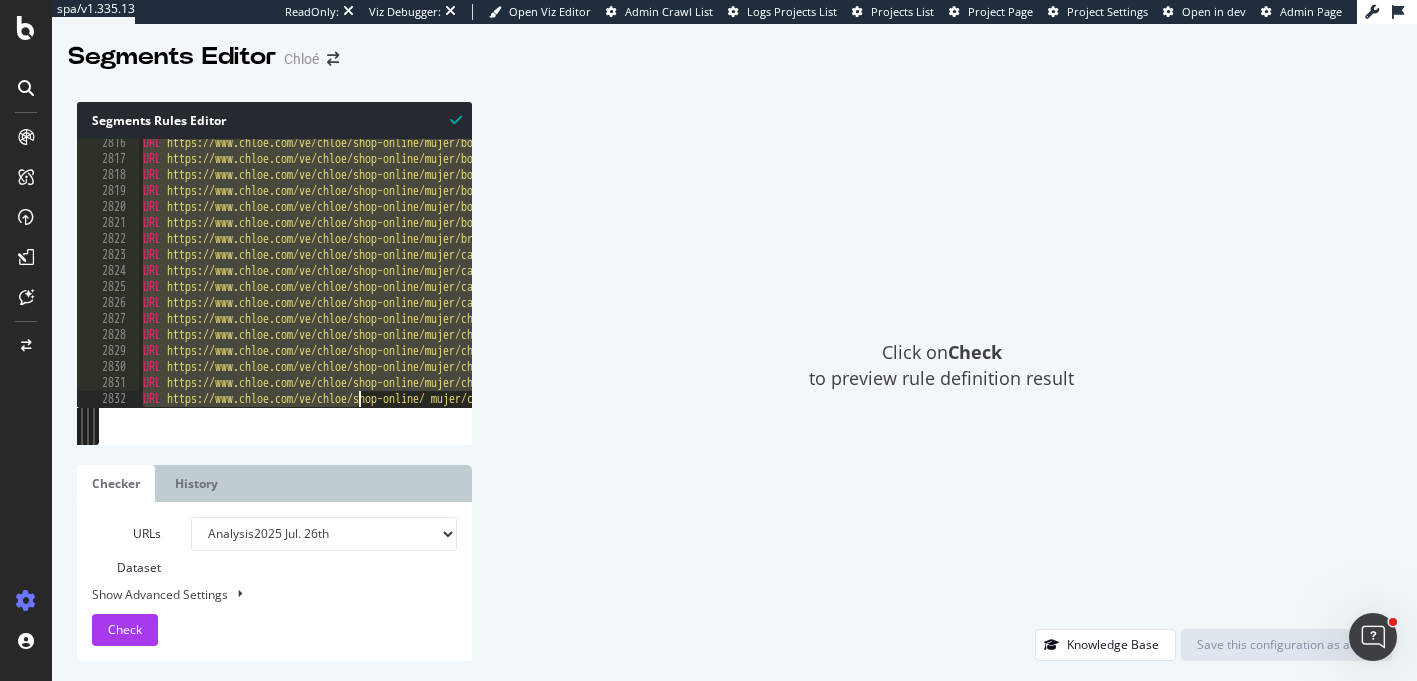 scroll, scrollTop: 32500, scrollLeft: 0, axis: vertical 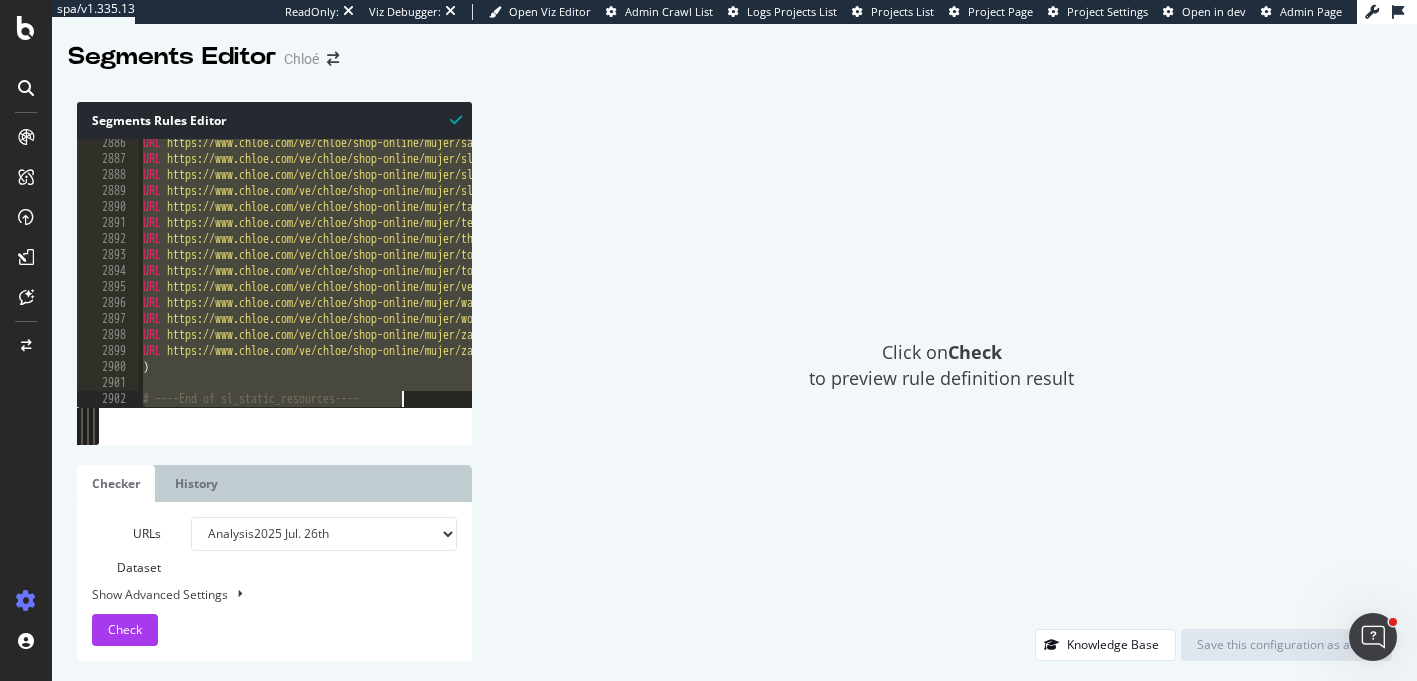 drag, startPoint x: 127, startPoint y: 204, endPoint x: 358, endPoint y: 538, distance: 406.09973 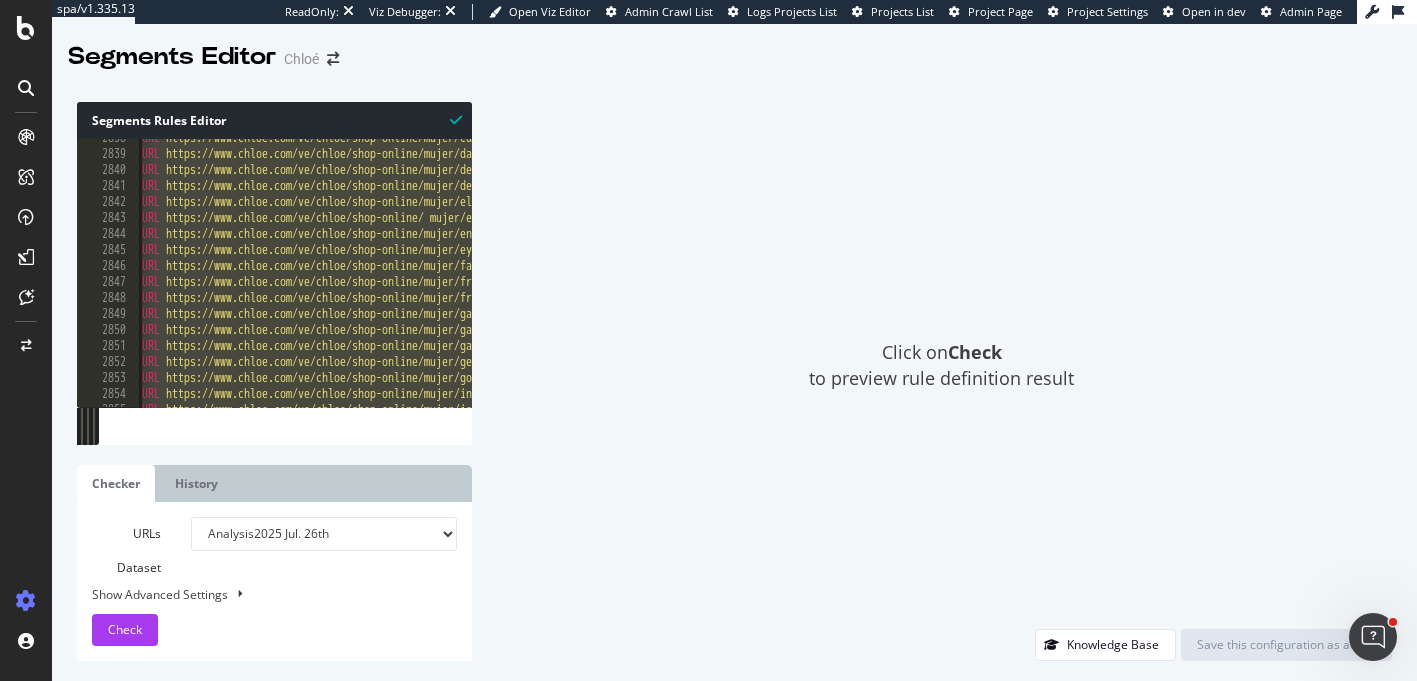 scroll, scrollTop: 32003, scrollLeft: 0, axis: vertical 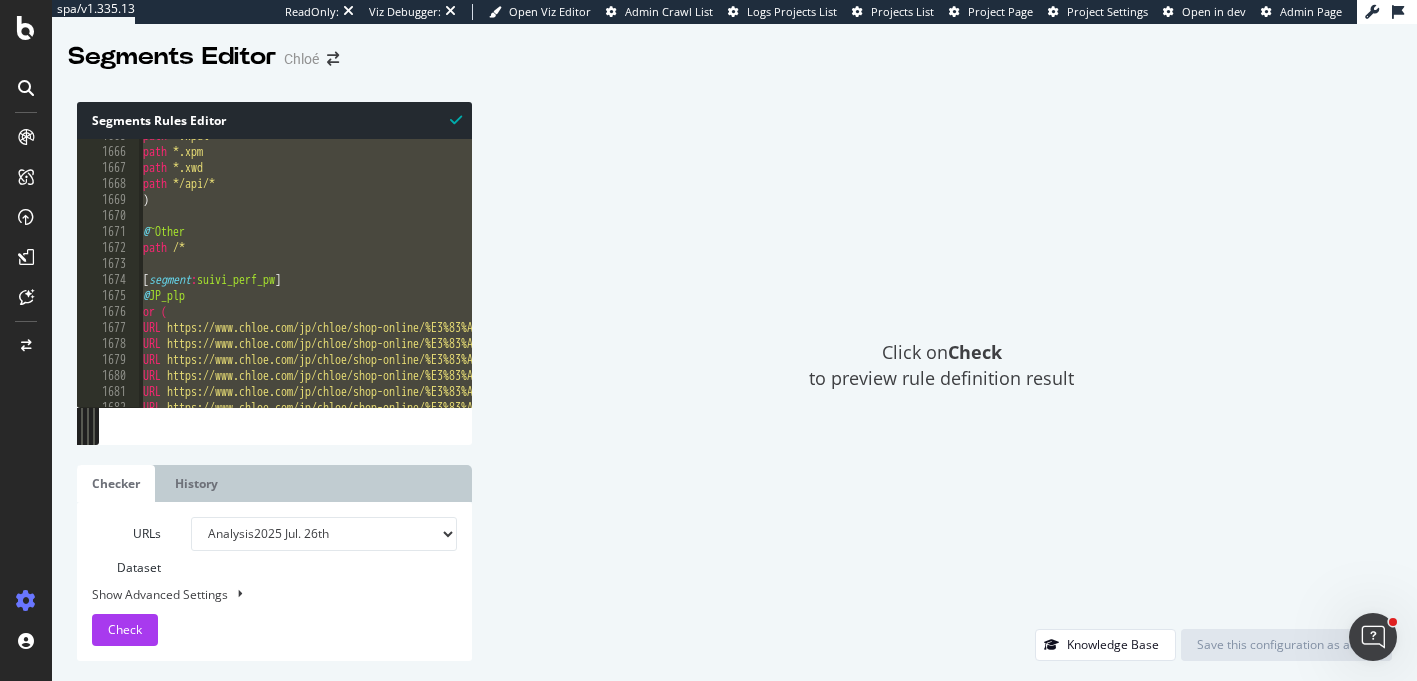 click on "path   *.xpdl path   *.xpm path   *.xwd path   */api/* ) @ ~Other path   /* [ segment : suivi_perf_pw ] @ JP_plp or   ( URL   https://www.chloe.com/jp/chloe/shop-online/%E3%83%AC%E3%83%87%E3%82%A3%E3%83%BC%E3%82%B9/%E2%80%9Clauren%E2%80%9D%E3%82%B9%E3%83%8B%E3%83%BC%E3%82%AB%E3%83%BC URL   https://www.chloe.com/jp/chloe/shop-online/%E3%83%AC%E3%83%87%E3%82%A3%E3%83%BC%E3%82%B9/%E2%80%9Cwoody%E2%80%9D%E3%82%B7%E3%83%A5%E3%83%BC%E3%82%BA URL   https://www.chloe.com/jp/chloe/shop-online/%E3%83%AC%E3%83%87%E3%82%A3%E3%83%BC%E3%82%B9/%E3%80%8Cmarcie%E3%80%8D%E3%83%90%E3%83%83%E3%82%B0 URL   https://www.chloe.com/jp/chloe/shop-online/%E3%83%AC%E3%83%87%E3%82%A3%E3%83%BC%E3%82%B9/%E3%80%8Cnama%E3%80%8D%E3%82%B9%E3%83%8B%E3%83%BC%E3%82%AB%E3%83%BC URL   https://www.chloe.com/jp/chloe/shop-online/%E3%83%AC%E3%83%87%E3%82%A3%E3%83%BC%E3%82%B9/%E3%81%9D%E3%81%AE%E4%BB%96%E3%82%A2%E3%82%AF%E3%82%BB%E3%82%B5%E3%83%AA%E3%83%BC URL" at bounding box center (305, 273) 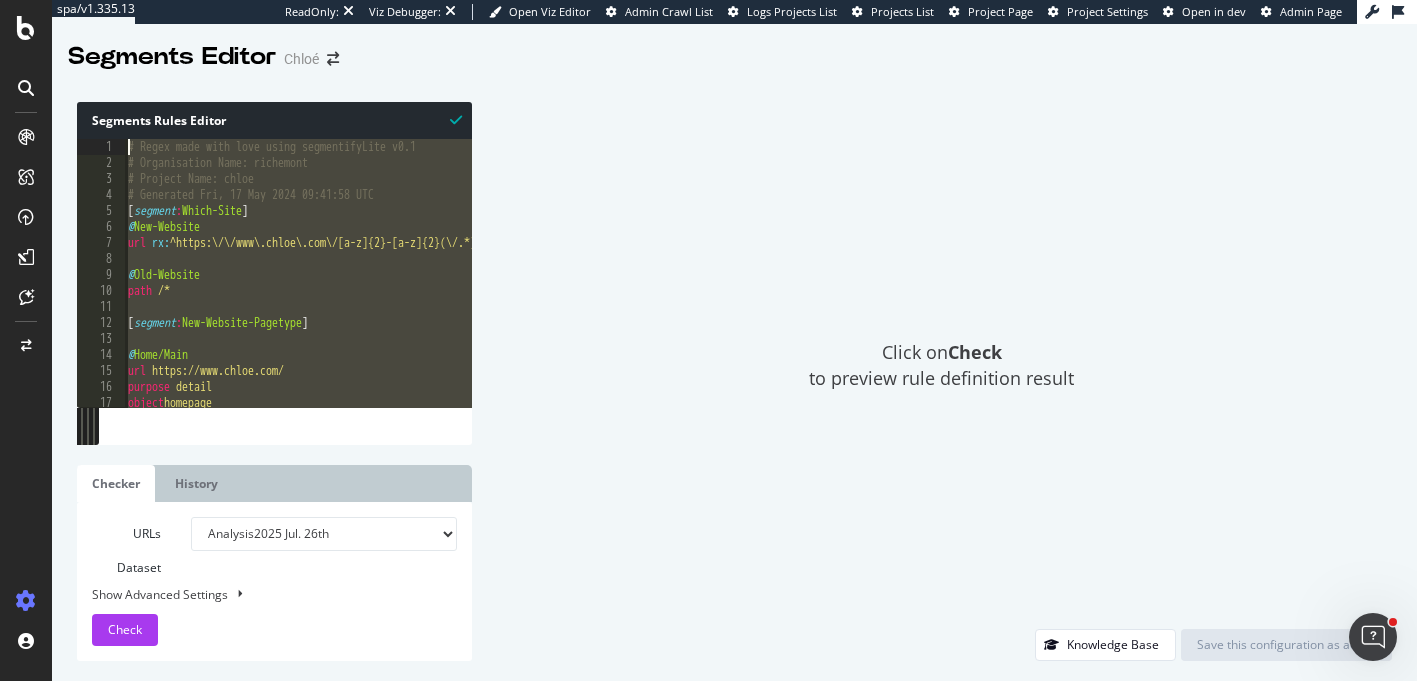 drag, startPoint x: 233, startPoint y: 248, endPoint x: 99, endPoint y: -32, distance: 310.41263 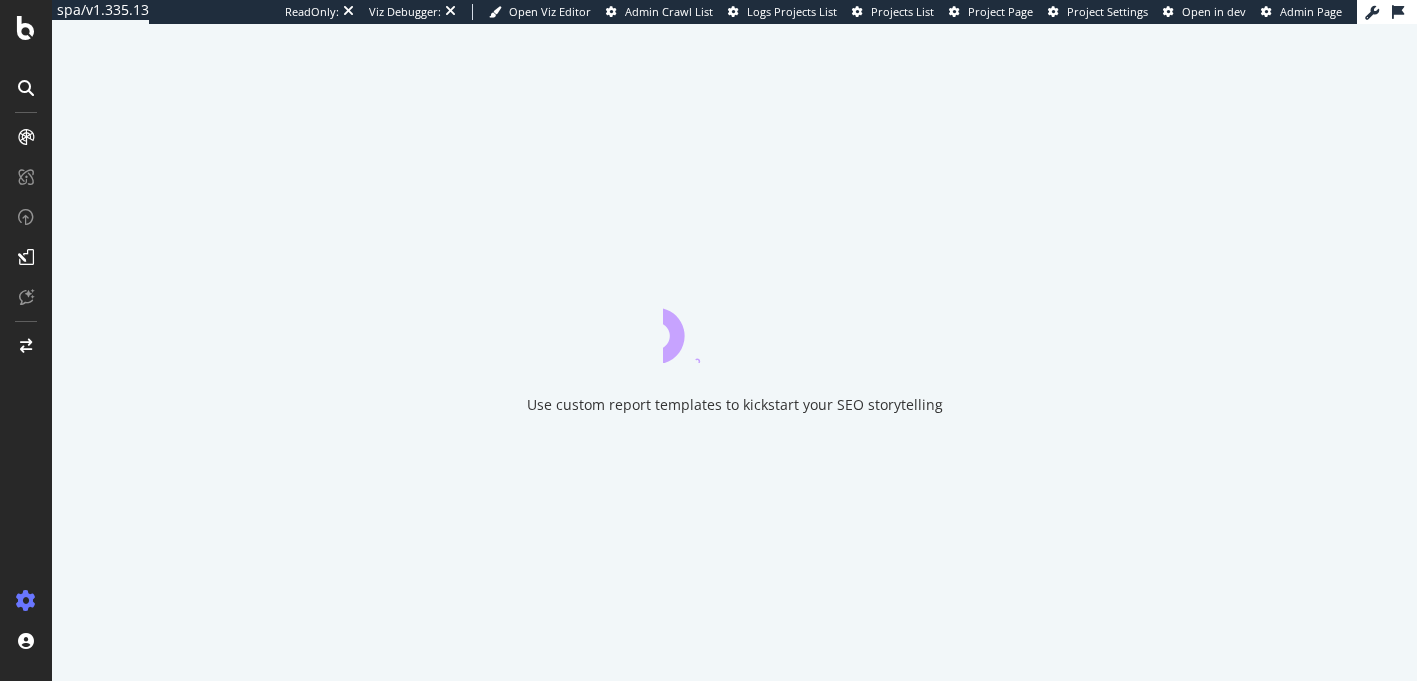scroll, scrollTop: 0, scrollLeft: 0, axis: both 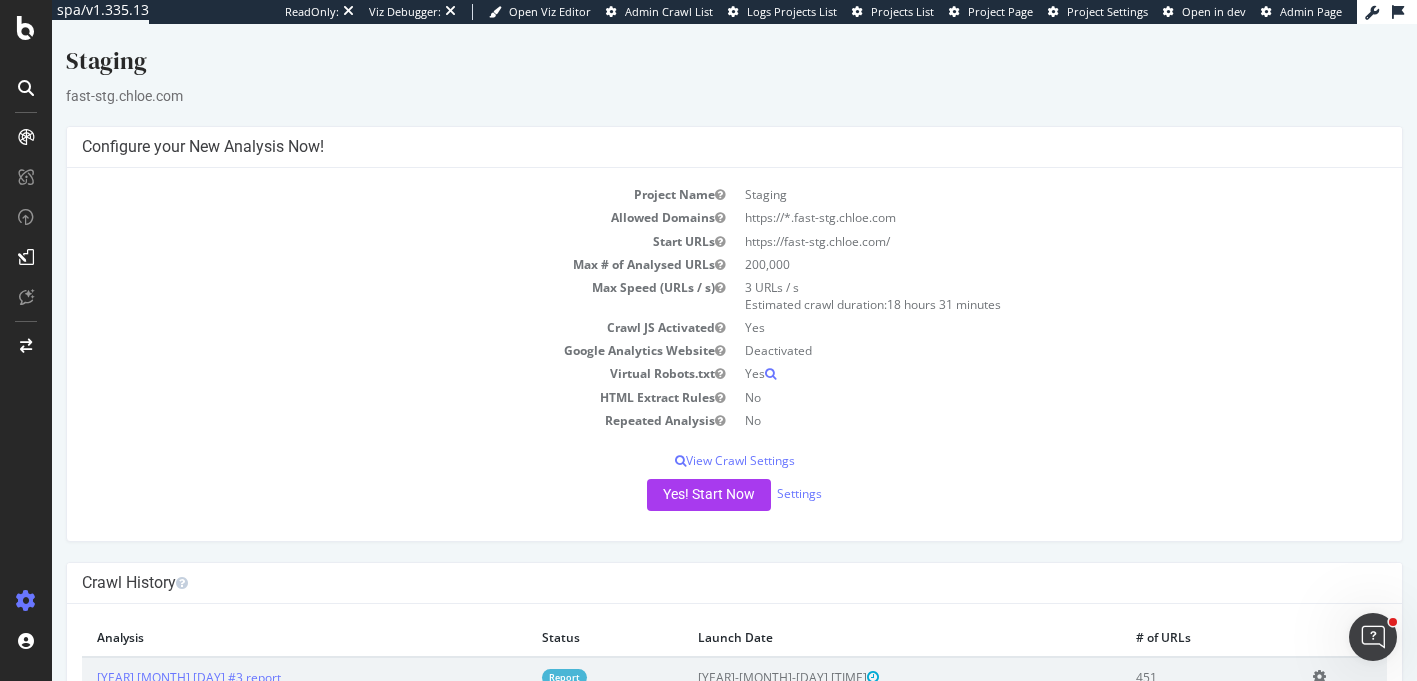 click on "Staging" at bounding box center [734, 65] 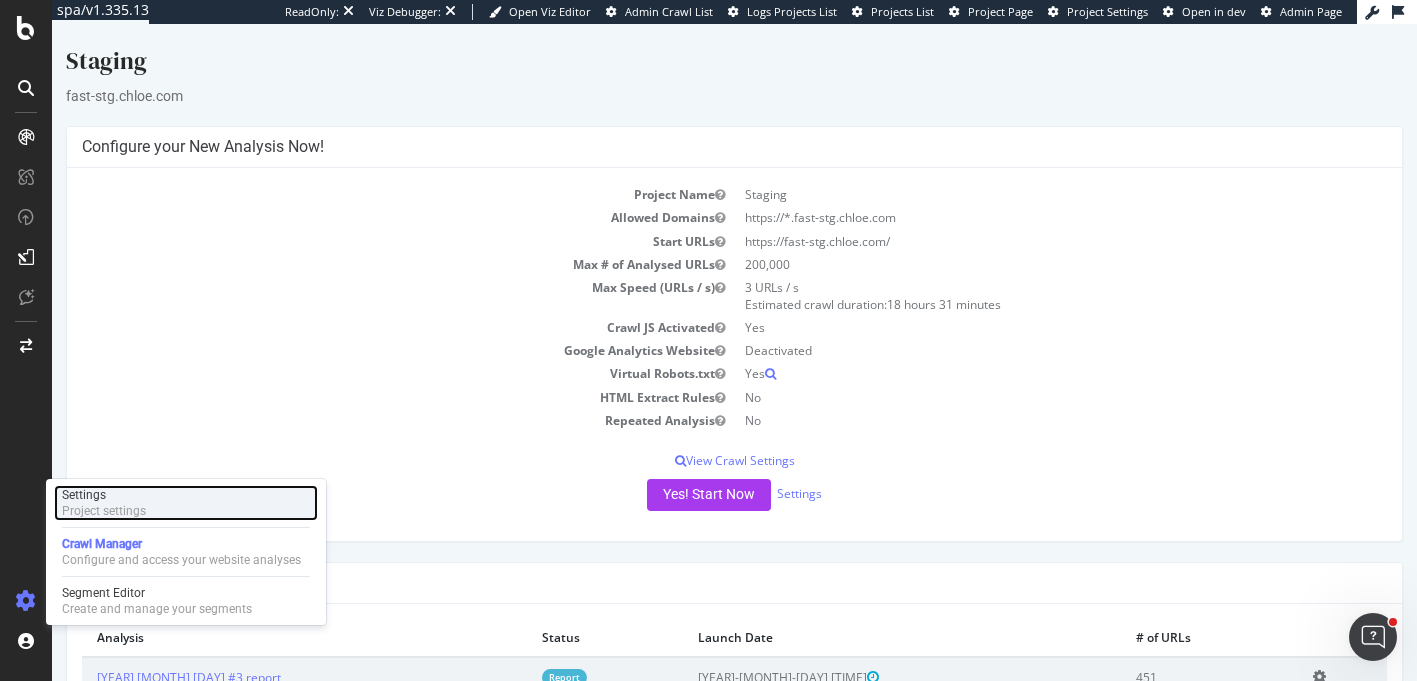 click on "Project settings" at bounding box center [104, 511] 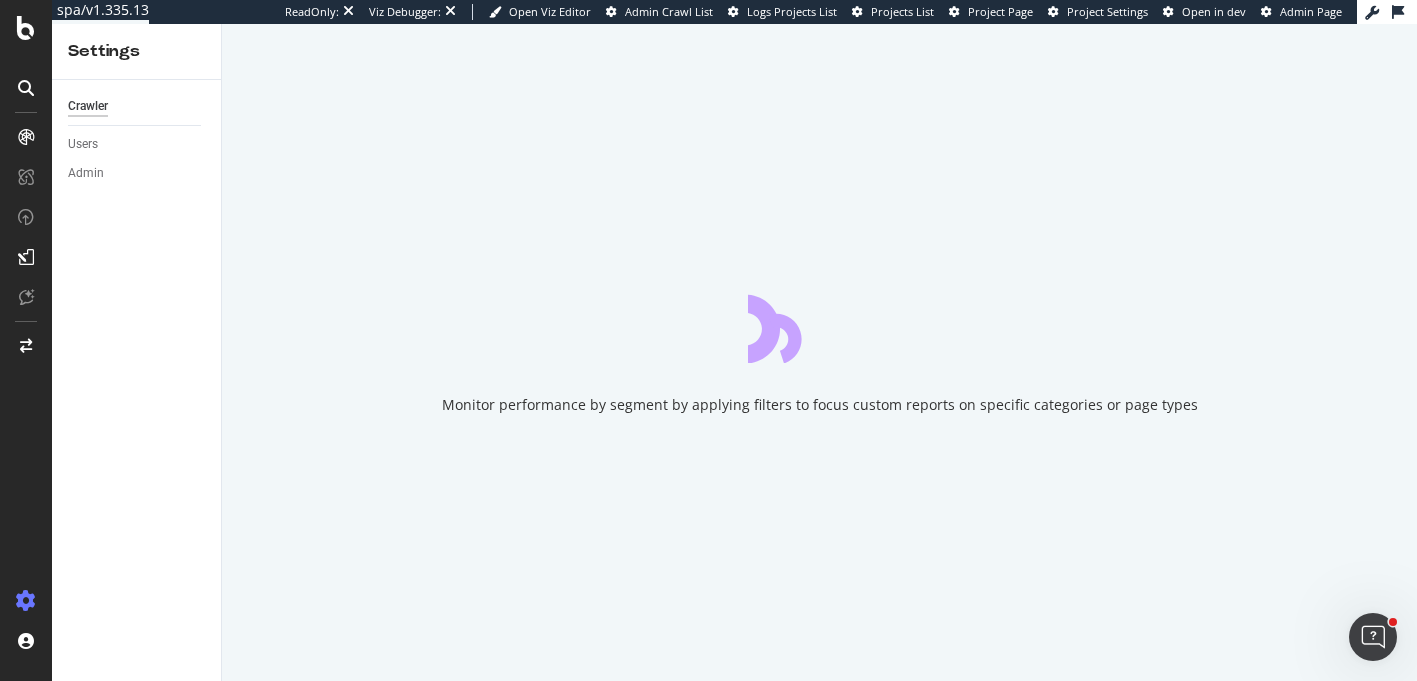 scroll, scrollTop: 0, scrollLeft: 0, axis: both 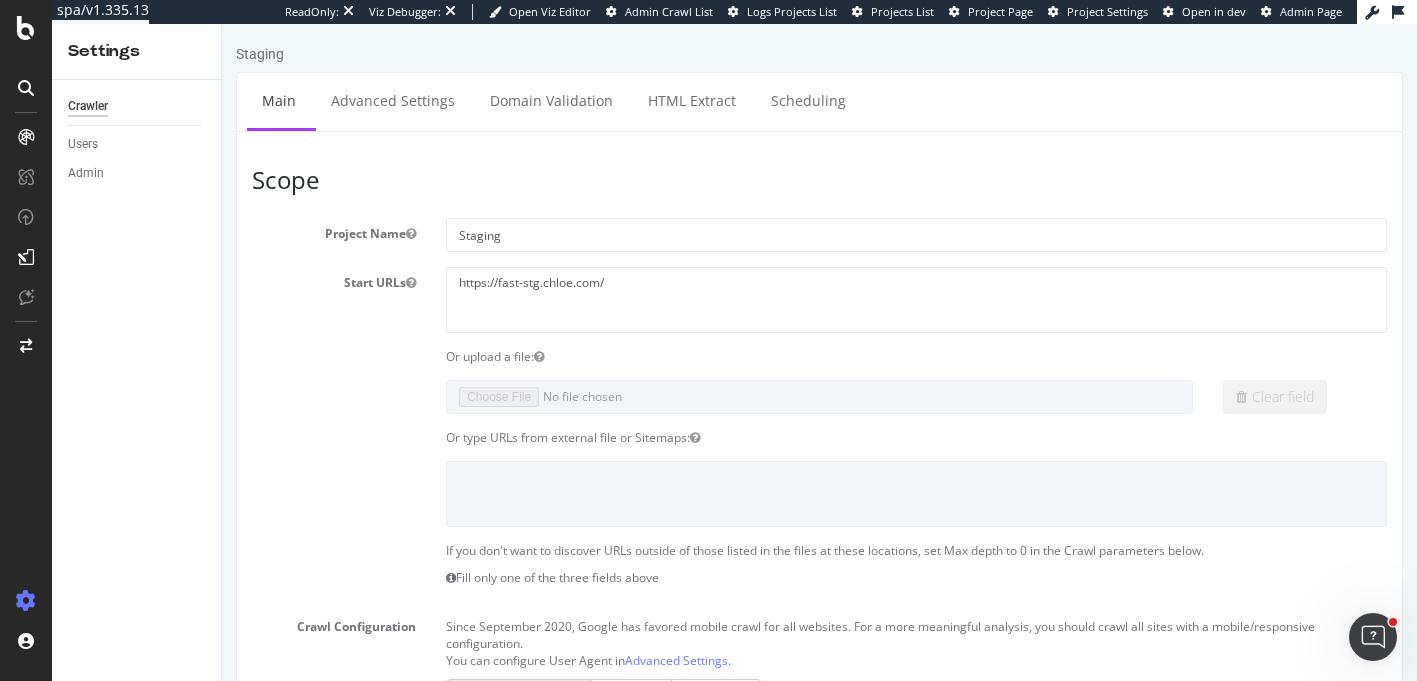 click on "Staging" at bounding box center [260, 54] 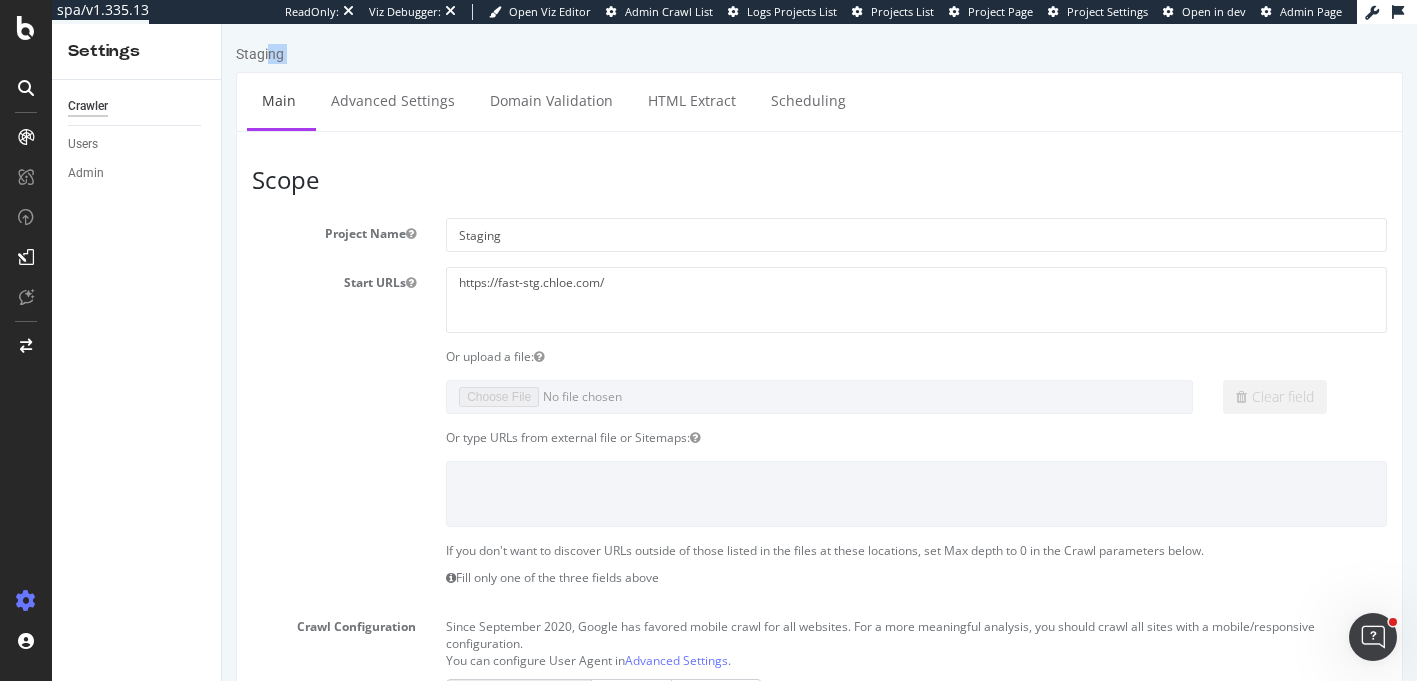 click on "Staging" at bounding box center [260, 54] 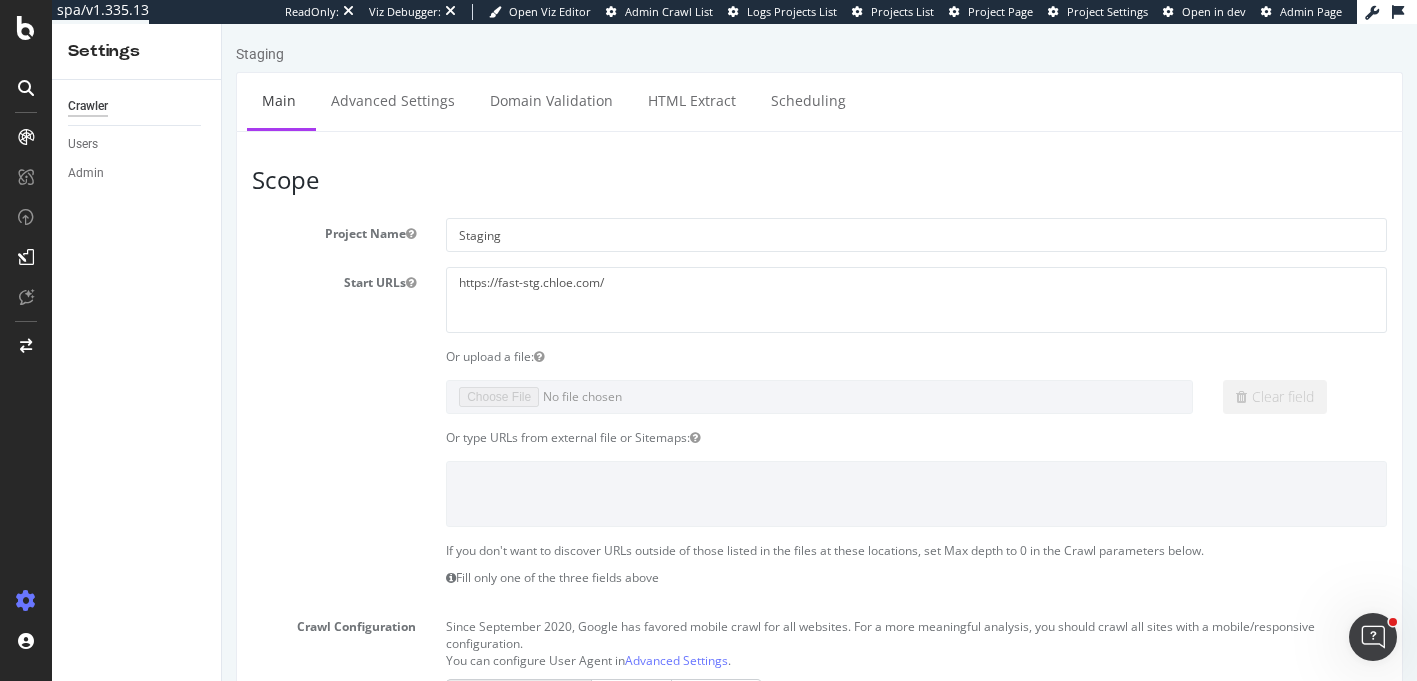 click on "Staging" at bounding box center [260, 54] 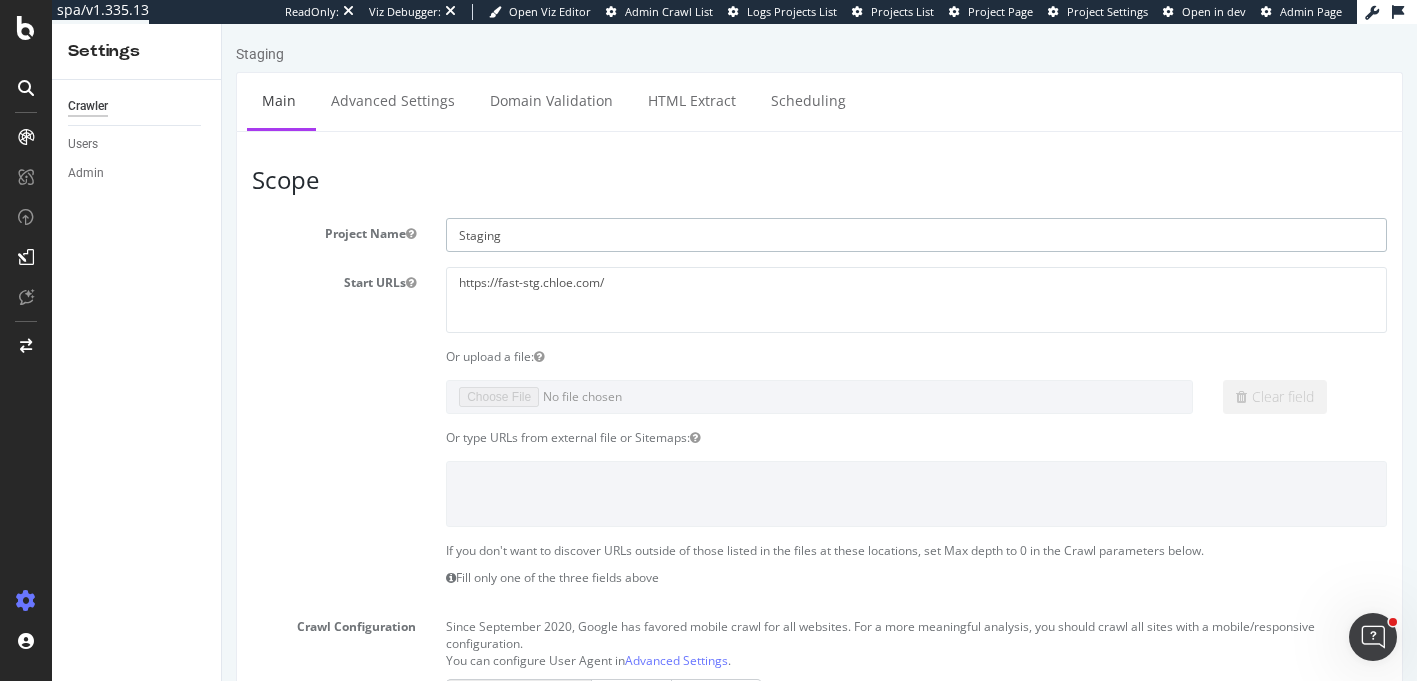 click on "Staging" at bounding box center (916, 235) 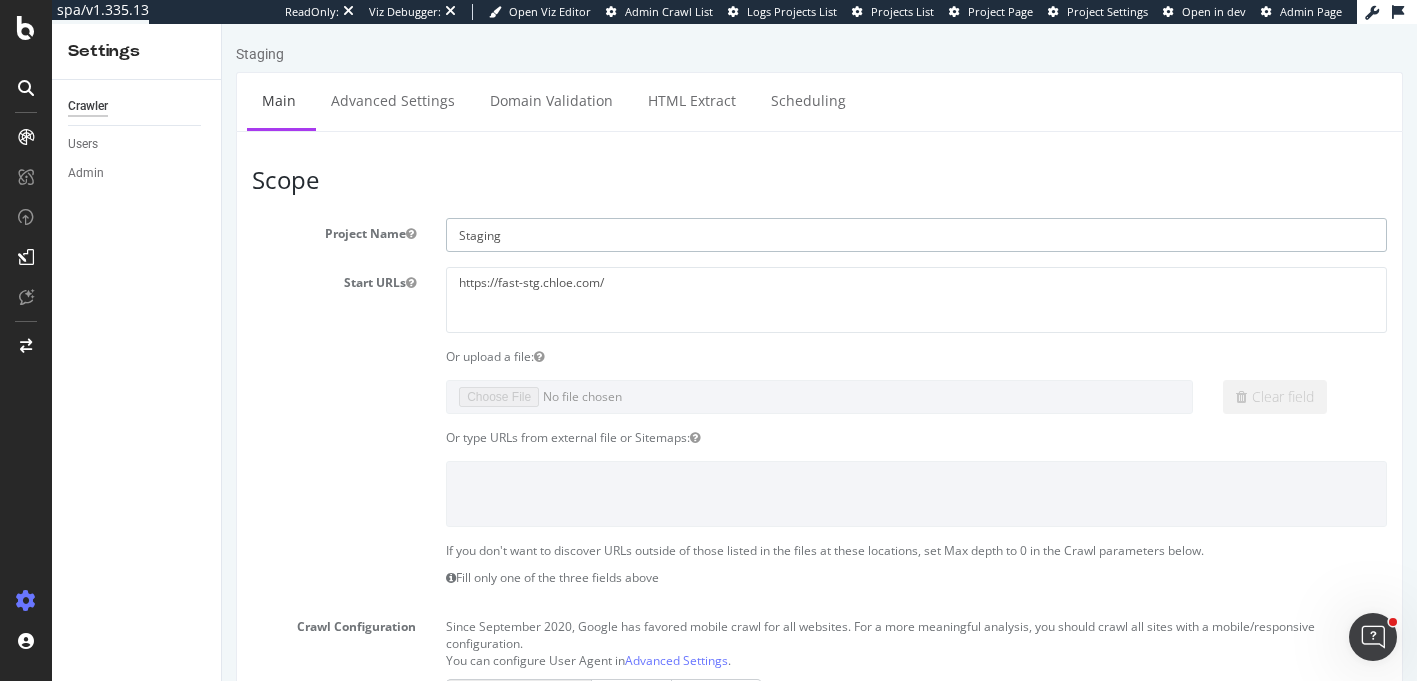 click on "Staging" at bounding box center (916, 235) 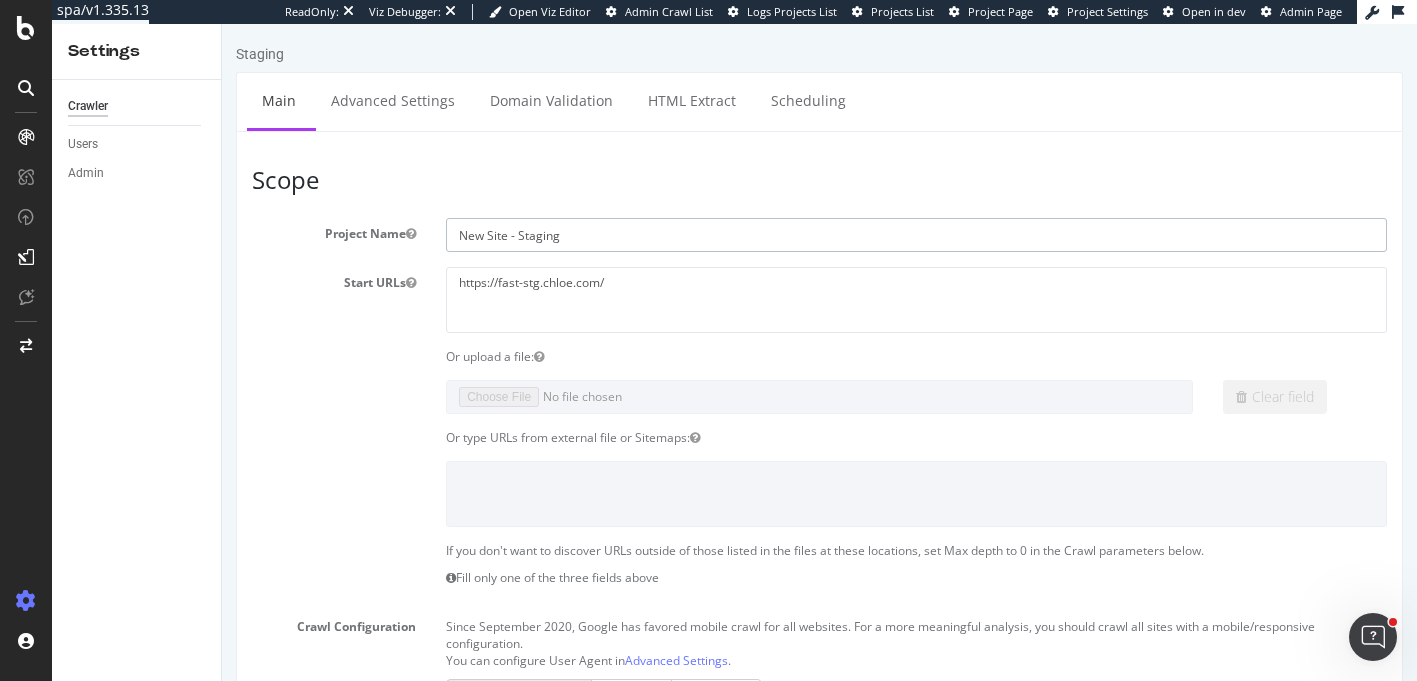 click on "New Site - Staging" at bounding box center (916, 235) 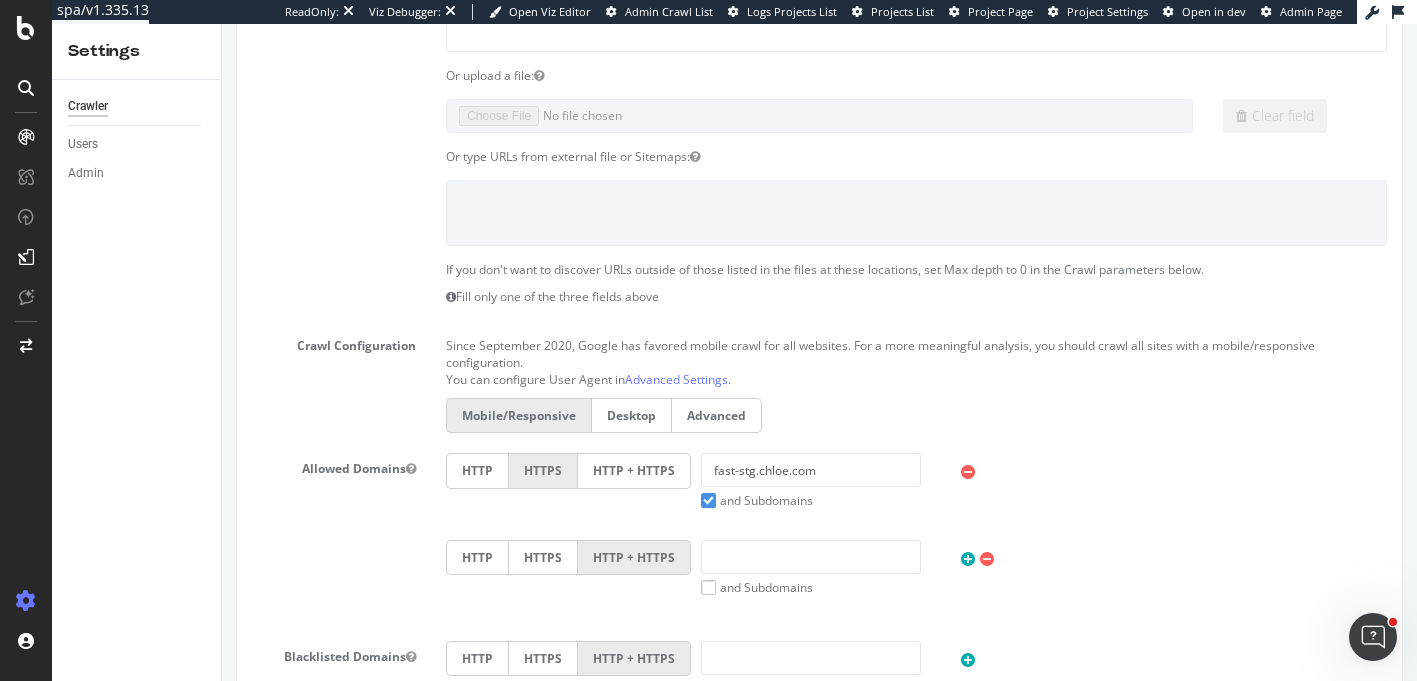 scroll, scrollTop: 964, scrollLeft: 0, axis: vertical 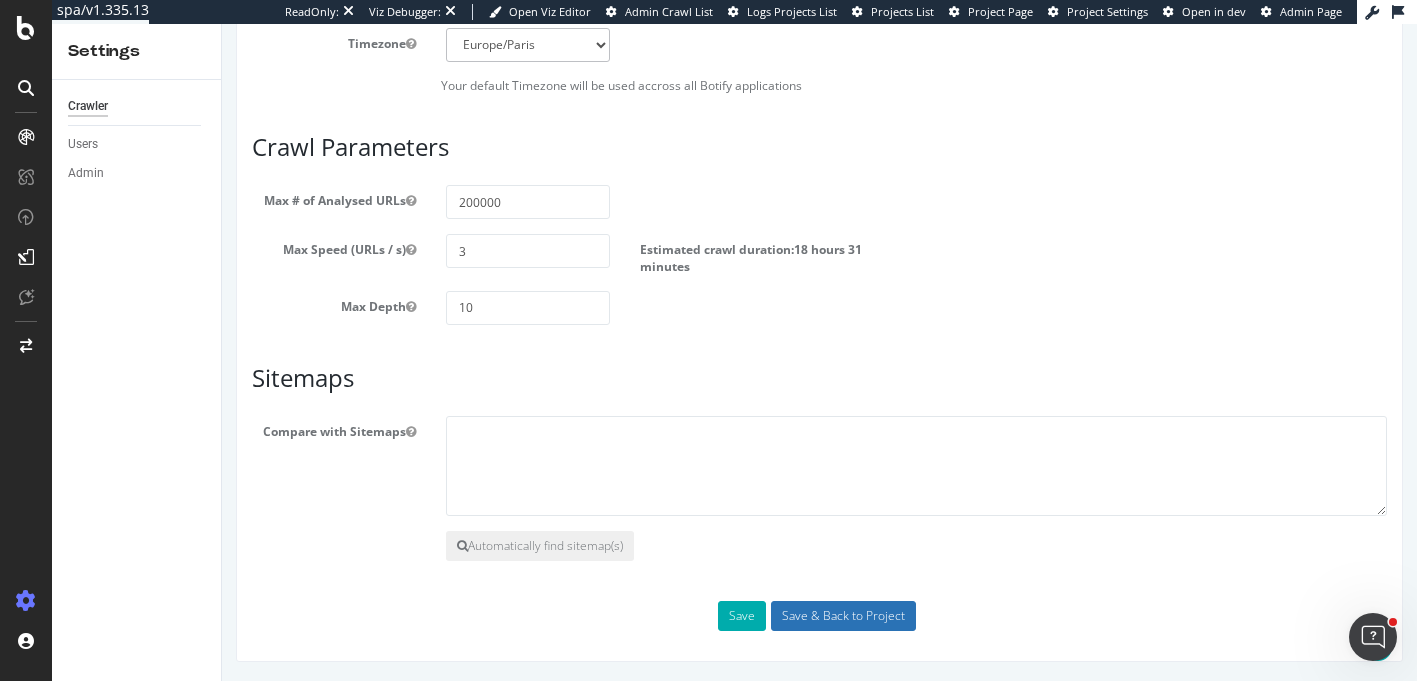 type on "New Site - Staging envir" 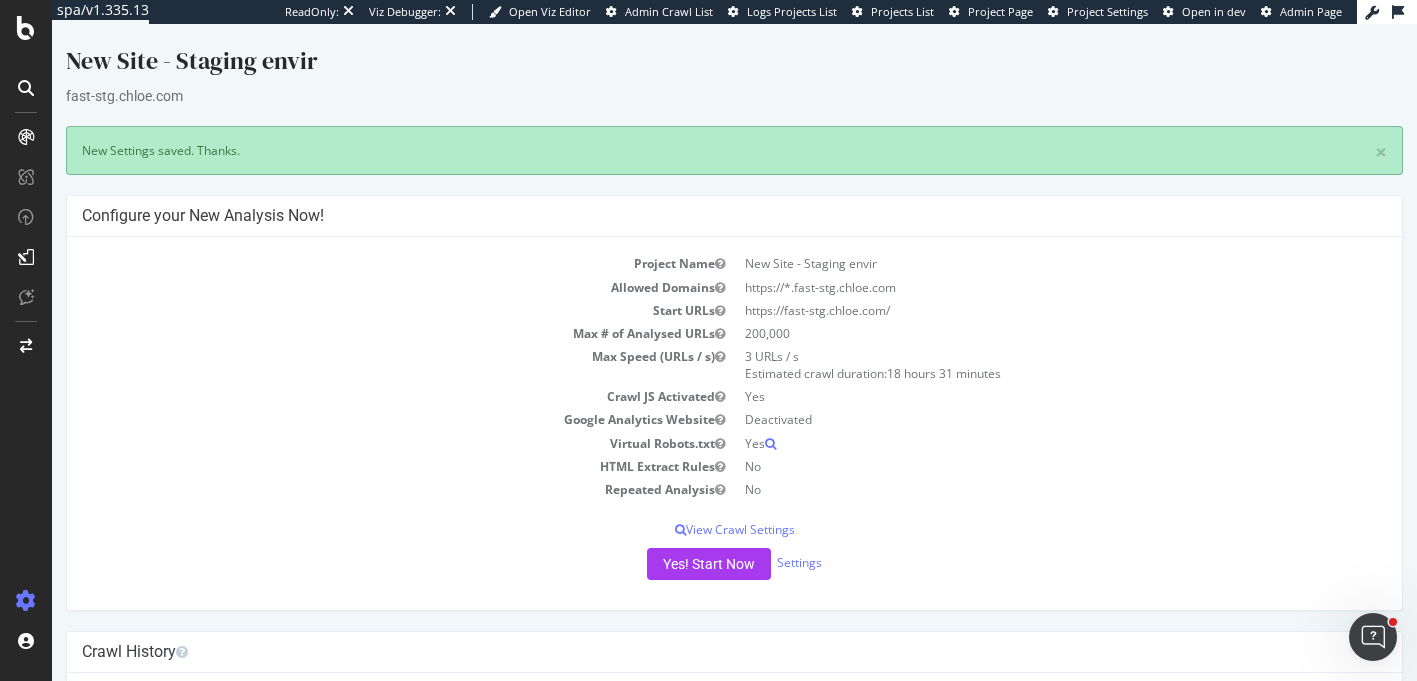 scroll, scrollTop: 0, scrollLeft: 0, axis: both 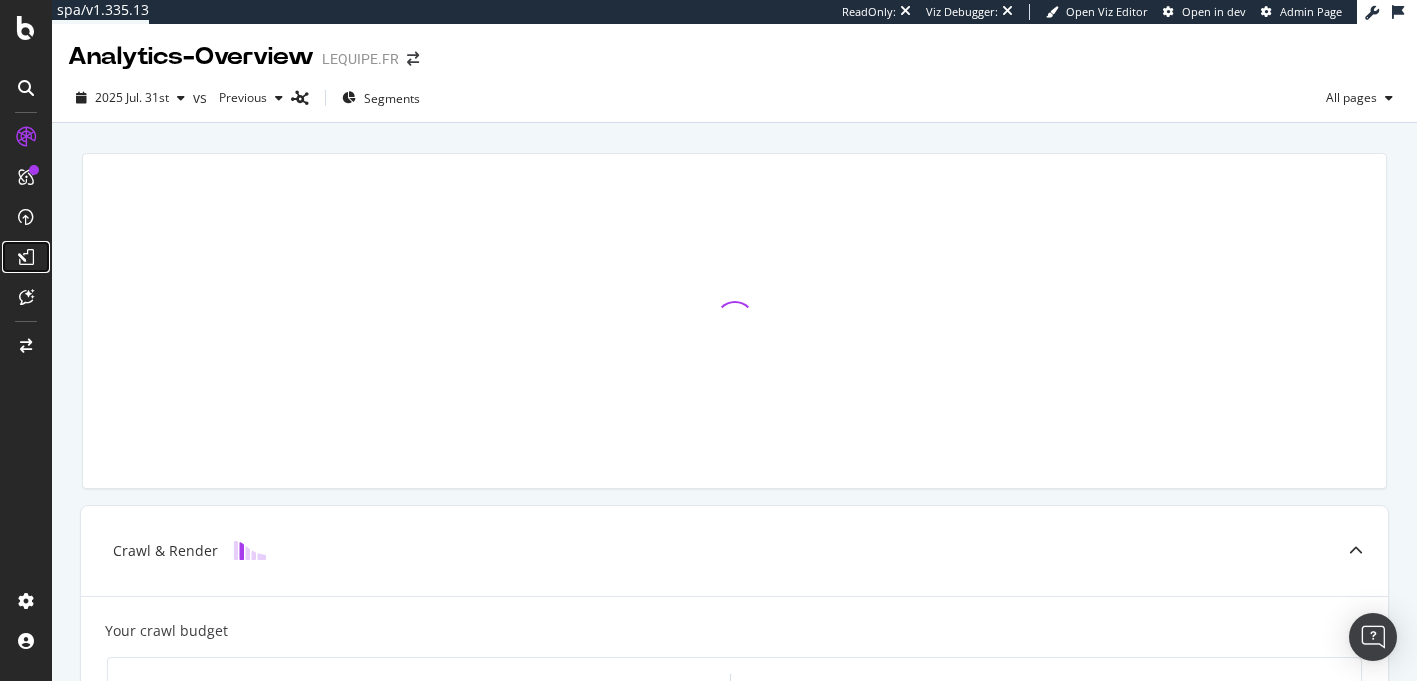 click at bounding box center (26, 257) 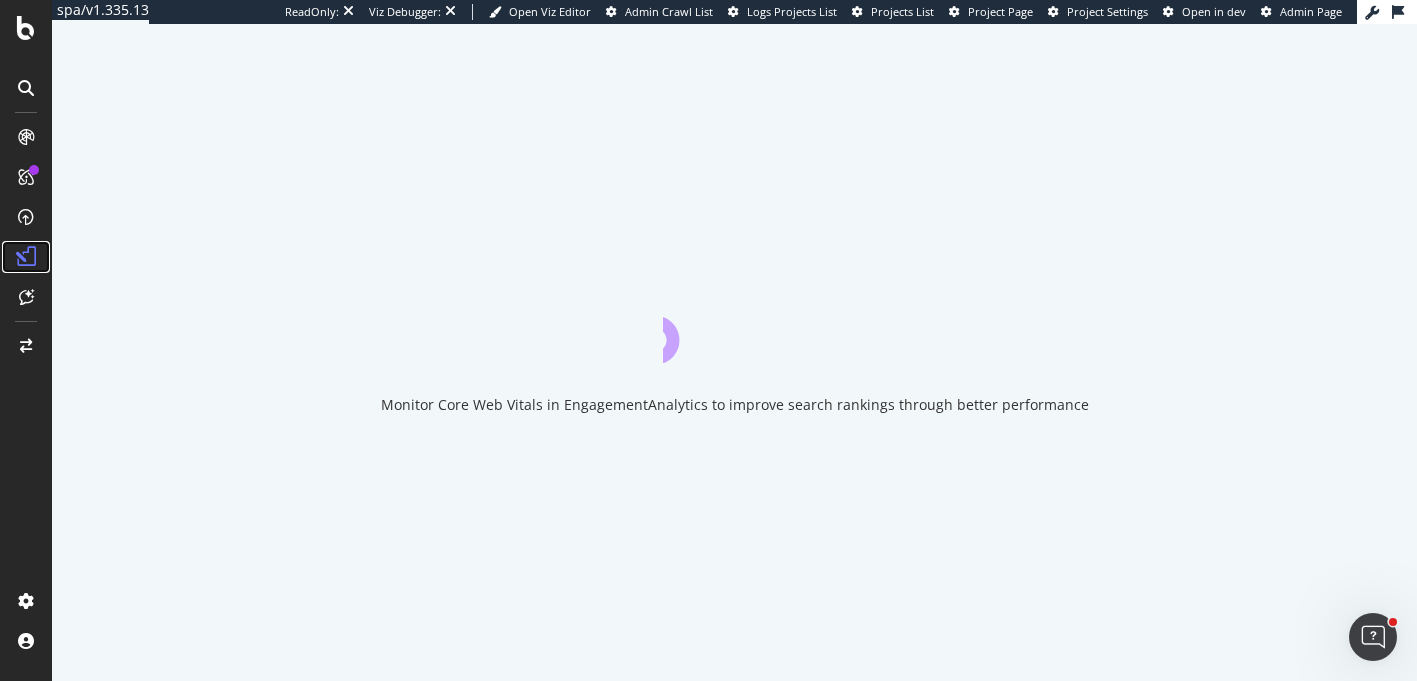 scroll, scrollTop: 0, scrollLeft: 0, axis: both 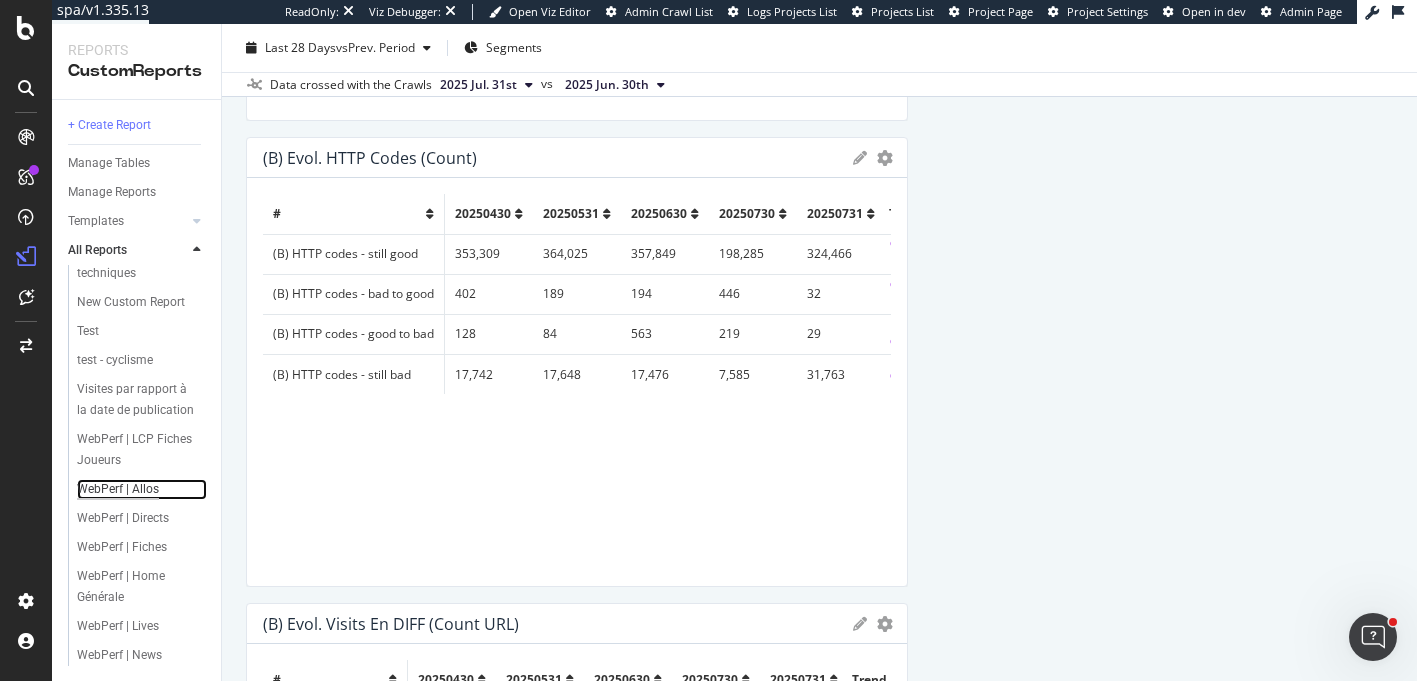 click on "WebPerf | Allos" at bounding box center [118, 489] 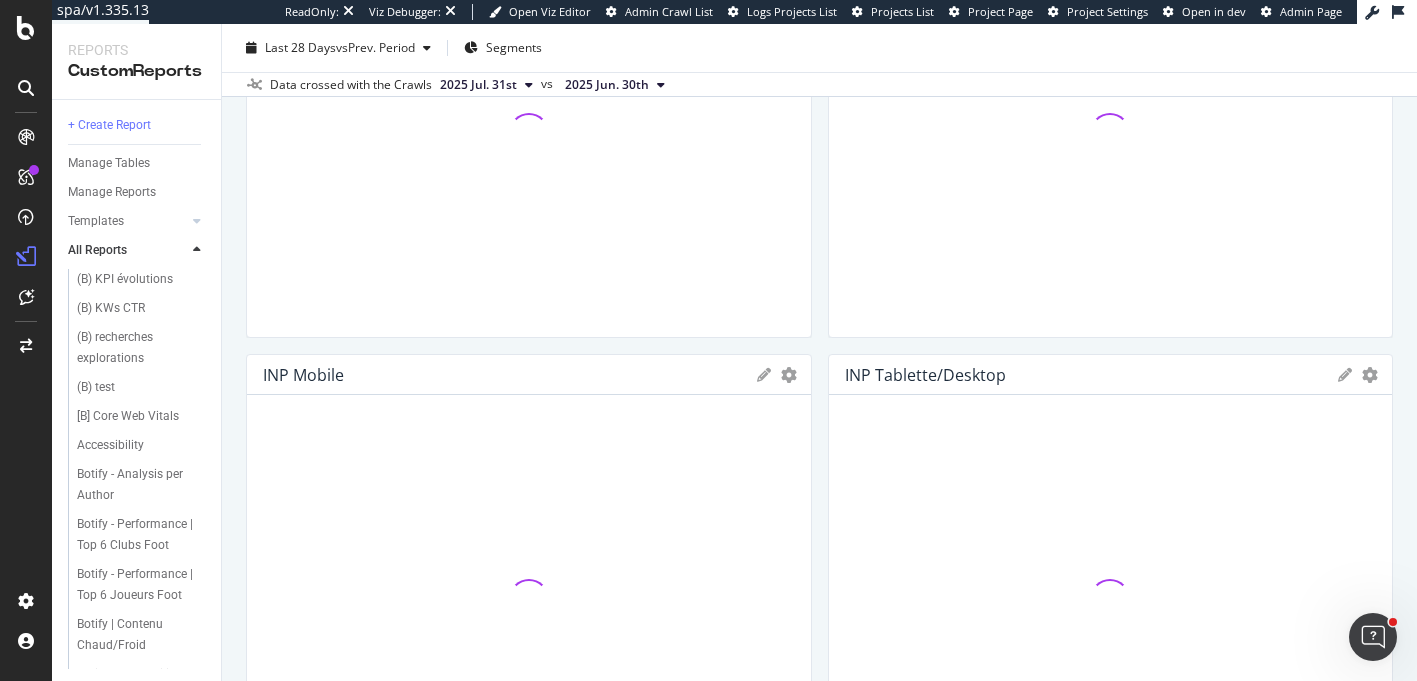 scroll, scrollTop: 927, scrollLeft: 0, axis: vertical 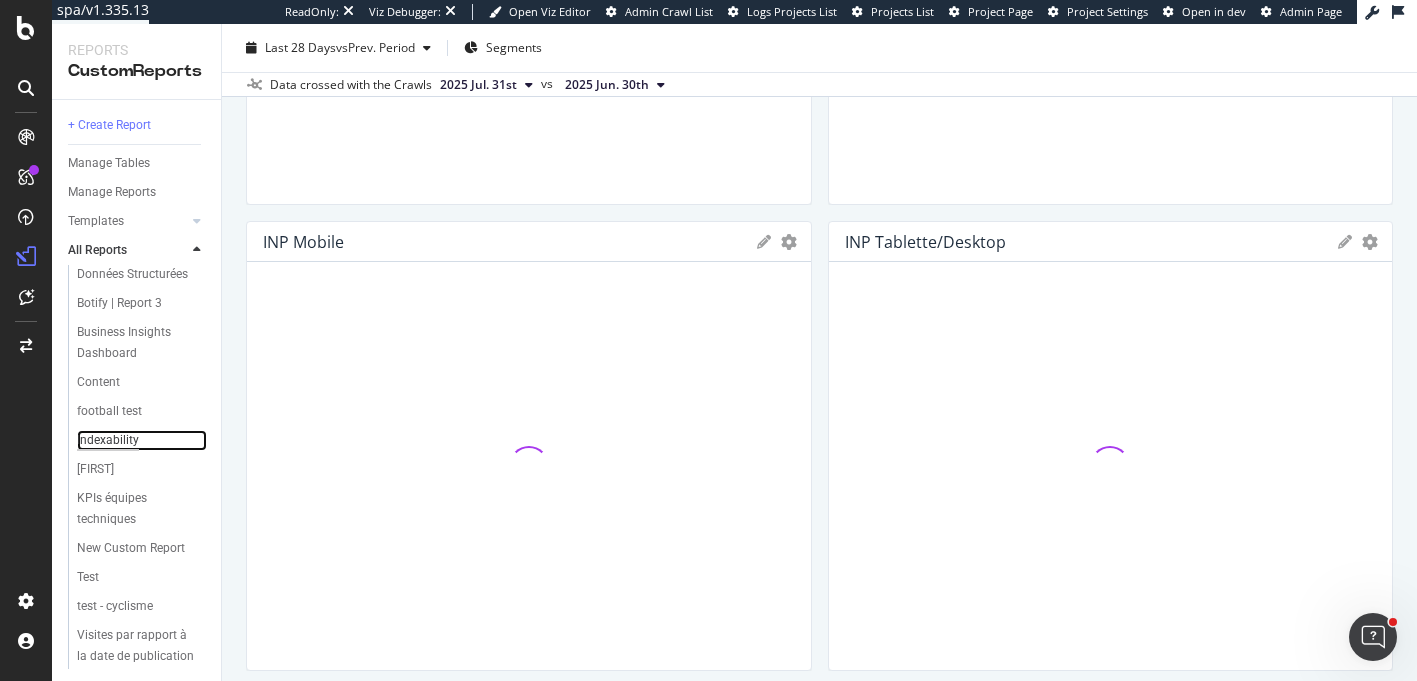 click on "Indexability" at bounding box center [108, 440] 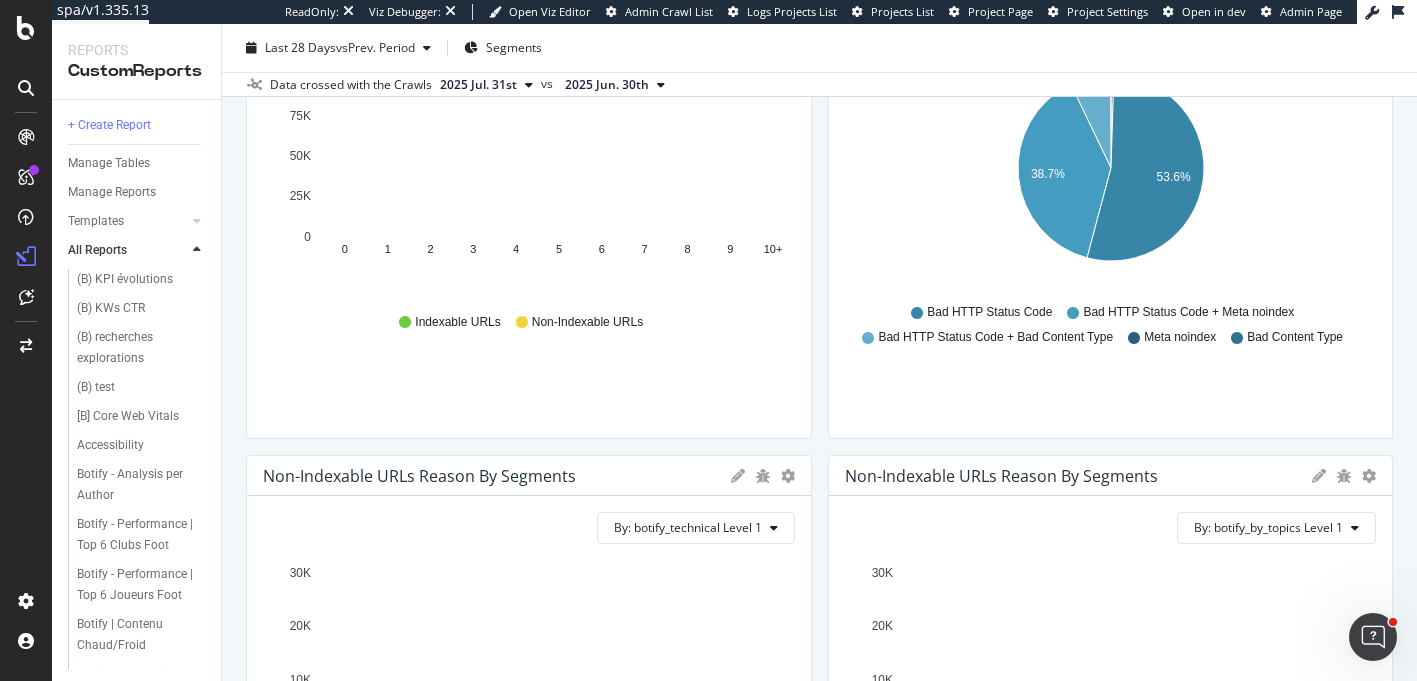 scroll, scrollTop: 786, scrollLeft: 0, axis: vertical 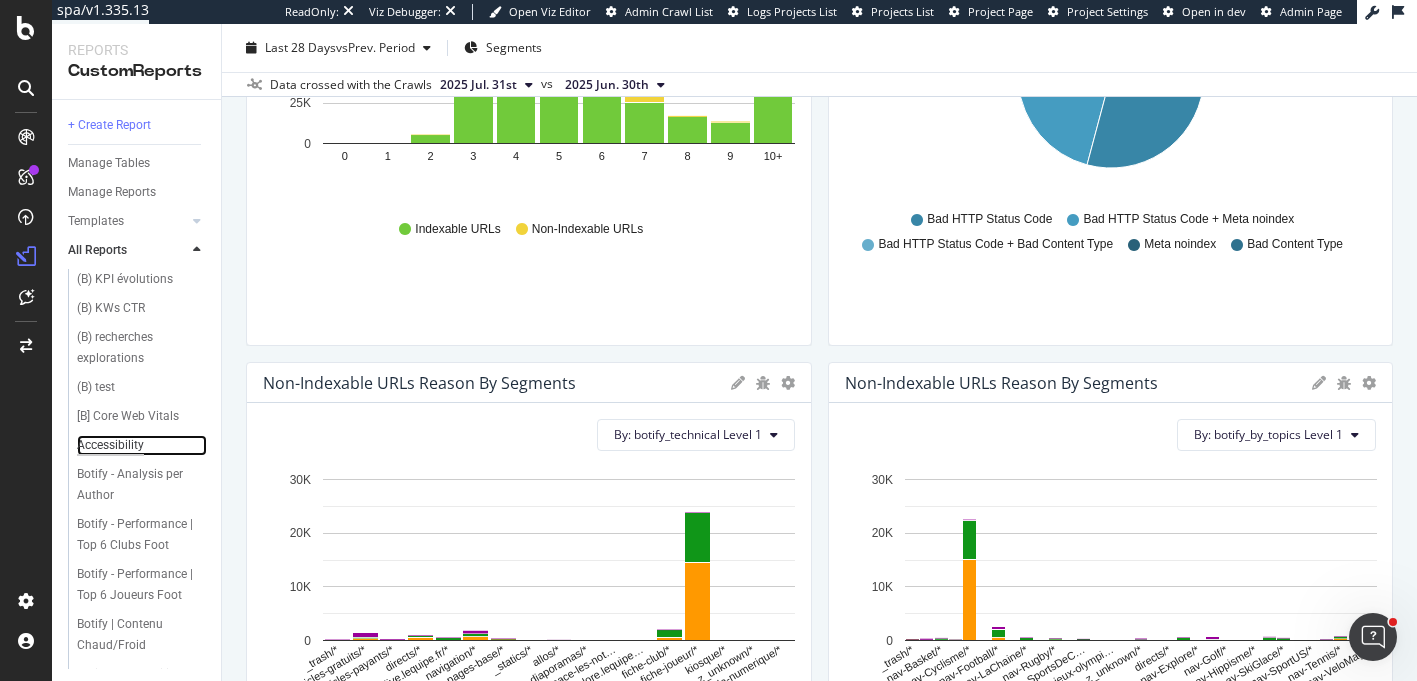 click on "Accessibility" at bounding box center [110, 445] 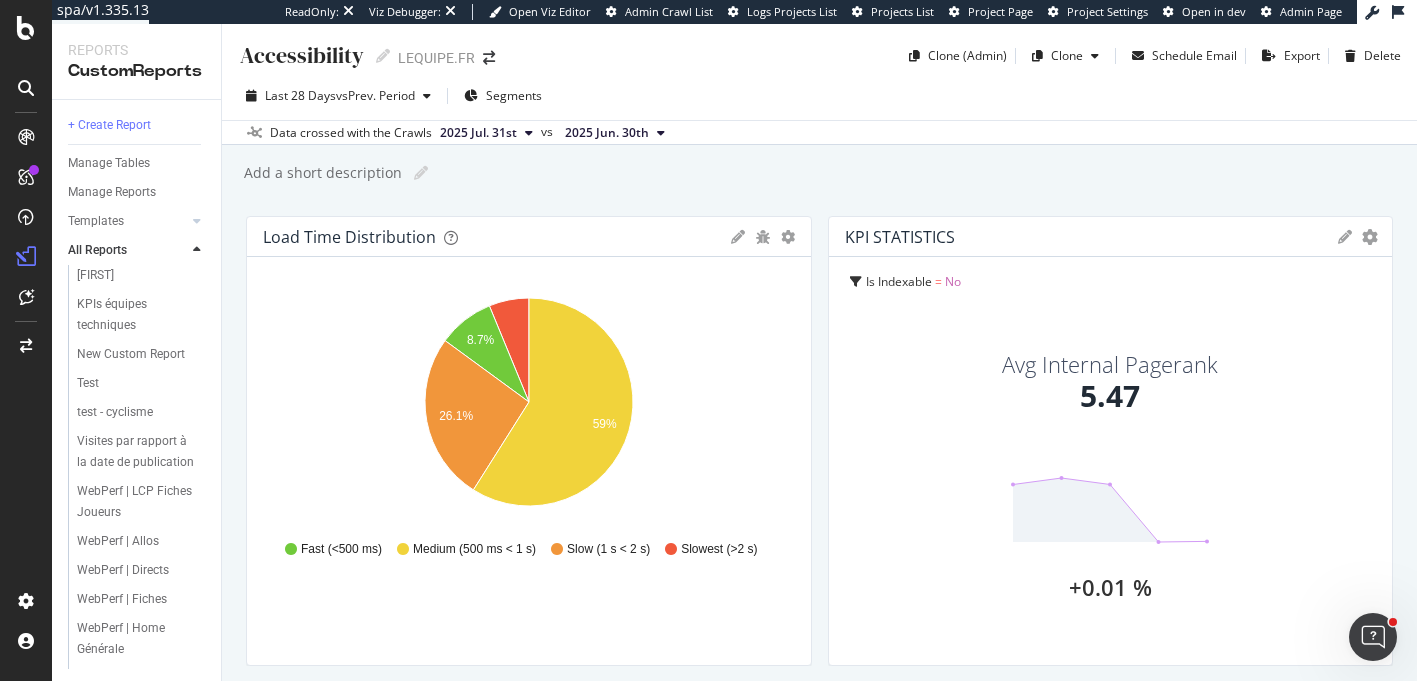 scroll, scrollTop: 796, scrollLeft: 0, axis: vertical 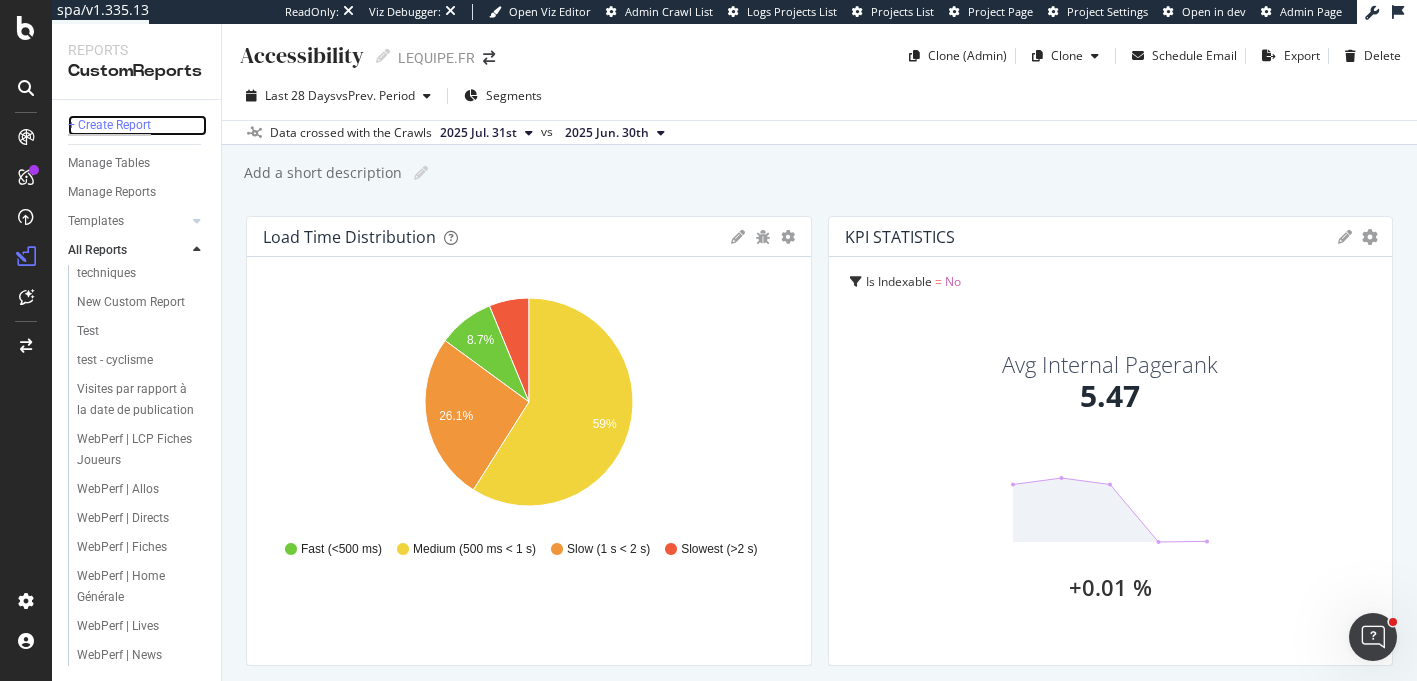 click on "+ Create Report" at bounding box center [109, 125] 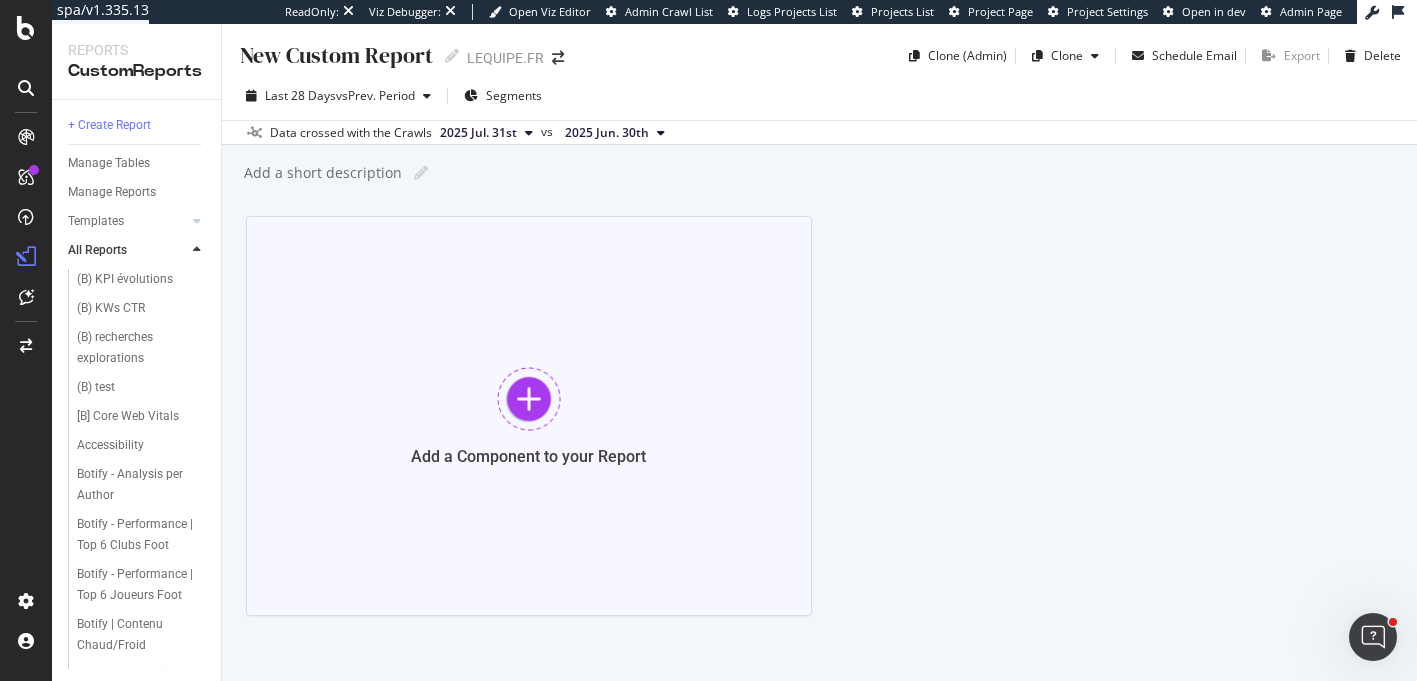click at bounding box center [529, 399] 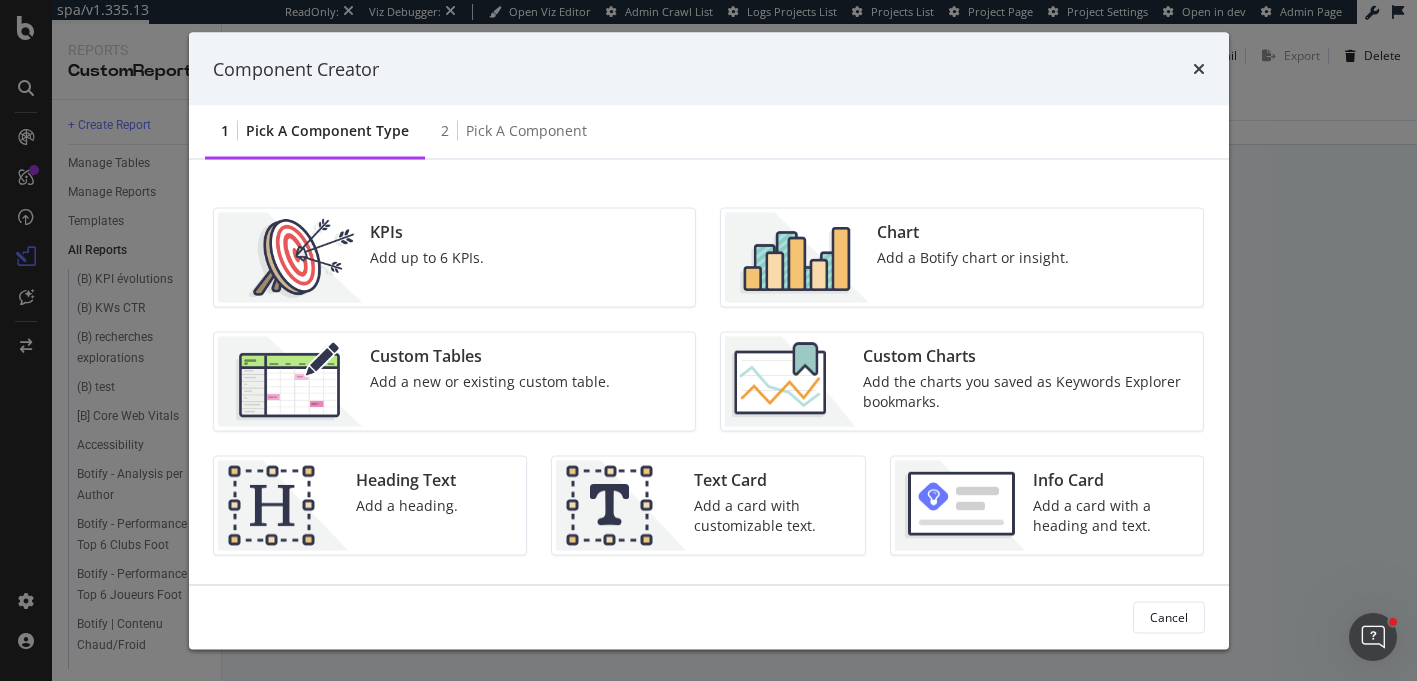 click at bounding box center (797, 258) 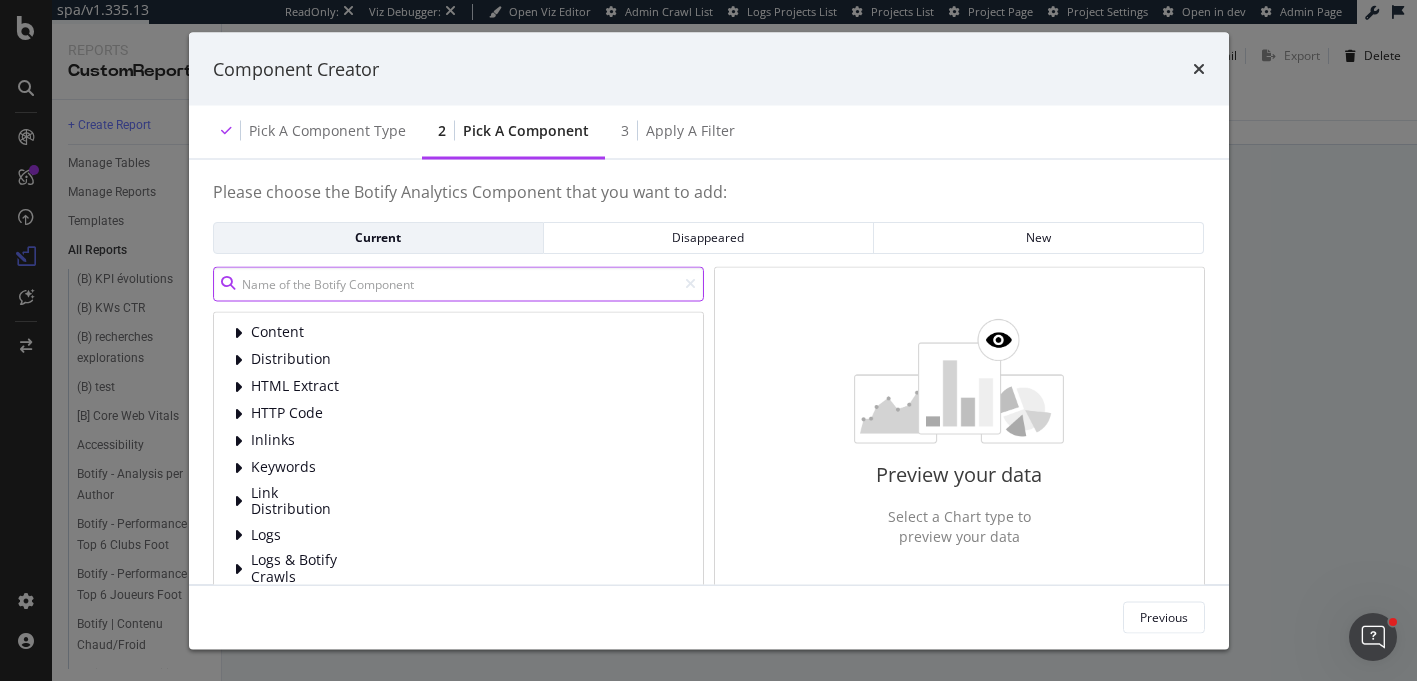 click at bounding box center (458, 283) 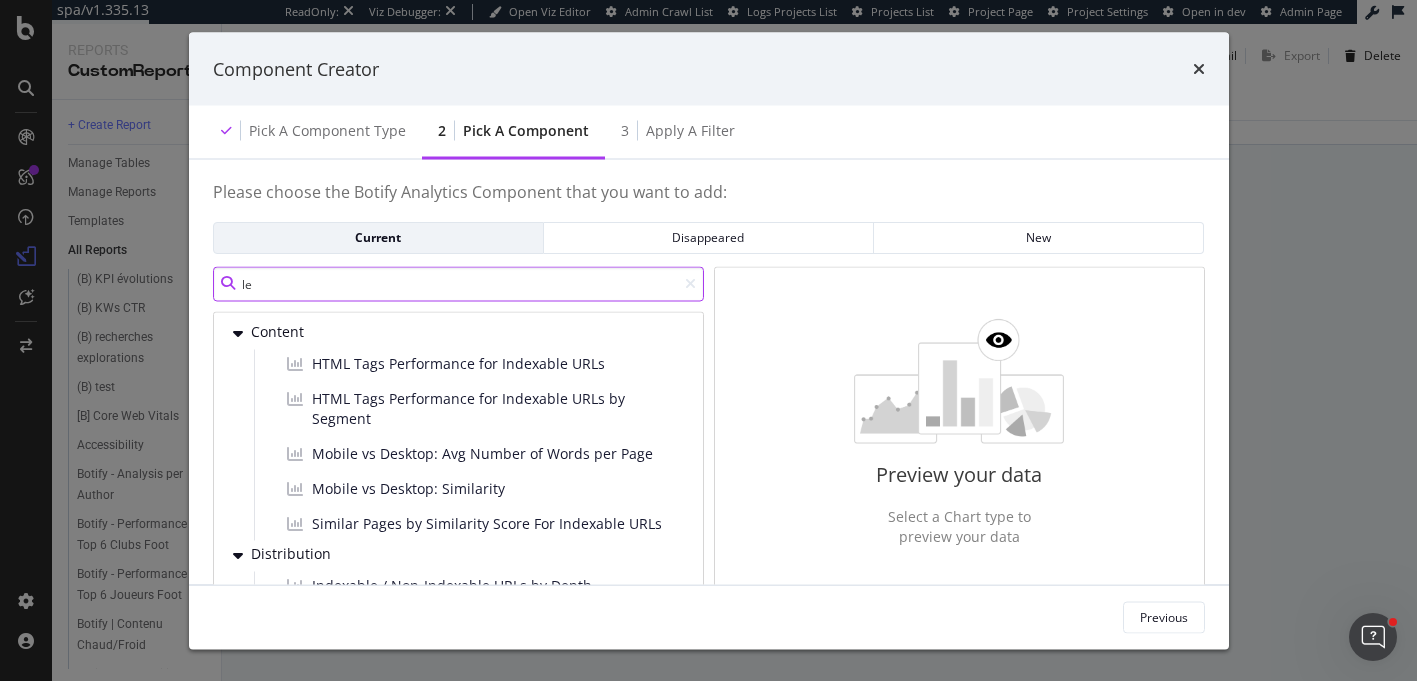 type on "l" 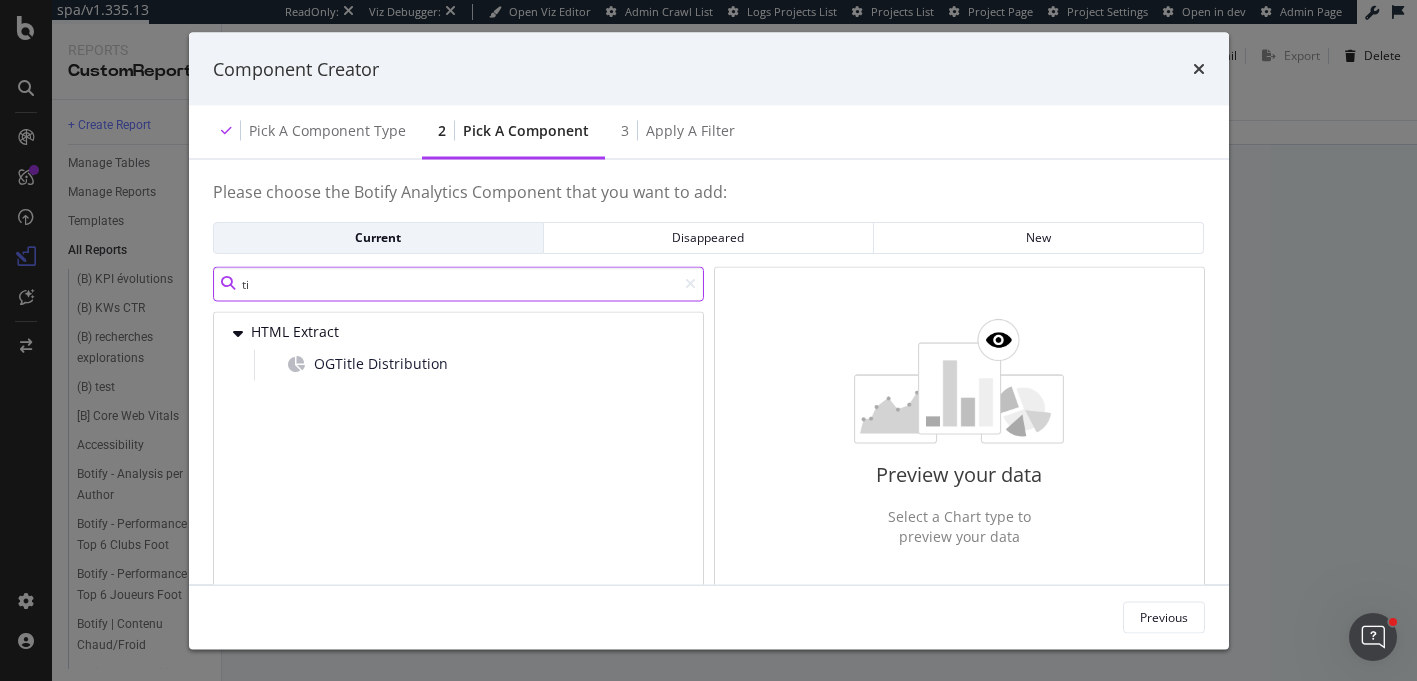 type on "t" 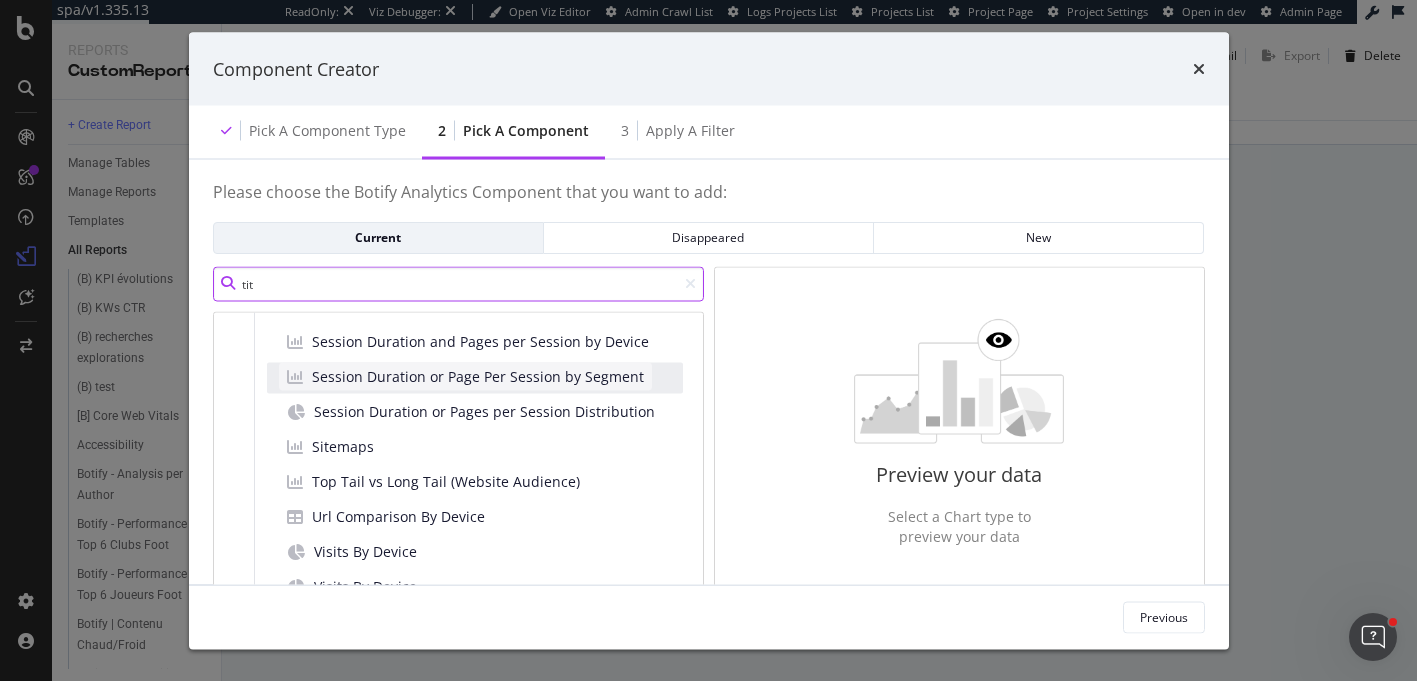 scroll, scrollTop: 0, scrollLeft: 0, axis: both 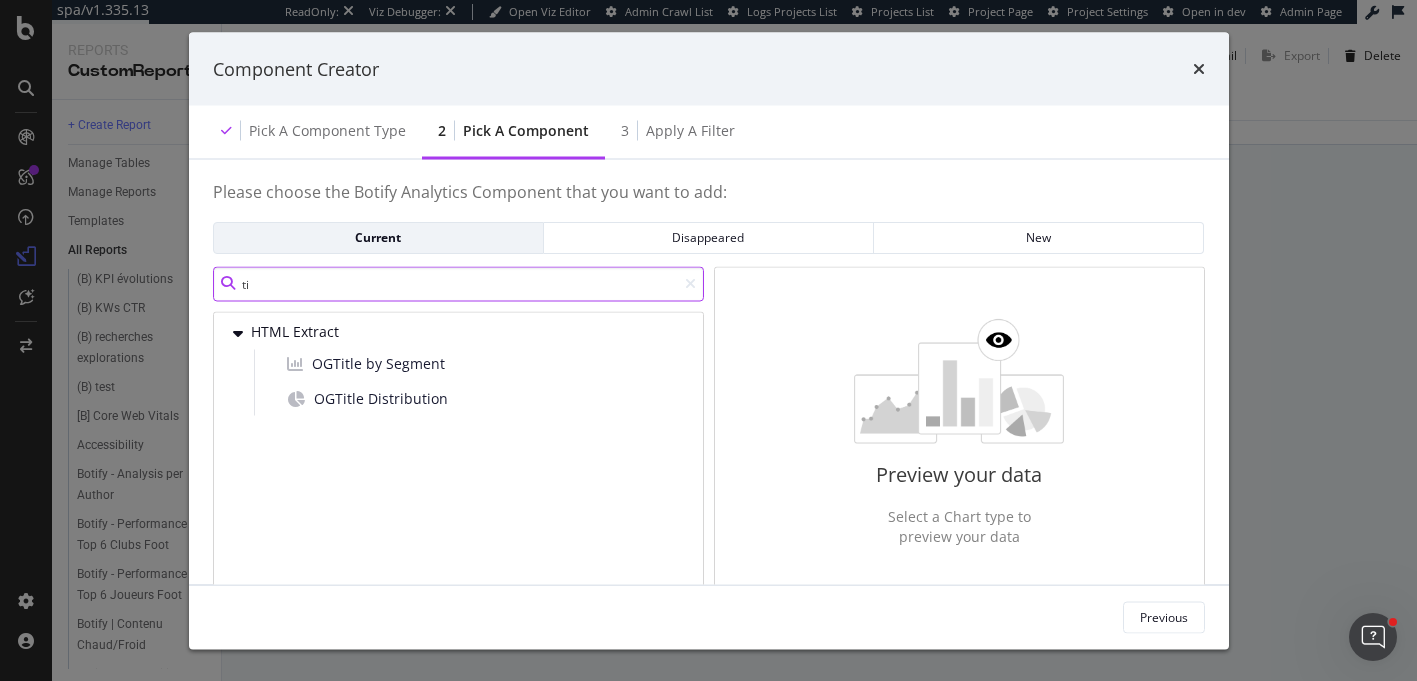 type on "t" 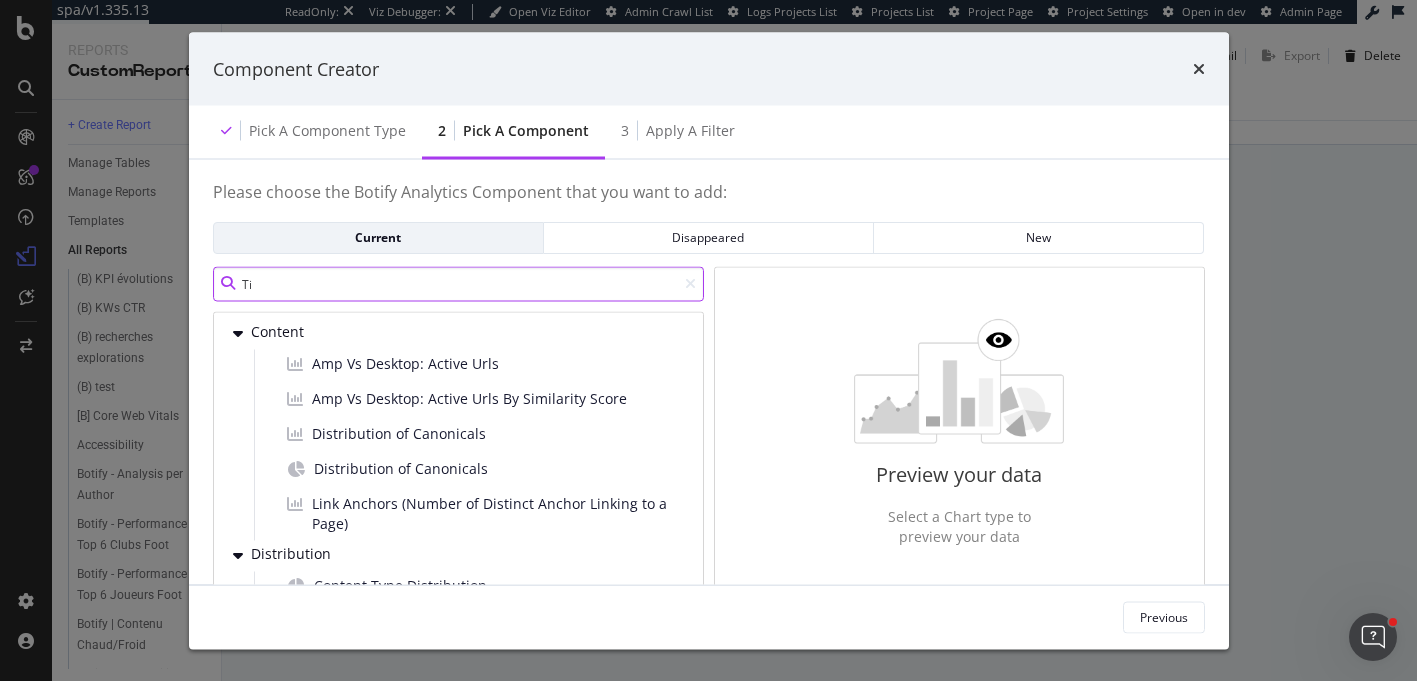 type on "T" 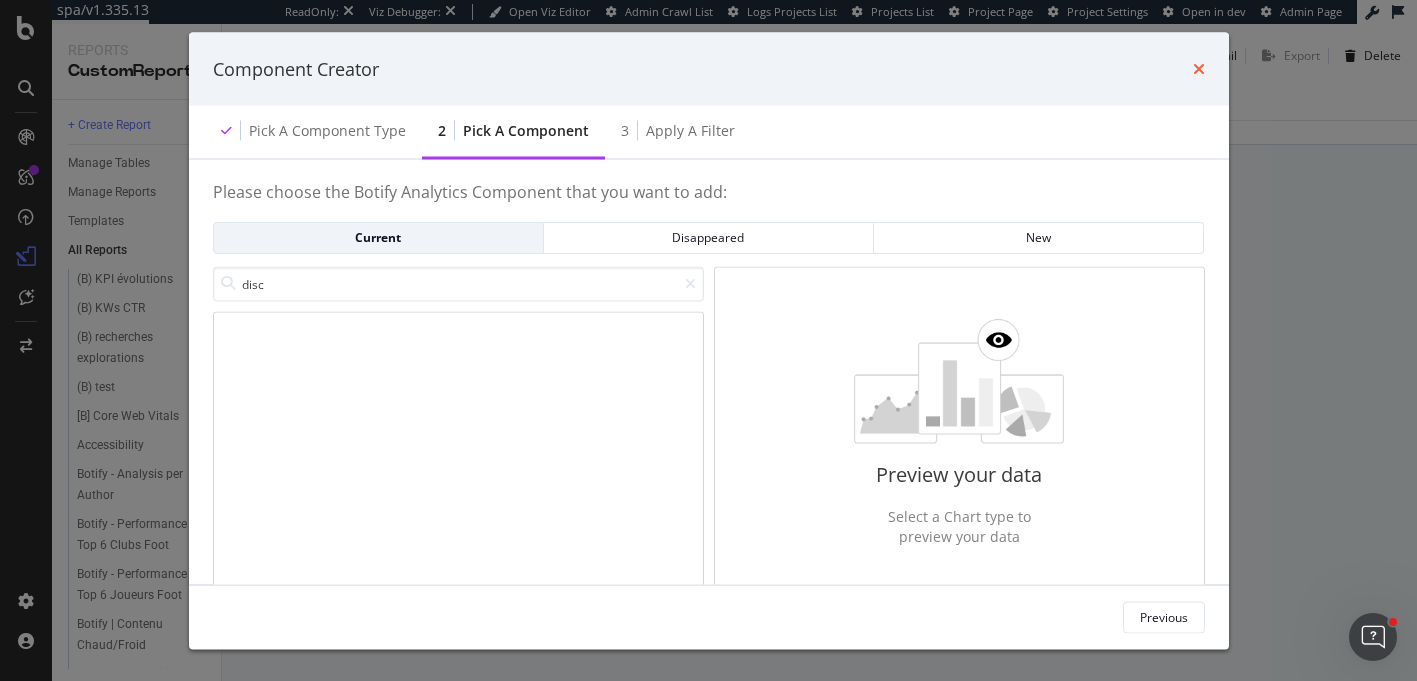 click at bounding box center (1199, 69) 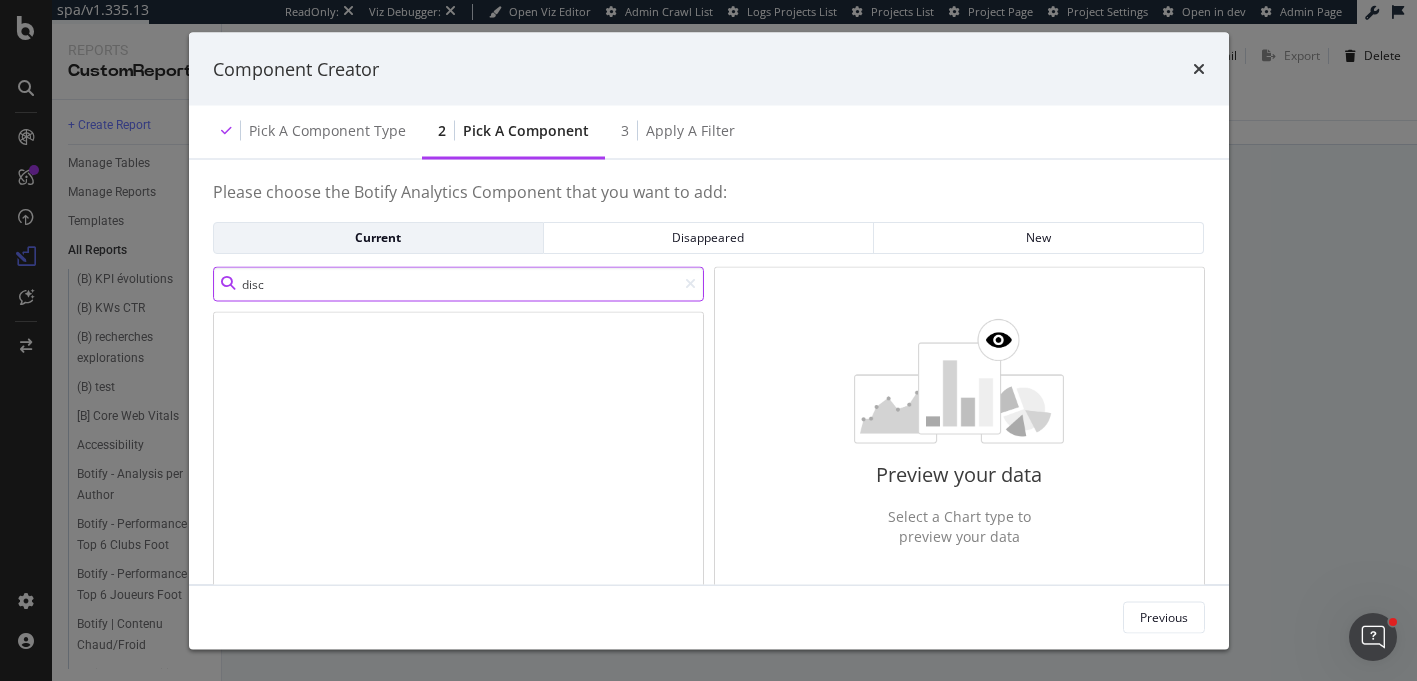click on "disc" at bounding box center [458, 283] 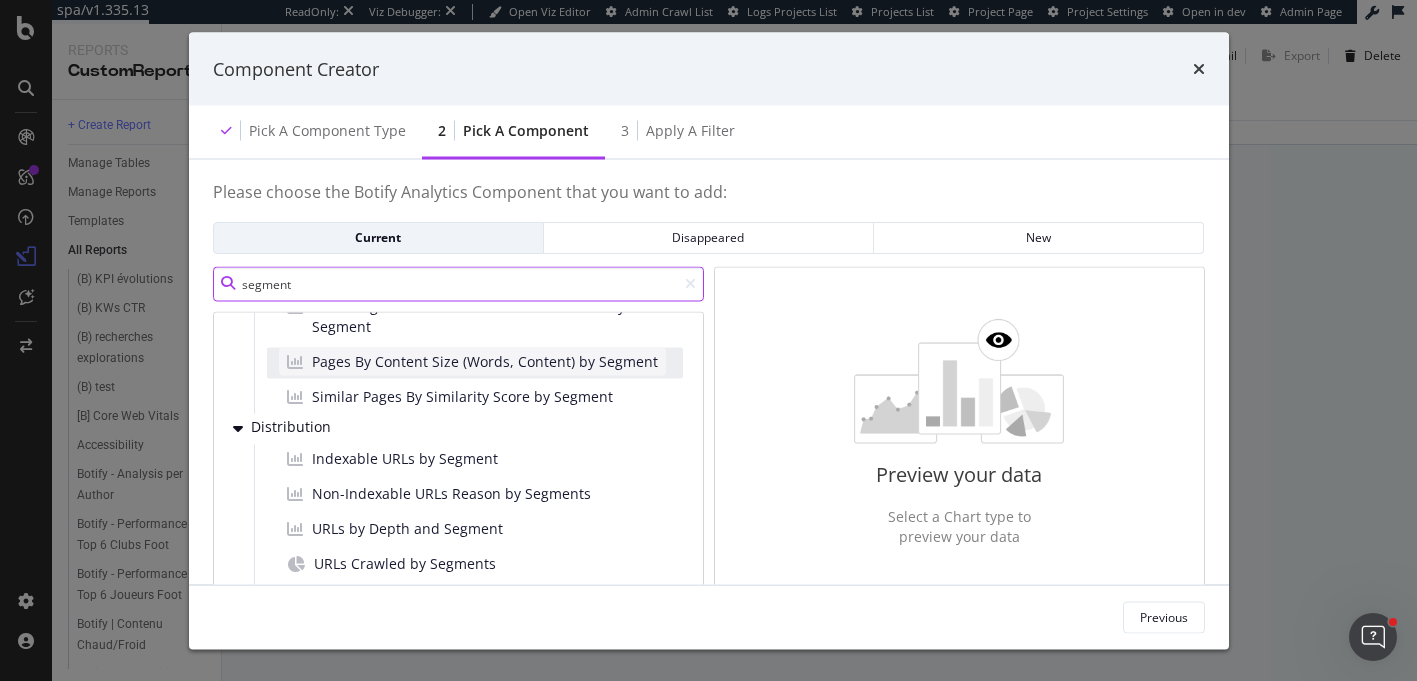 scroll, scrollTop: 20, scrollLeft: 0, axis: vertical 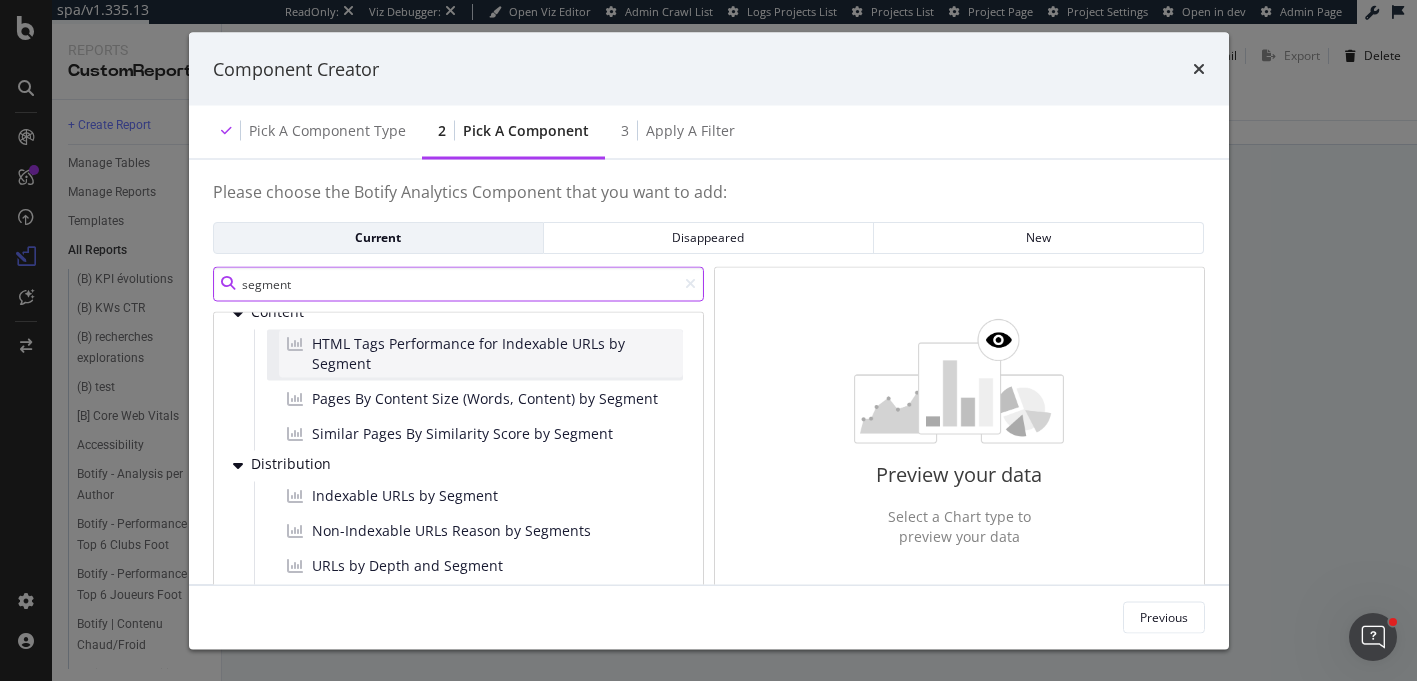 type on "segment" 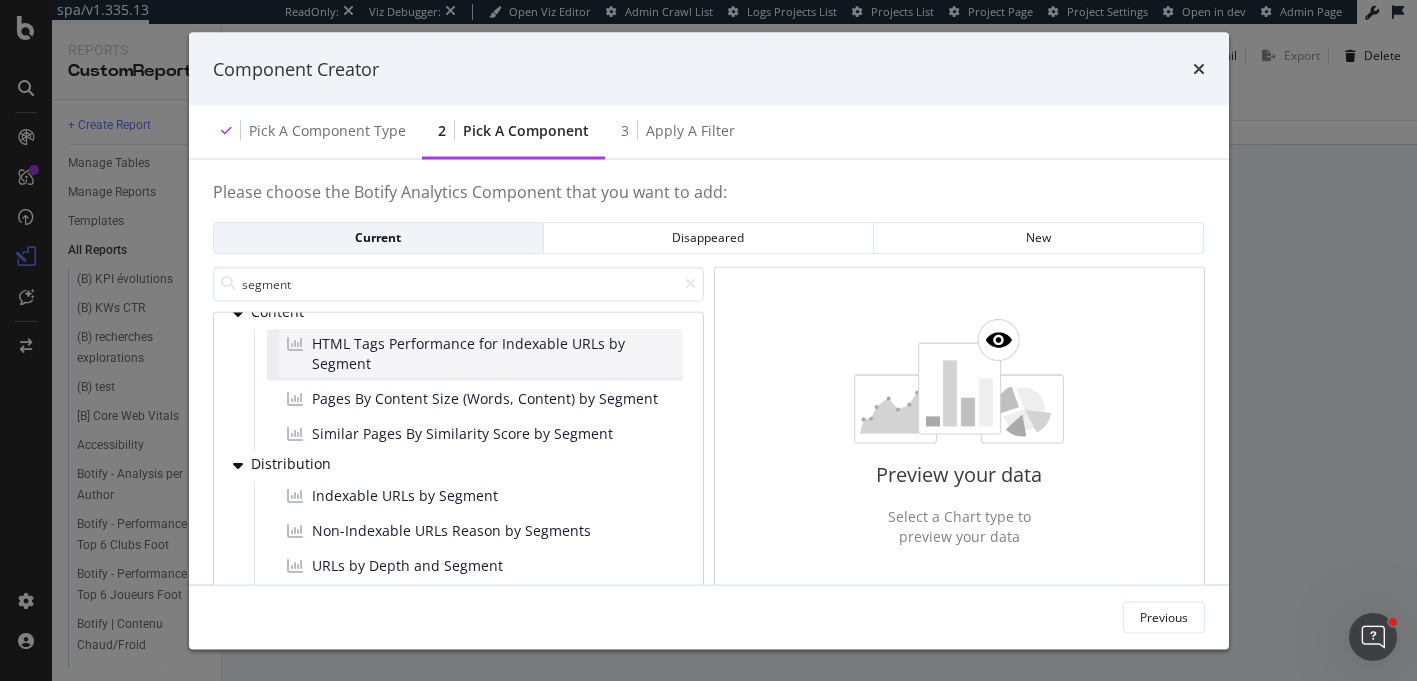 click on "HTML Tags Performance for Indexable URLs by Segment" at bounding box center [493, 353] 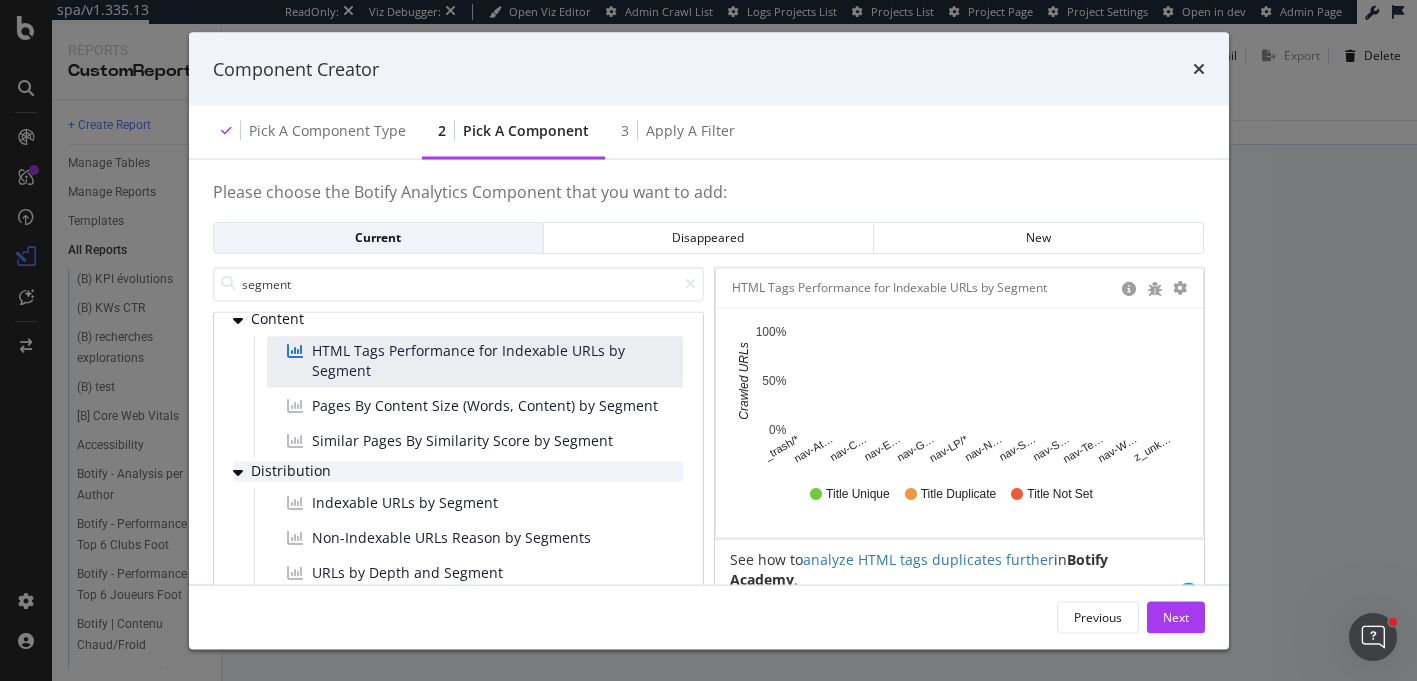 scroll, scrollTop: 11, scrollLeft: 0, axis: vertical 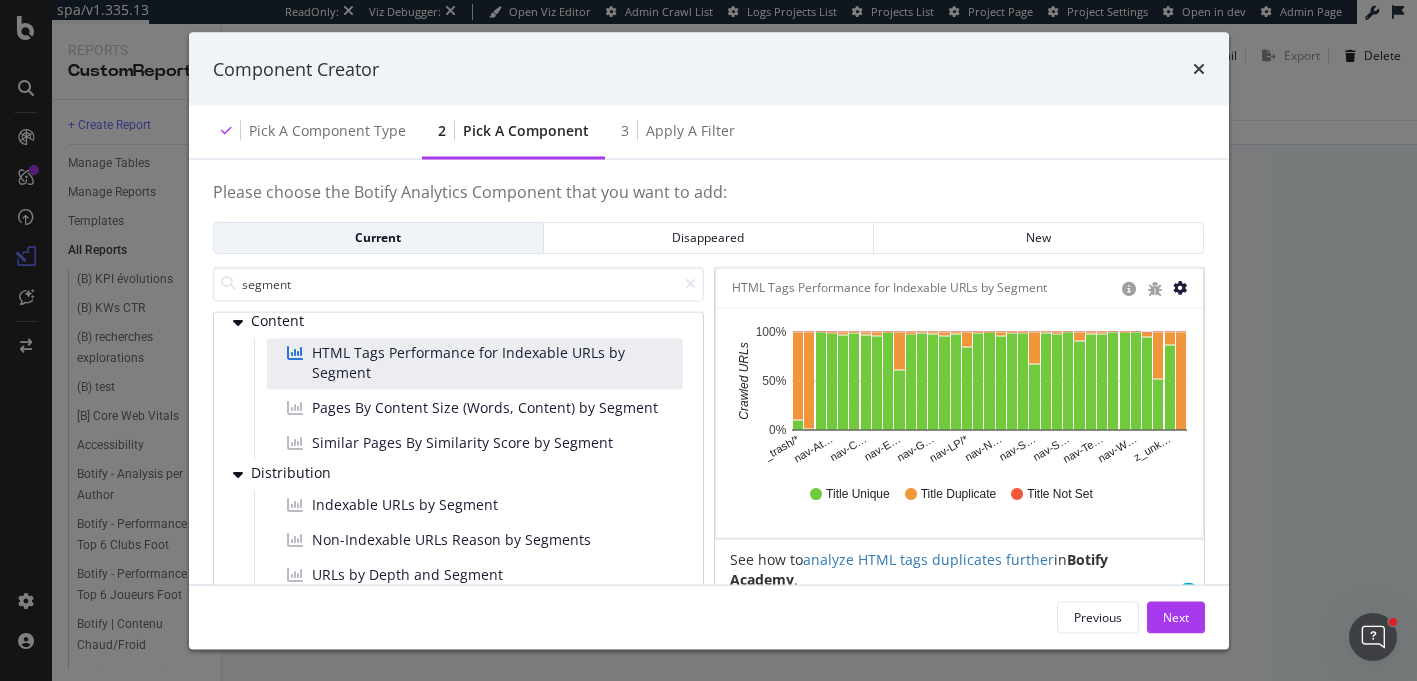click at bounding box center [1180, 288] 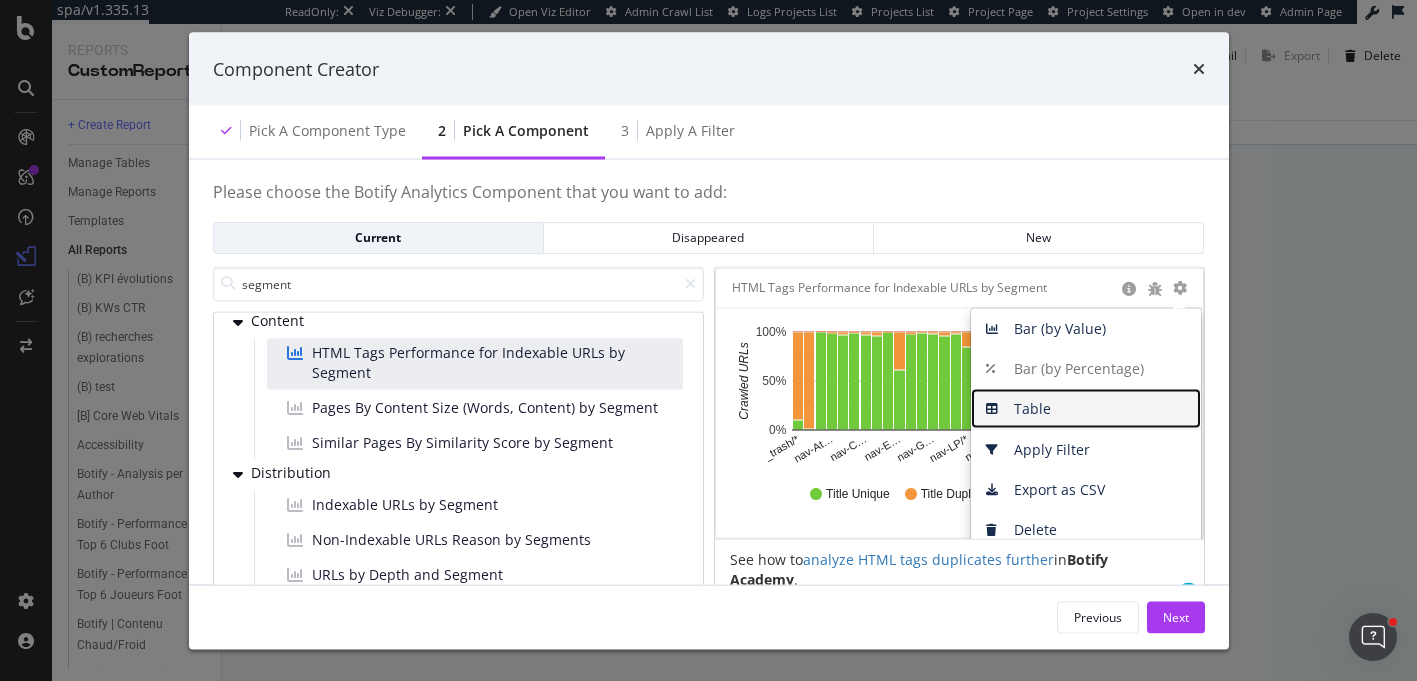 click on "Table" at bounding box center [1086, 409] 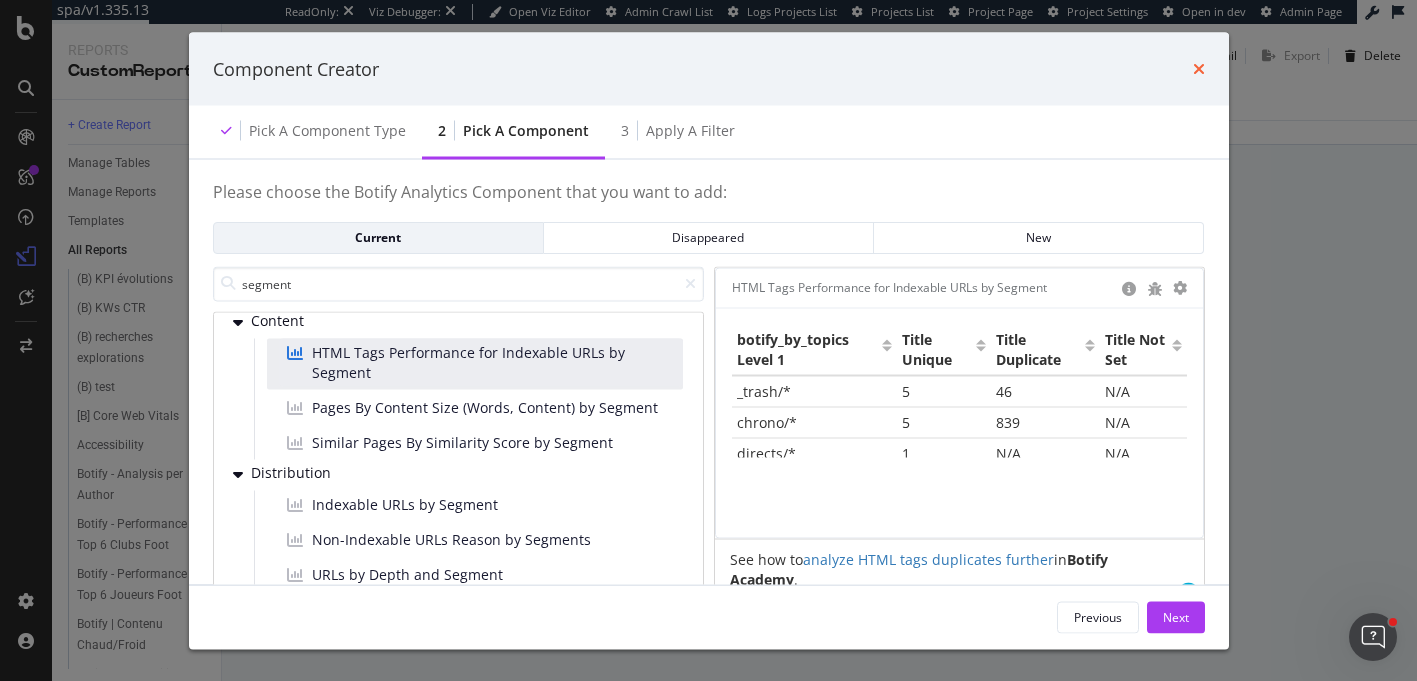 click at bounding box center [1199, 69] 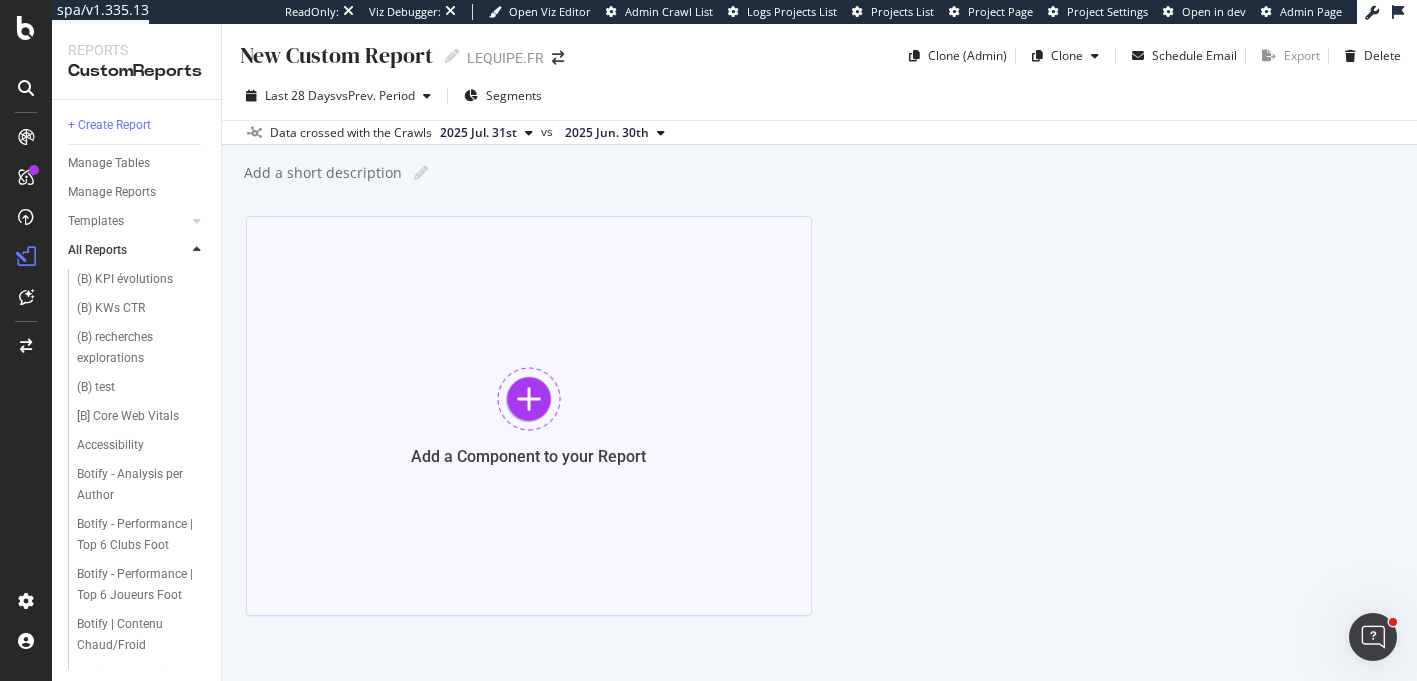 click on "Add a Component to your Report" at bounding box center [529, 416] 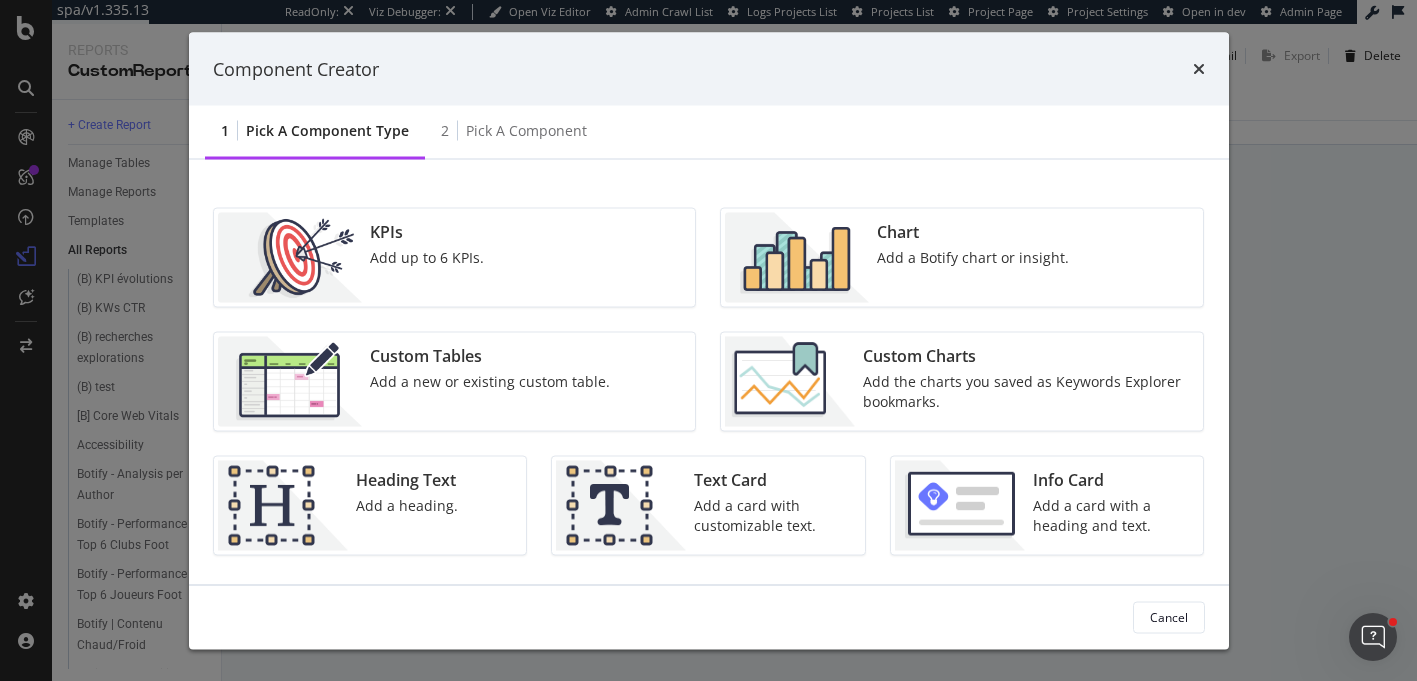 click on "Custom Tables" at bounding box center (490, 356) 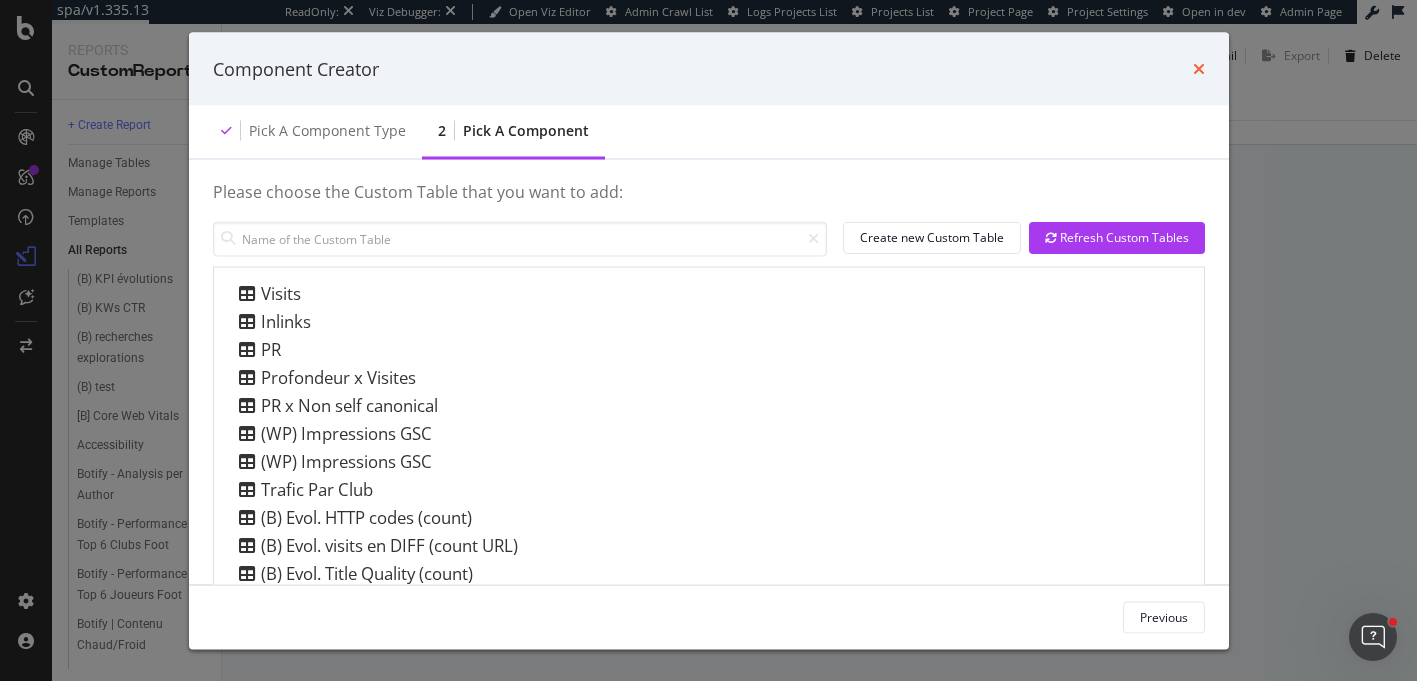 click at bounding box center [1199, 69] 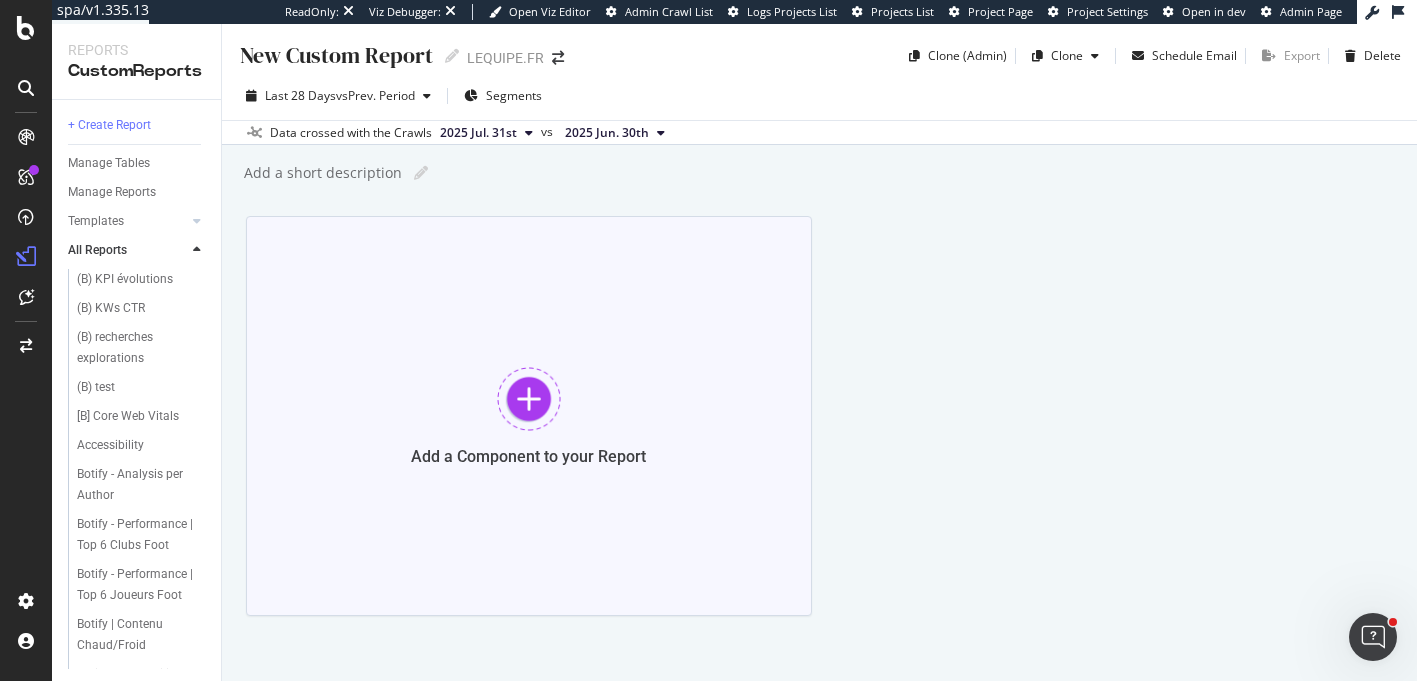 click at bounding box center (529, 399) 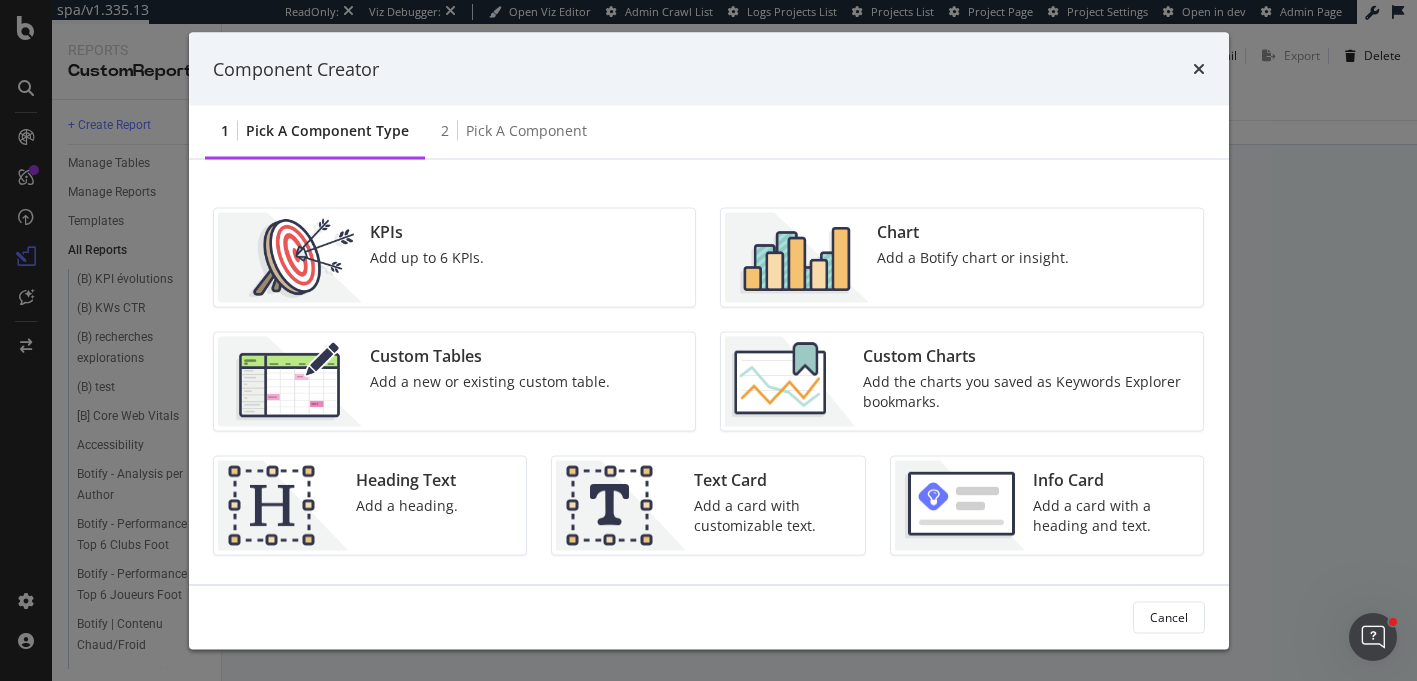 click on "Custom Charts" at bounding box center [1027, 356] 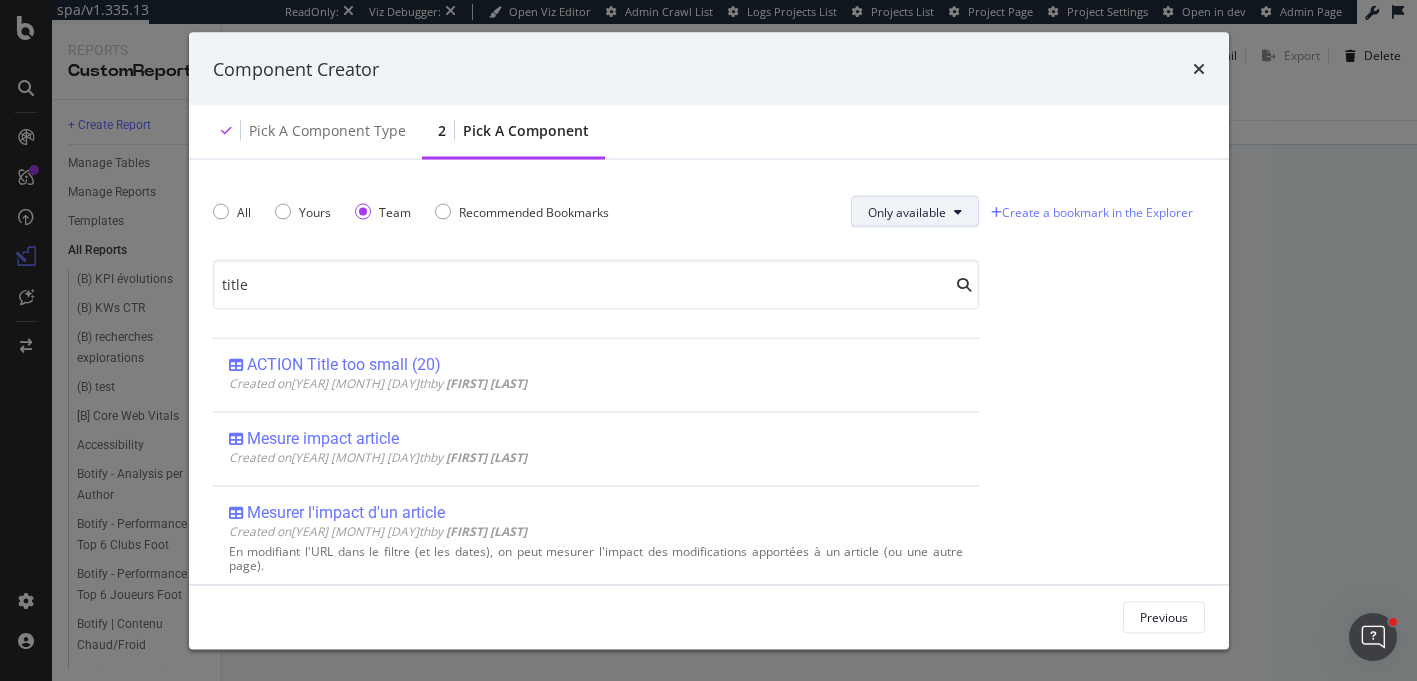 type on "title" 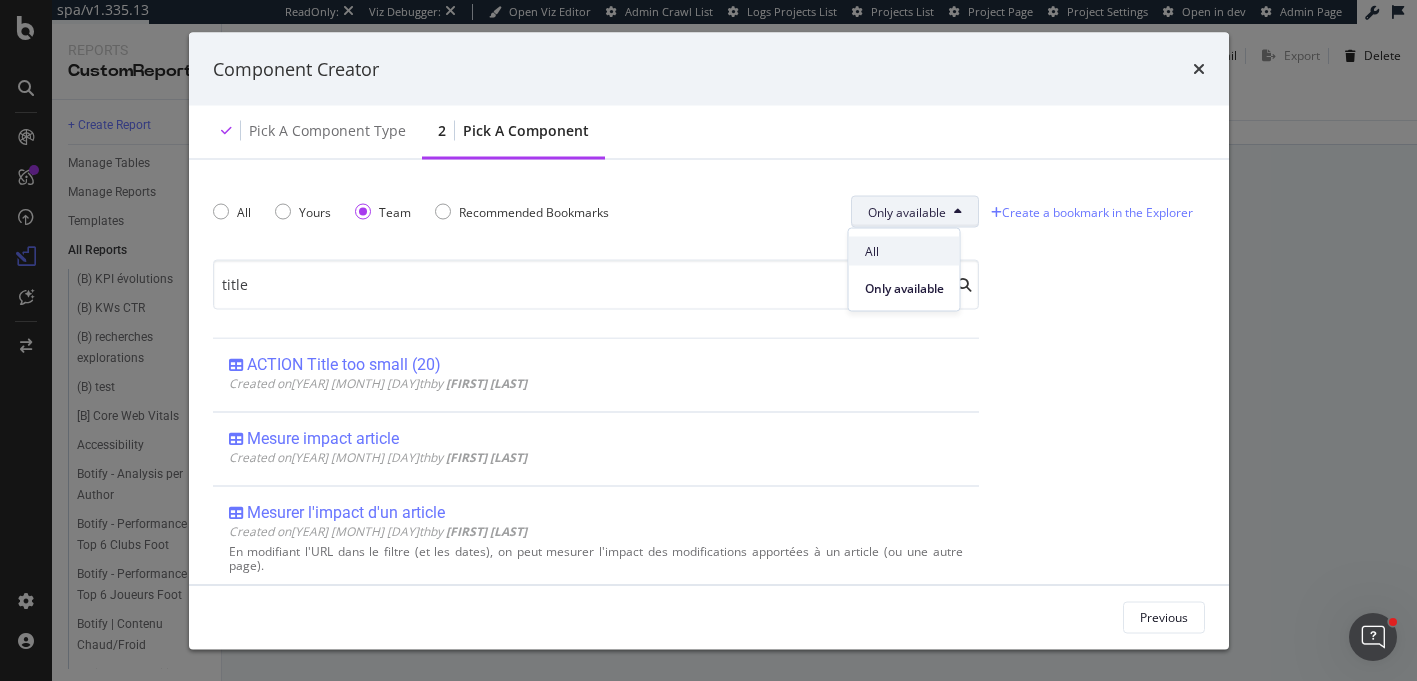 click on "All" at bounding box center (904, 251) 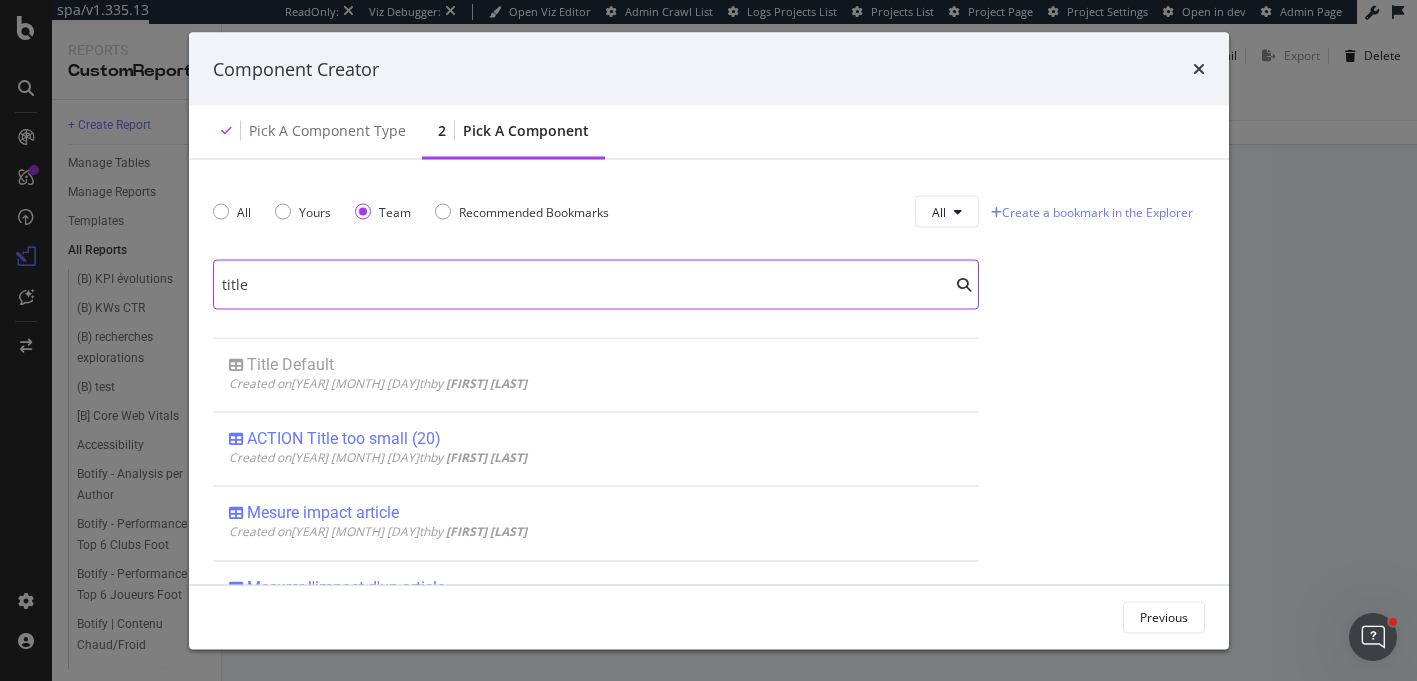 click on "title" at bounding box center (596, 285) 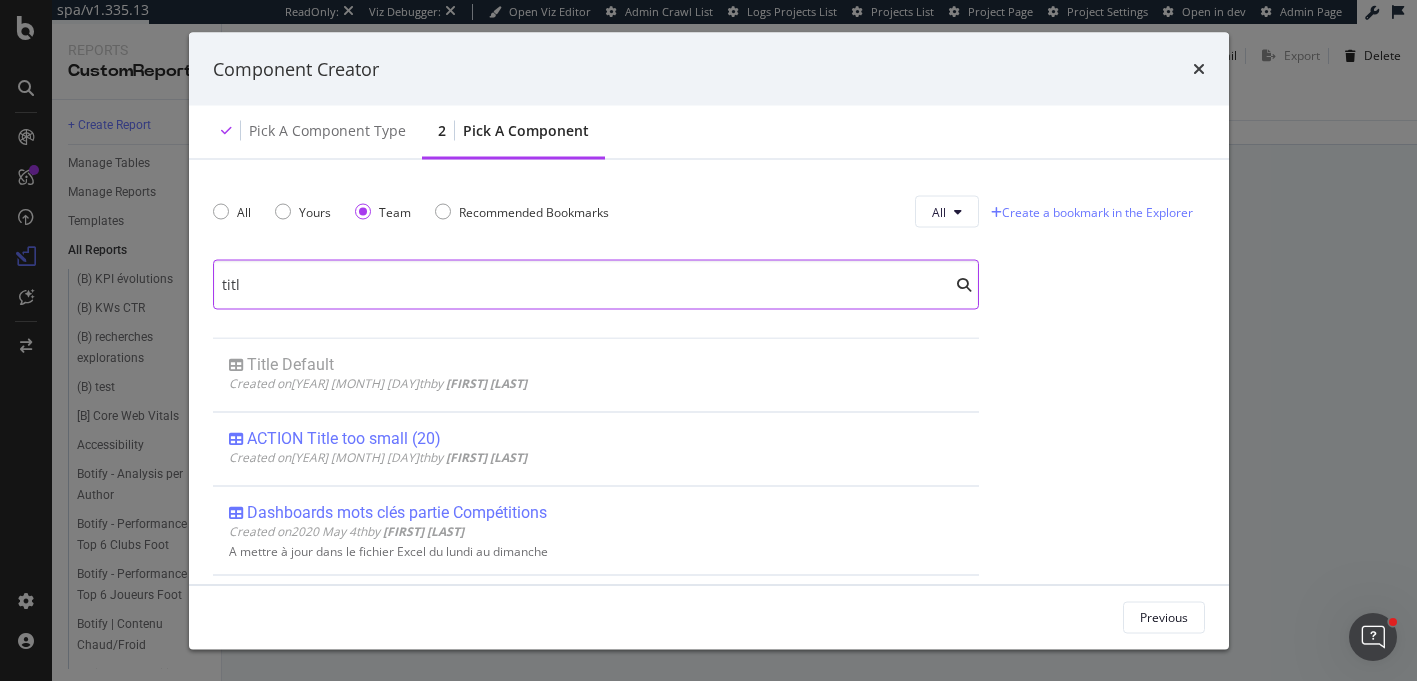 type on "title" 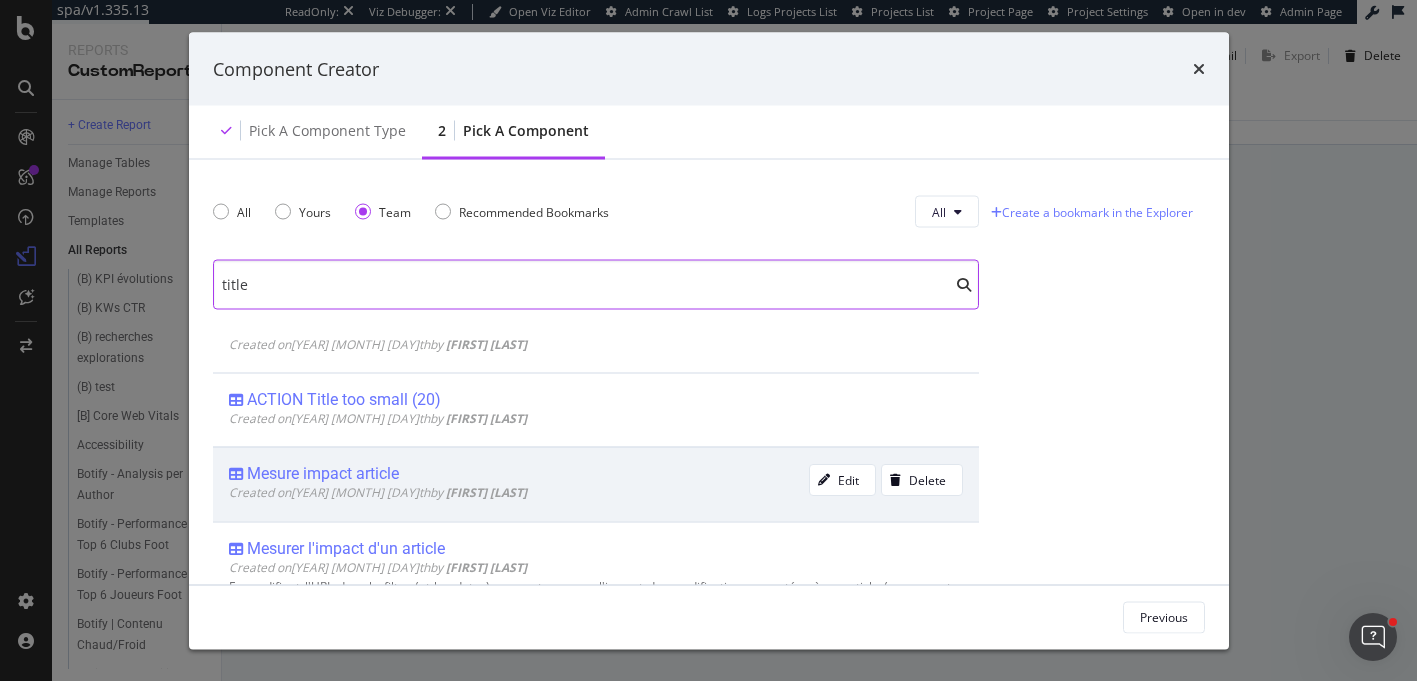 scroll, scrollTop: 0, scrollLeft: 0, axis: both 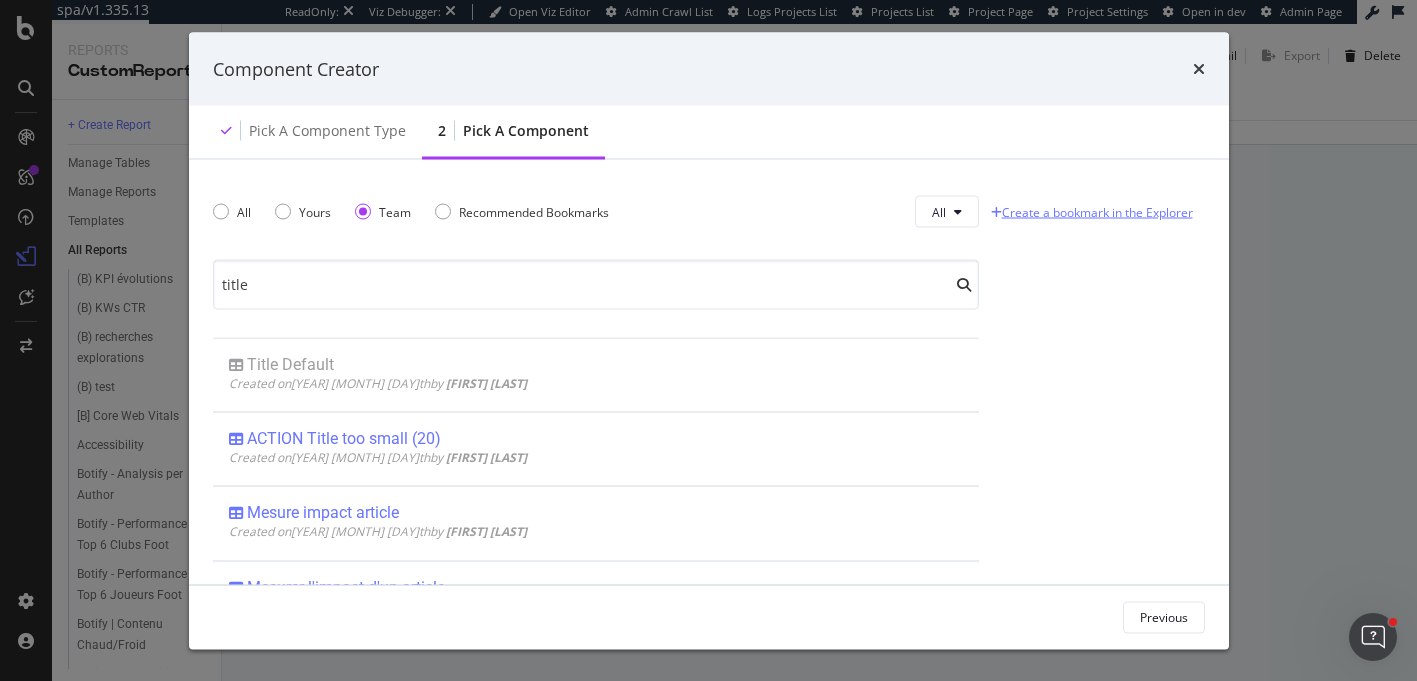 click on "Create a bookmark in the Explorer" at bounding box center [1092, 211] 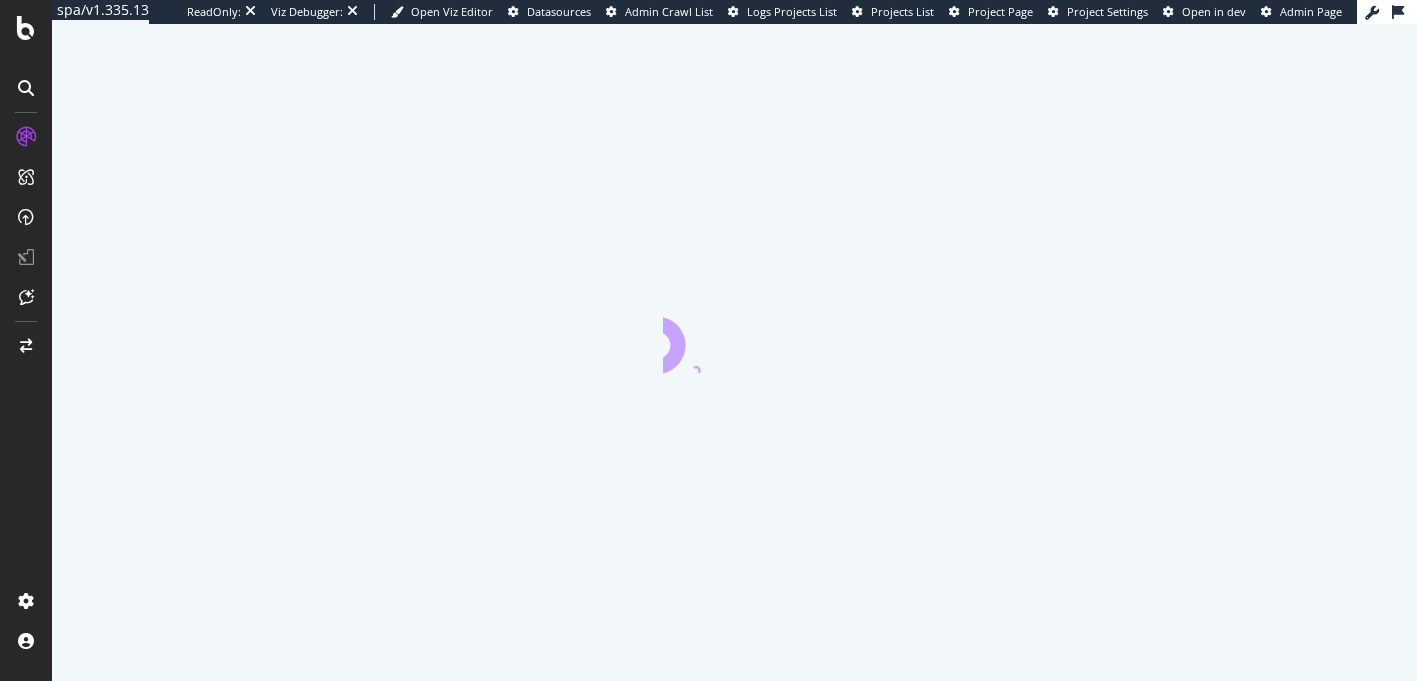 scroll, scrollTop: 0, scrollLeft: 0, axis: both 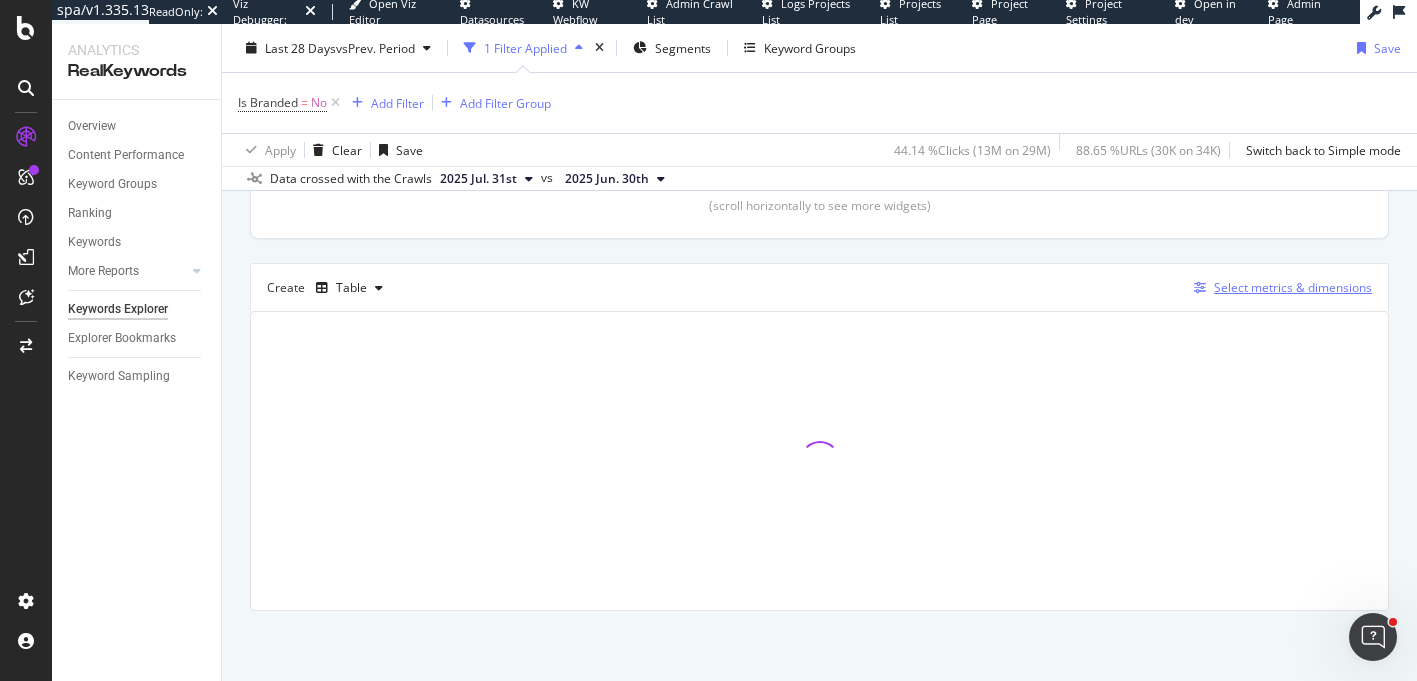 click on "Select metrics & dimensions" at bounding box center (1293, 287) 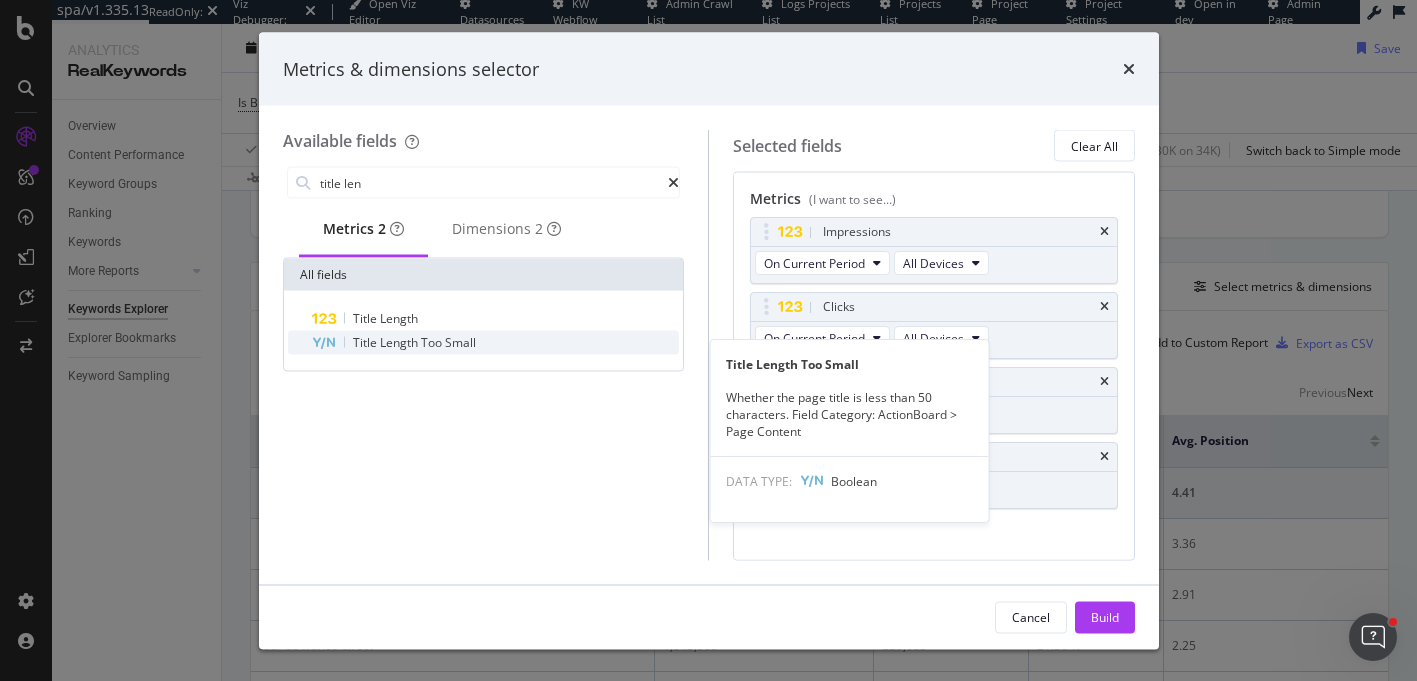 type on "title len" 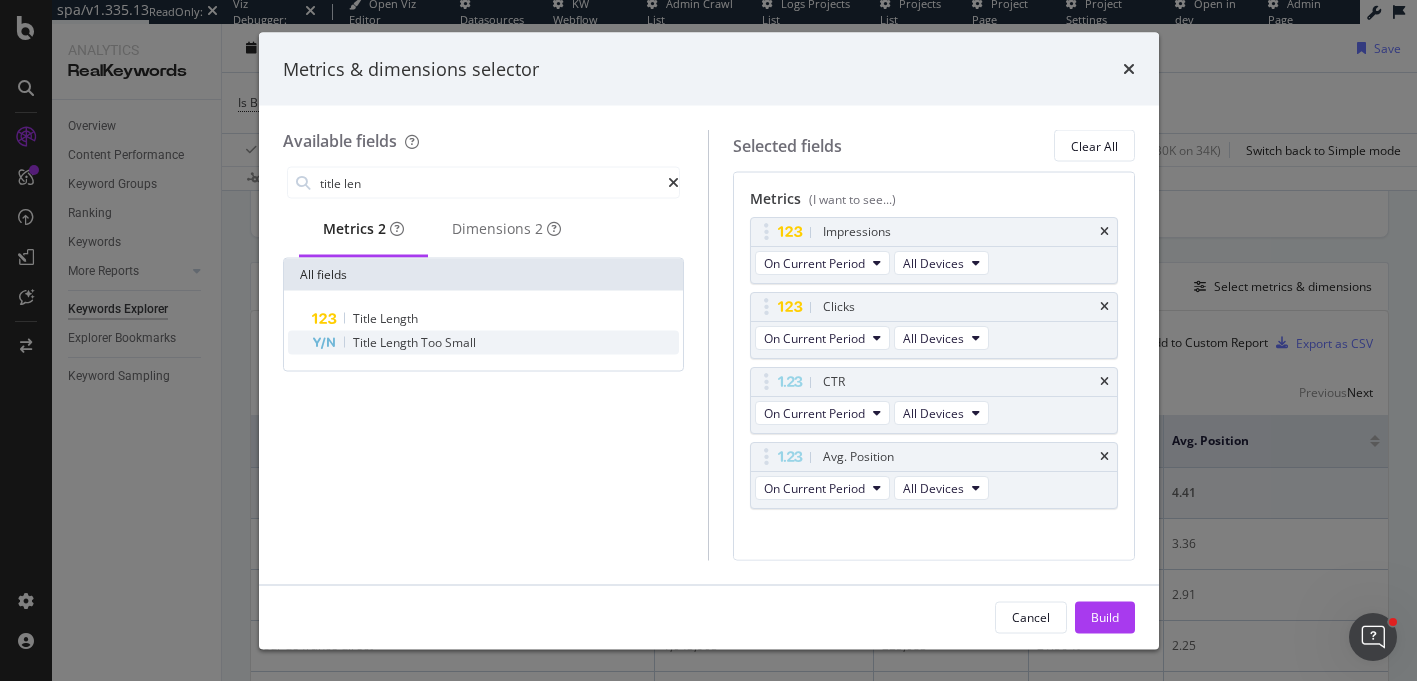click on "Length" at bounding box center [400, 342] 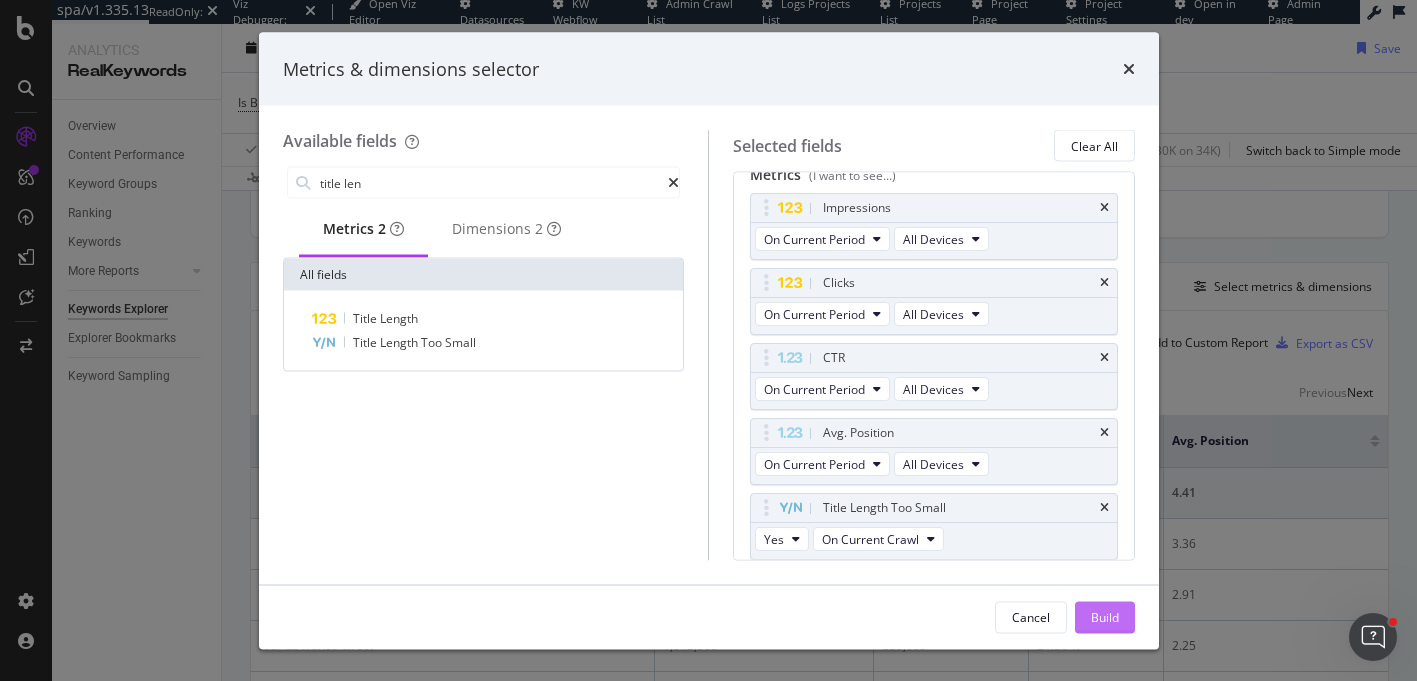 click on "Build" at bounding box center [1105, 616] 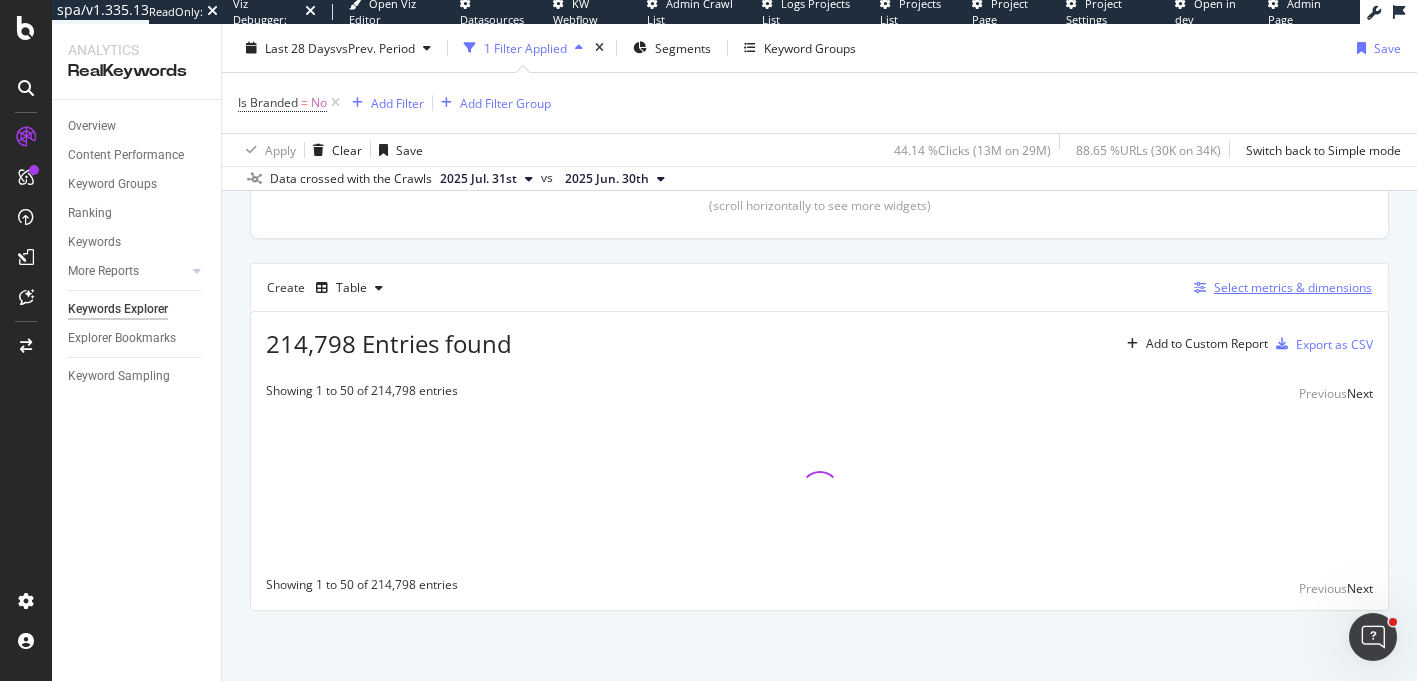 click on "Select metrics & dimensions" at bounding box center (1293, 287) 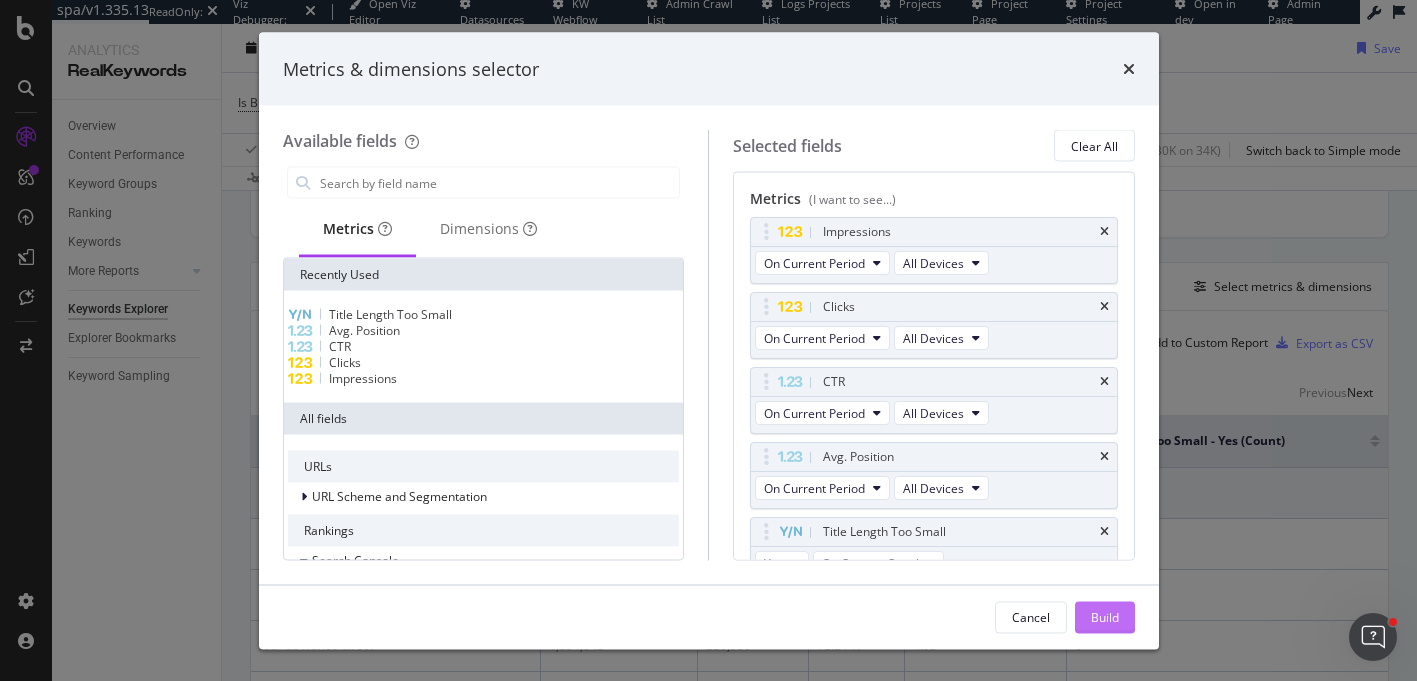 click on "Build" at bounding box center (1105, 616) 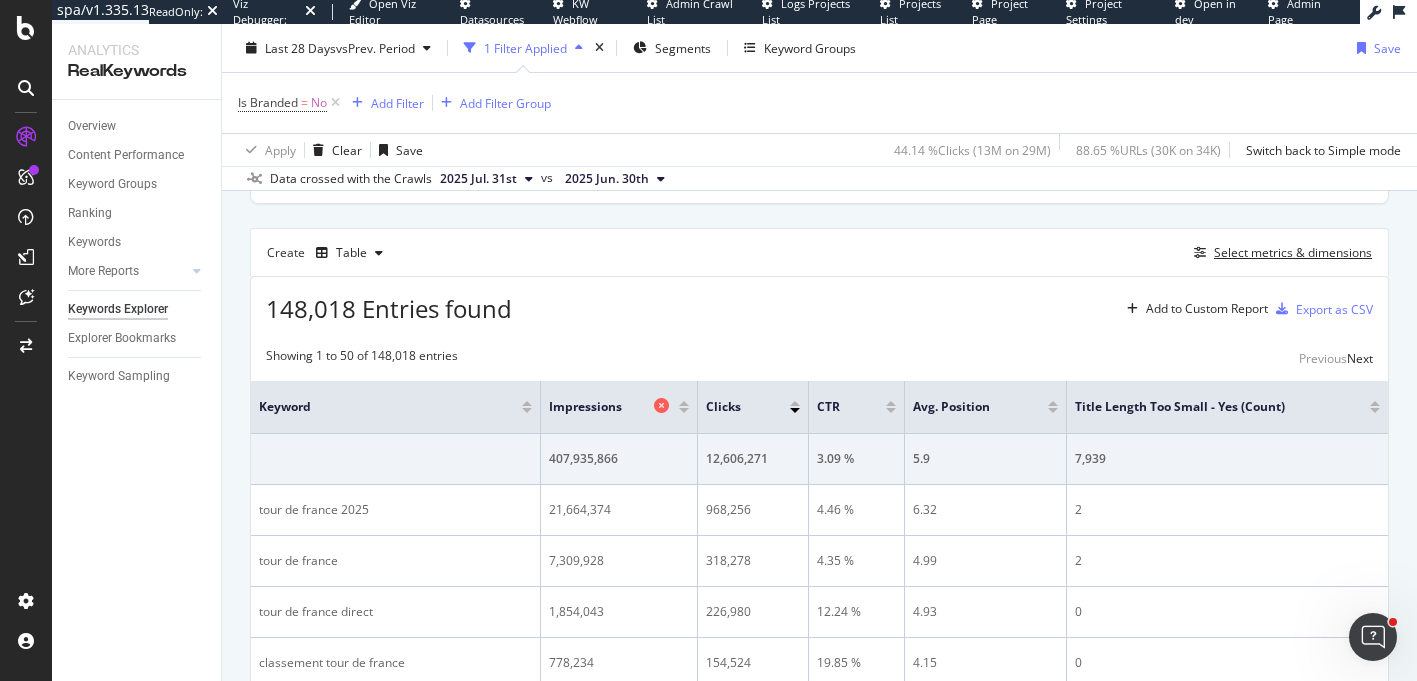 scroll, scrollTop: 494, scrollLeft: 0, axis: vertical 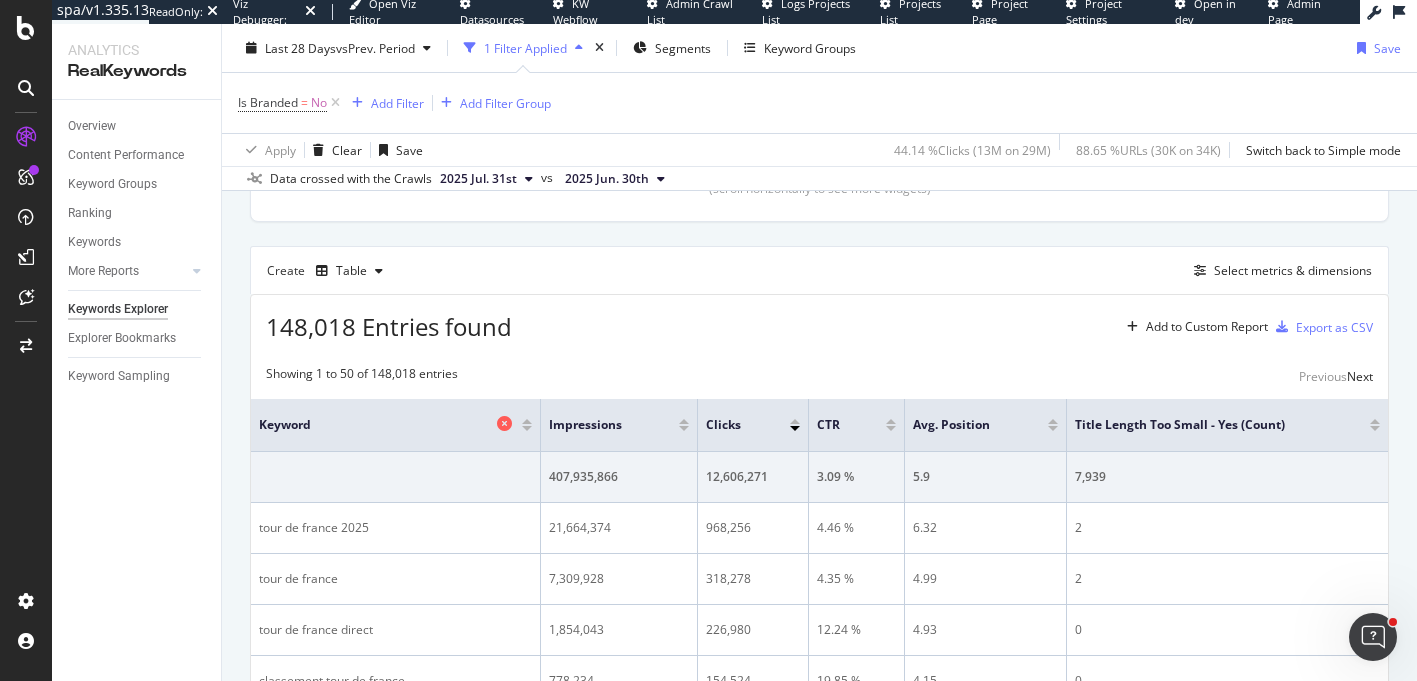click at bounding box center [504, 423] 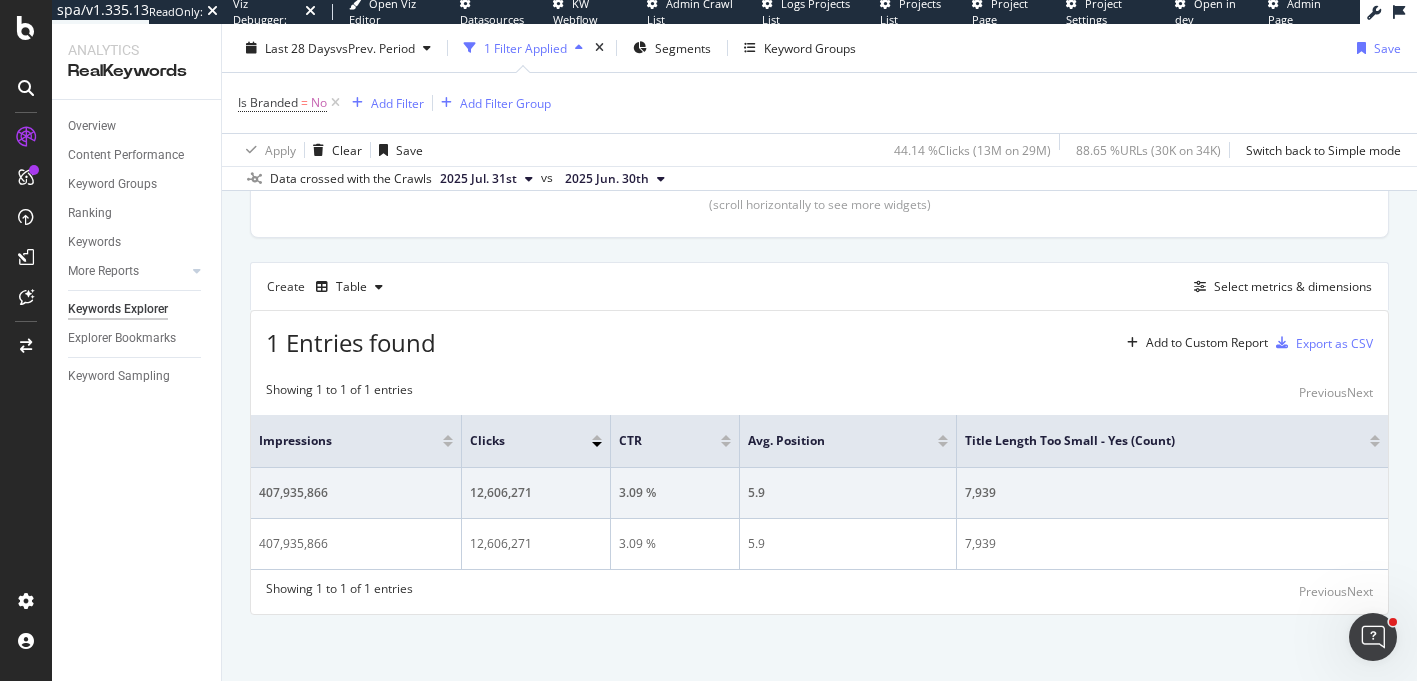 scroll, scrollTop: 482, scrollLeft: 0, axis: vertical 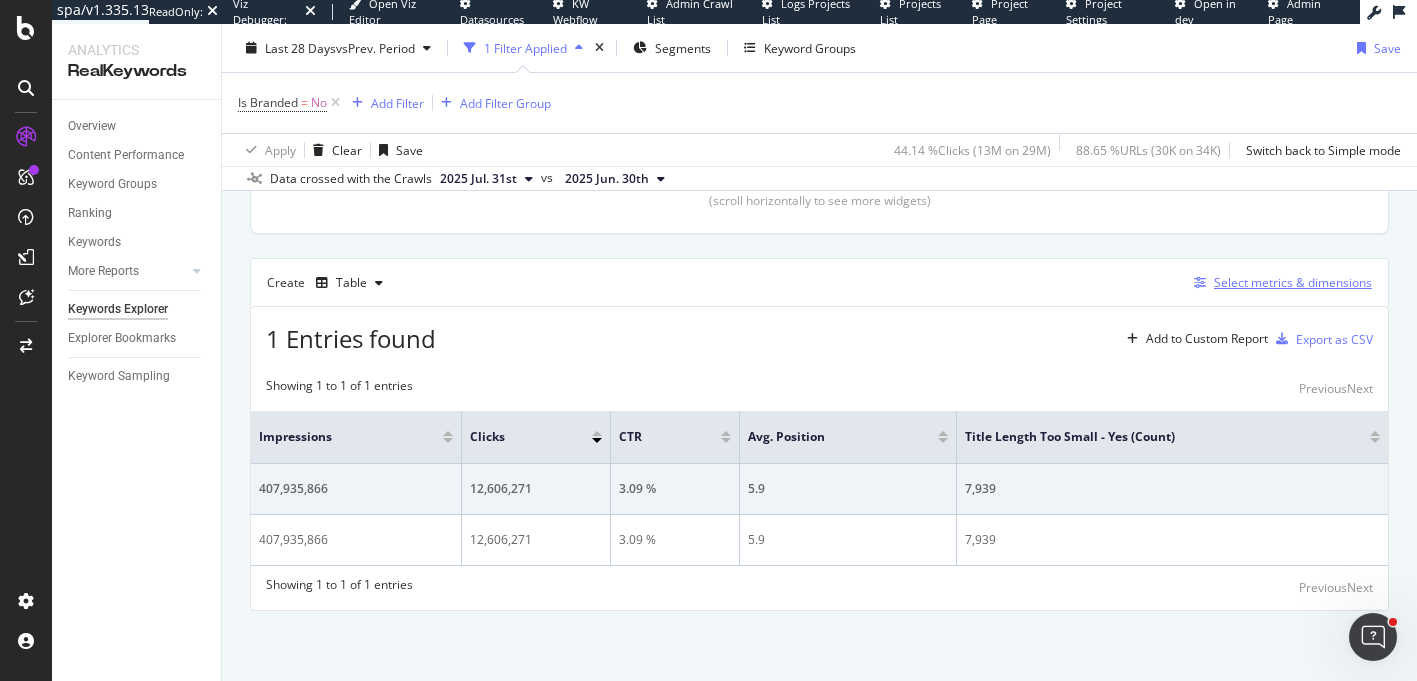 click on "Select metrics & dimensions" at bounding box center [1293, 282] 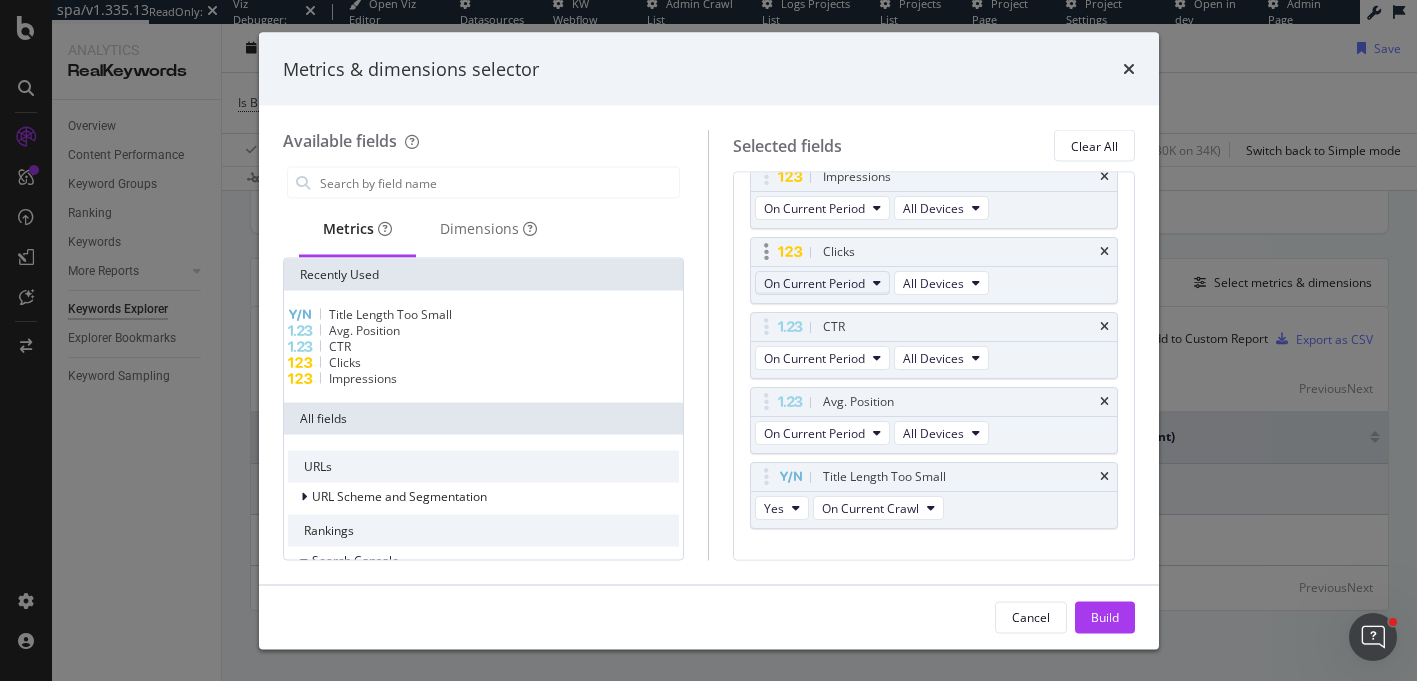 scroll, scrollTop: 195, scrollLeft: 0, axis: vertical 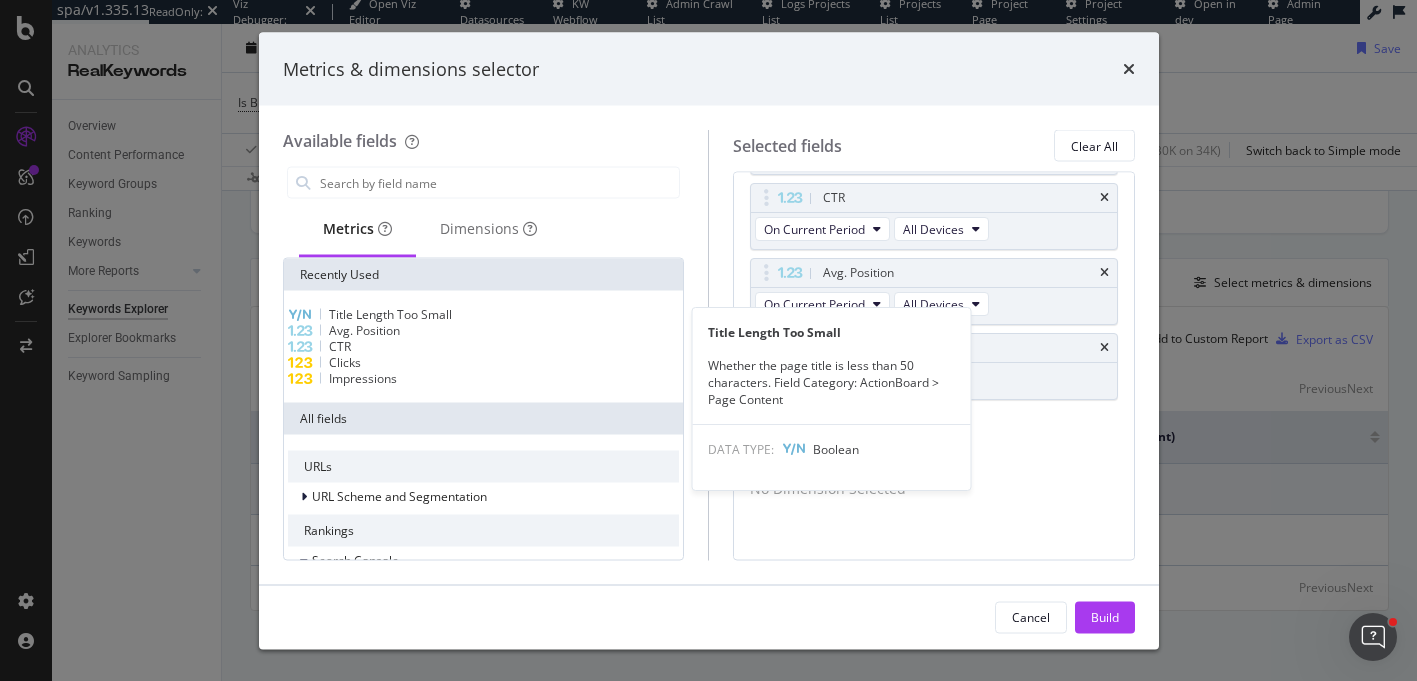 click on "Title Length Too Small" at bounding box center [390, 314] 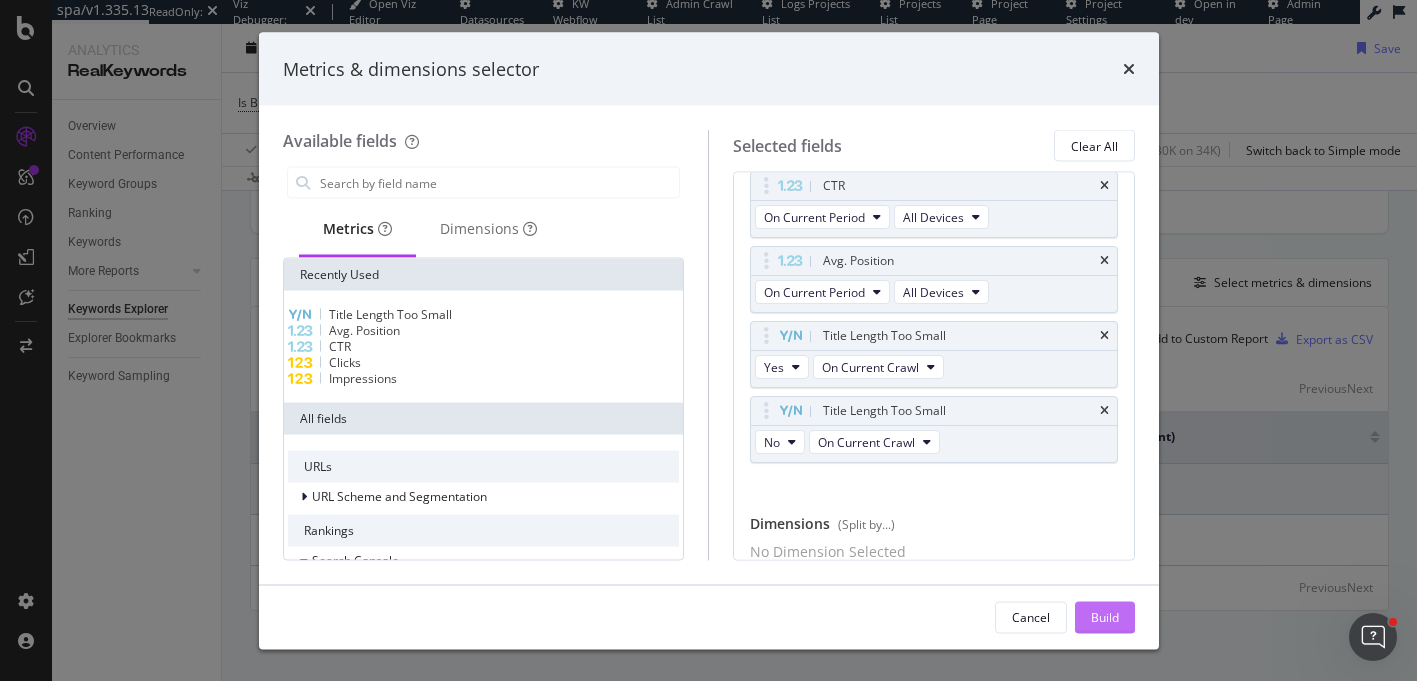 click on "Build" at bounding box center (1105, 616) 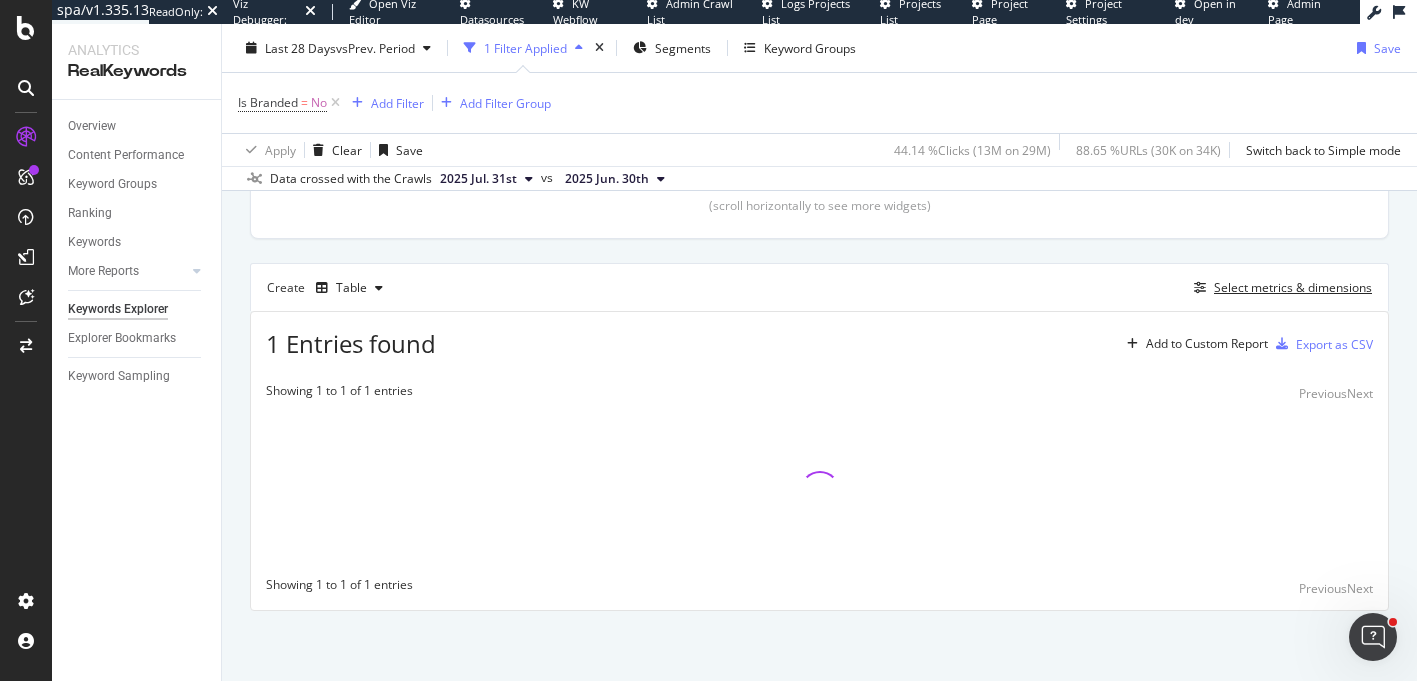 scroll, scrollTop: 478, scrollLeft: 0, axis: vertical 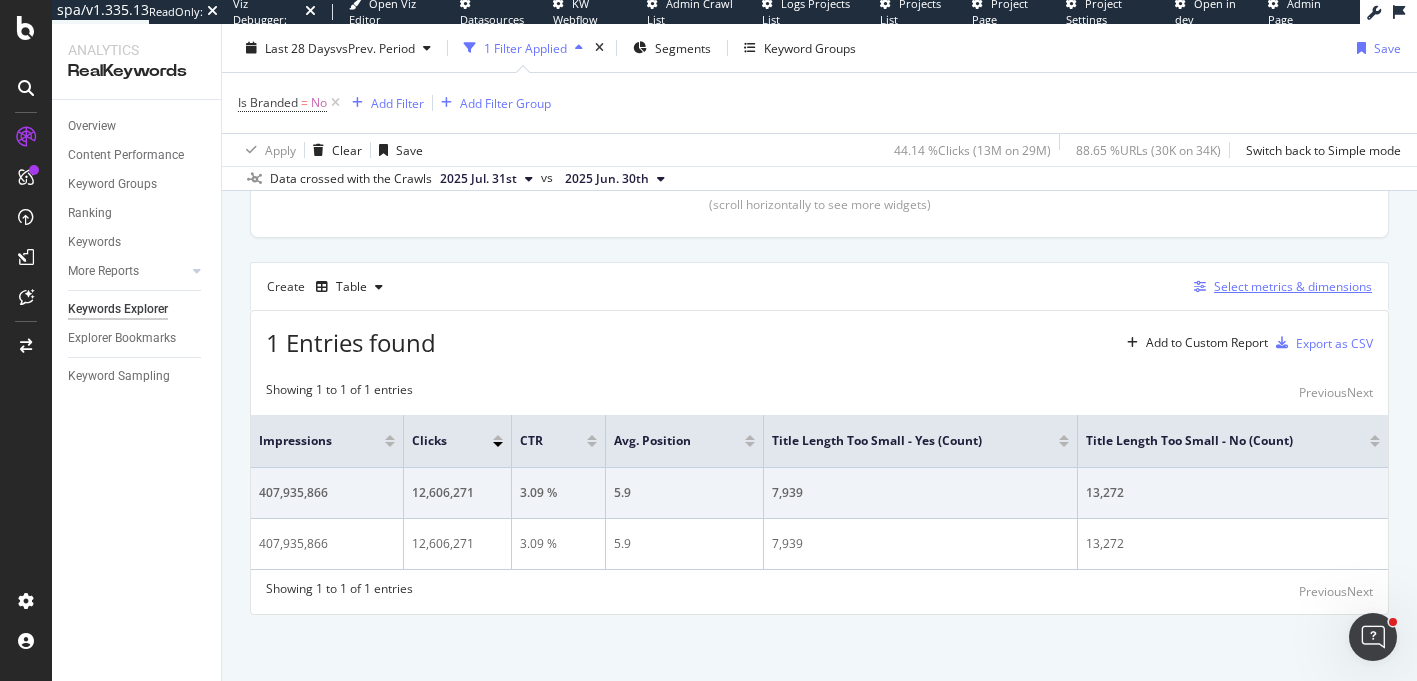 click on "Select metrics & dimensions" at bounding box center [1293, 286] 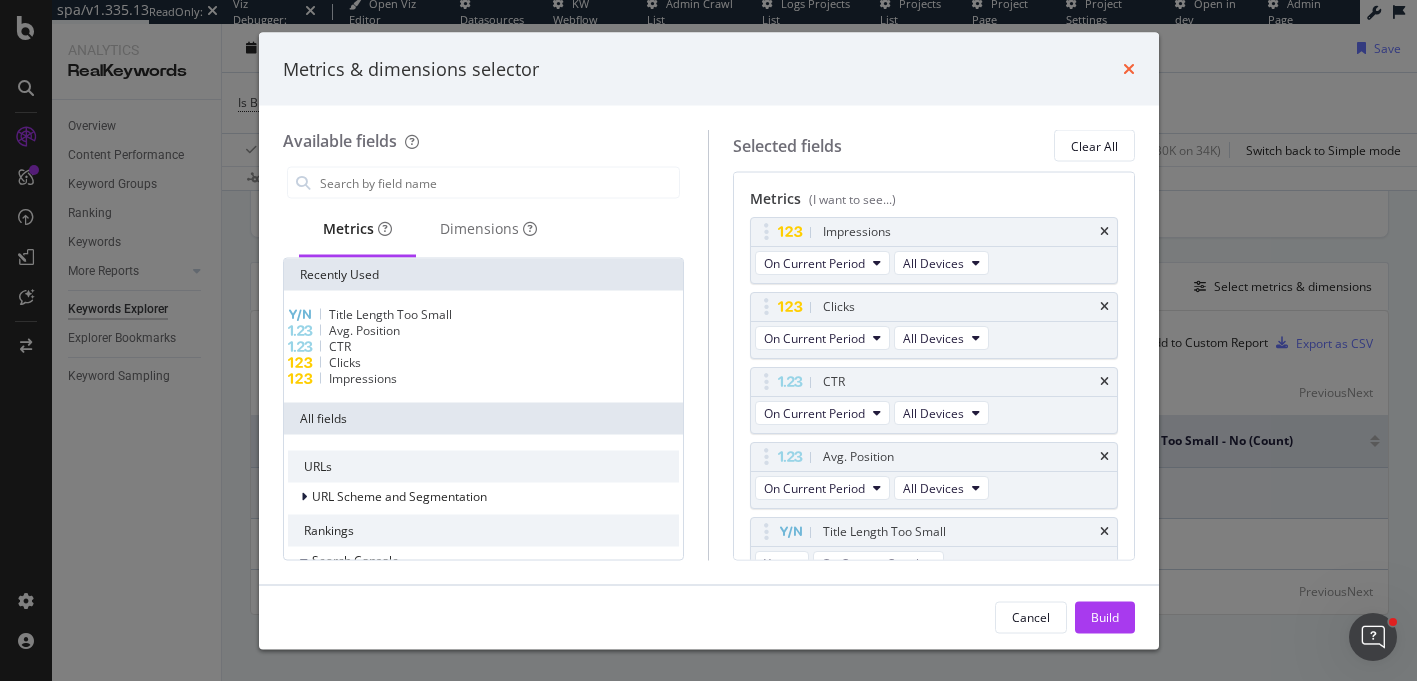click at bounding box center (1129, 69) 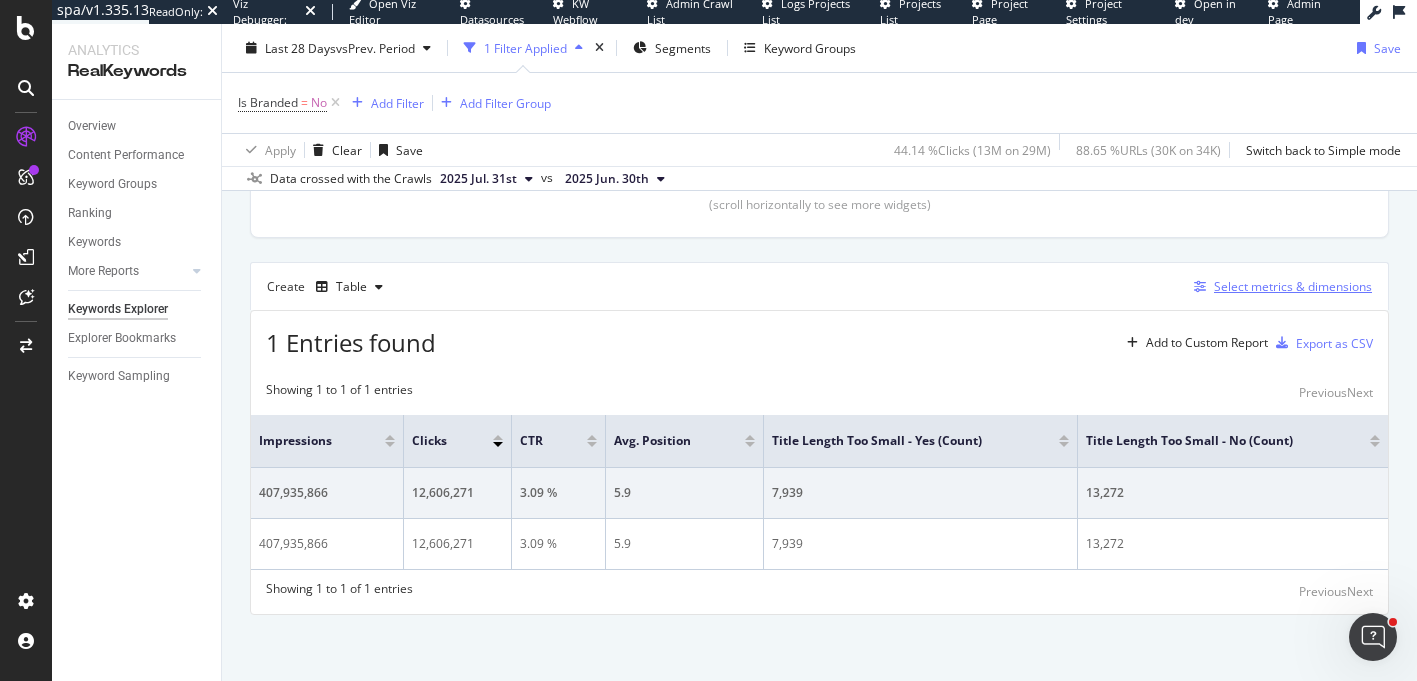 click on "Select metrics & dimensions" at bounding box center [1293, 286] 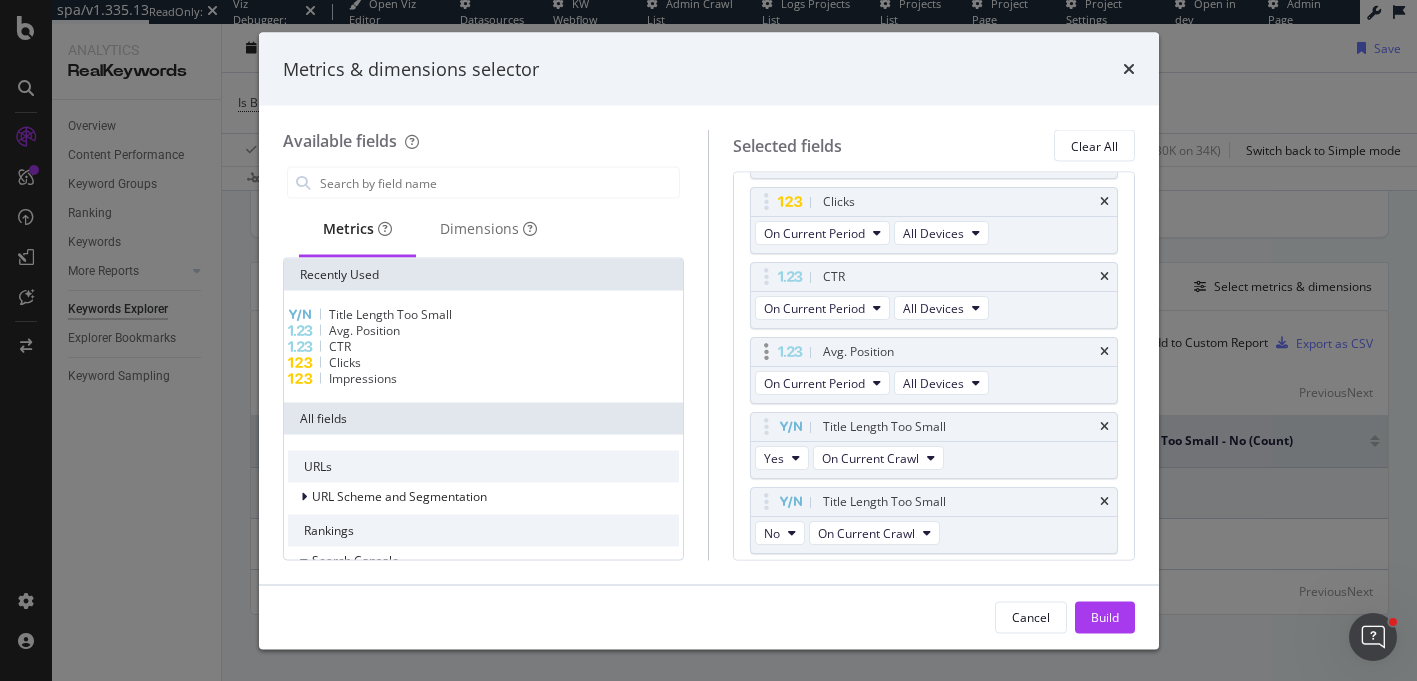 scroll, scrollTop: 233, scrollLeft: 0, axis: vertical 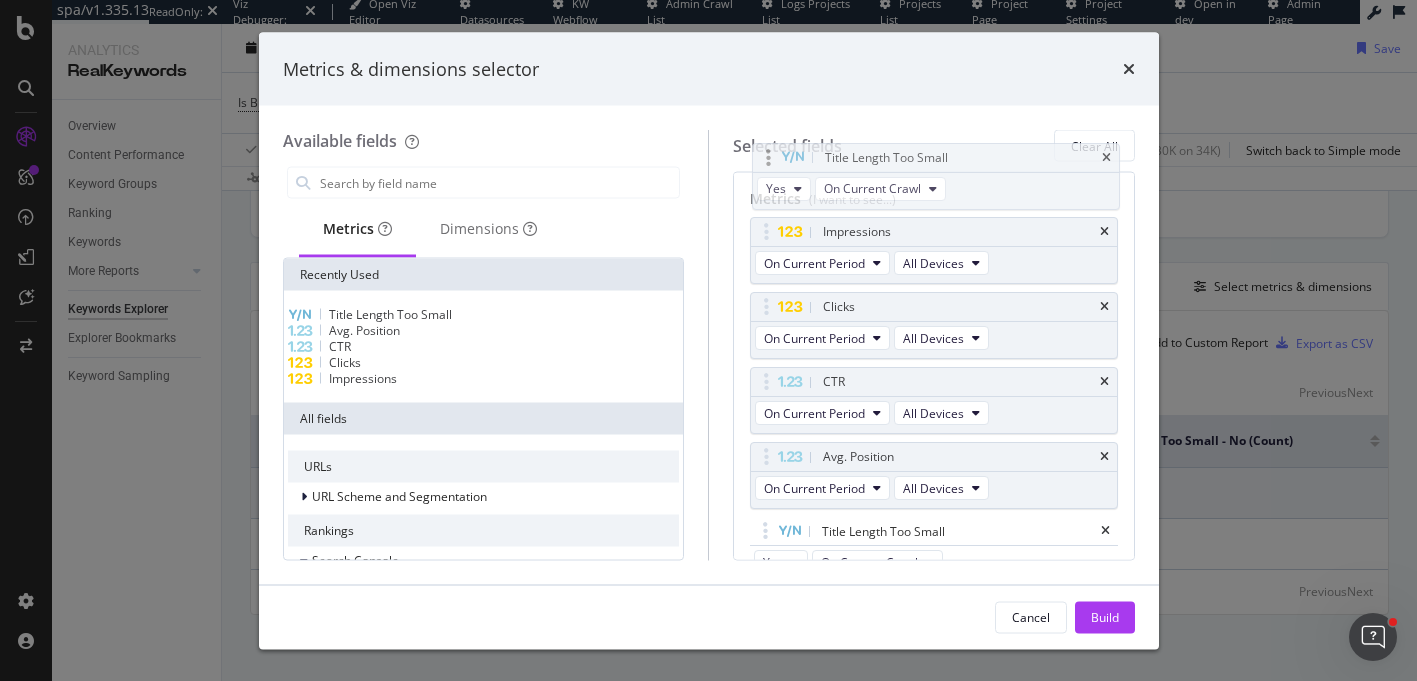 drag, startPoint x: 764, startPoint y: 300, endPoint x: 766, endPoint y: 159, distance: 141.01419 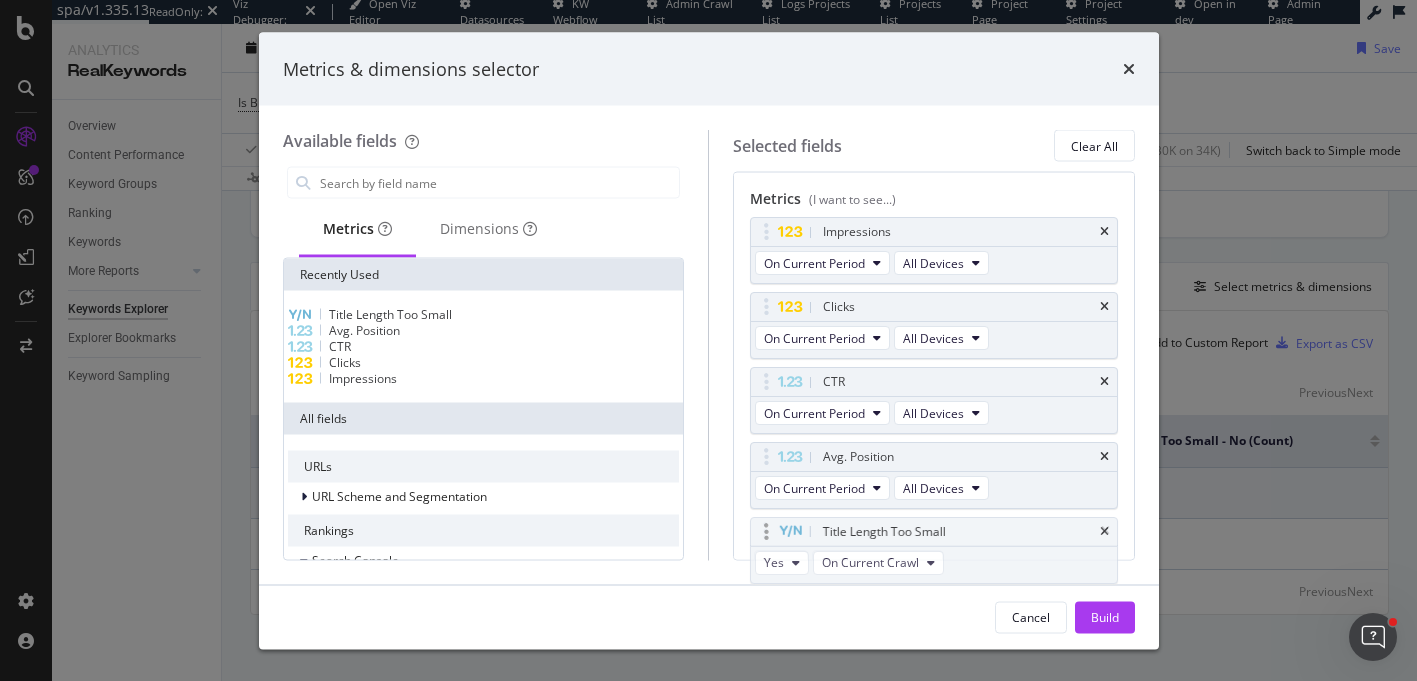 click on "spa/v1.335.13 ReadOnly: Viz Debugger: Open Viz Editor Datasources KW Webflow Admin Crawl List Logs Projects List Projects List Project Page Project Settings Open in dev Admin Page Analytics RealKeywords Overview Content Performance Keyword Groups Ranking Keywords More Reports Countries Devices Content Structure Keywords Explorer Explorer Bookmarks Keyword Sampling Keywords Explorer LEQUIPE.FR Last 28 Days  vs  Prev. Period 1 Filter Applied Segments Keyword Groups Save Is Branded   =     No Add Filter Add Filter Group Apply Clear Save 44.14 %  Clicks ( 13M on 29M ) 88.65 %  URLs ( 30K on 34K ) Switch back to Simple mode Data crossed with the Crawls 2025 Jul. 31st vs 2025 Jun. 30th By website & by URL Top Charts Clicks By botify_by_topics Level 1 By: botify_by_topics Level 1 Hold CMD (⌘) while clicking to filter the report. 27.6% 45.6% botify_by_topics Level 1 Clicks nav-Tennis 978,658 nav-Basket 71,801 nav-Rugby 193,646 nav-Cyclisme 5,754,333 nav-Formule1 223,551 nav-Football 3,477,323 nav-SportsAuto 117,379" at bounding box center (708, 340) 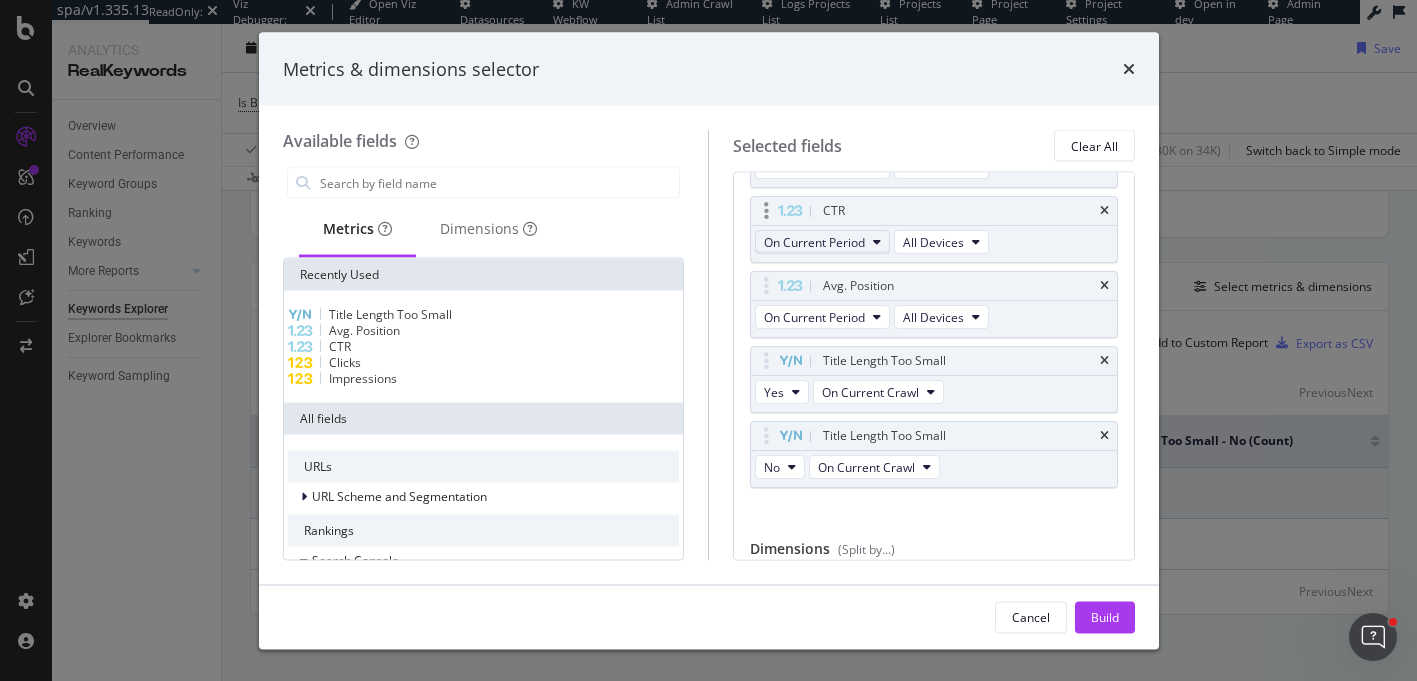 scroll, scrollTop: 270, scrollLeft: 0, axis: vertical 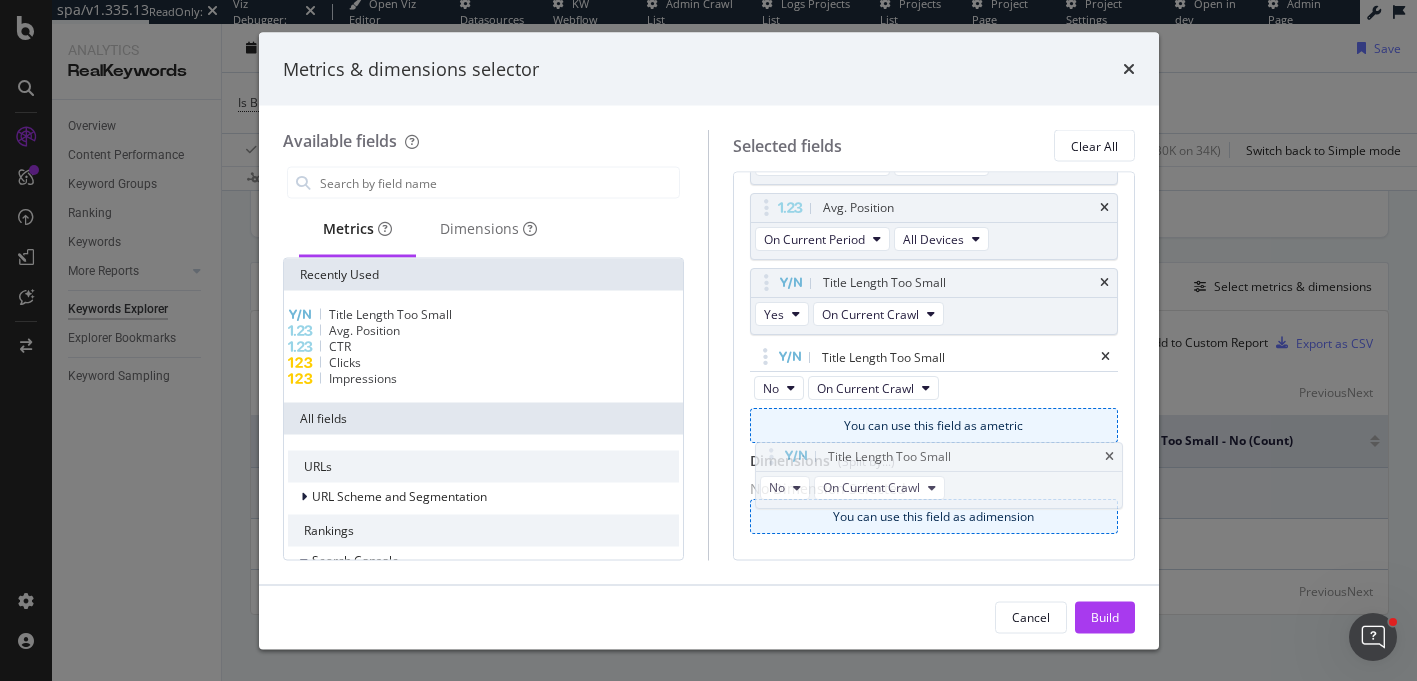 drag, startPoint x: 802, startPoint y: 333, endPoint x: 807, endPoint y: 452, distance: 119.104996 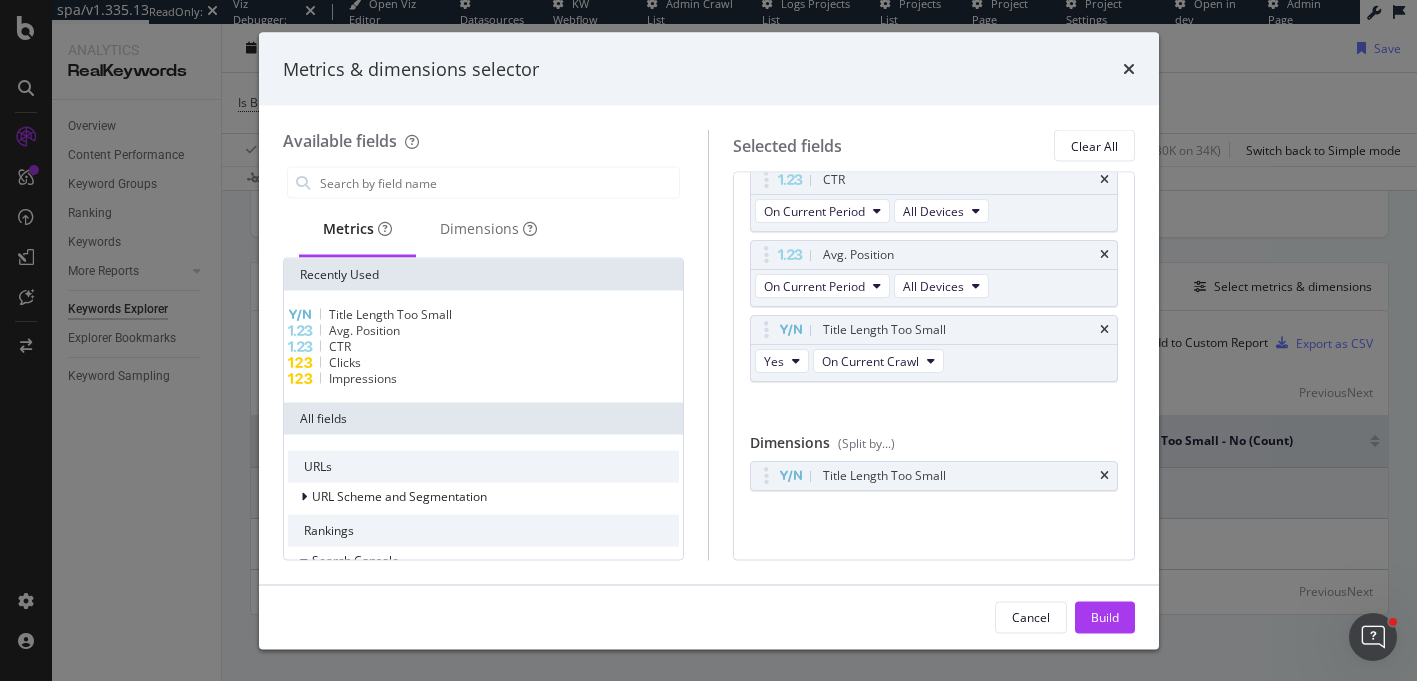 scroll, scrollTop: 201, scrollLeft: 0, axis: vertical 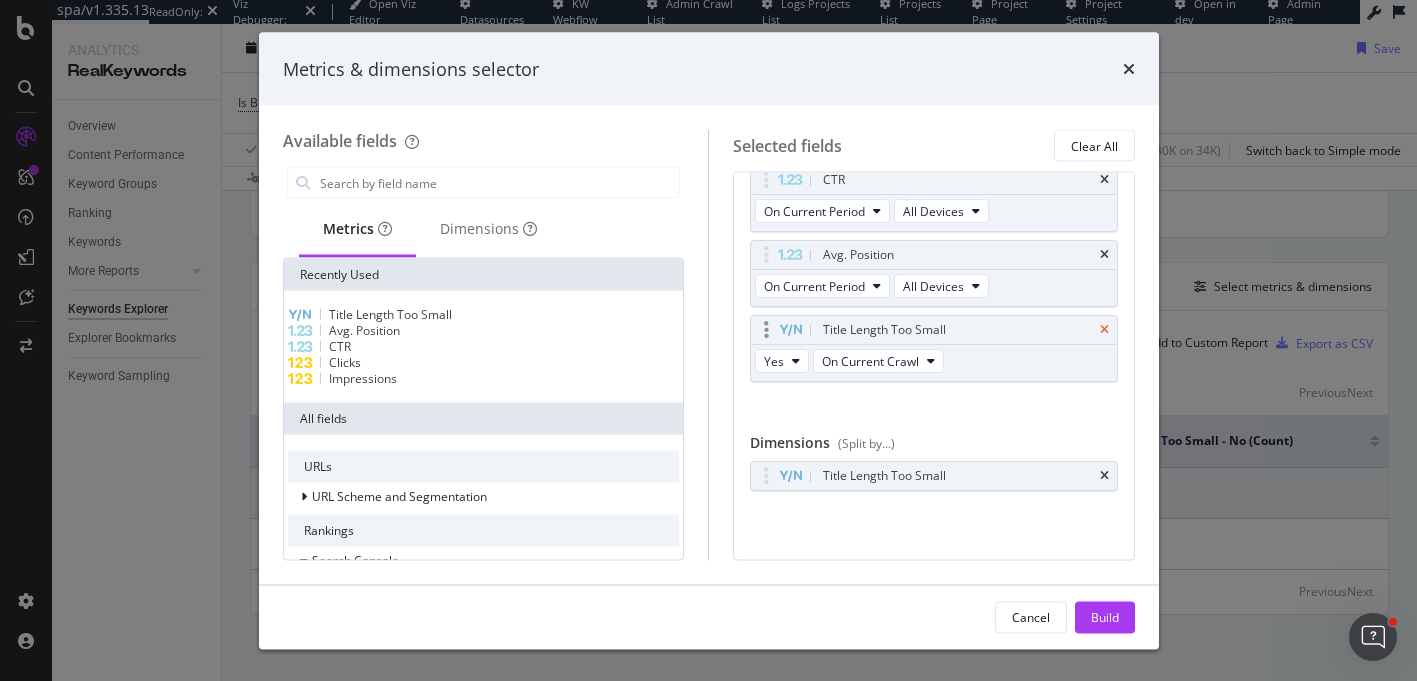click at bounding box center (1104, 331) 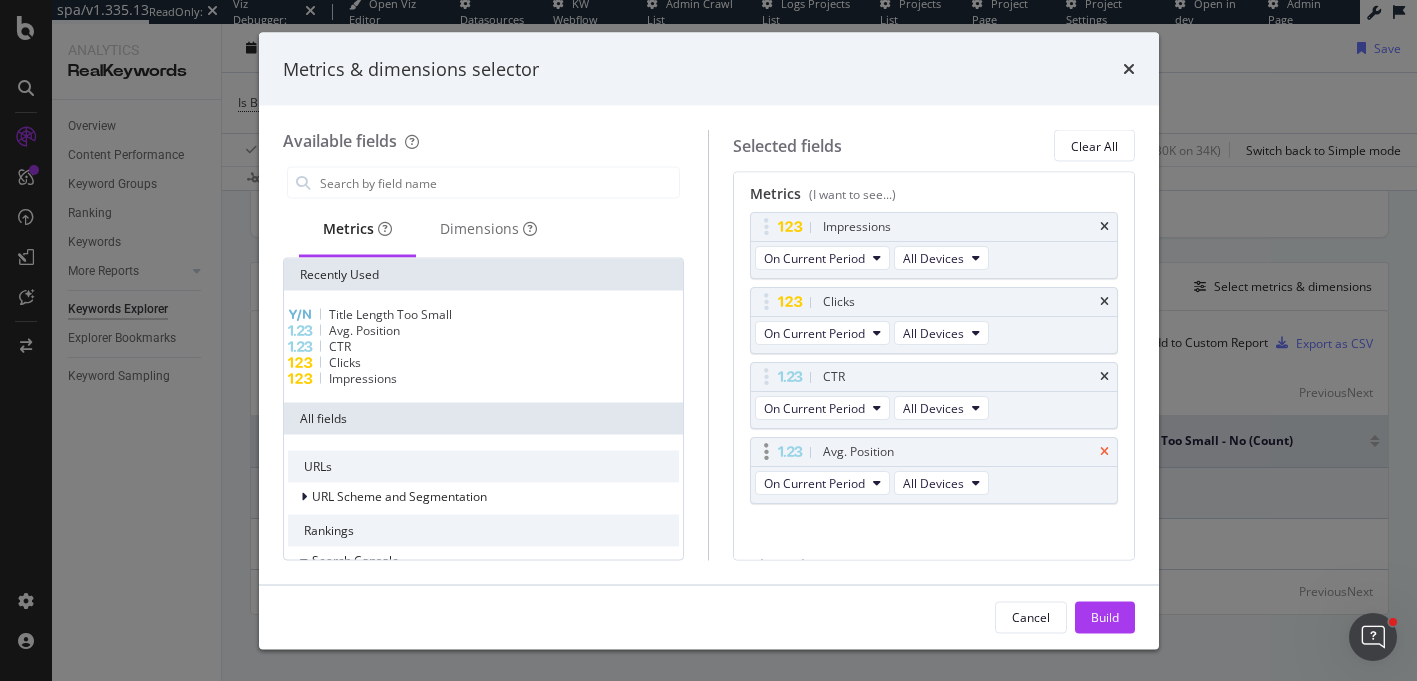 scroll, scrollTop: 0, scrollLeft: 0, axis: both 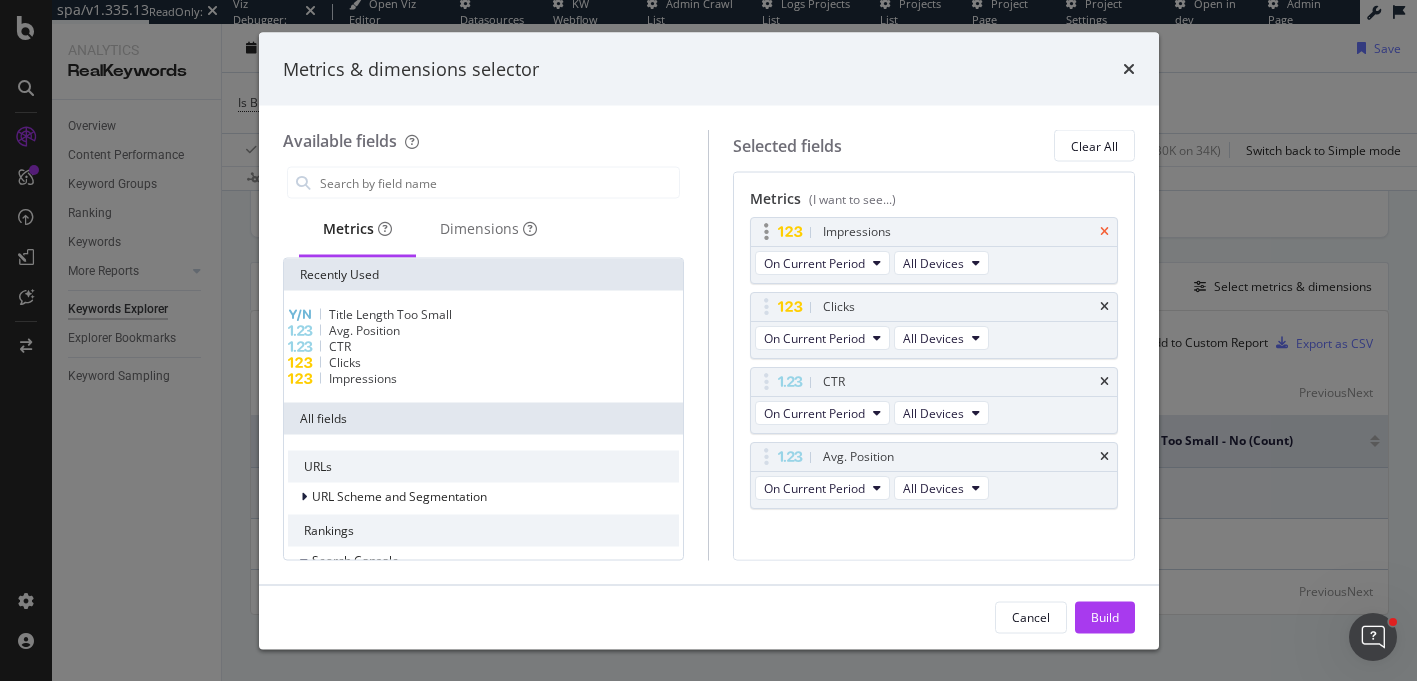 click at bounding box center [1104, 232] 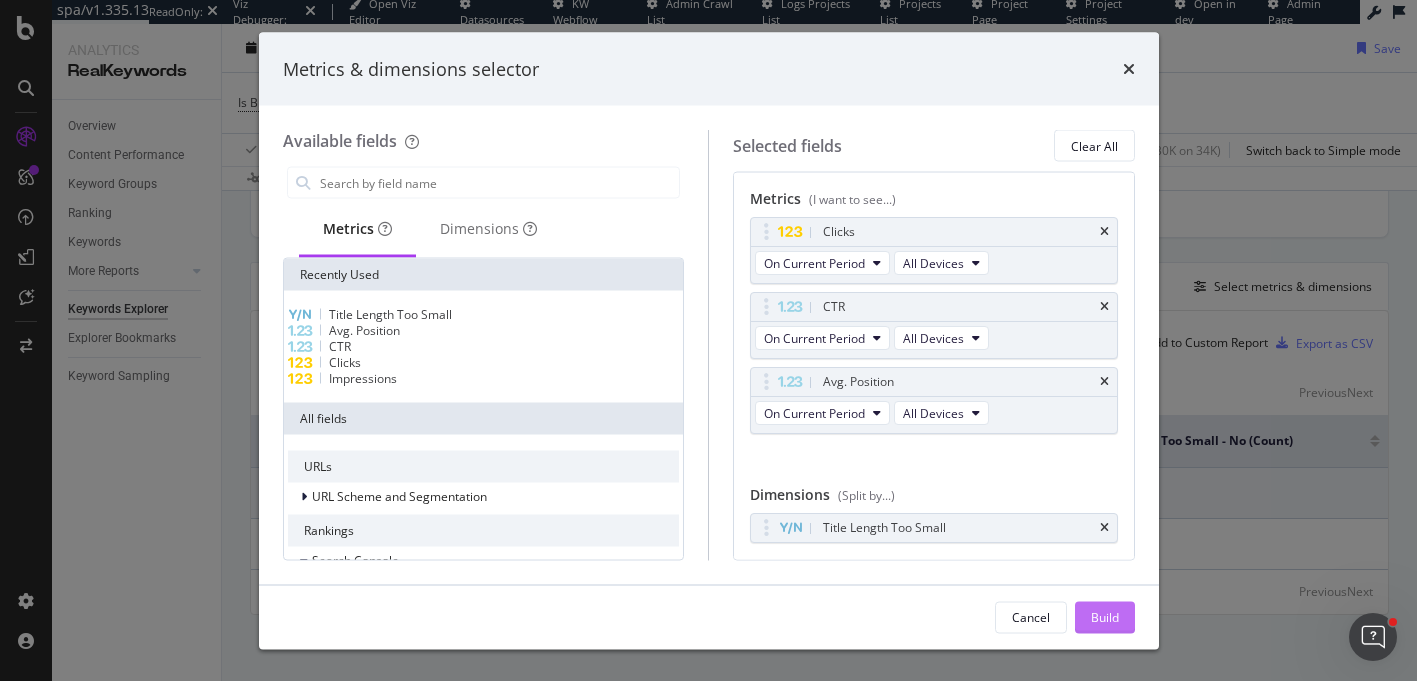 click on "Build" at bounding box center (1105, 617) 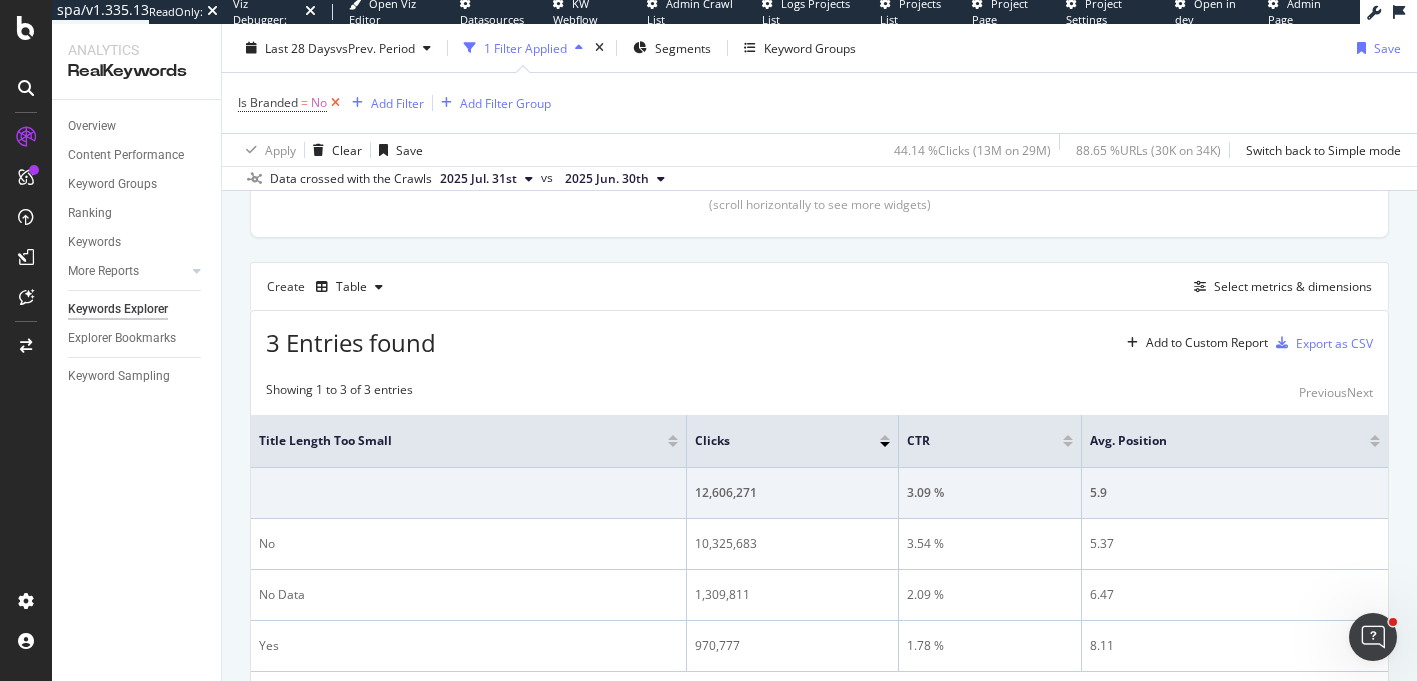 click at bounding box center (335, 103) 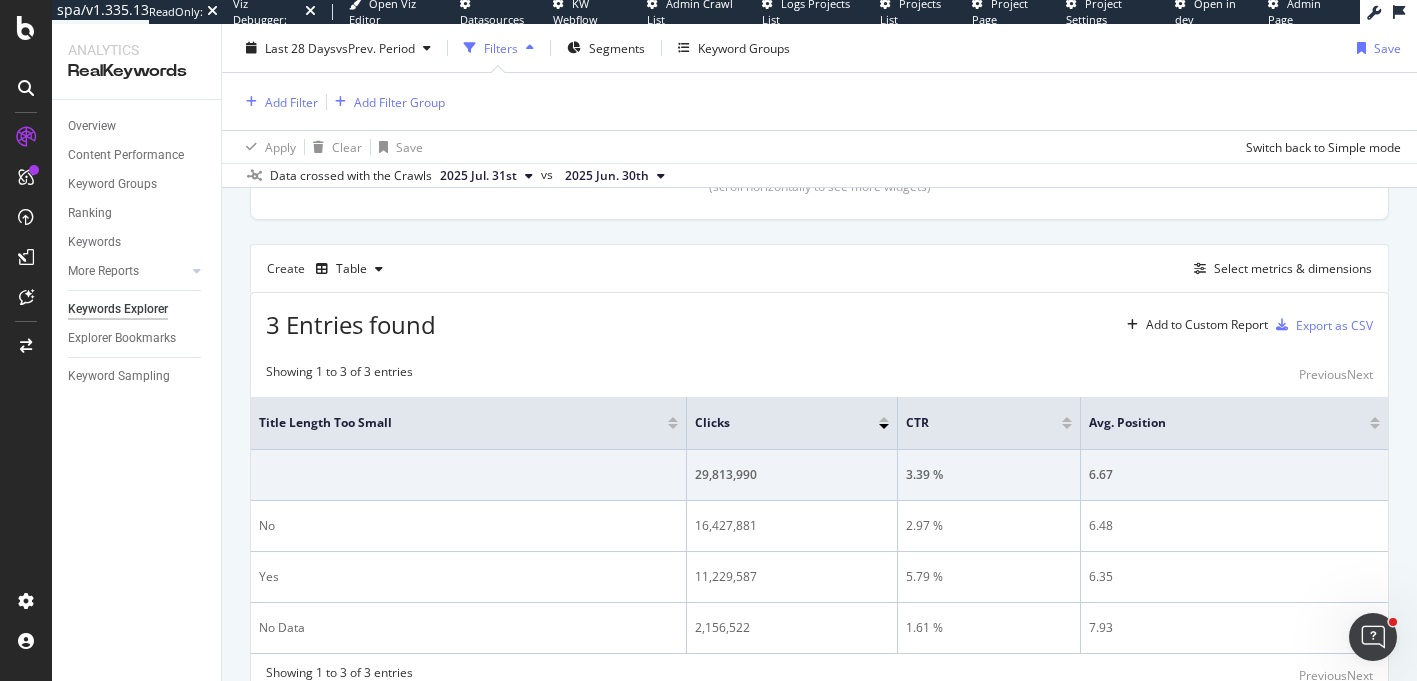 scroll, scrollTop: 495, scrollLeft: 0, axis: vertical 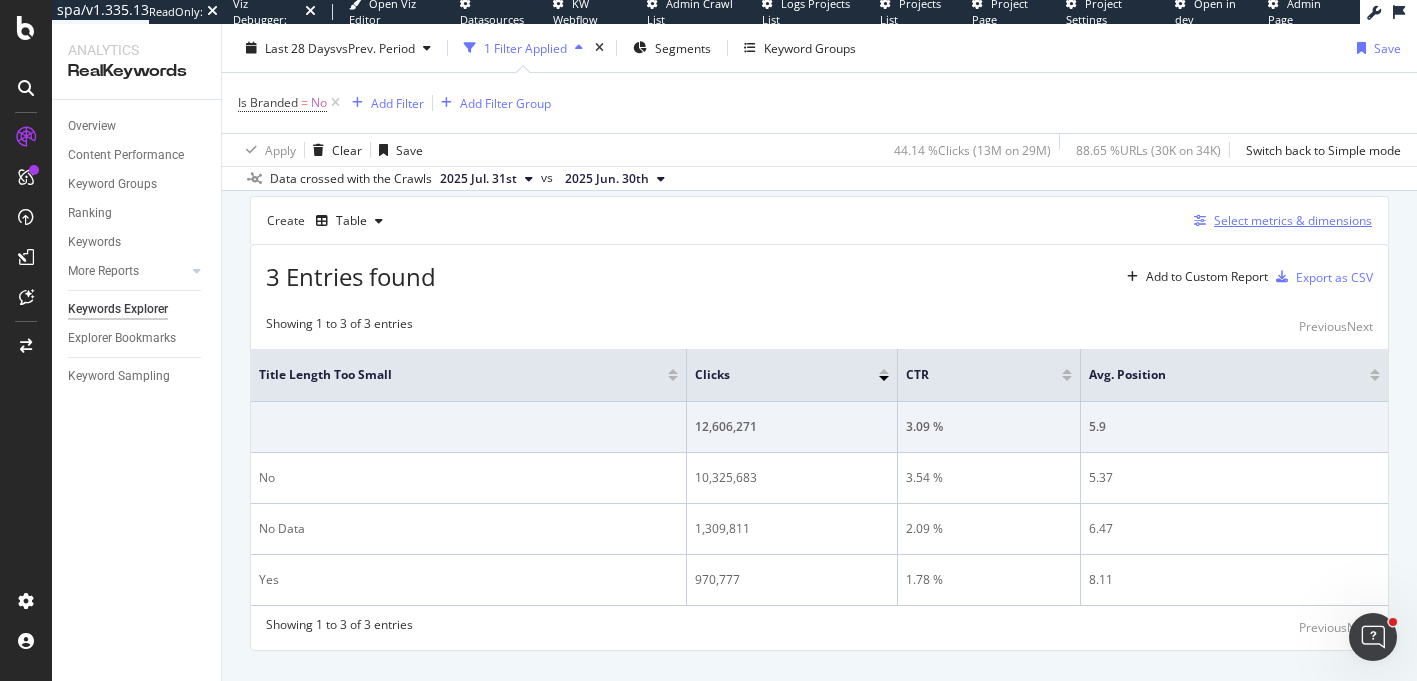 click on "Select metrics & dimensions" at bounding box center (1293, 220) 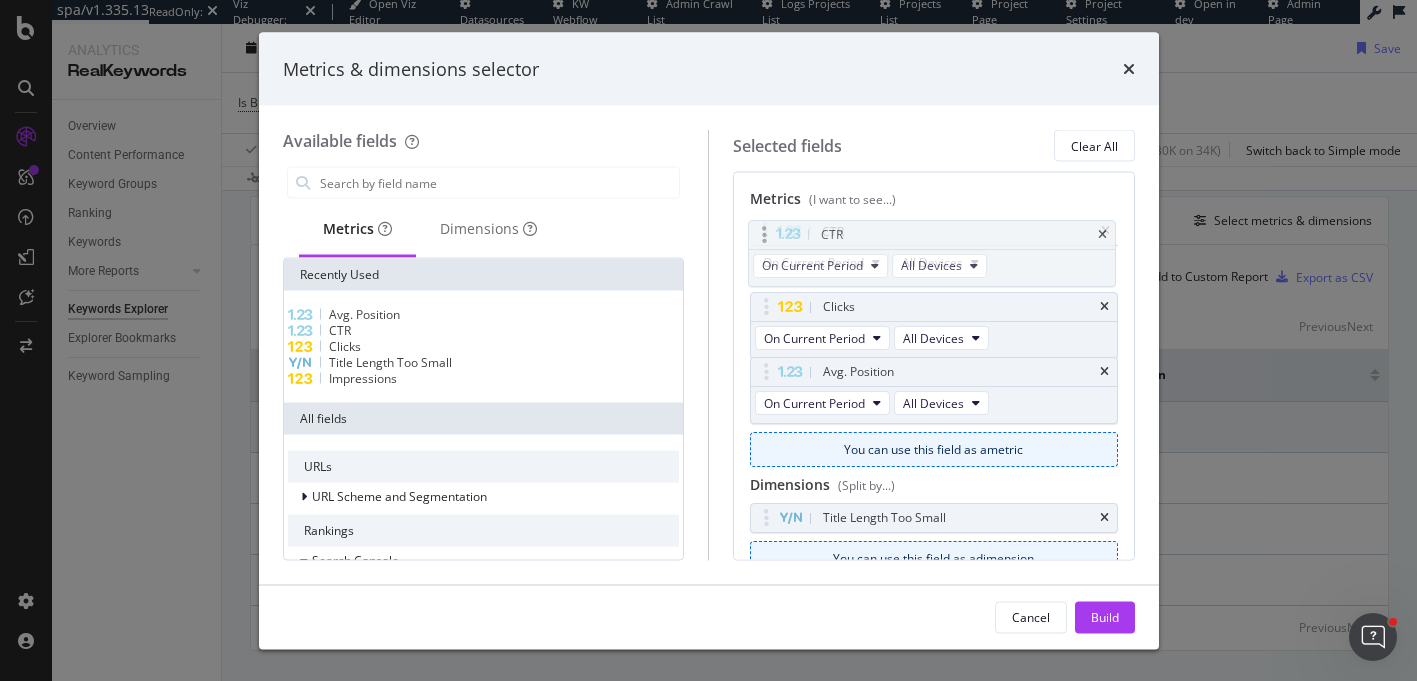 drag, startPoint x: 767, startPoint y: 307, endPoint x: 764, endPoint y: 235, distance: 72.06247 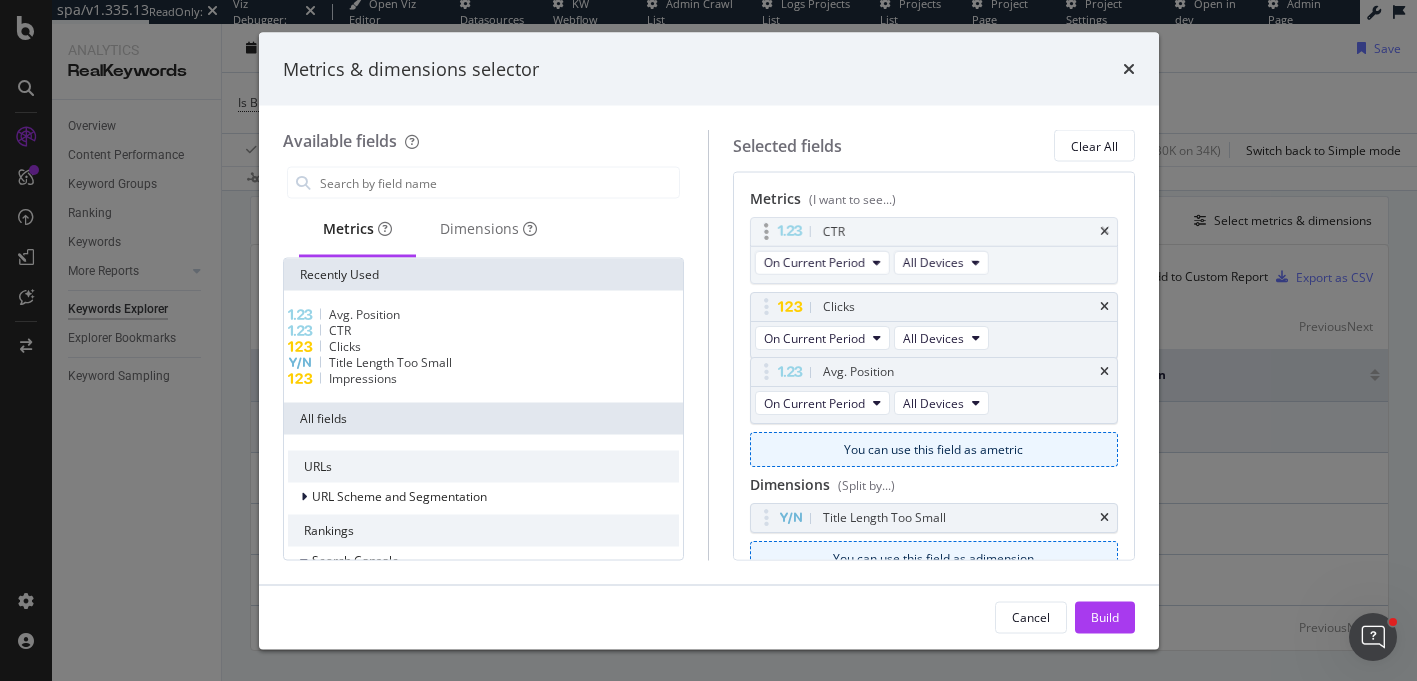 click on "spa/v1.335.13 ReadOnly: Viz Debugger: Open Viz Editor Datasources KW Webflow Admin Crawl List Logs Projects List Projects List Project Page Project Settings Open in dev Admin Page Analytics RealKeywords Overview Content Performance Keyword Groups Ranking Keywords More Reports Countries Devices Content Structure Keywords Explorer Explorer Bookmarks Keyword Sampling Keywords Explorer LEQUIPE.FR Last 28 Days  vs  Prev. Period 1 Filter Applied Segments Keyword Groups Save Is Branded   =     No Add Filter Add Filter Group Apply Clear Save 44.14 %  Clicks ( 13M on 29M ) 88.65 %  URLs ( 30K on 34K ) Switch back to Simple mode Data crossed with the Crawls 2025 Jul. 31st vs 2025 Jun. 30th By website & by URL Top Charts Clicks By botify_by_topics Level 1 By: botify_by_topics Level 1 Hold CMD (⌘) while clicking to filter the report. 27.6% 45.6% botify_by_topics Level 1 Clicks nav-Tennis 978,658 nav-Basket 71,801 nav-Rugby 193,646 nav-Cyclisme 5,754,333 nav-Formule1 223,551 nav-Football 3,477,323 nav-SportsAuto 117,379" at bounding box center (708, 340) 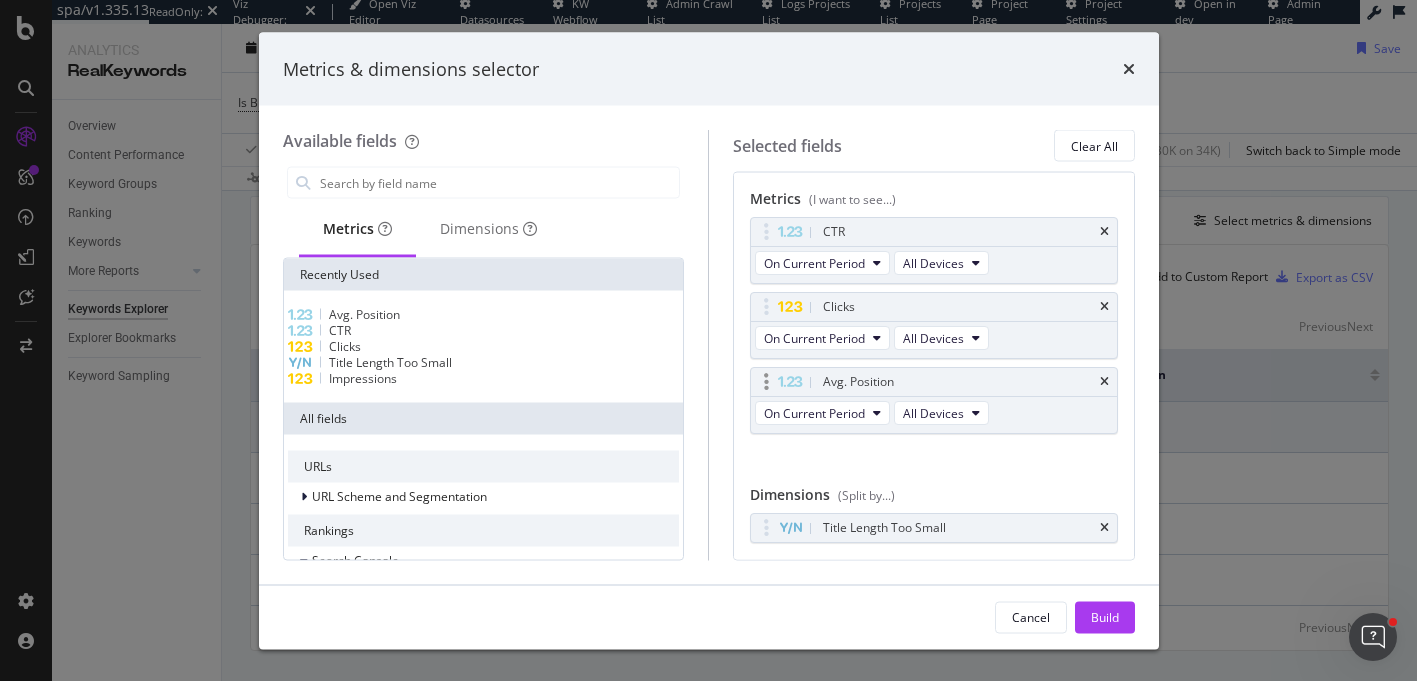 click at bounding box center [766, 382] 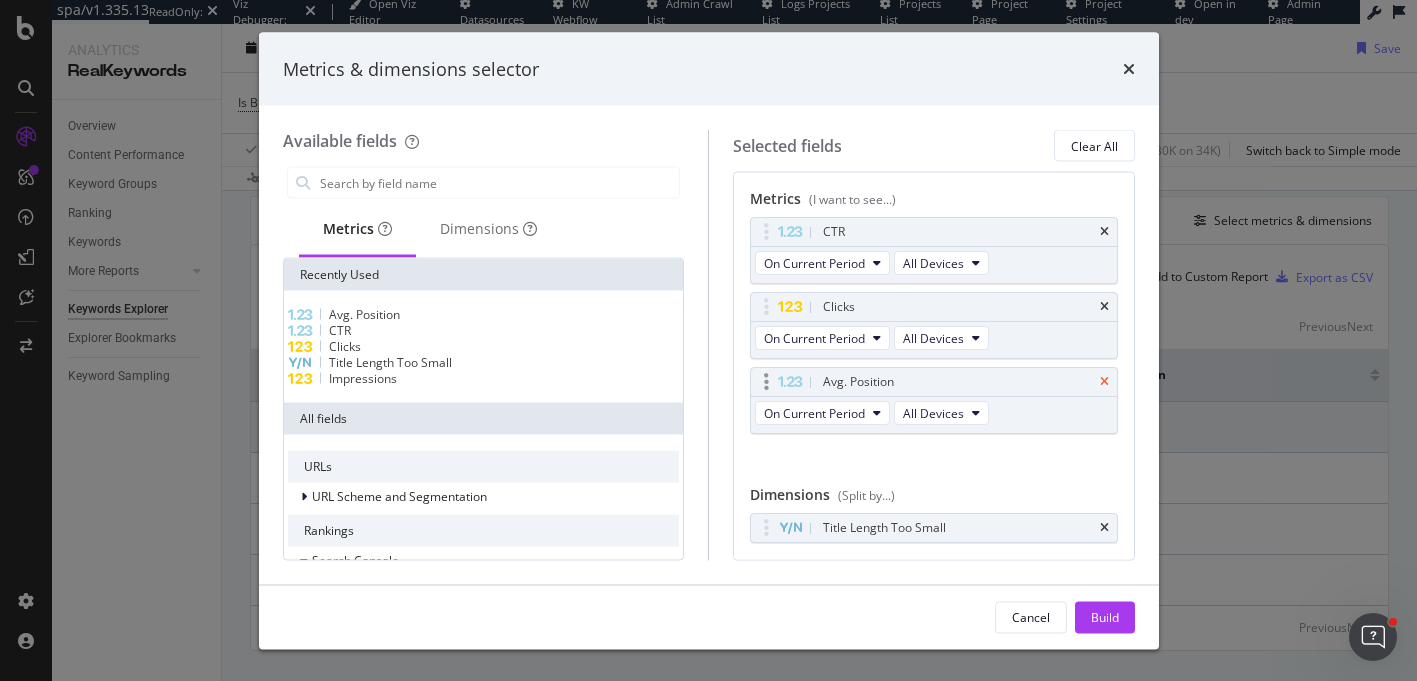click at bounding box center [1104, 382] 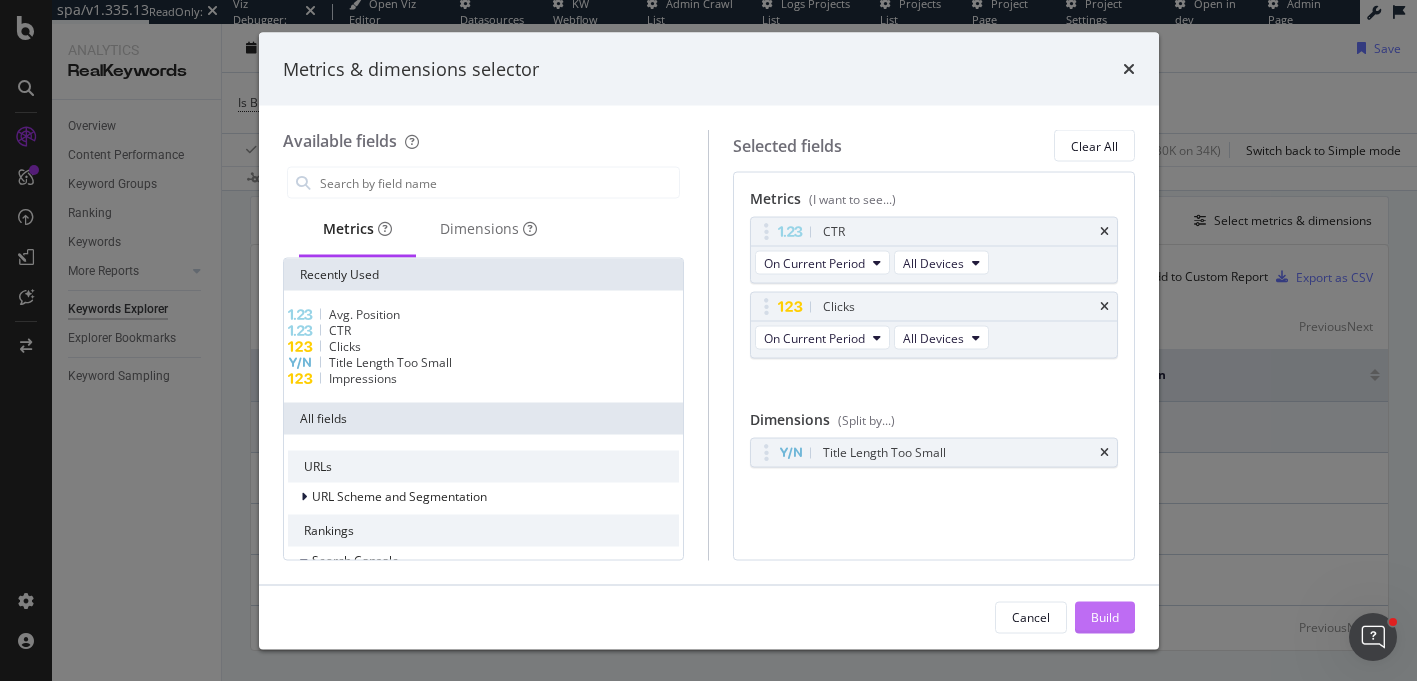 click on "Build" at bounding box center [1105, 616] 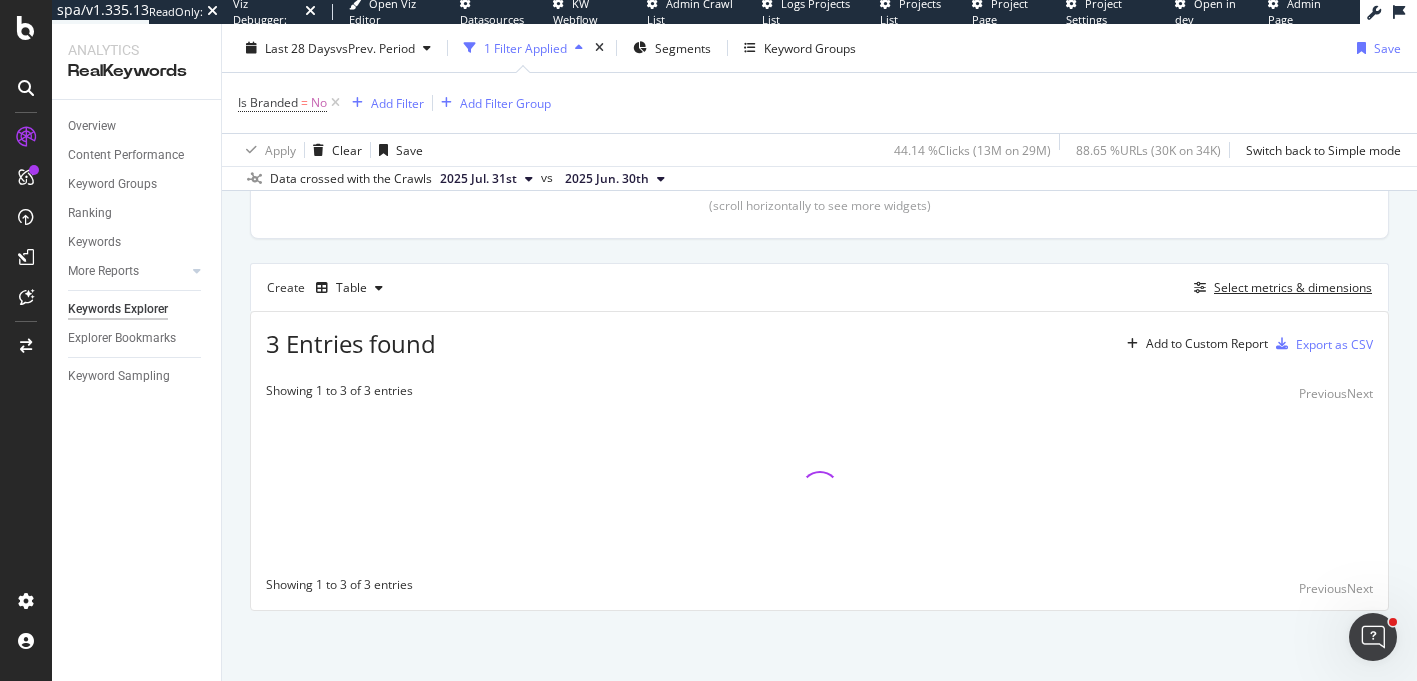 scroll, scrollTop: 478, scrollLeft: 0, axis: vertical 